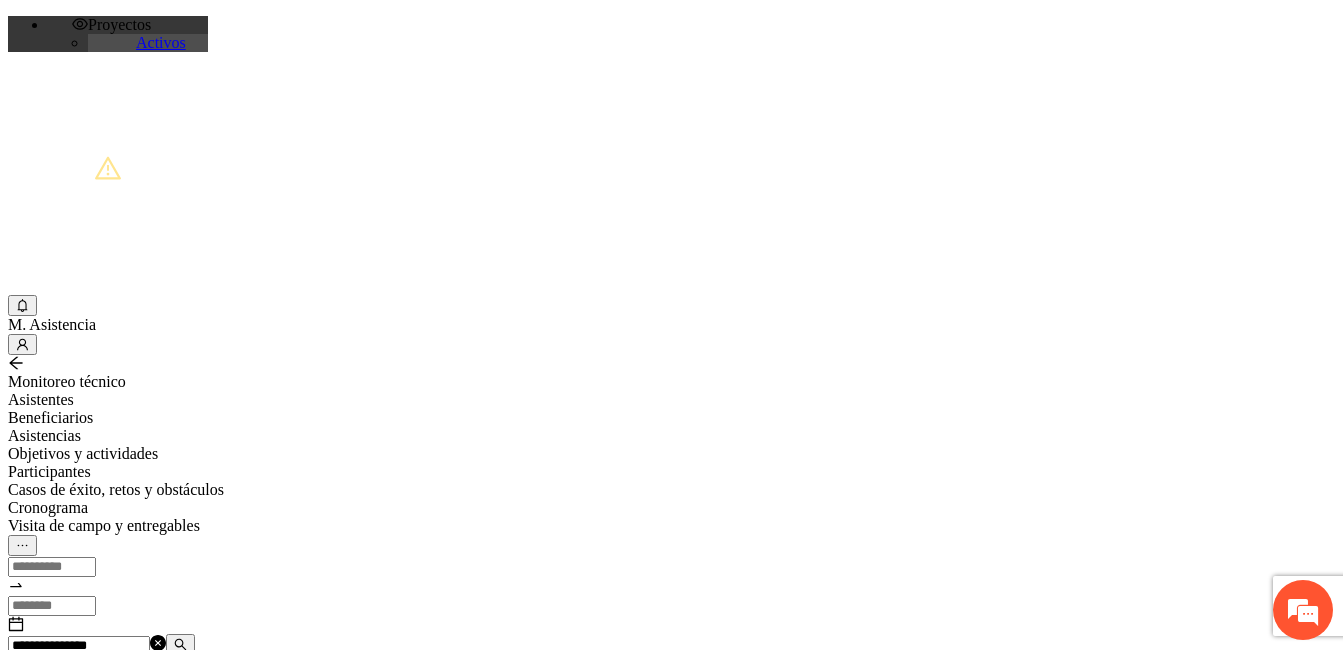 scroll, scrollTop: 0, scrollLeft: 0, axis: both 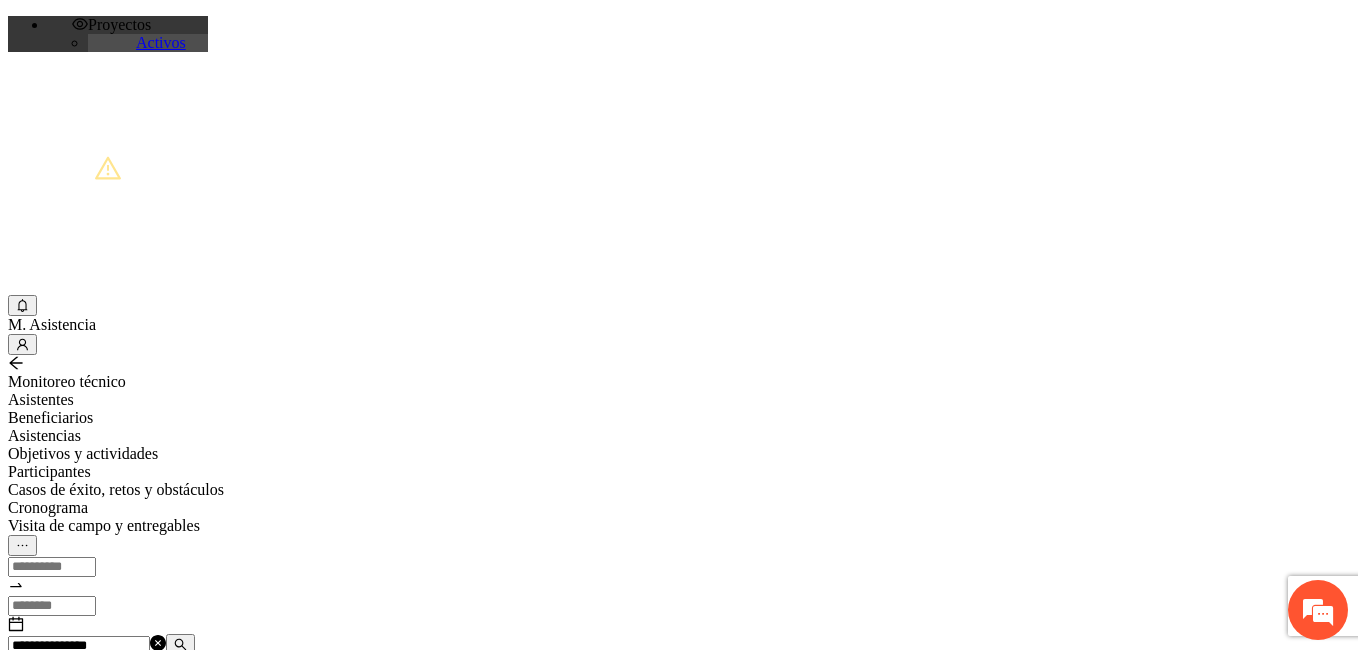 click at bounding box center [72, 1203] 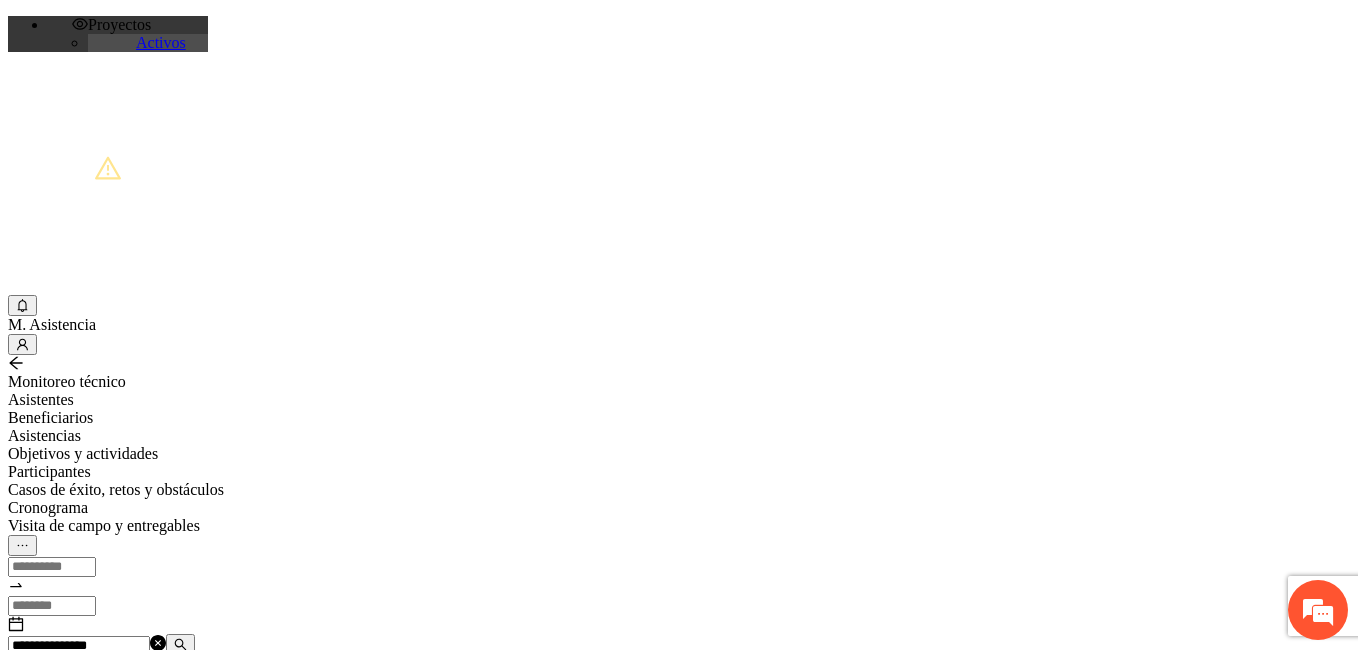paste on "**********" 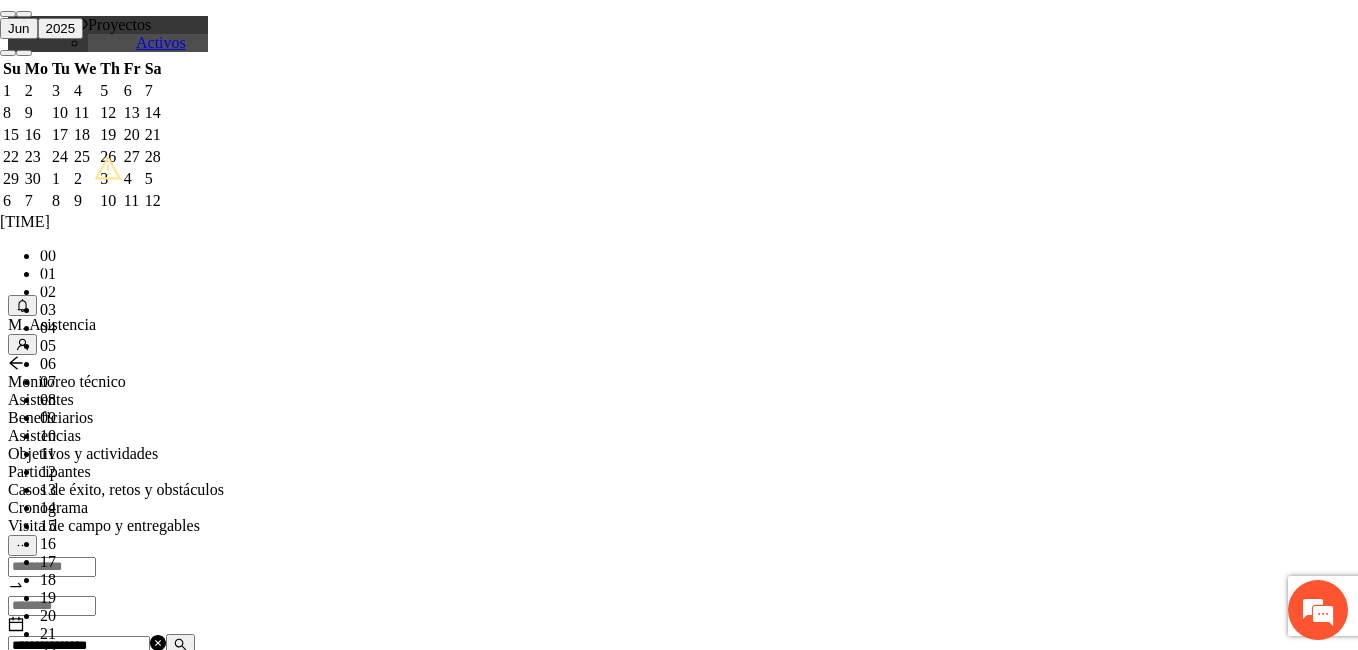 scroll, scrollTop: 84, scrollLeft: 0, axis: vertical 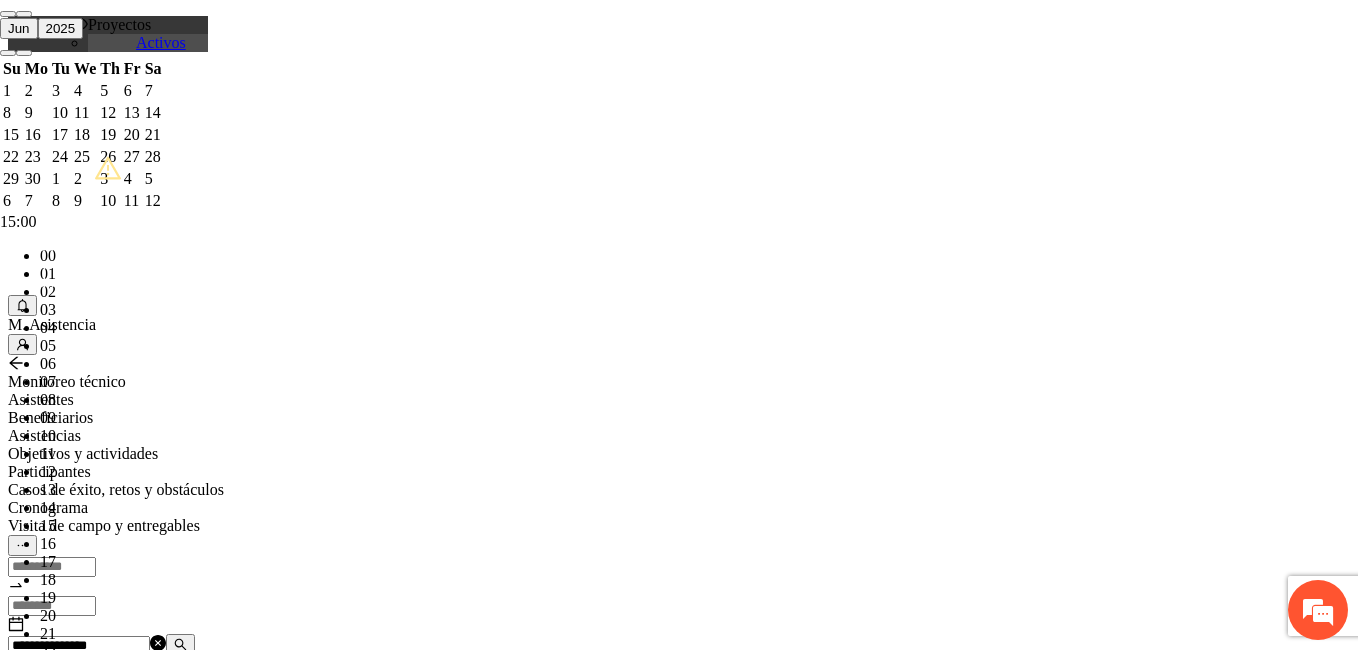 click on "OK" at bounding box center (57, 1819) 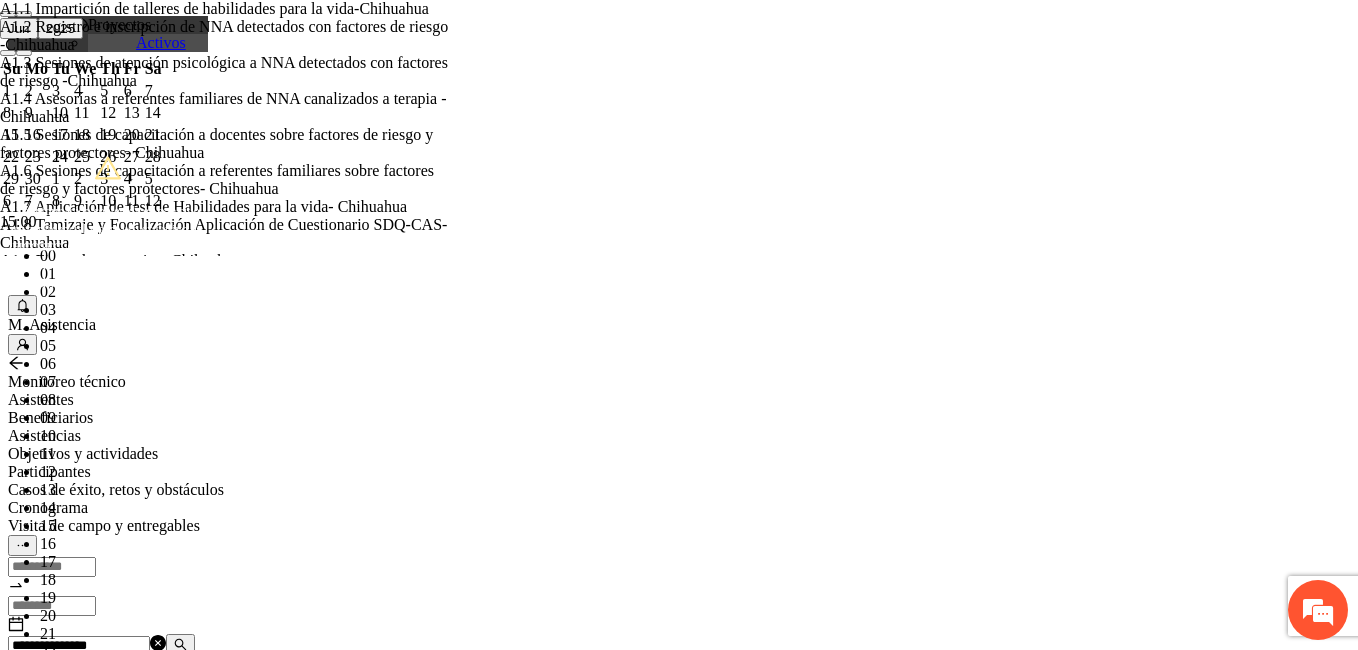 type on "*" 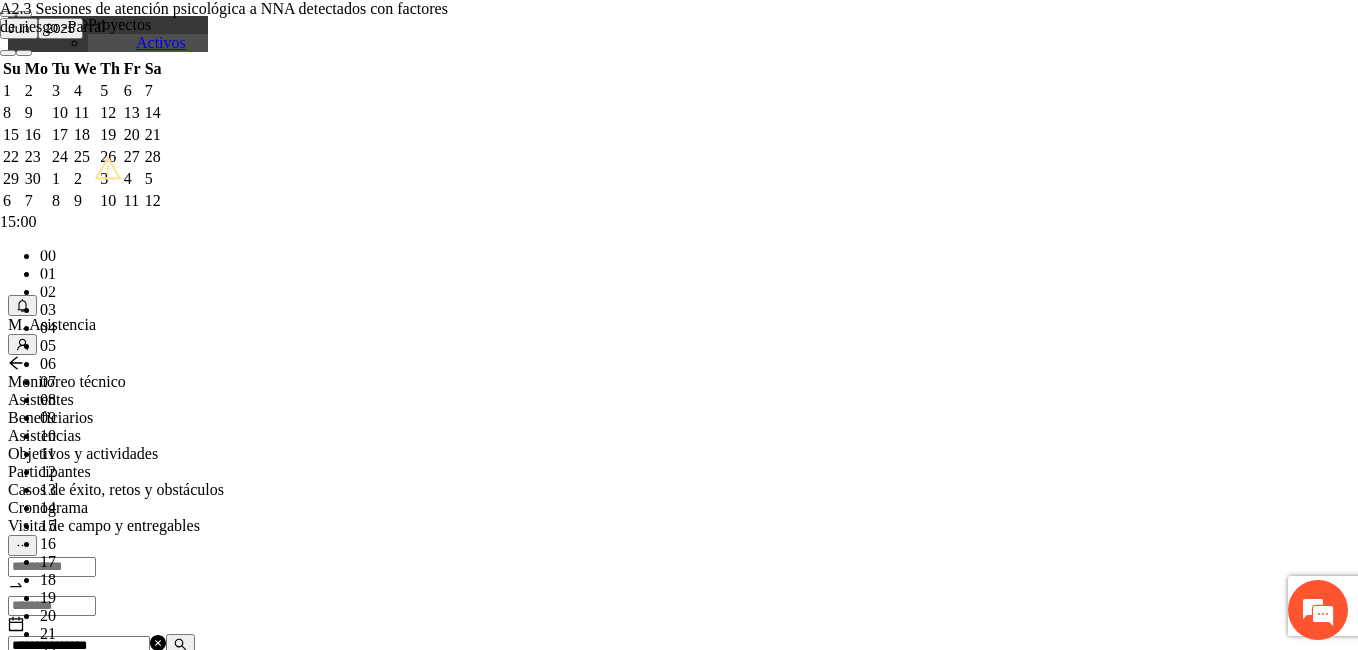 type 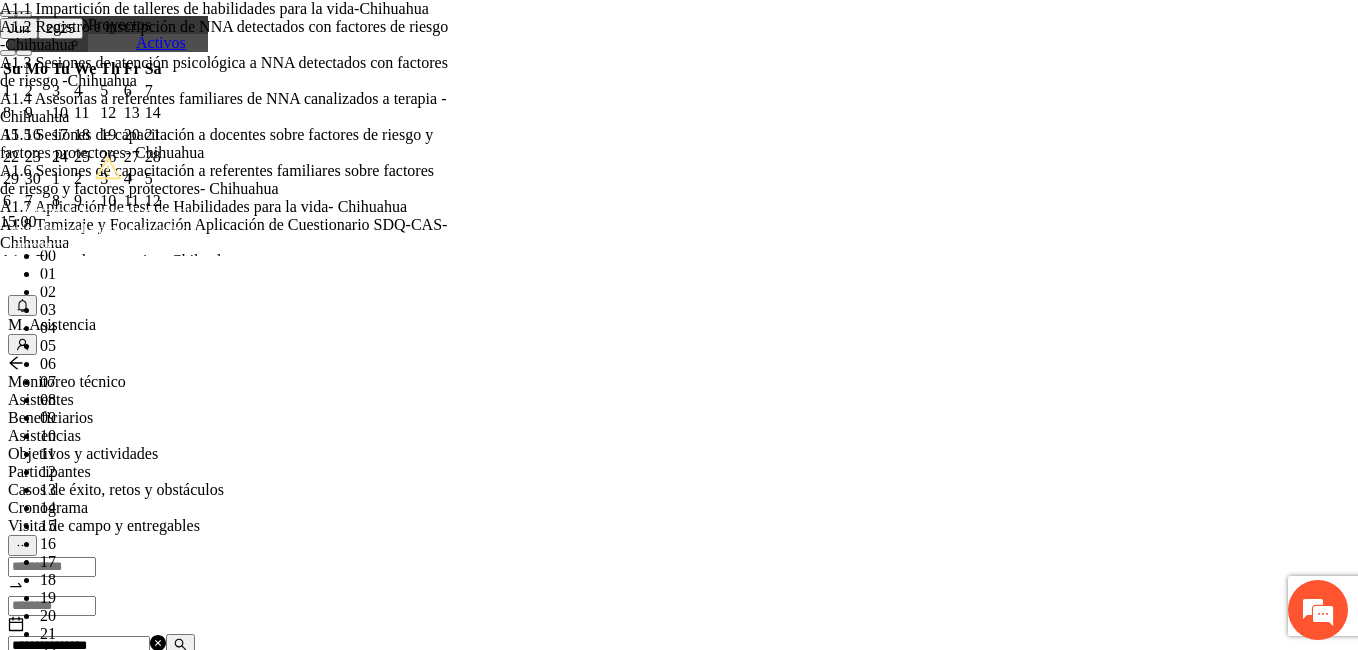 click on "**********" at bounding box center [258, 1183] 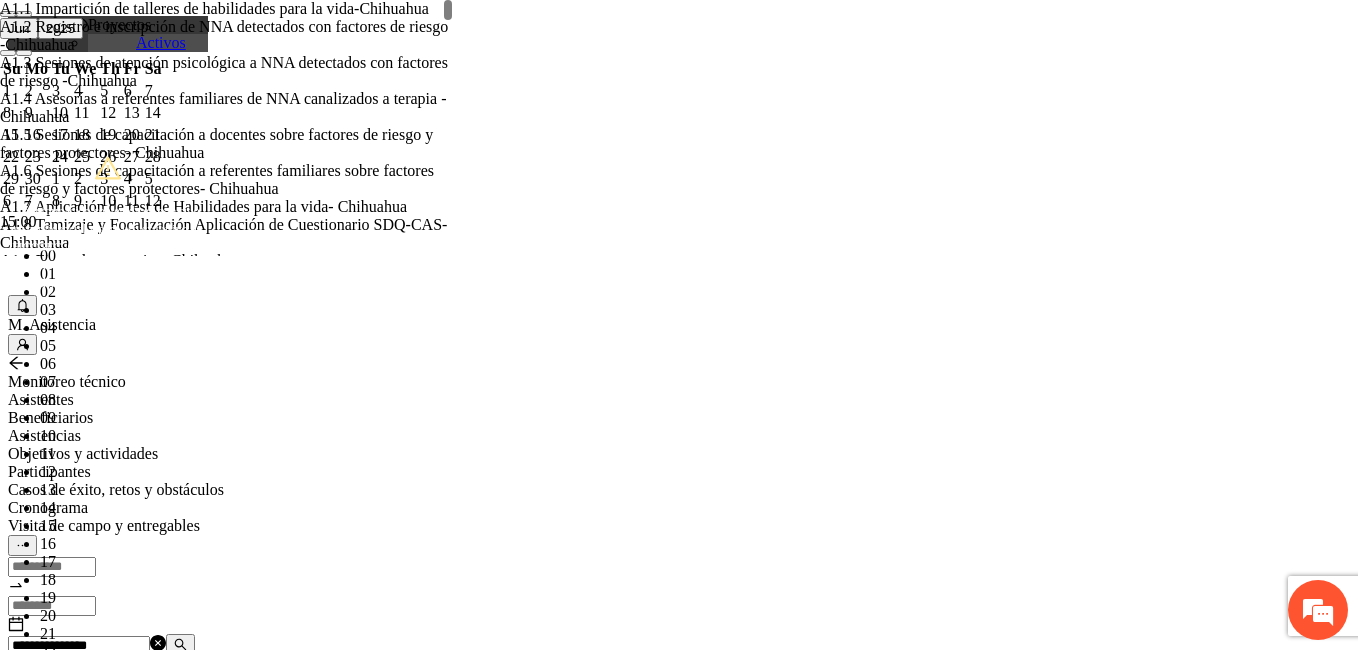 click on "**********" at bounding box center (258, 273503) 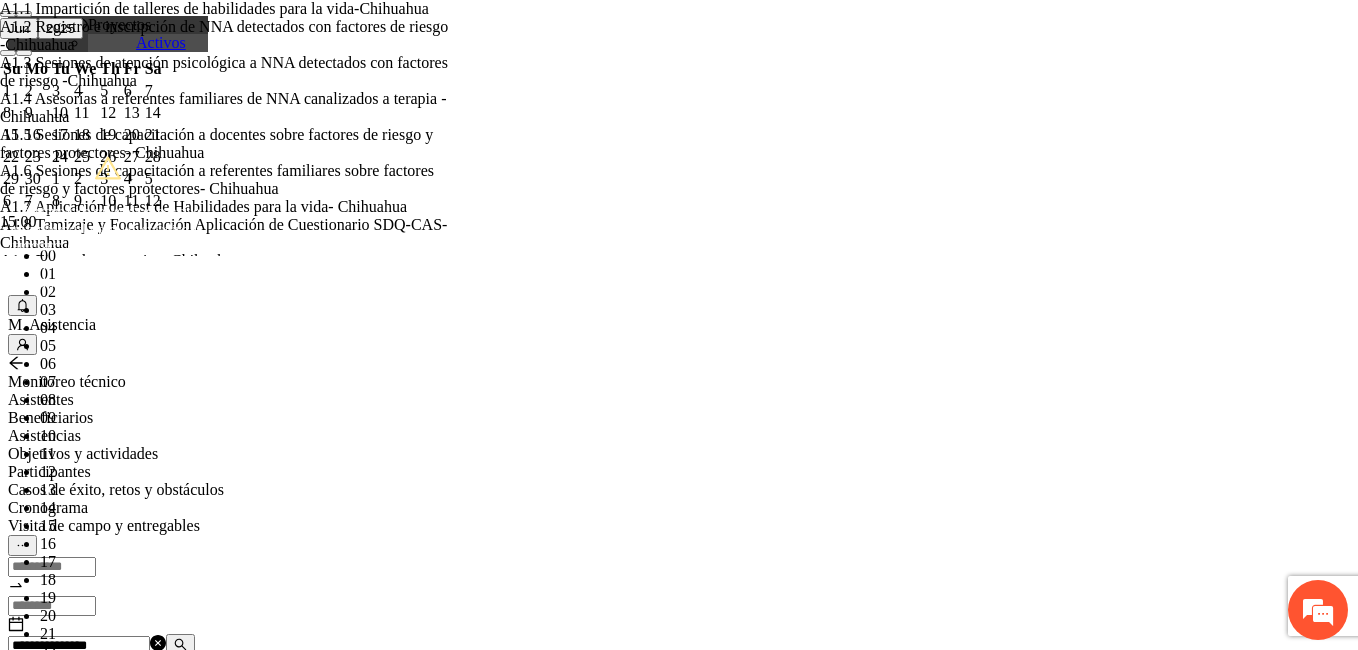 click on "Guardar" at bounding box center (109, 567979) 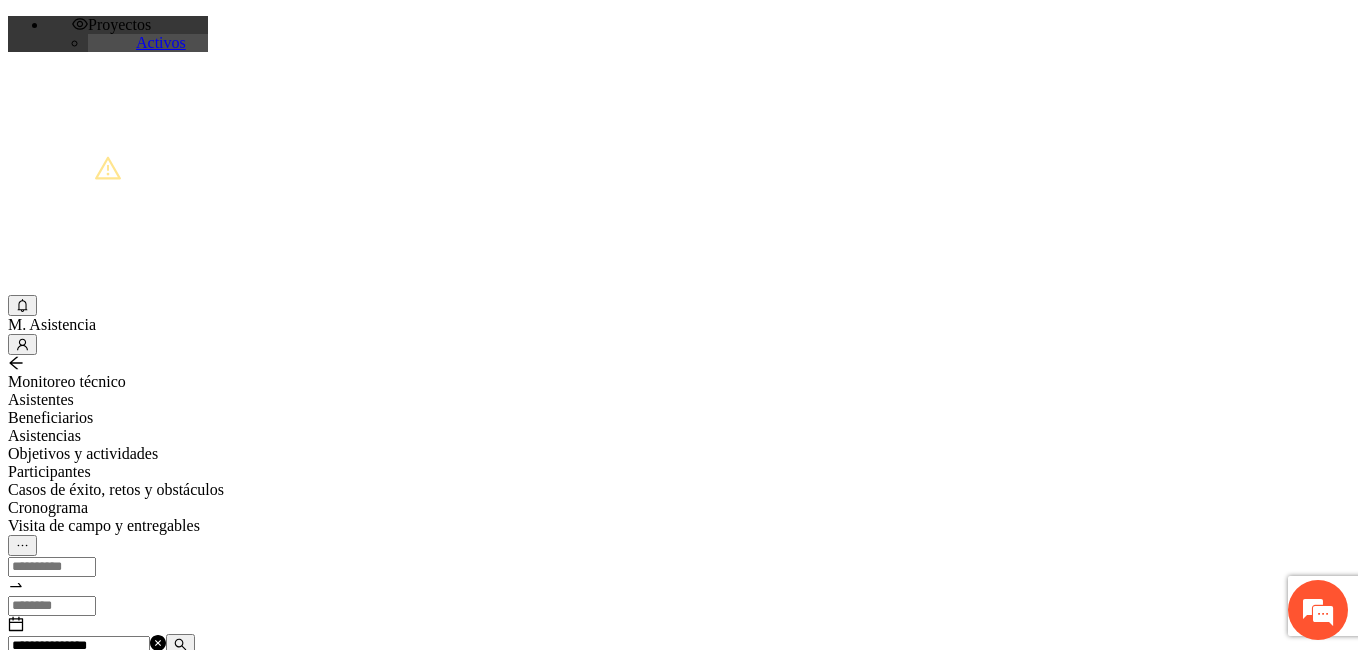 drag, startPoint x: 330, startPoint y: 229, endPoint x: 370, endPoint y: 226, distance: 40.112343 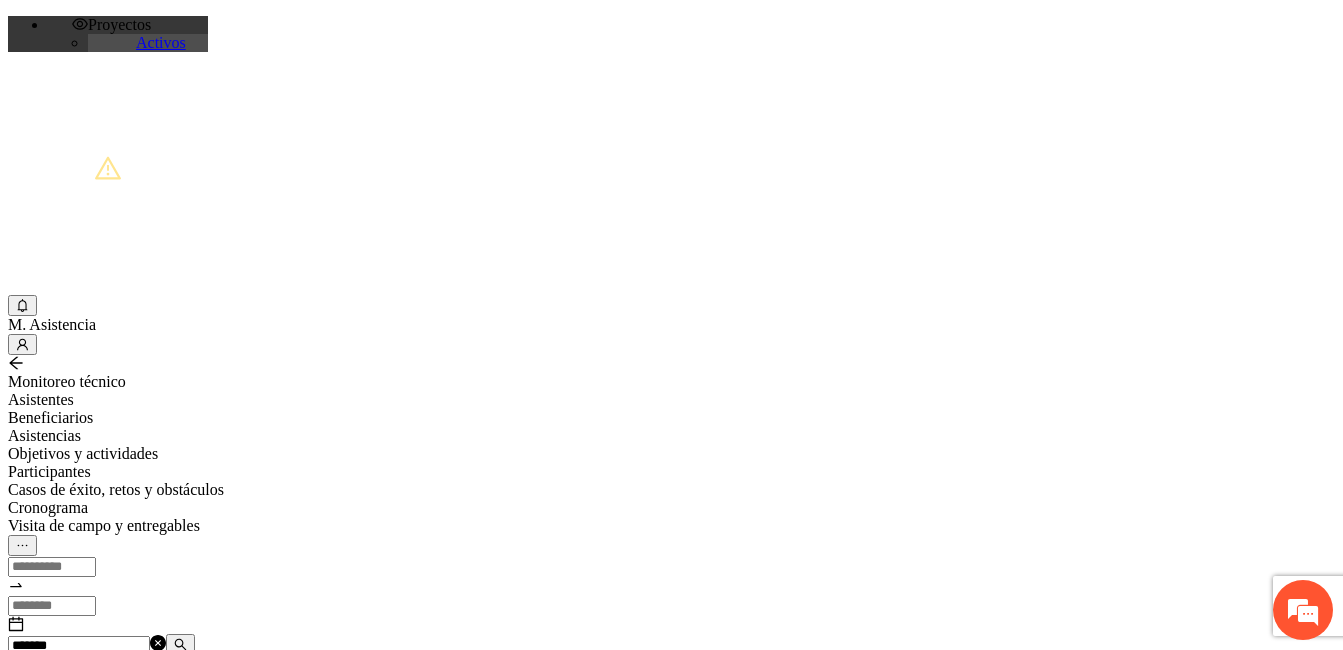 paste on "********" 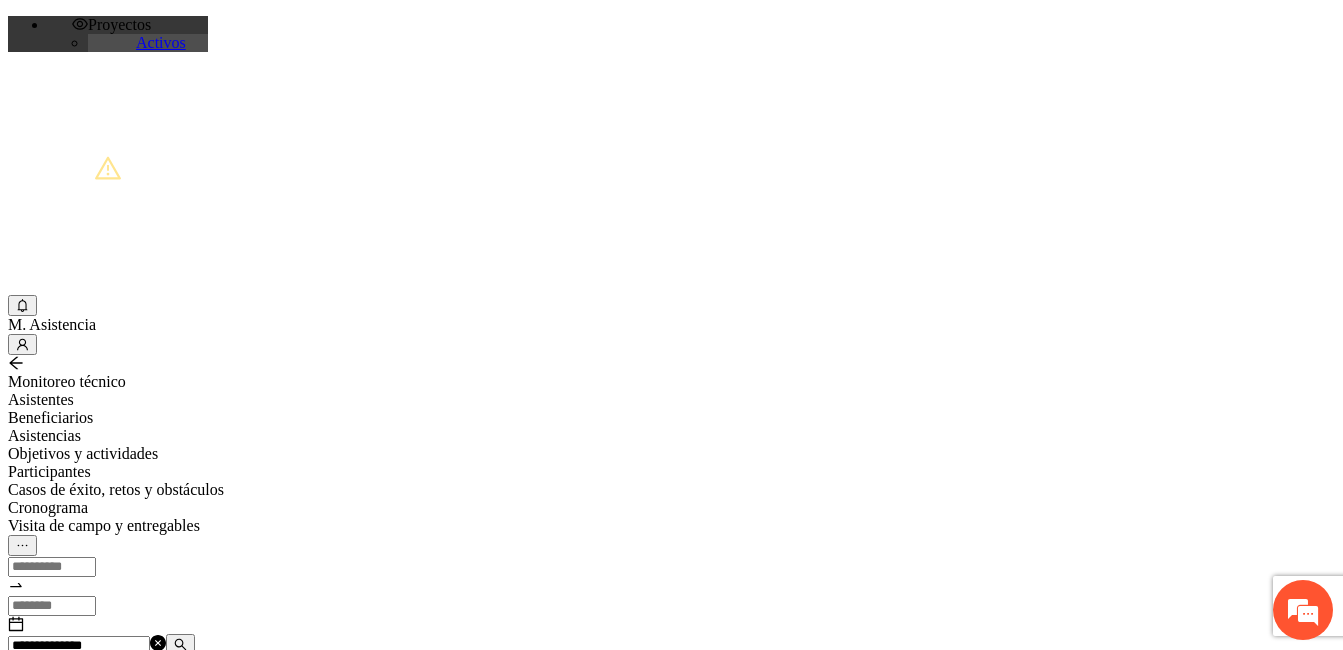 type on "**********" 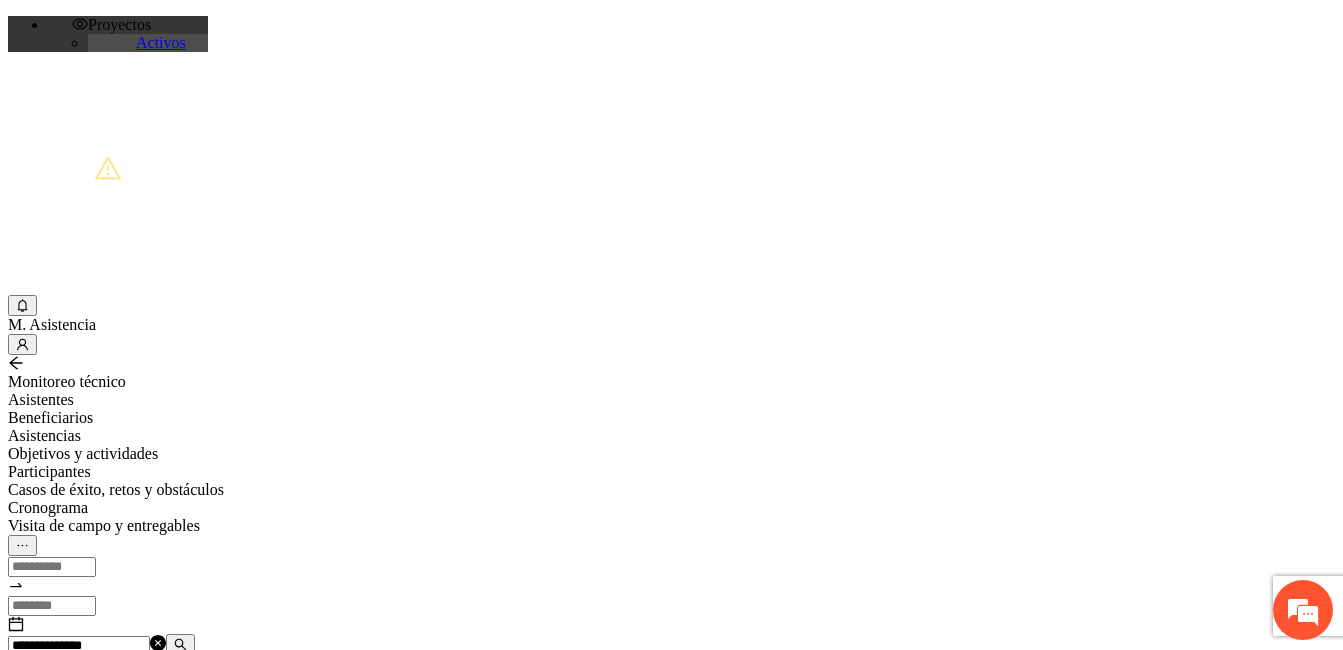 click on "Agregar asistencia" at bounding box center (71, 682) 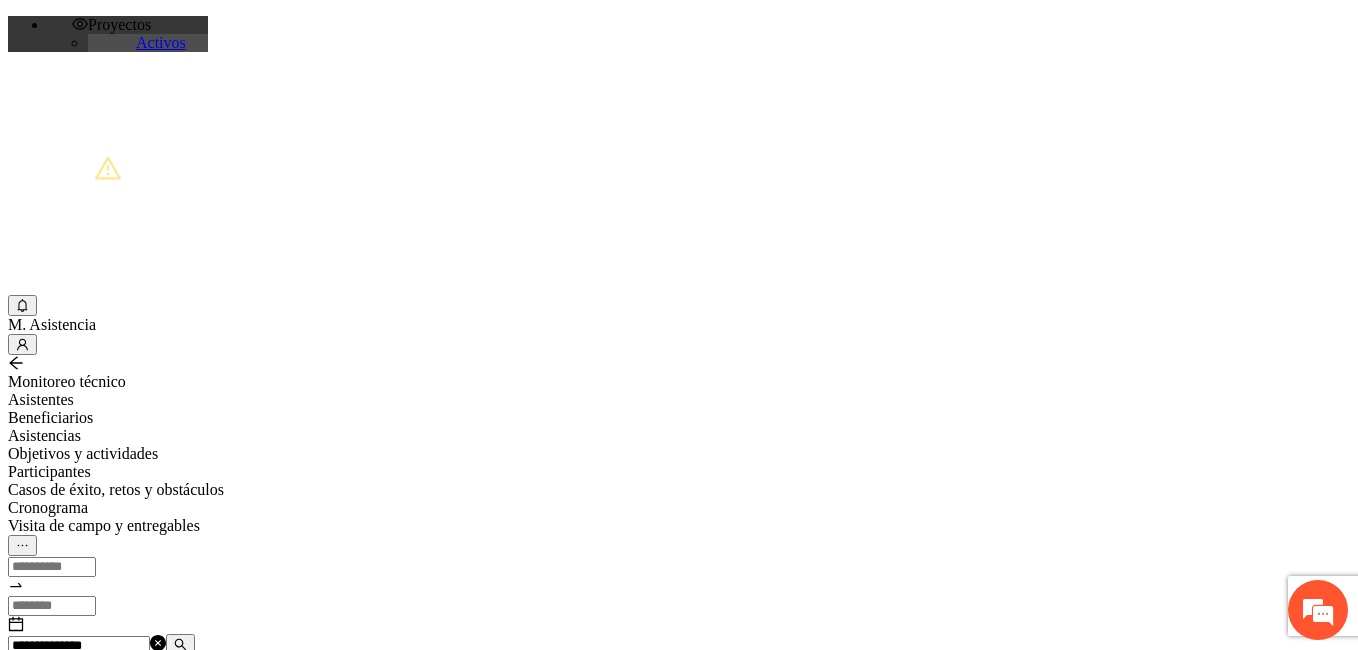 click at bounding box center (72, 1203) 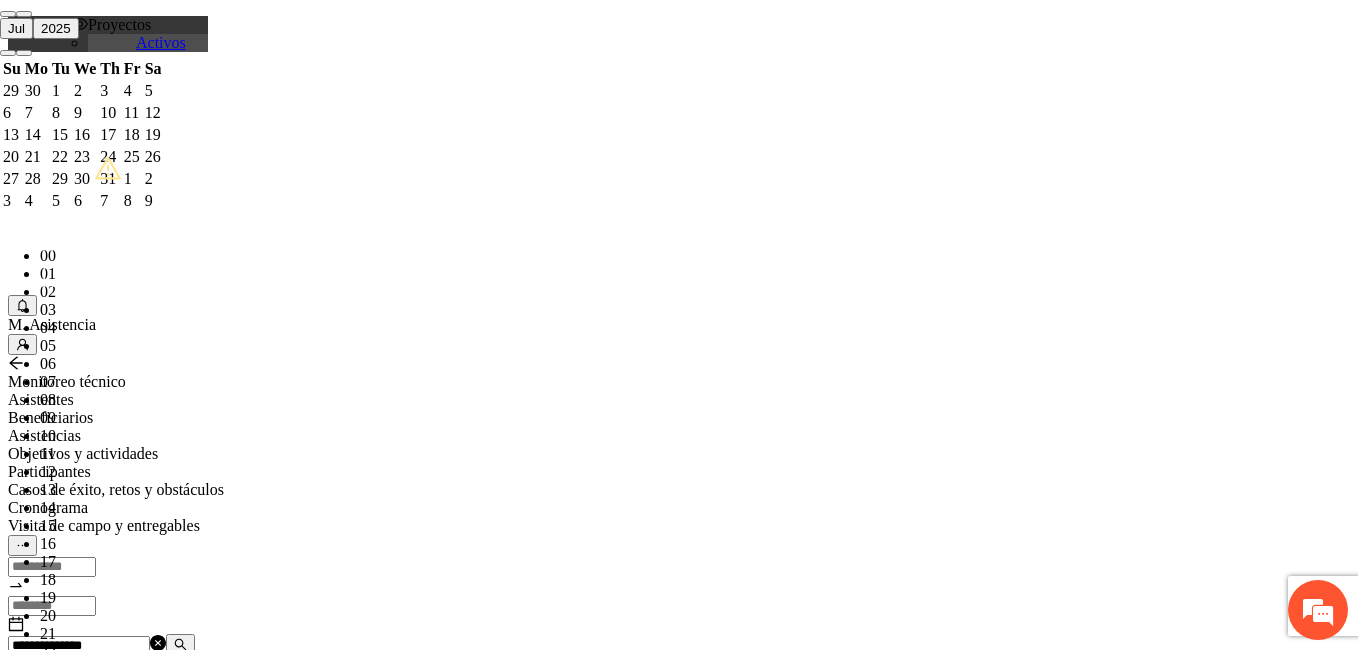 paste on "**********" 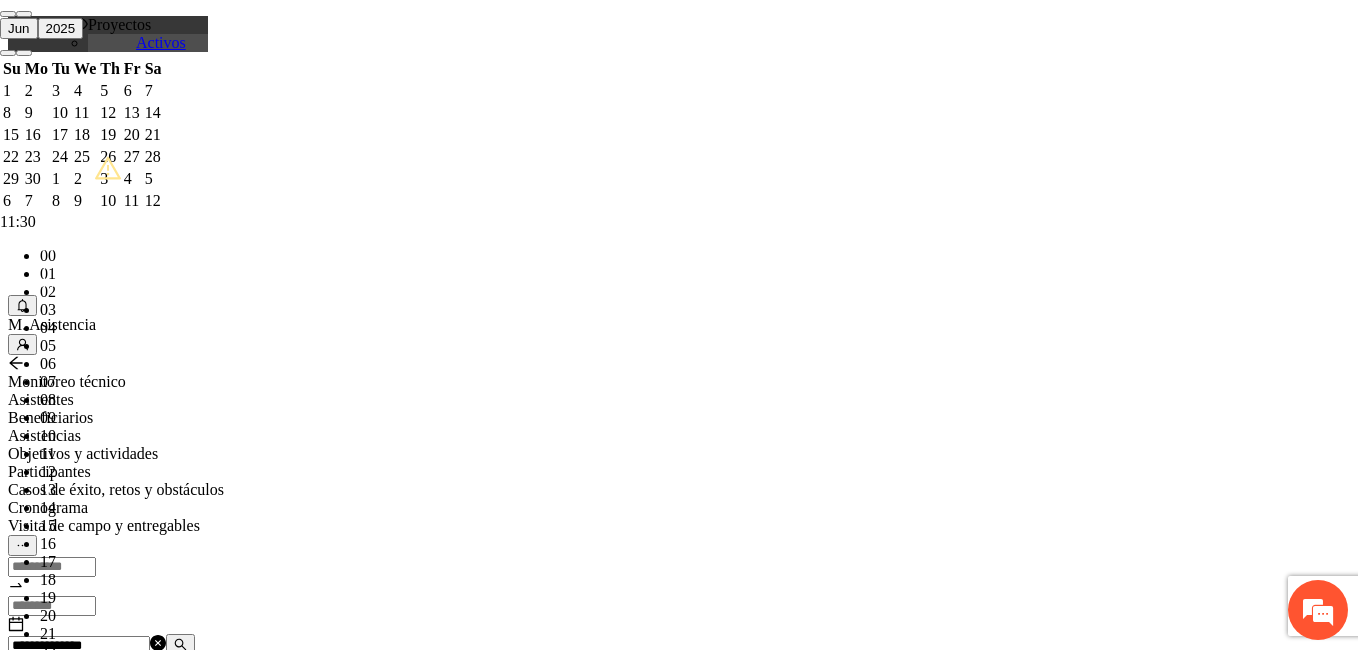 scroll, scrollTop: 206, scrollLeft: 0, axis: vertical 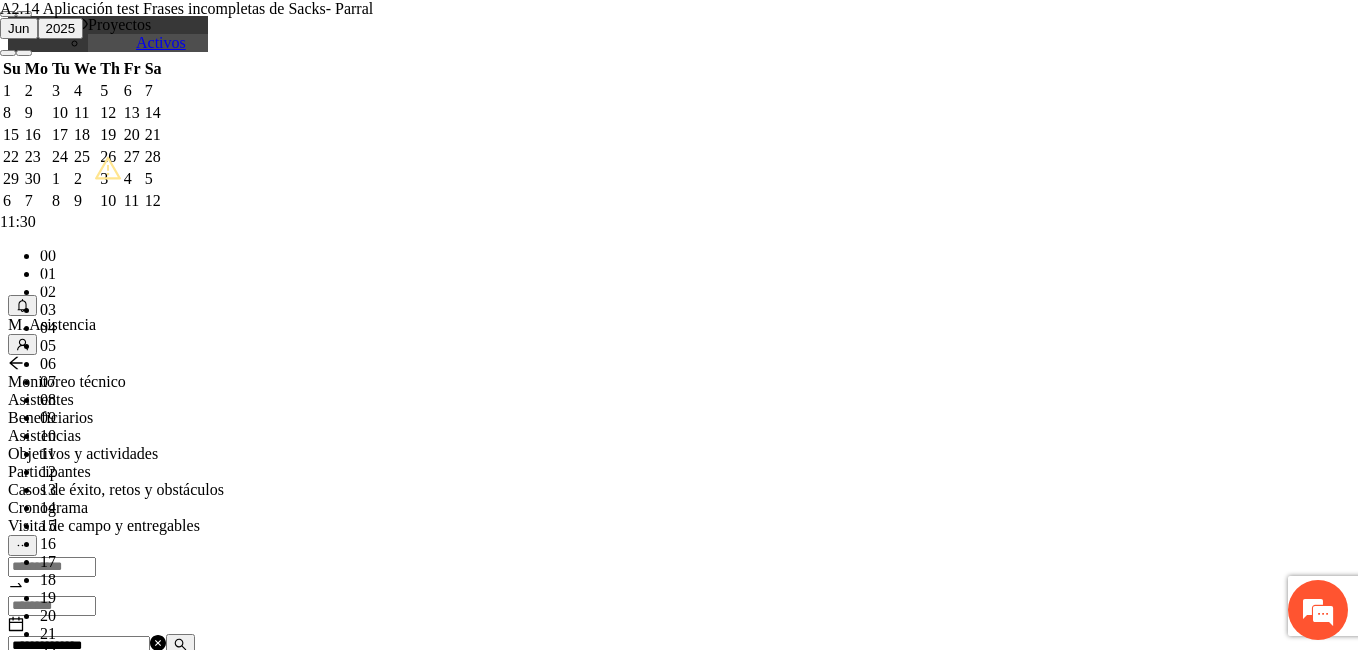 type 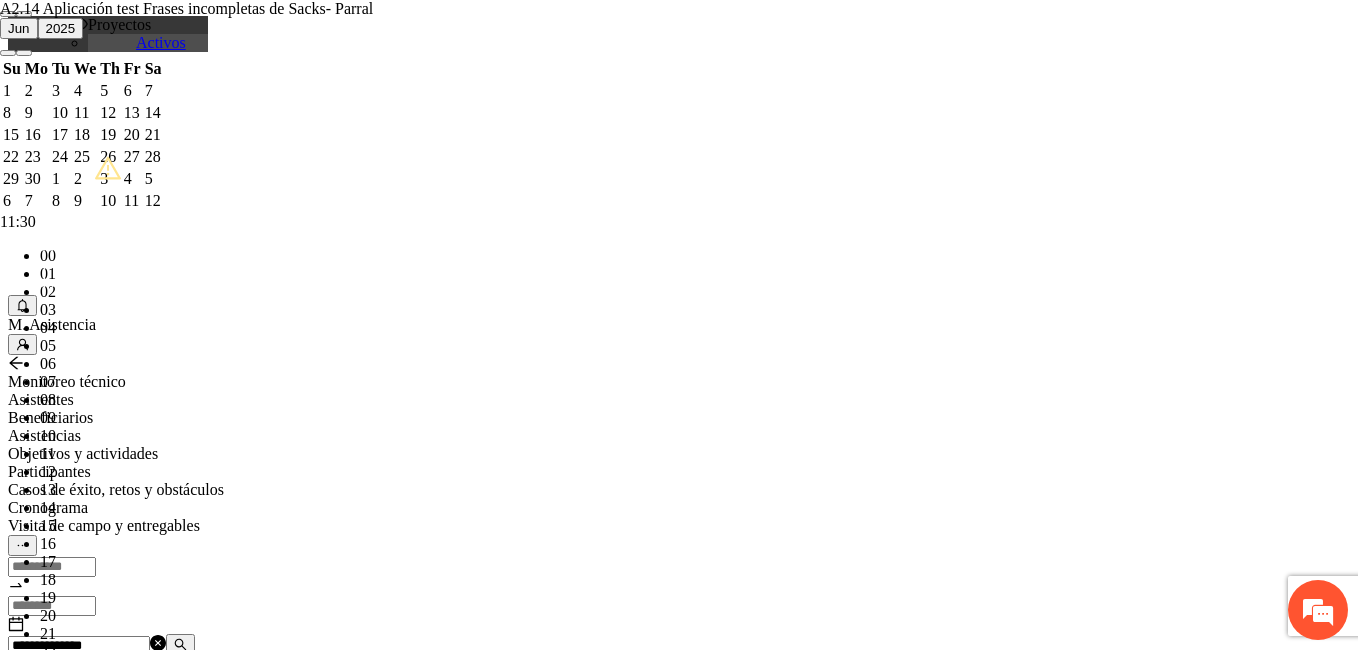 click on "**********" at bounding box center [258, 1165] 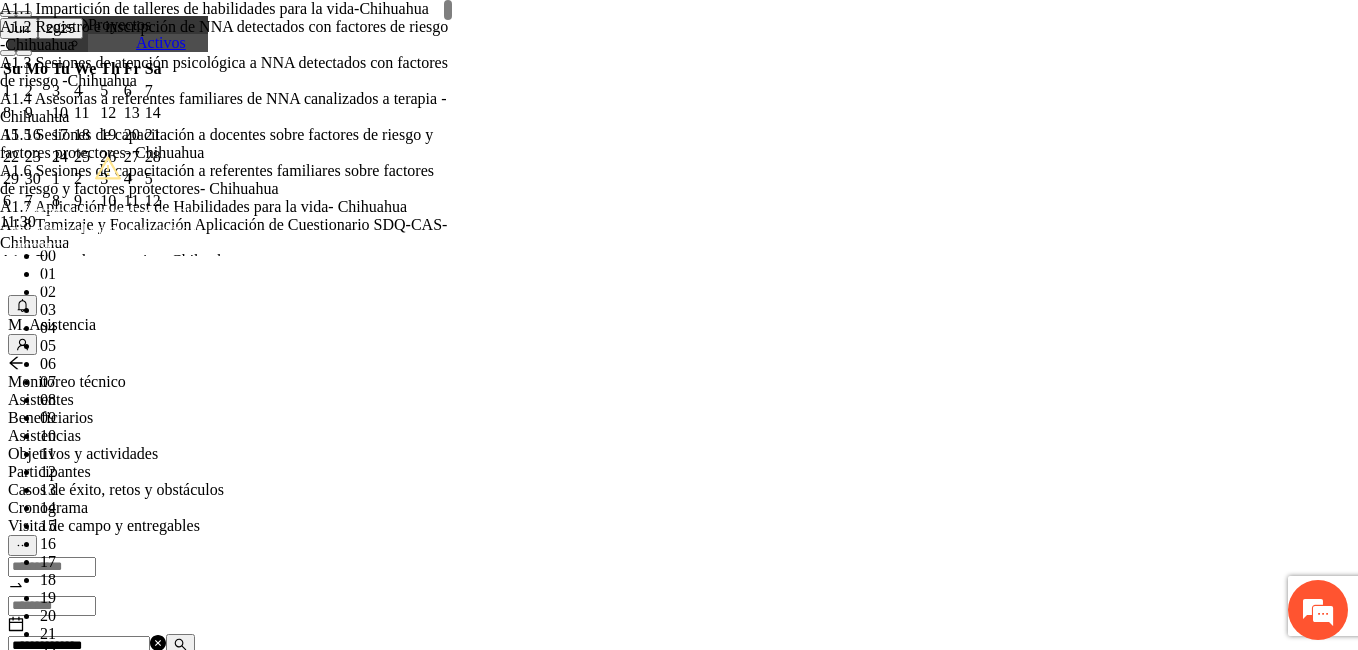 click on "**********" at bounding box center (258, 66666) 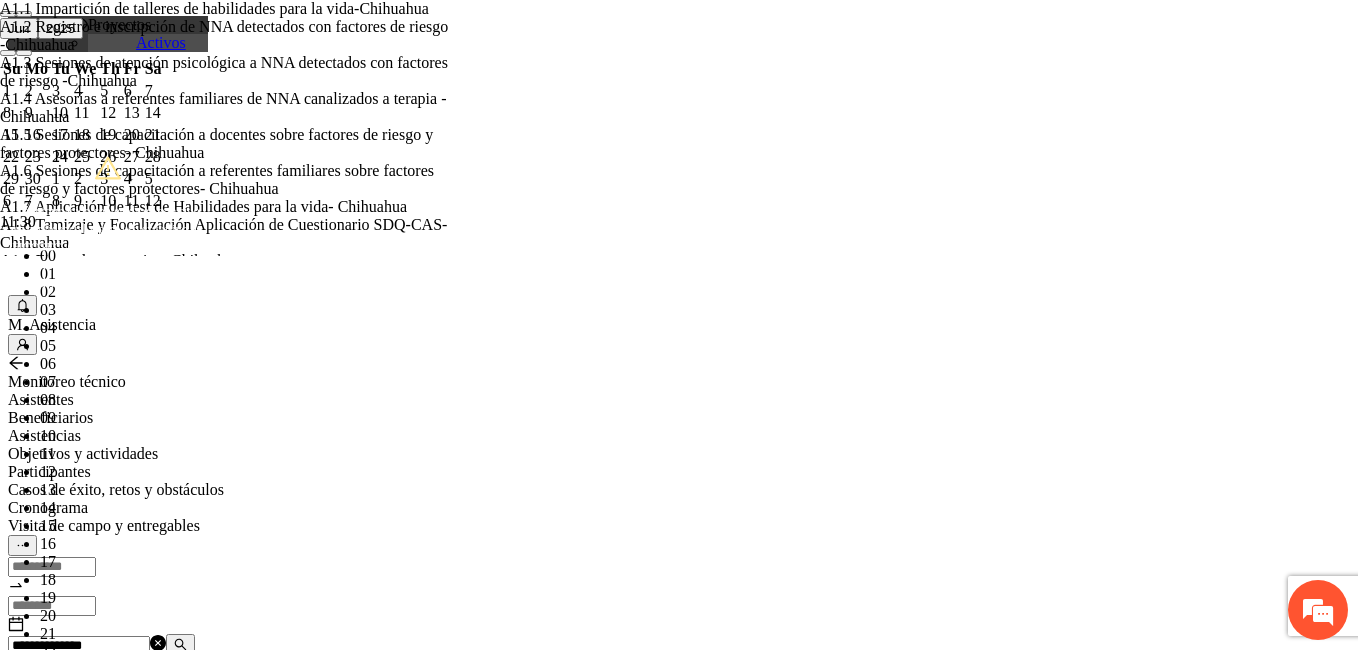 scroll, scrollTop: 217410, scrollLeft: 0, axis: vertical 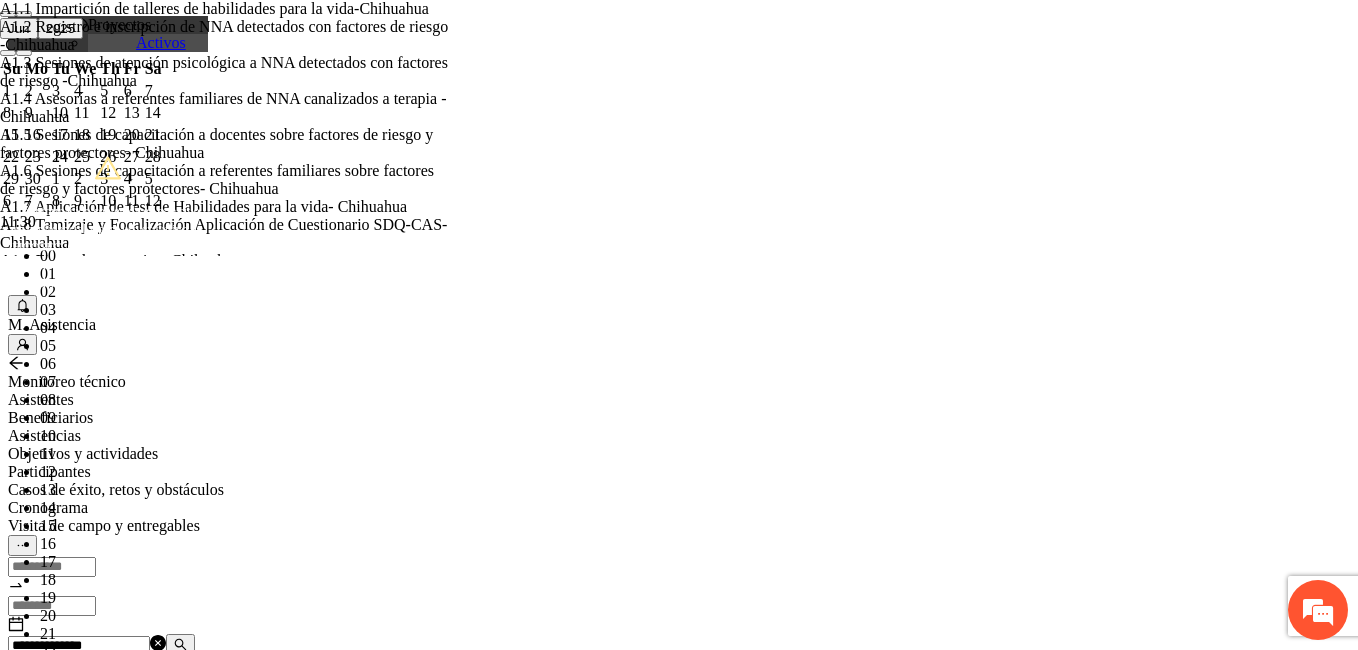 click on "Guardar" at bounding box center (109, 139242) 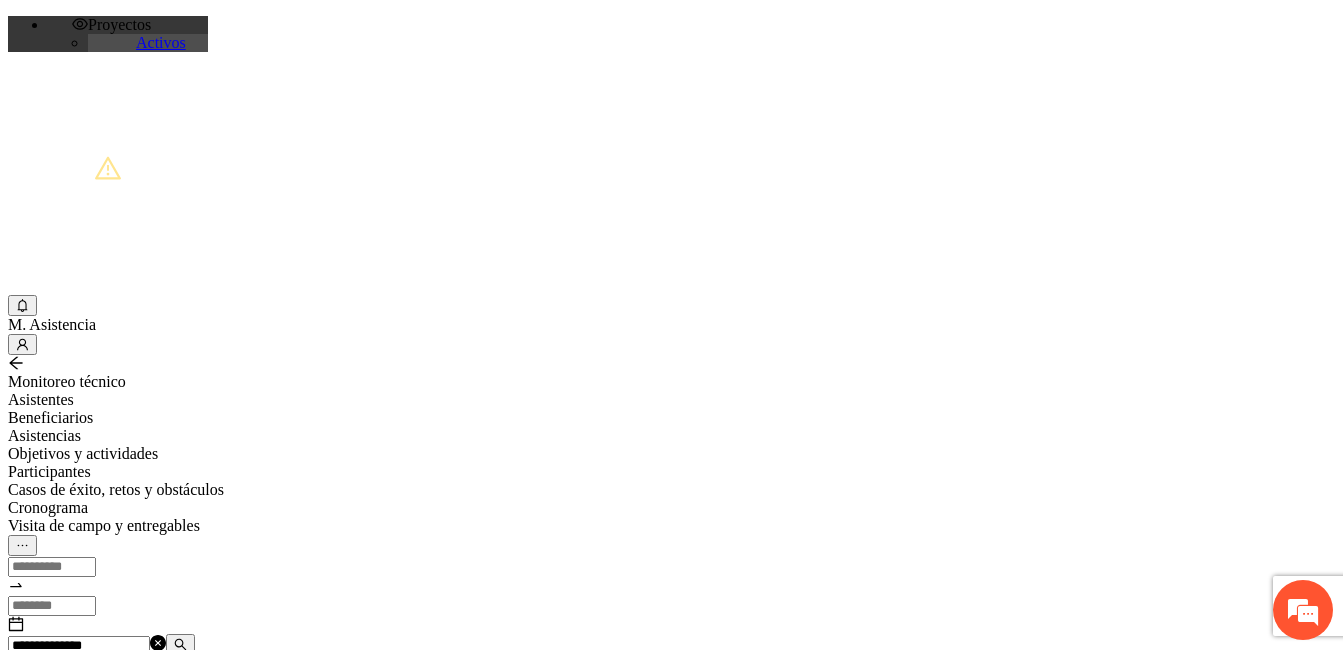 drag, startPoint x: 353, startPoint y: 233, endPoint x: 173, endPoint y: 227, distance: 180.09998 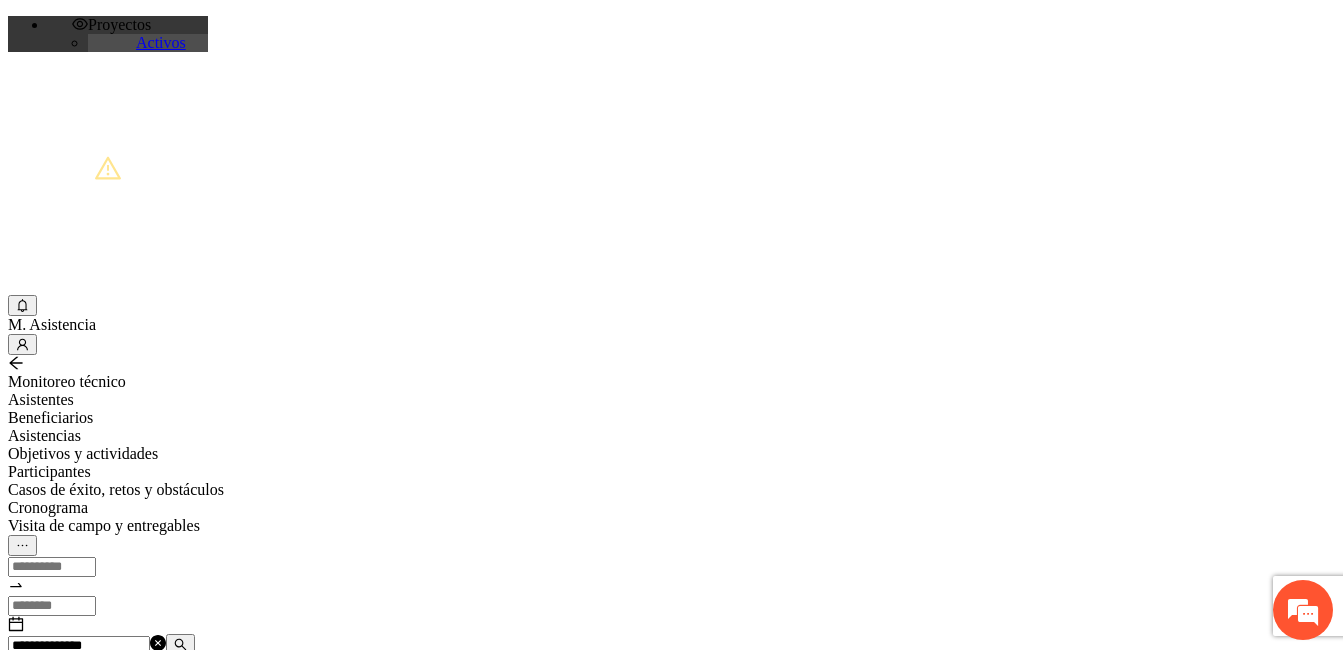 type on "**********" 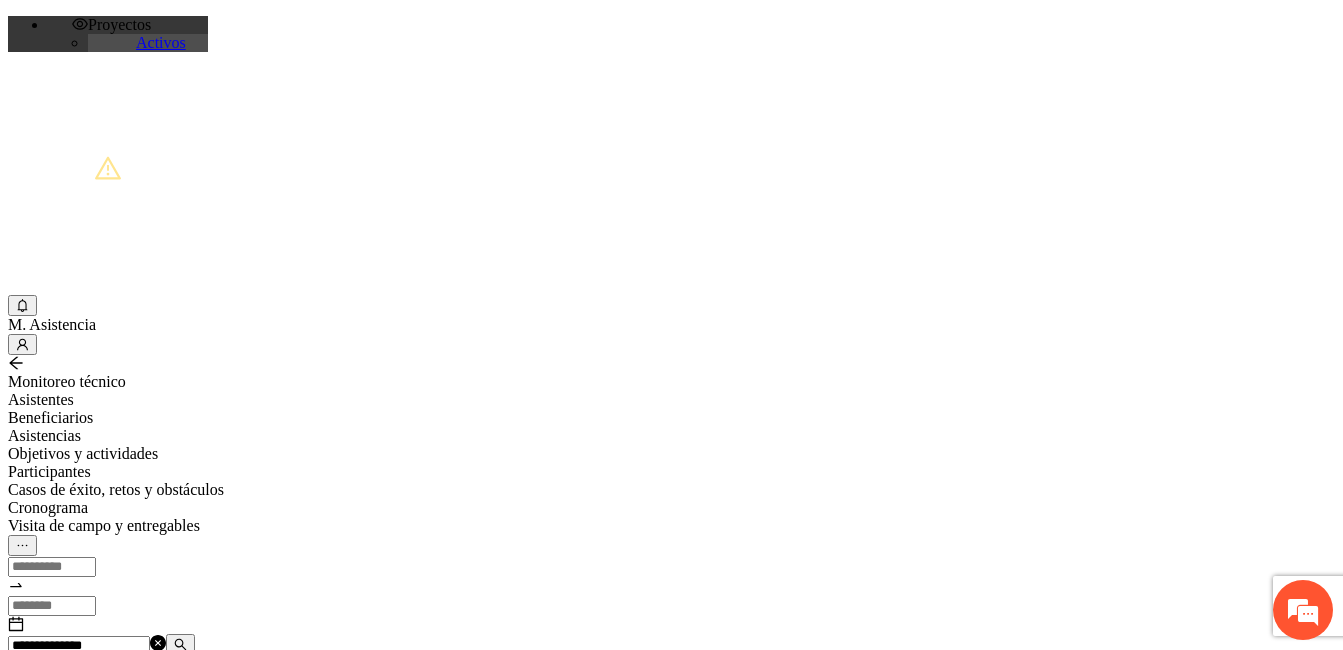 click on "Agregar asistencia" at bounding box center (71, 682) 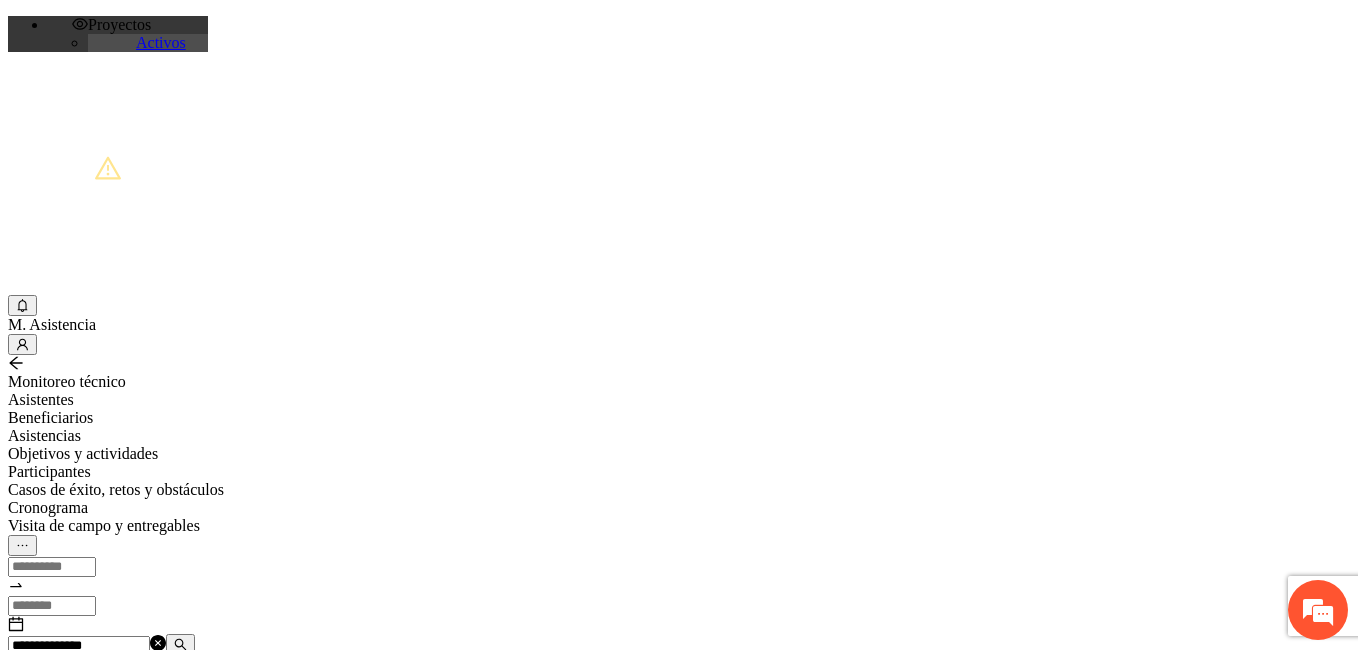 click at bounding box center (258, 1202) 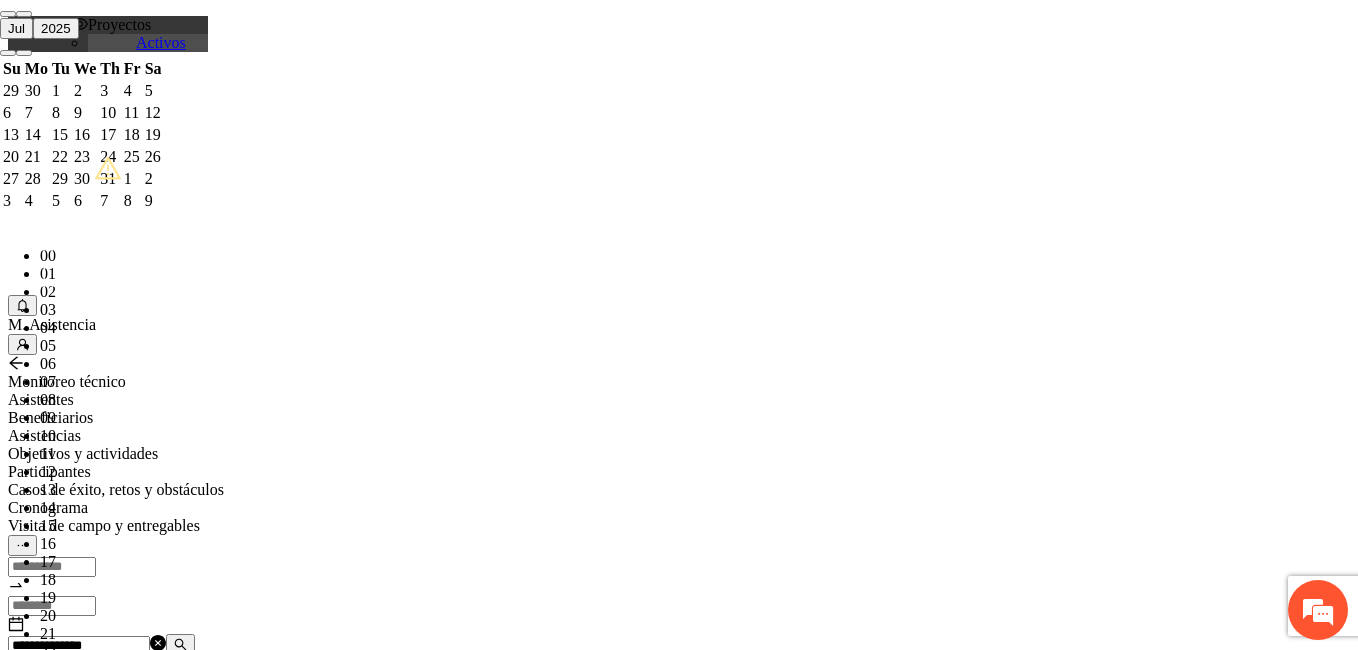 paste on "**********" 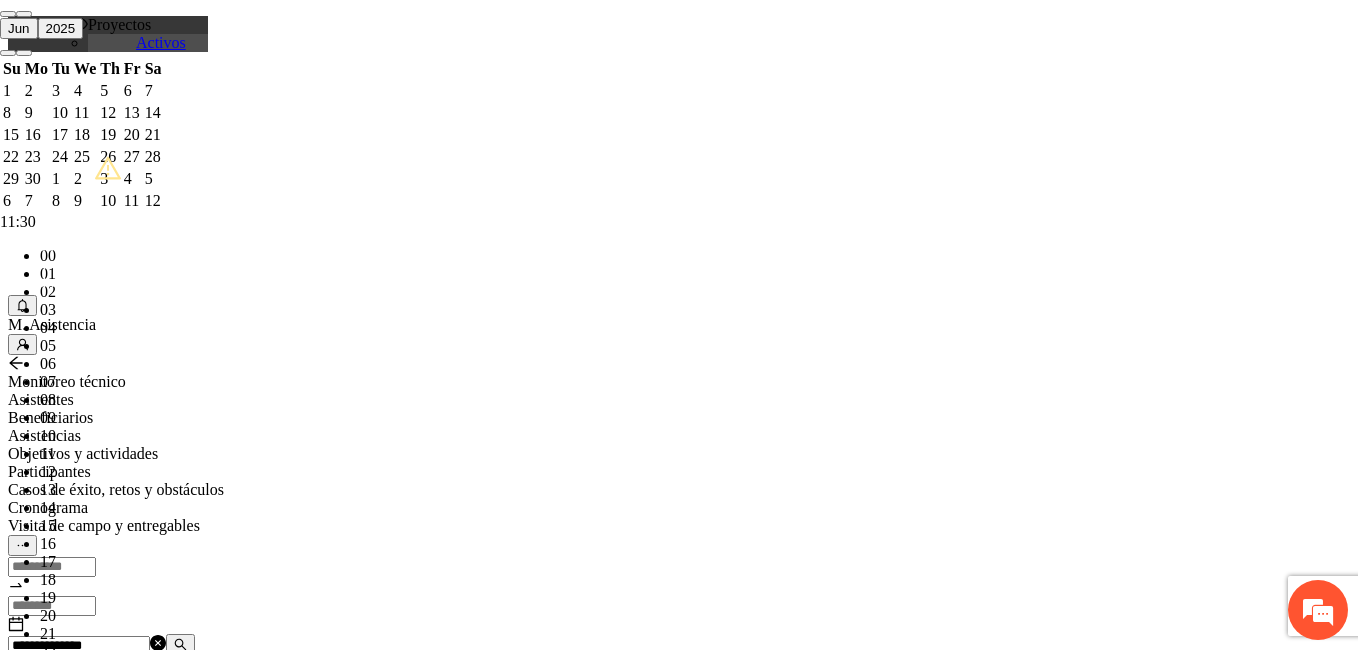 scroll, scrollTop: 155, scrollLeft: 0, axis: vertical 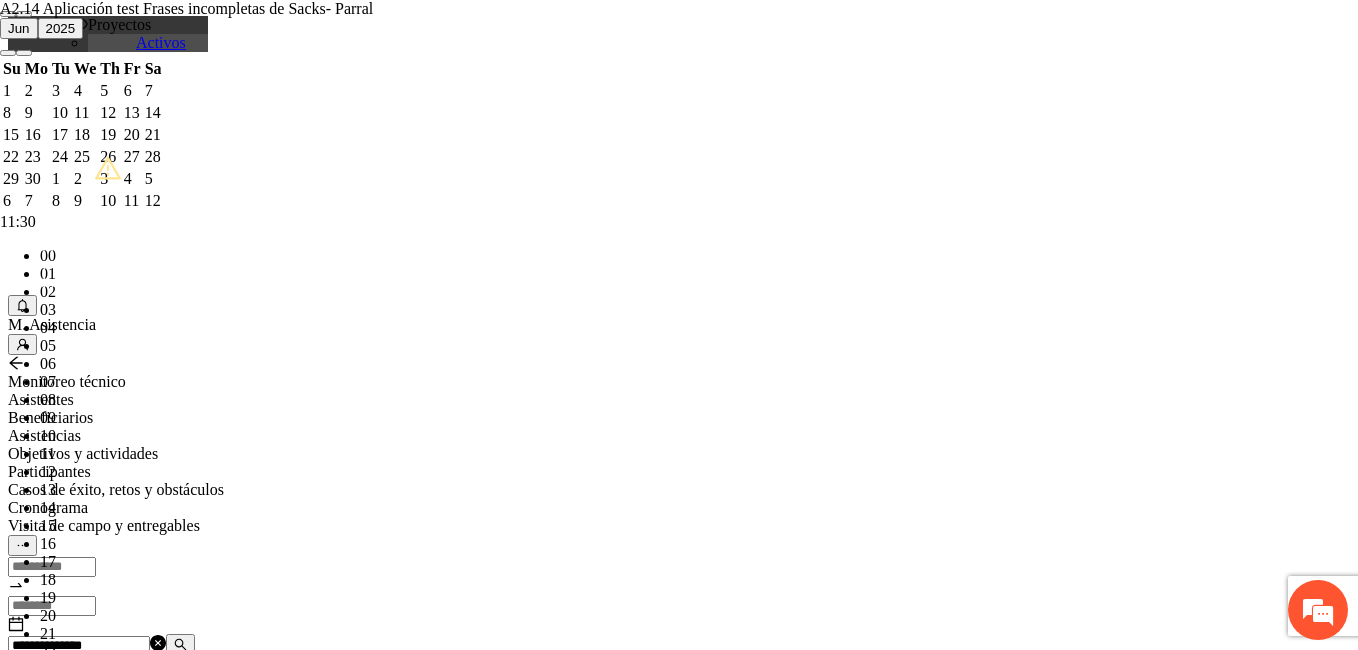 type 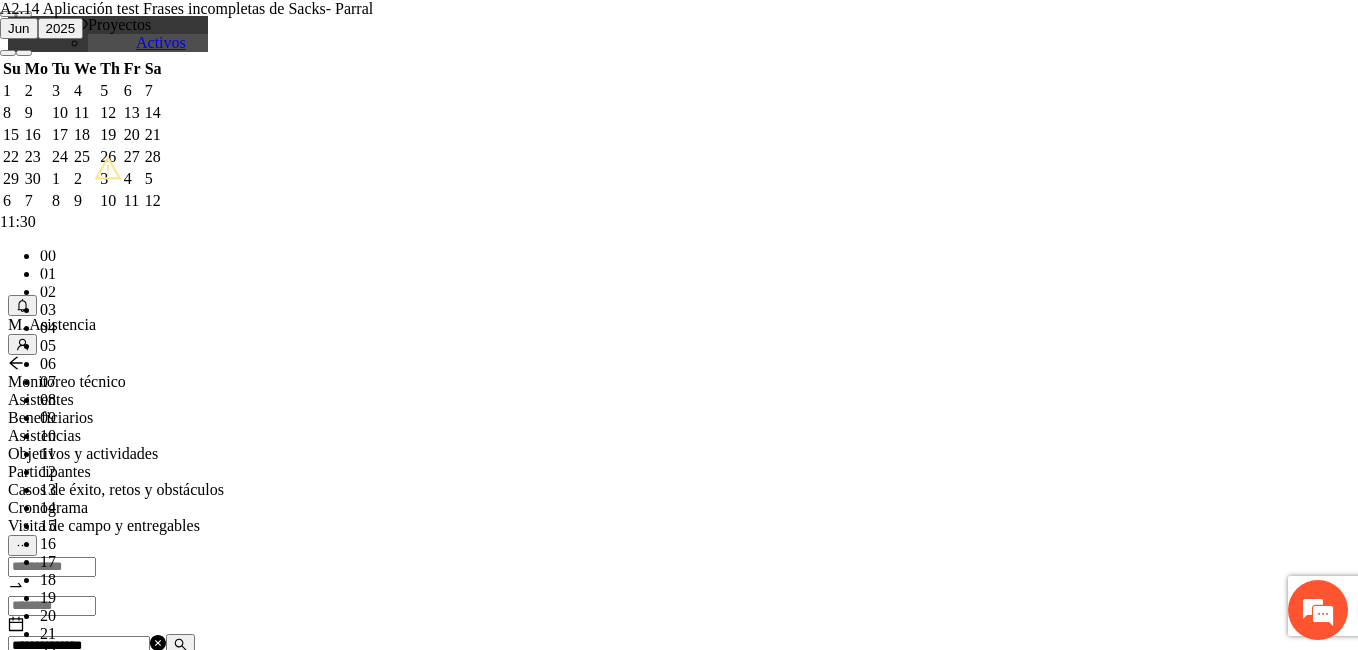 click on "**********" at bounding box center [258, 1165] 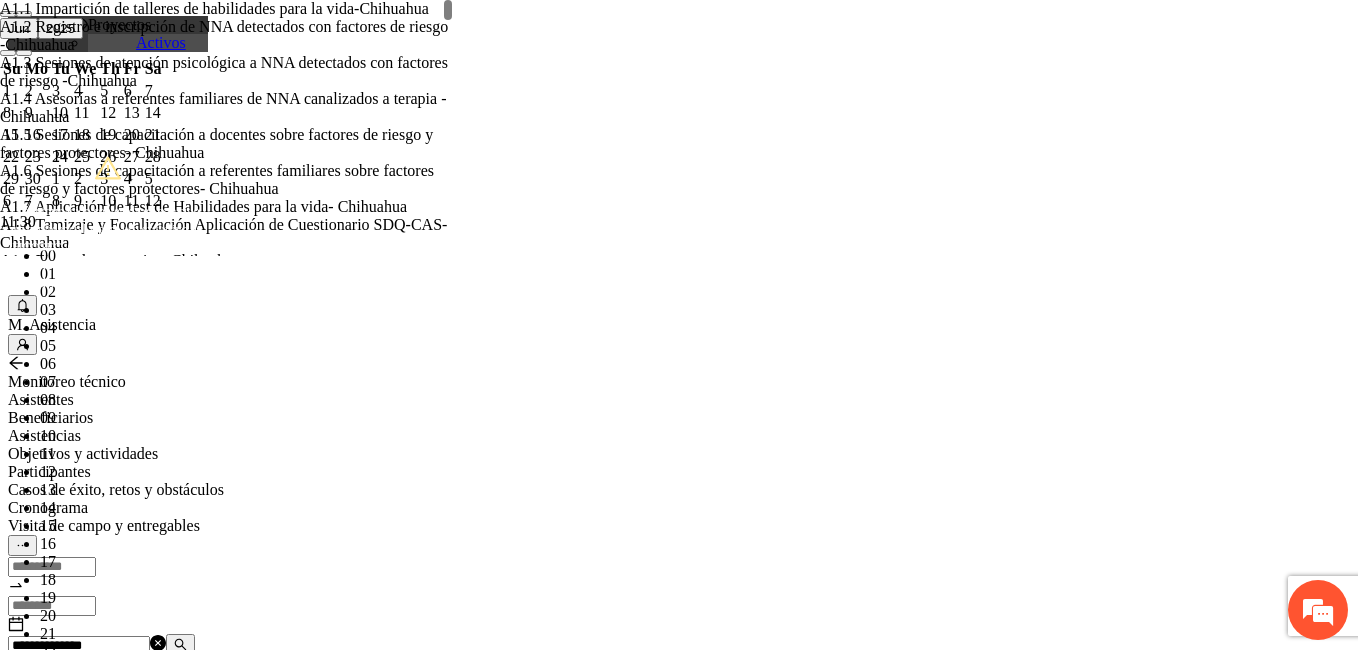 click on "**********" at bounding box center (258, 66666) 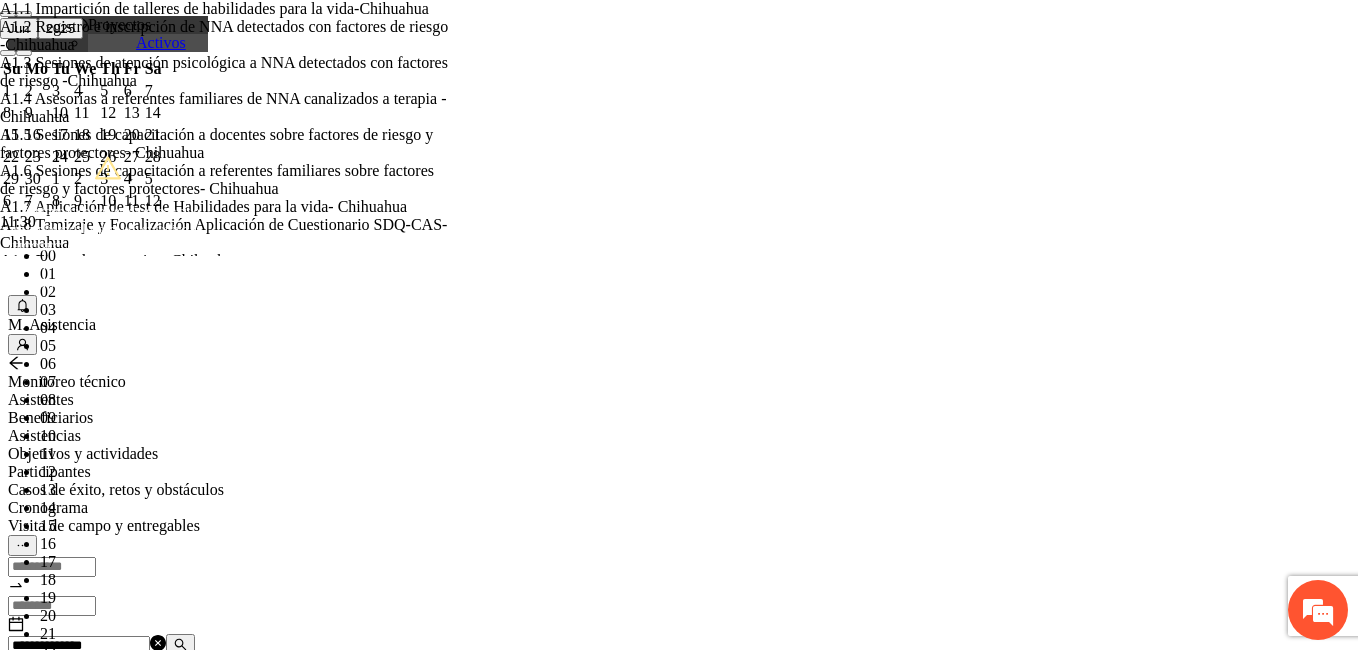 scroll, scrollTop: 217410, scrollLeft: 0, axis: vertical 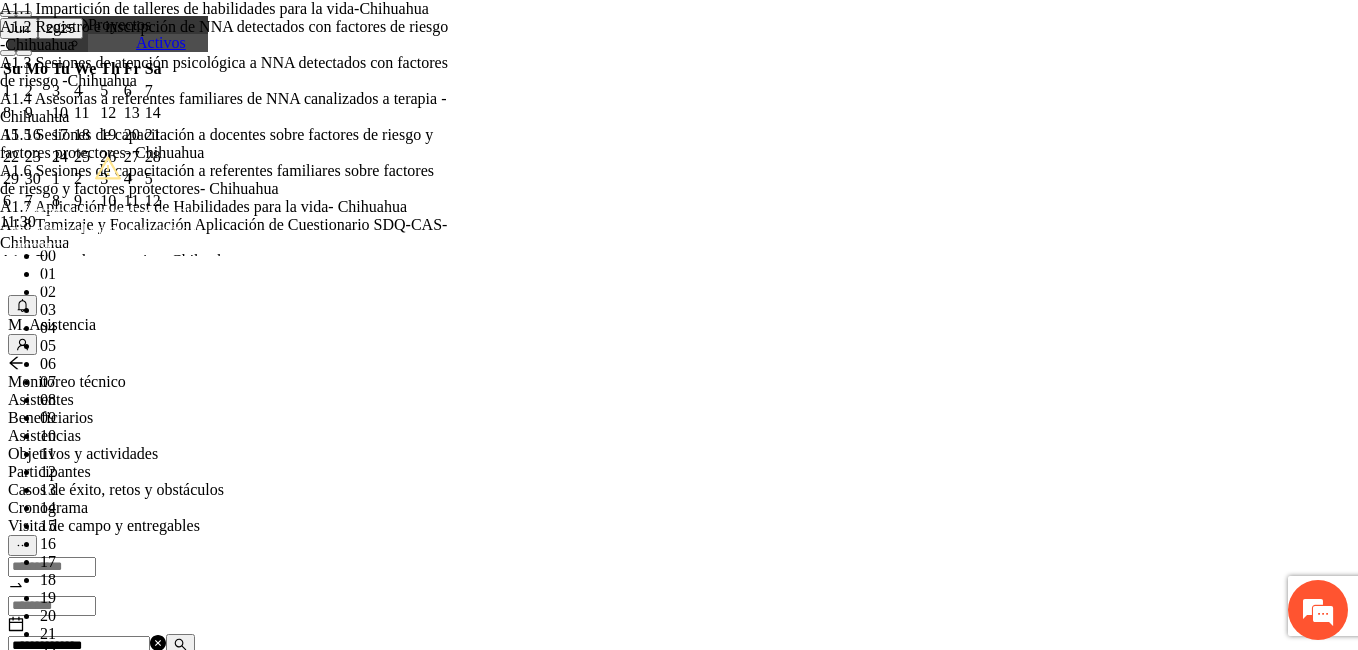 click on "Guardar" at bounding box center (109, 139242) 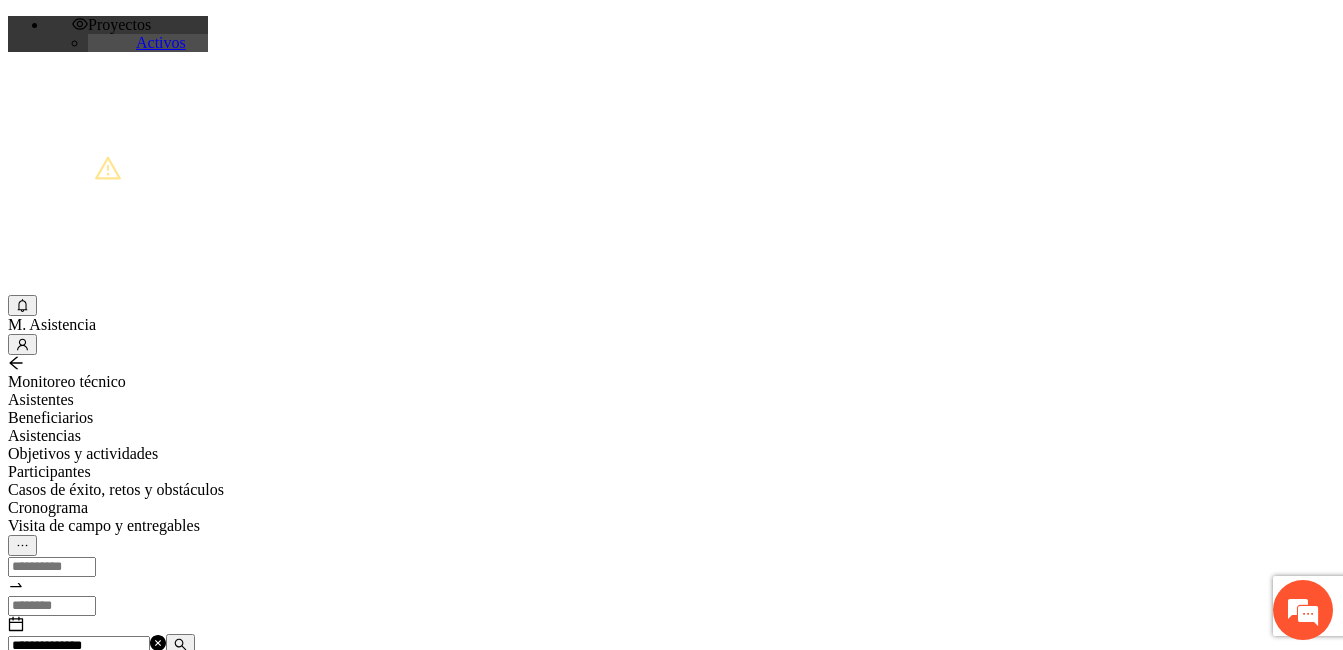 drag, startPoint x: 335, startPoint y: 230, endPoint x: 162, endPoint y: 246, distance: 173.73831 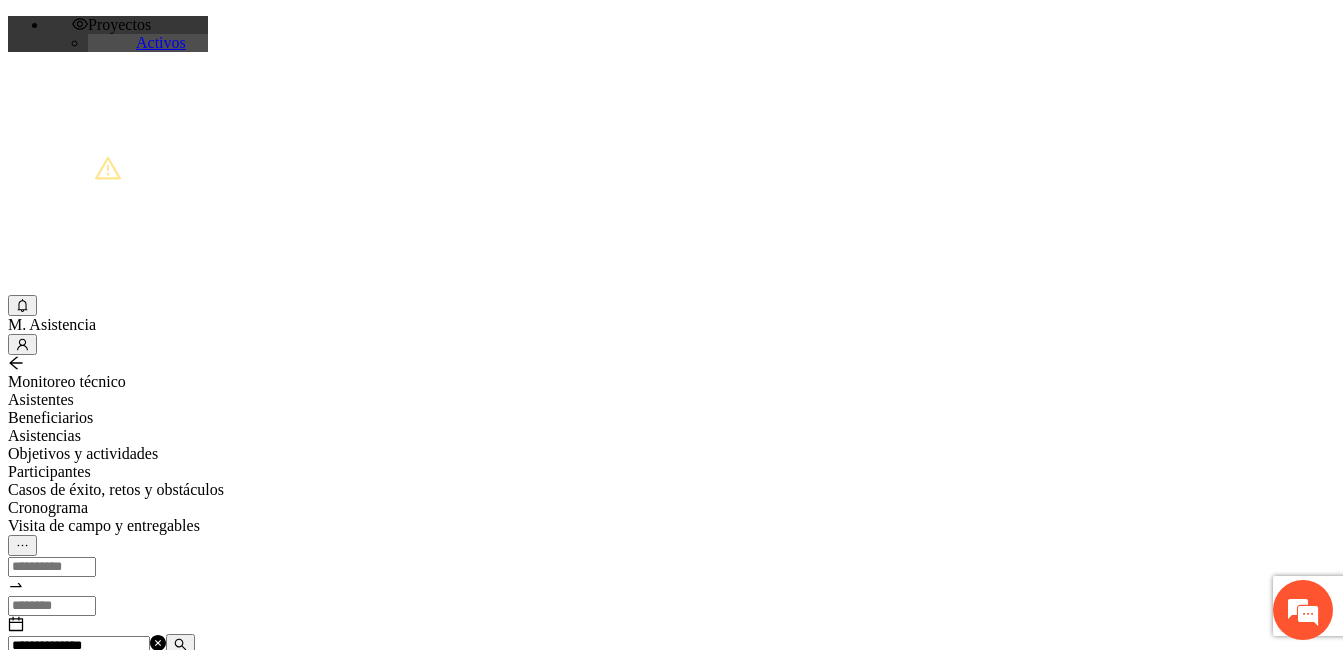 click on "**********" at bounding box center [671, 1038] 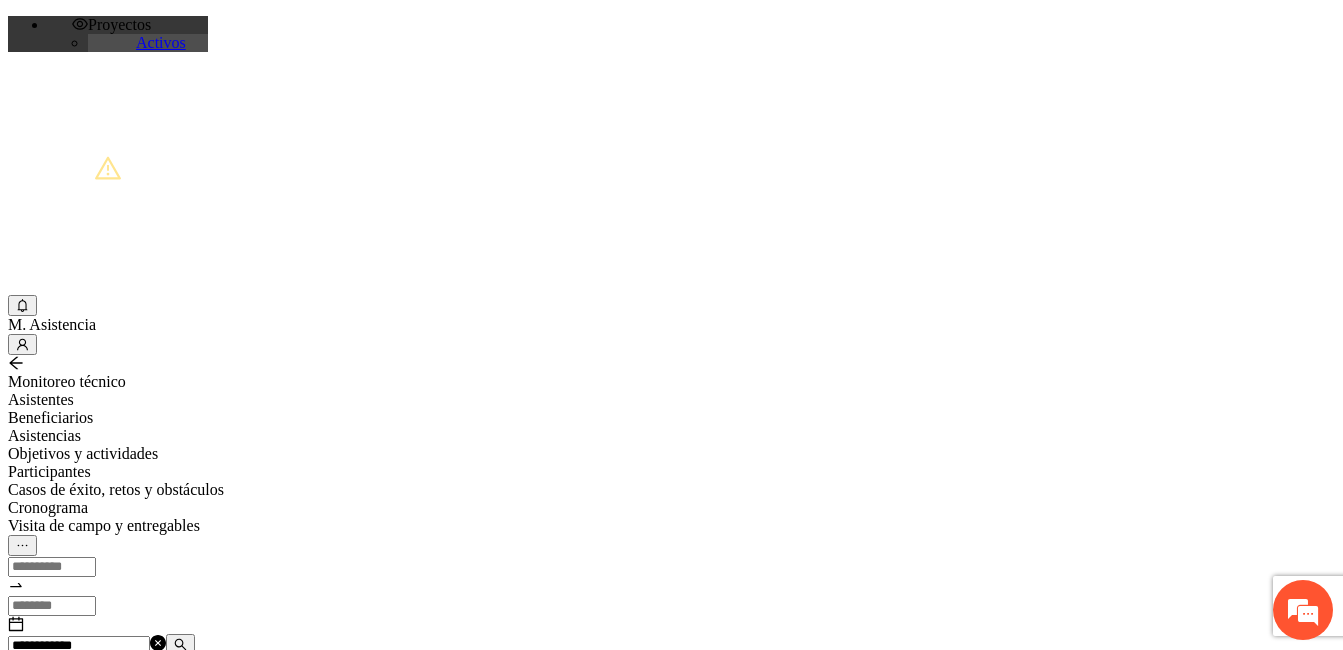 type on "**********" 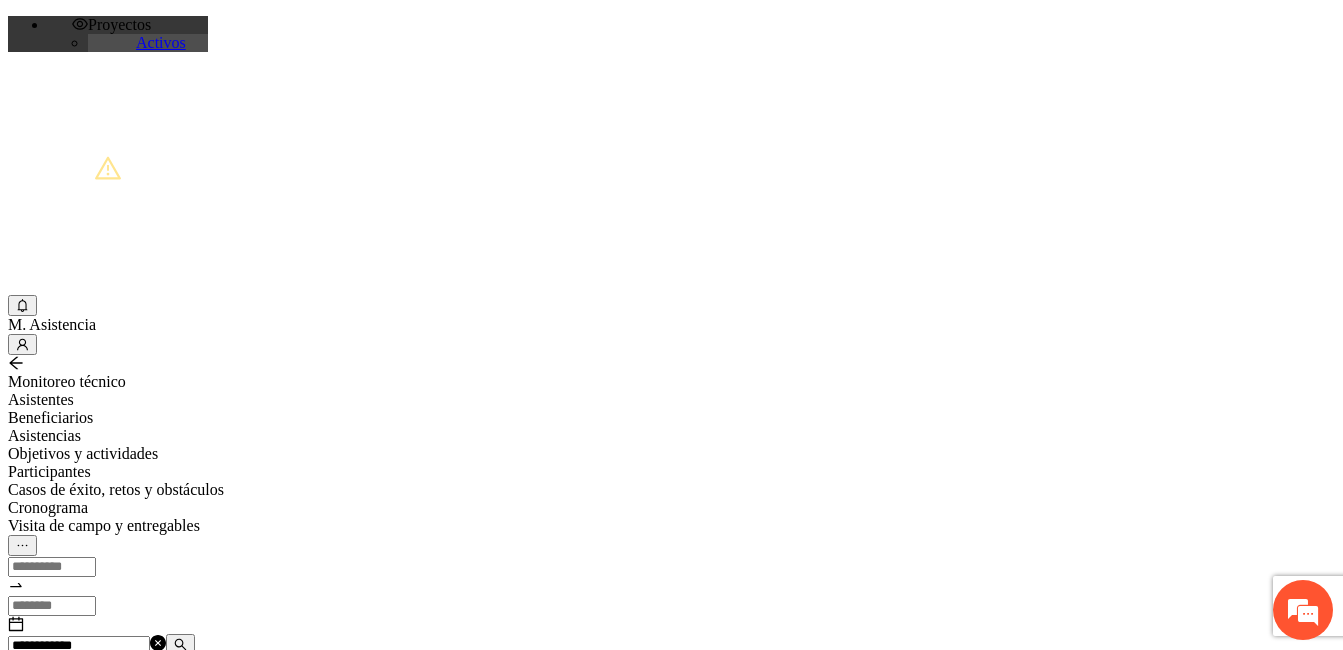click on "Agregar asistencia" at bounding box center [71, 682] 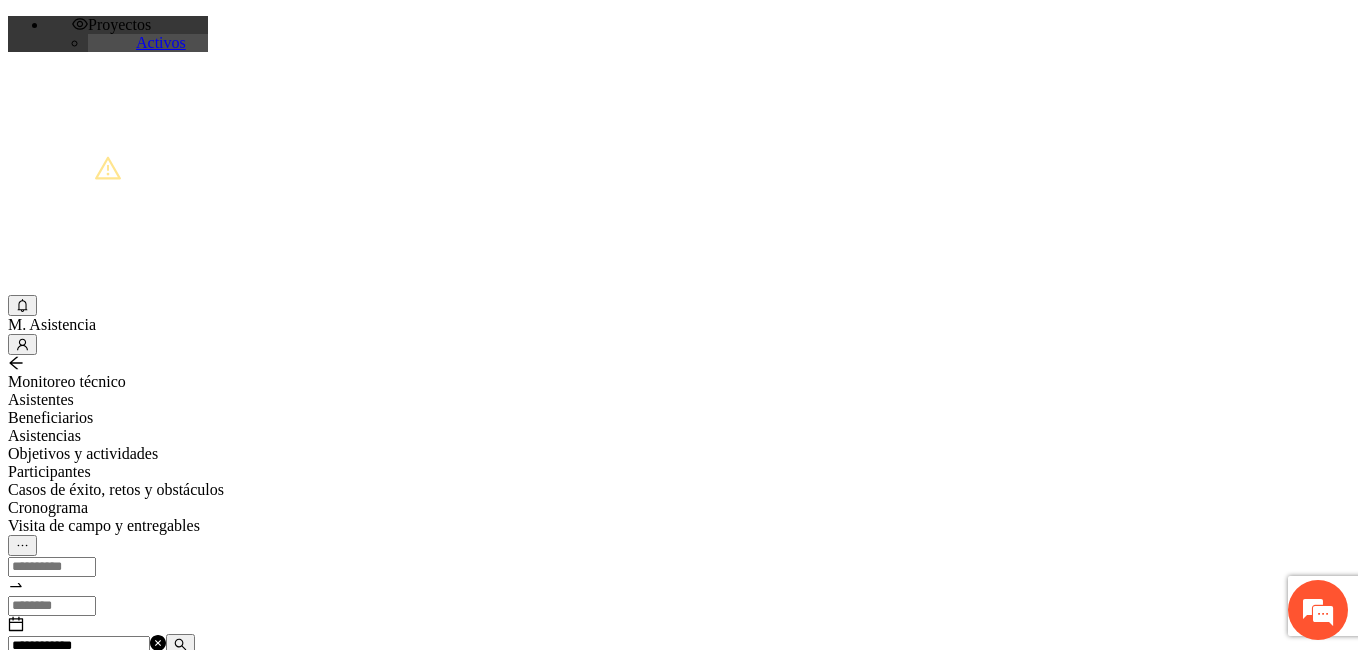 click at bounding box center (72, 1203) 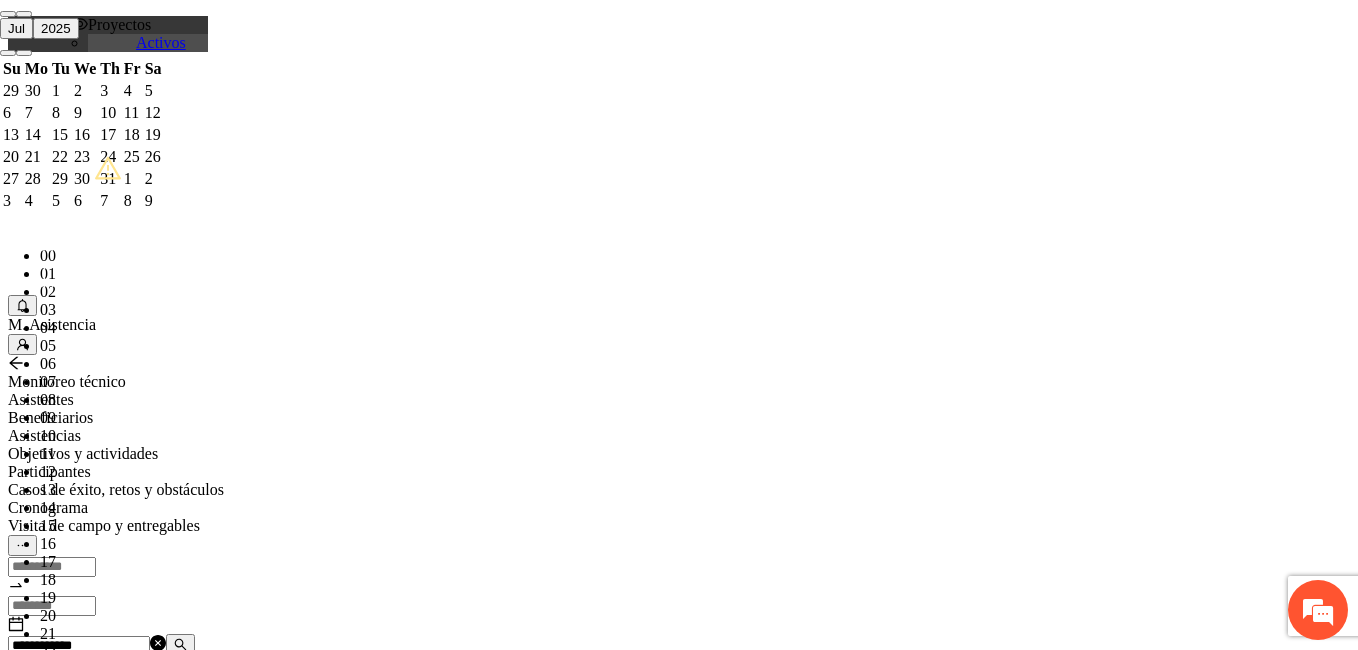 paste on "**********" 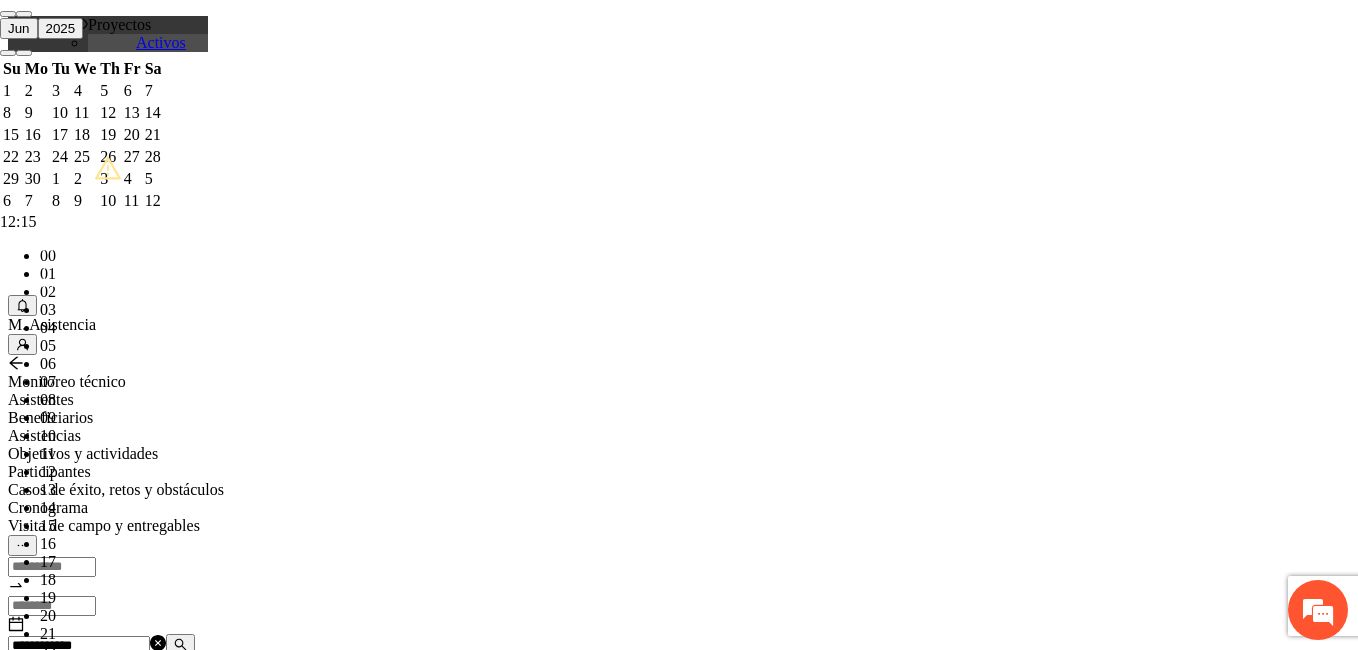 scroll, scrollTop: 224, scrollLeft: 0, axis: vertical 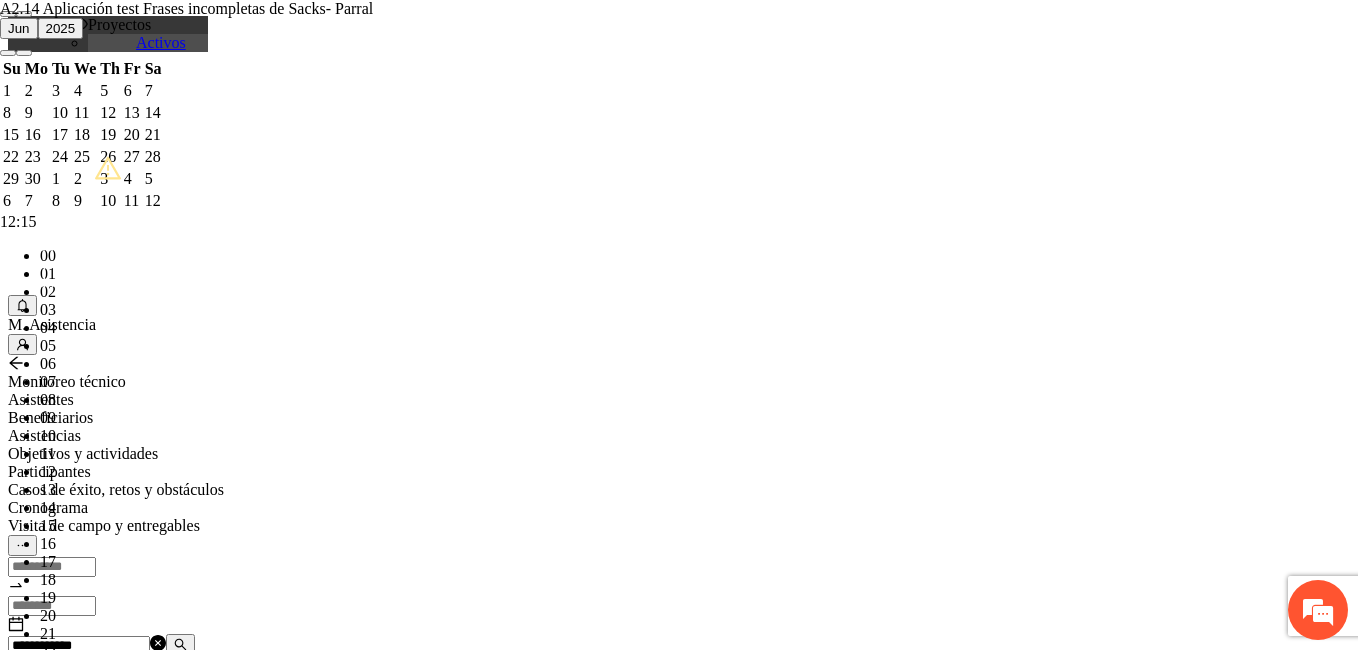 type 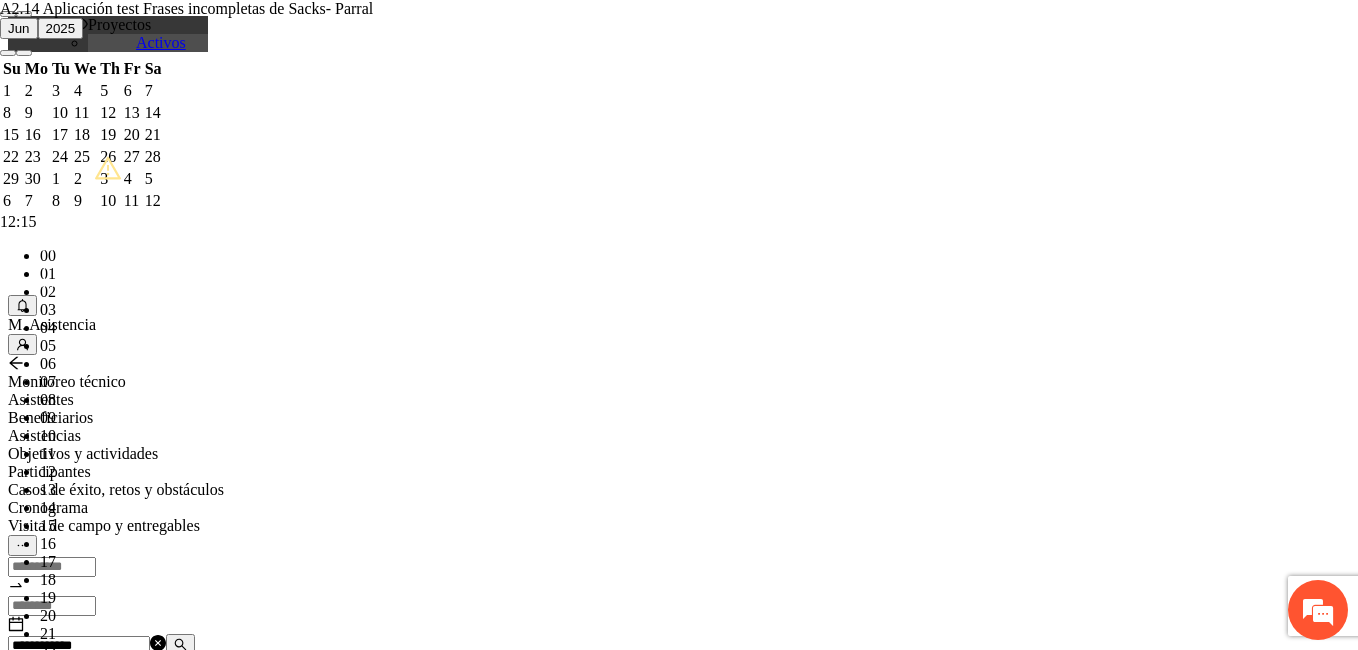 click on "**********" at bounding box center (258, 1165) 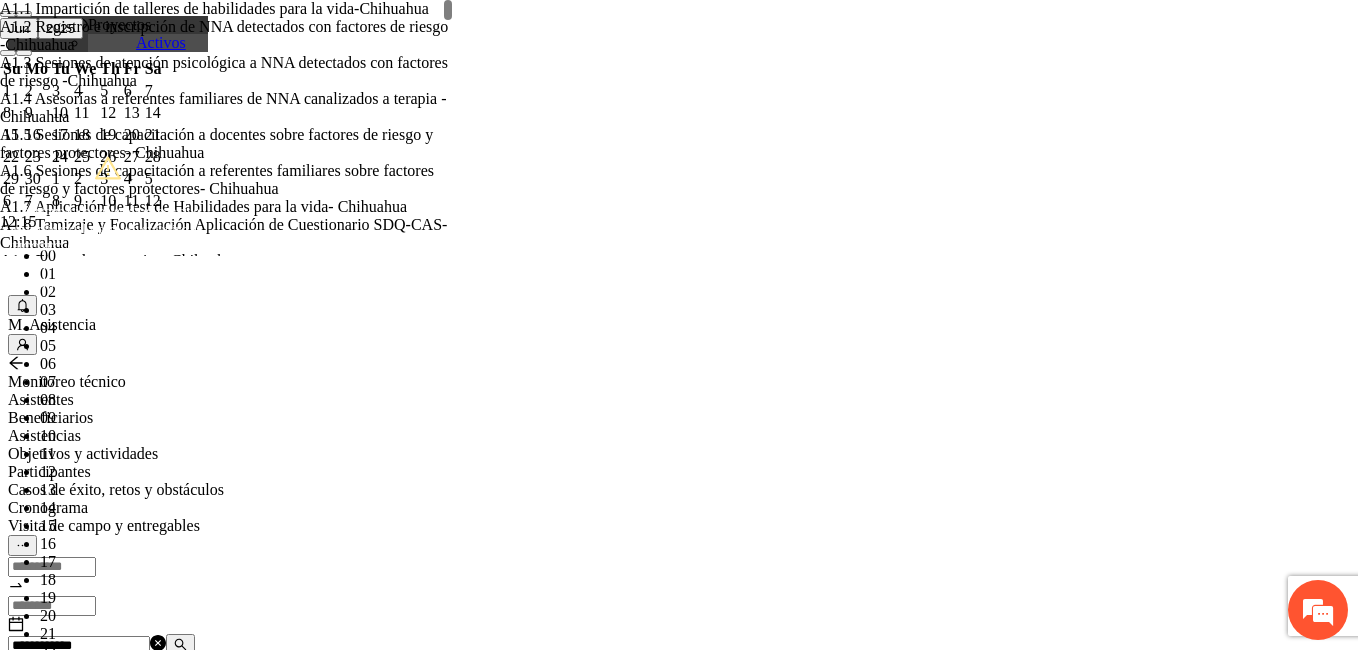 click on "**********" at bounding box center (258, 66666) 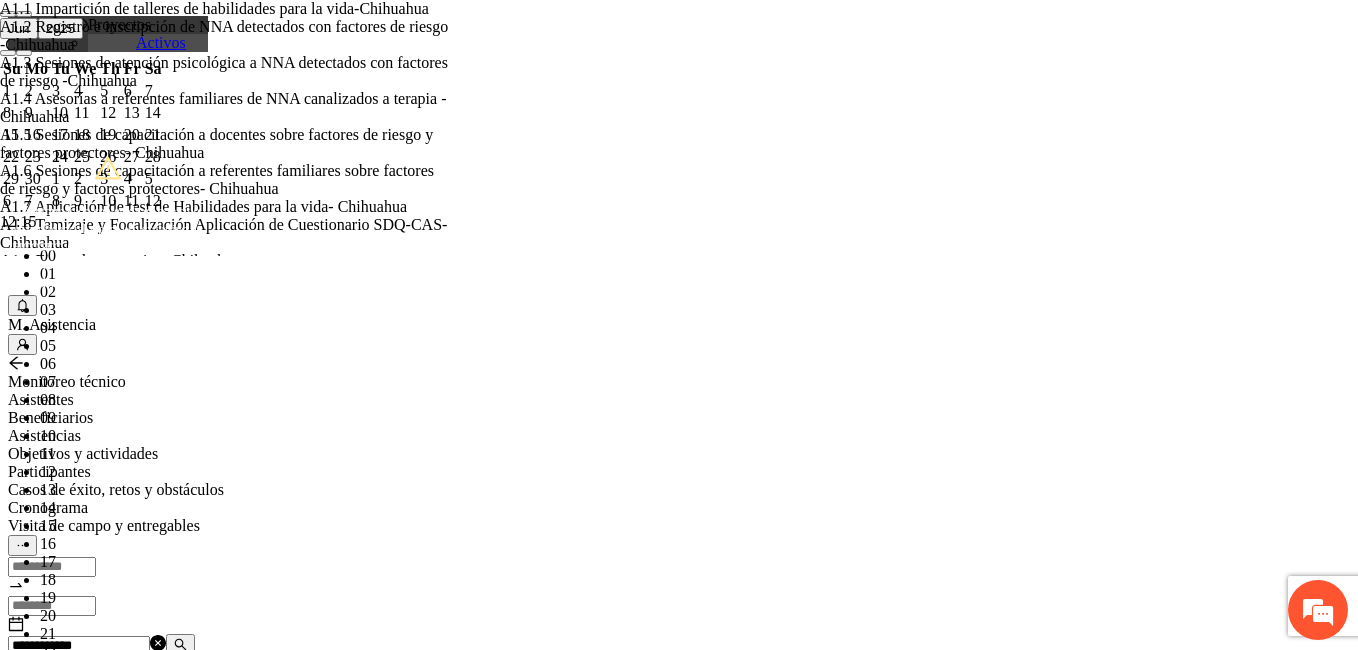 scroll, scrollTop: 201854, scrollLeft: 0, axis: vertical 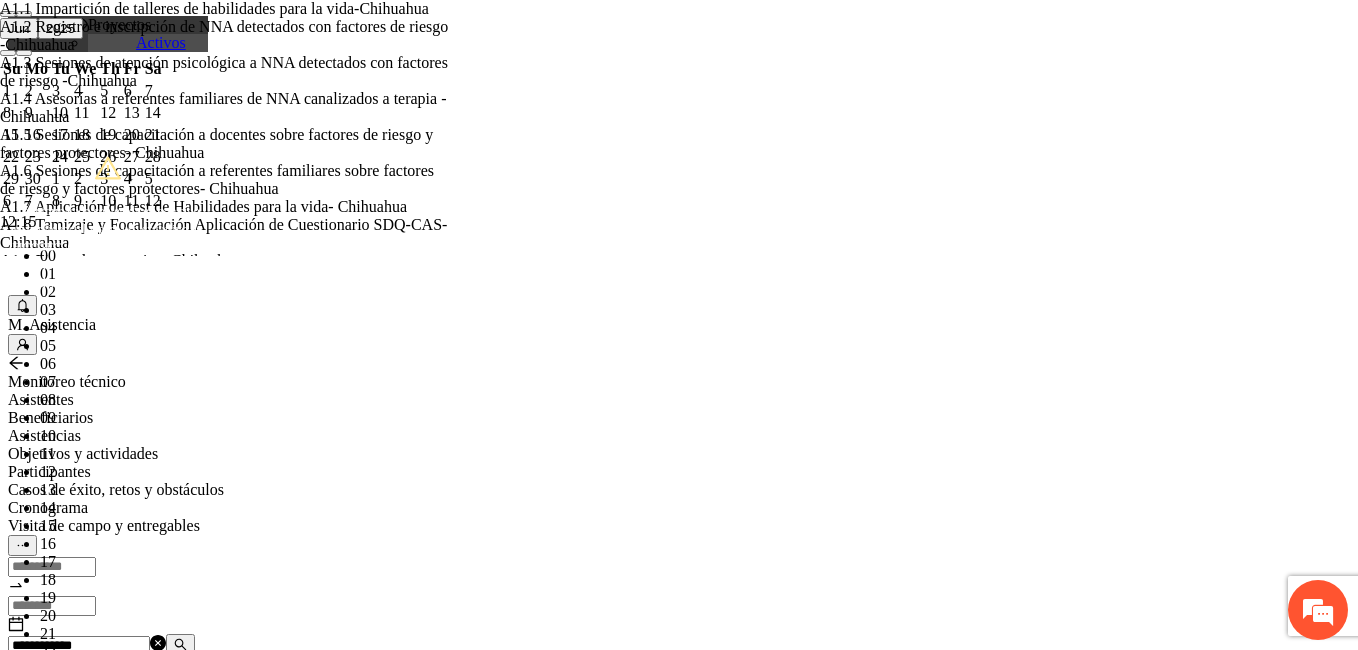 click on "Guardar" at bounding box center [109, 139242] 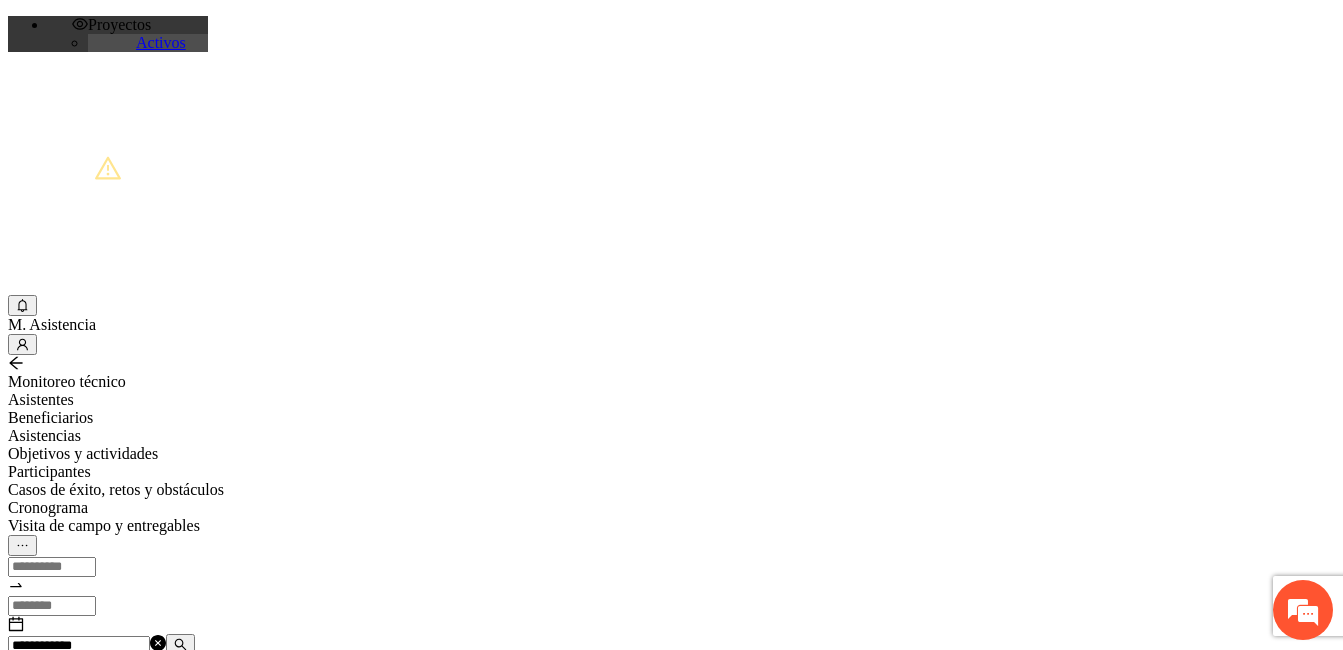 drag, startPoint x: 336, startPoint y: 232, endPoint x: 209, endPoint y: 230, distance: 127.01575 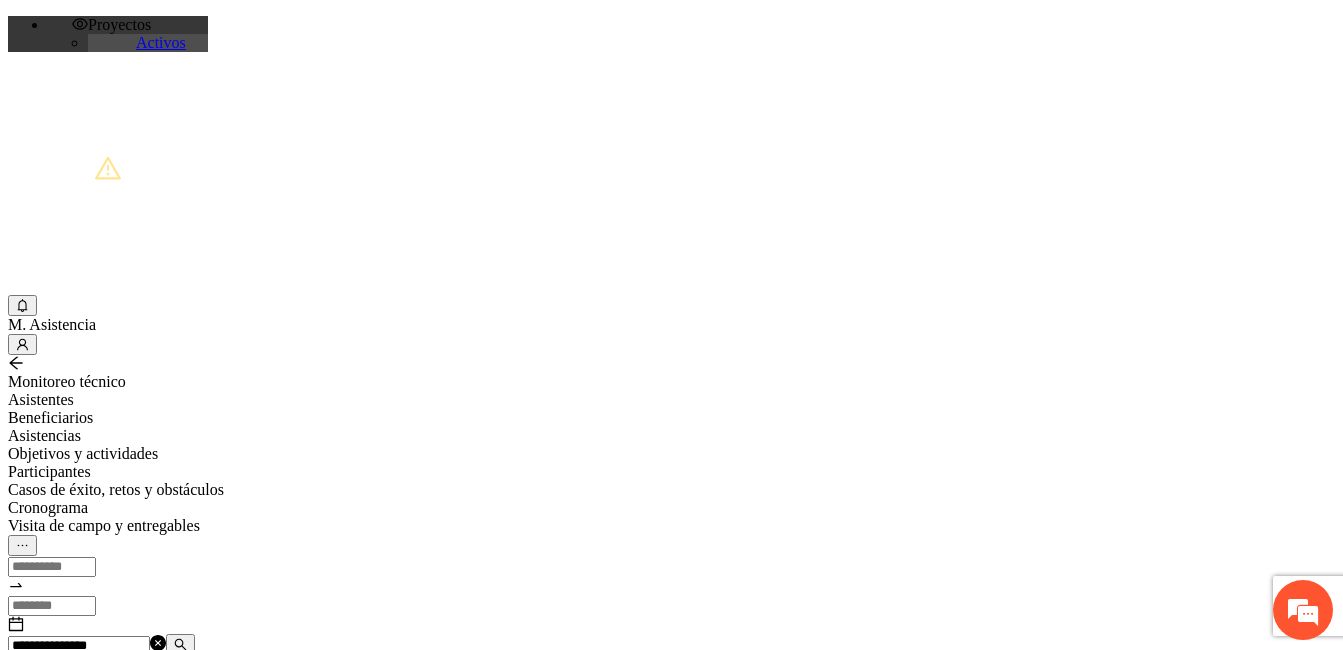 type on "**********" 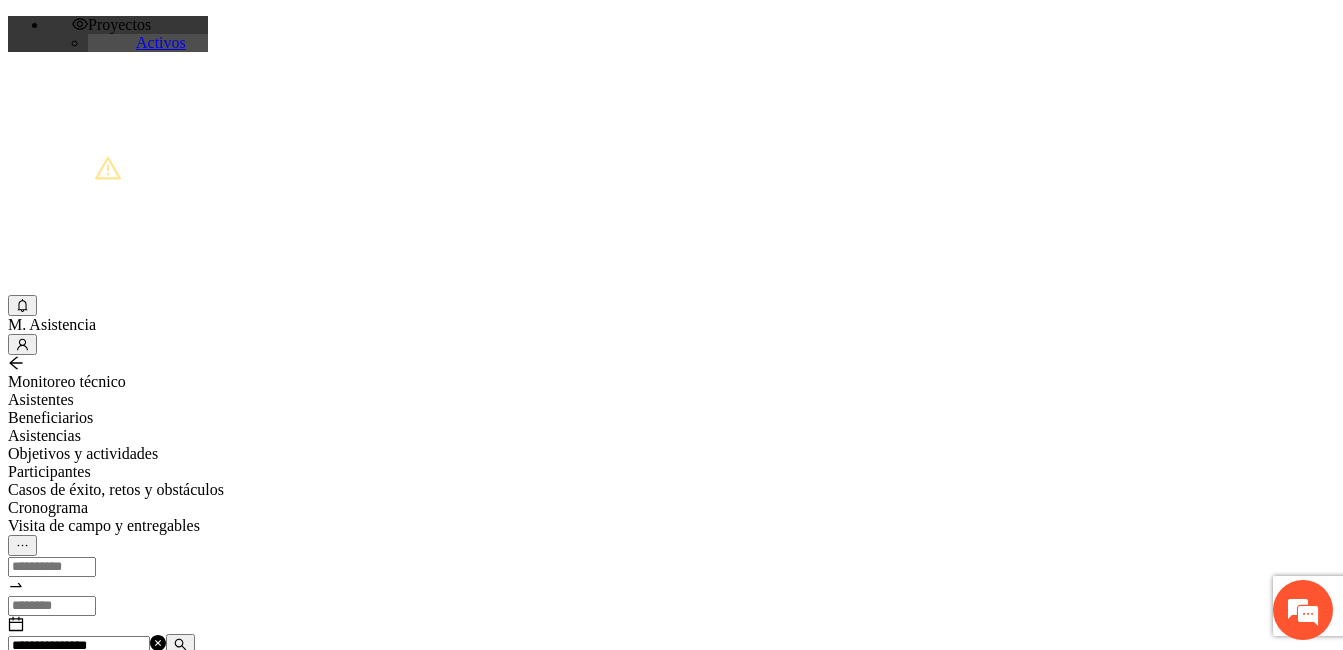 click on "Agregar asistencia" at bounding box center [71, 682] 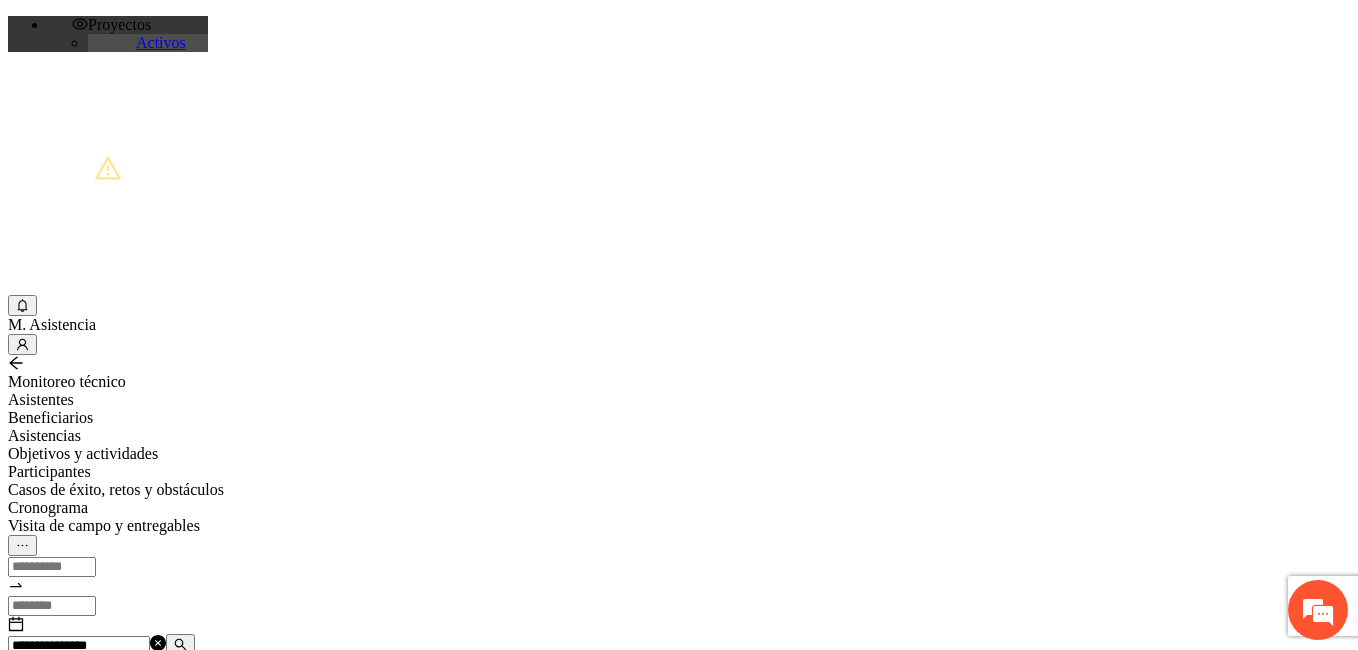 click at bounding box center (72, 1203) 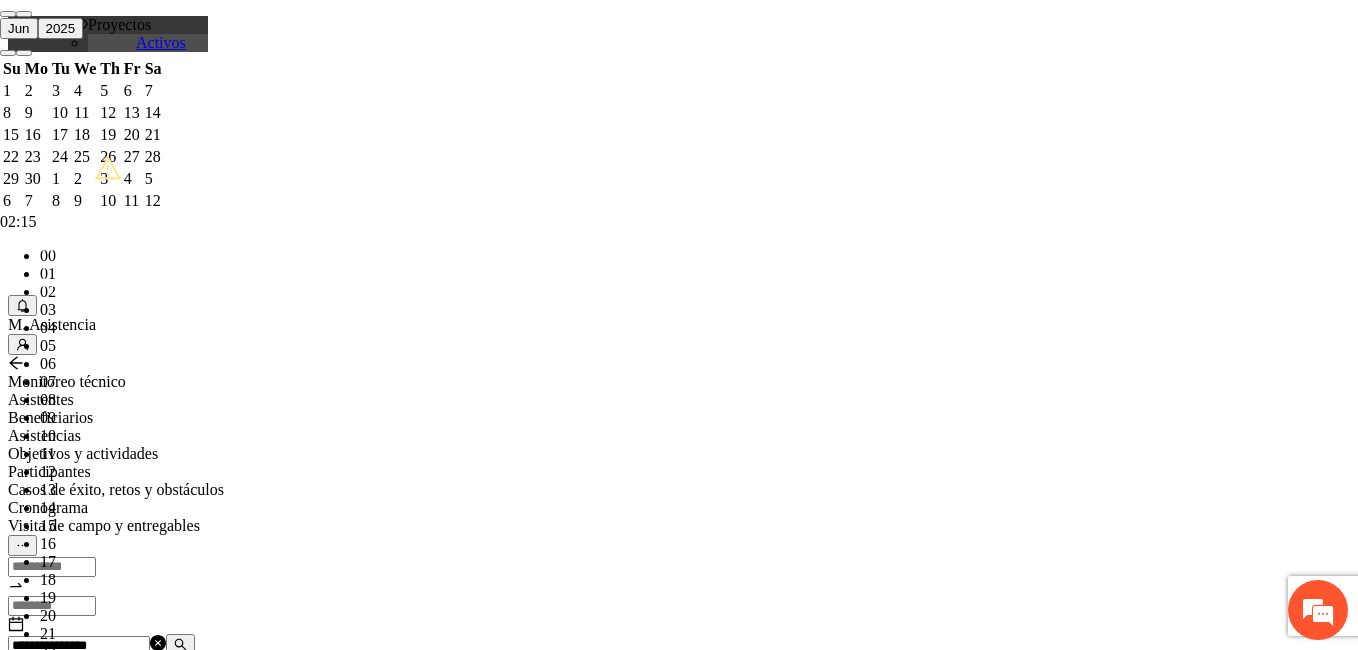 scroll, scrollTop: 29, scrollLeft: 0, axis: vertical 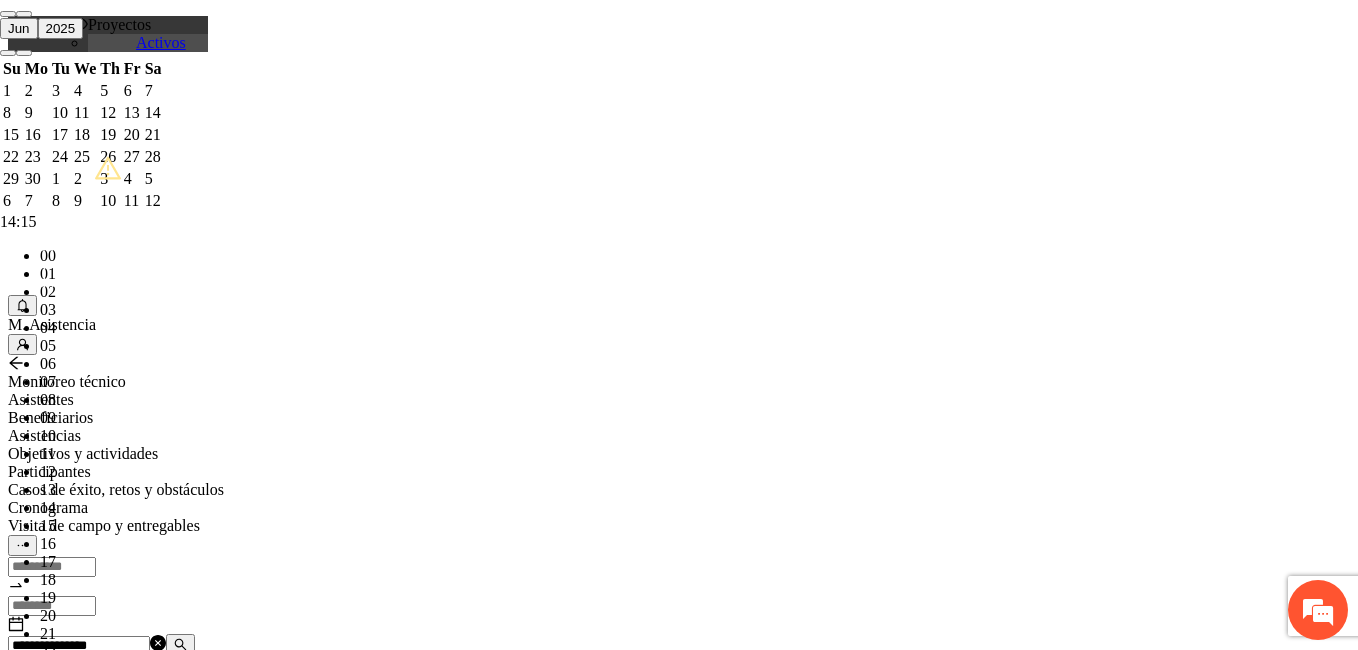 click on "OK" at bounding box center [57, 1819] 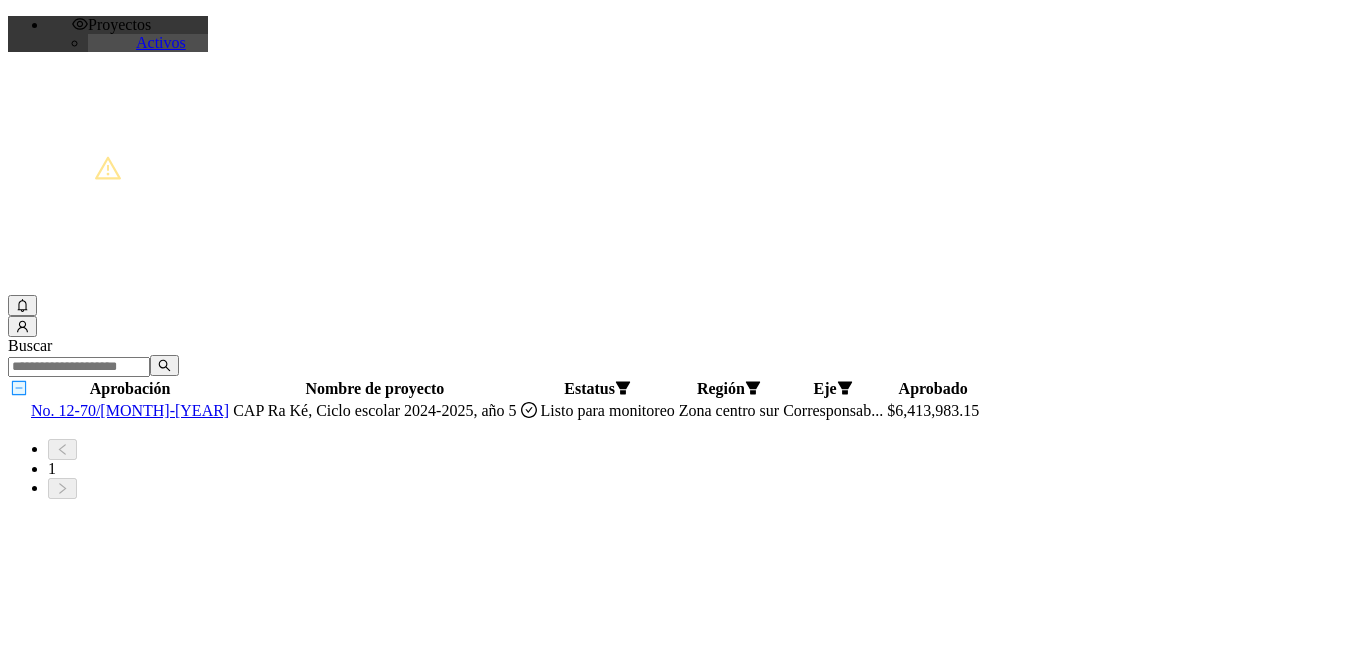 scroll, scrollTop: 0, scrollLeft: 0, axis: both 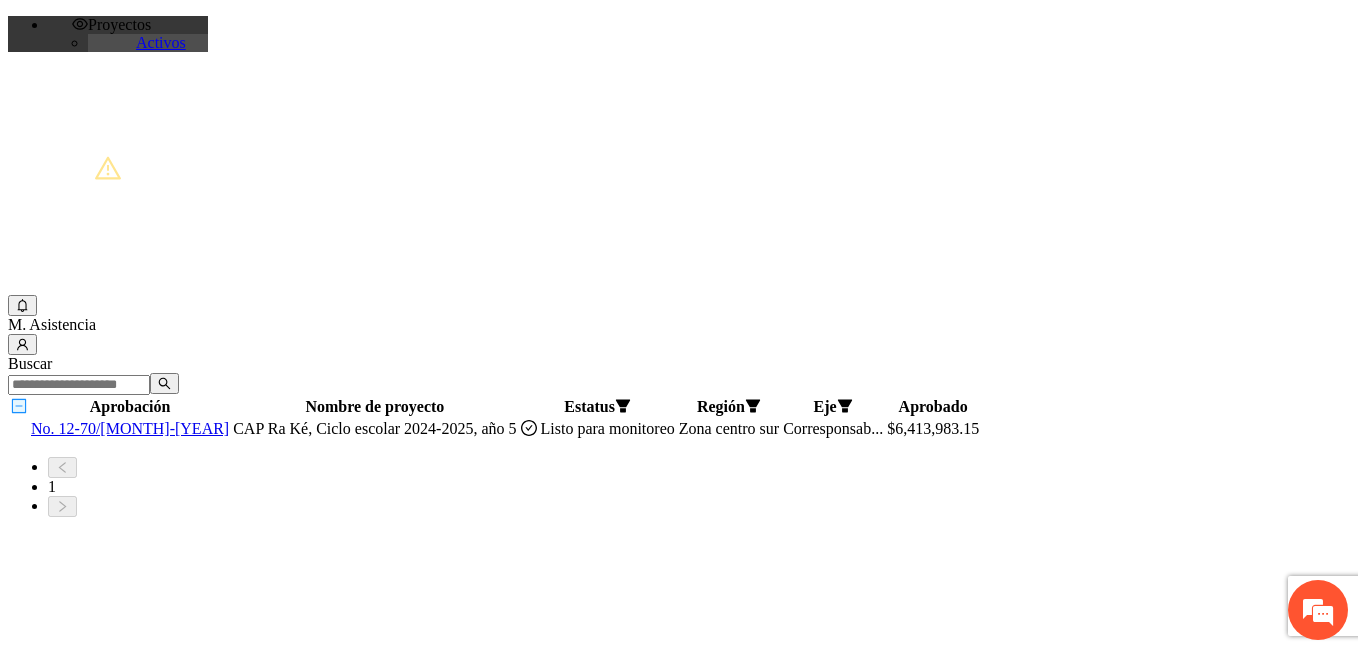 click on "No. 12-70/[MONTH]-[YEAR]" at bounding box center [130, 428] 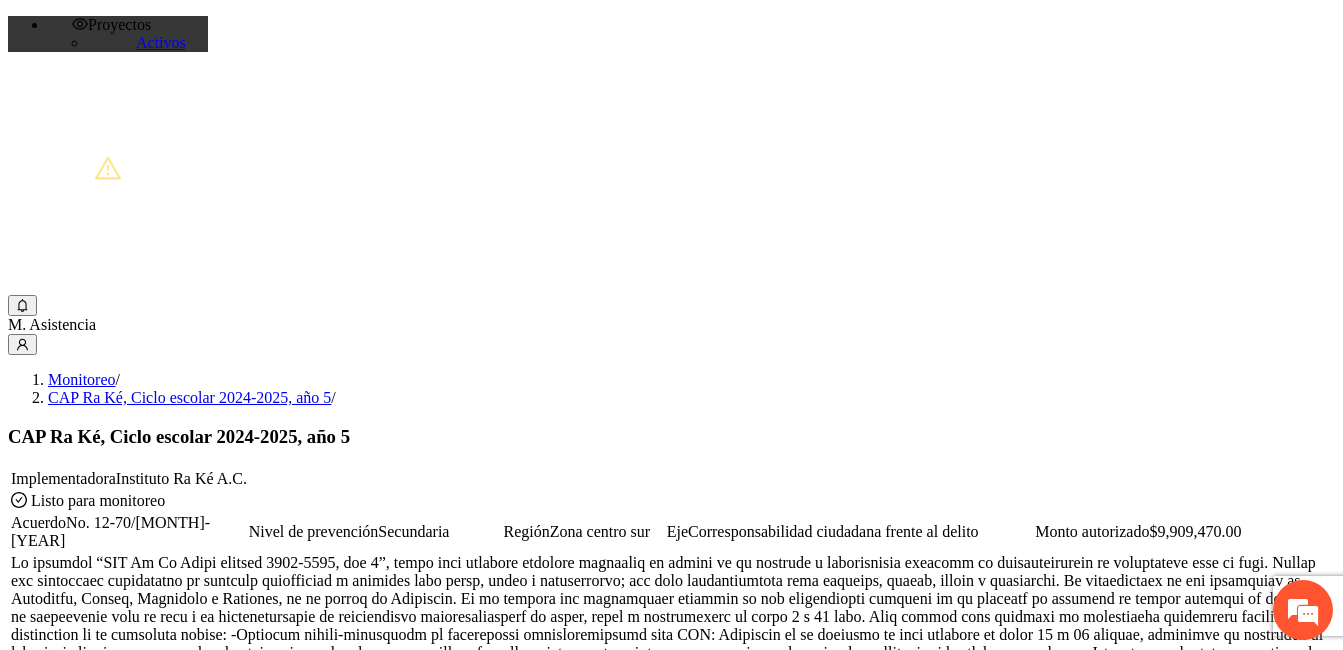 click at bounding box center [88, 500] 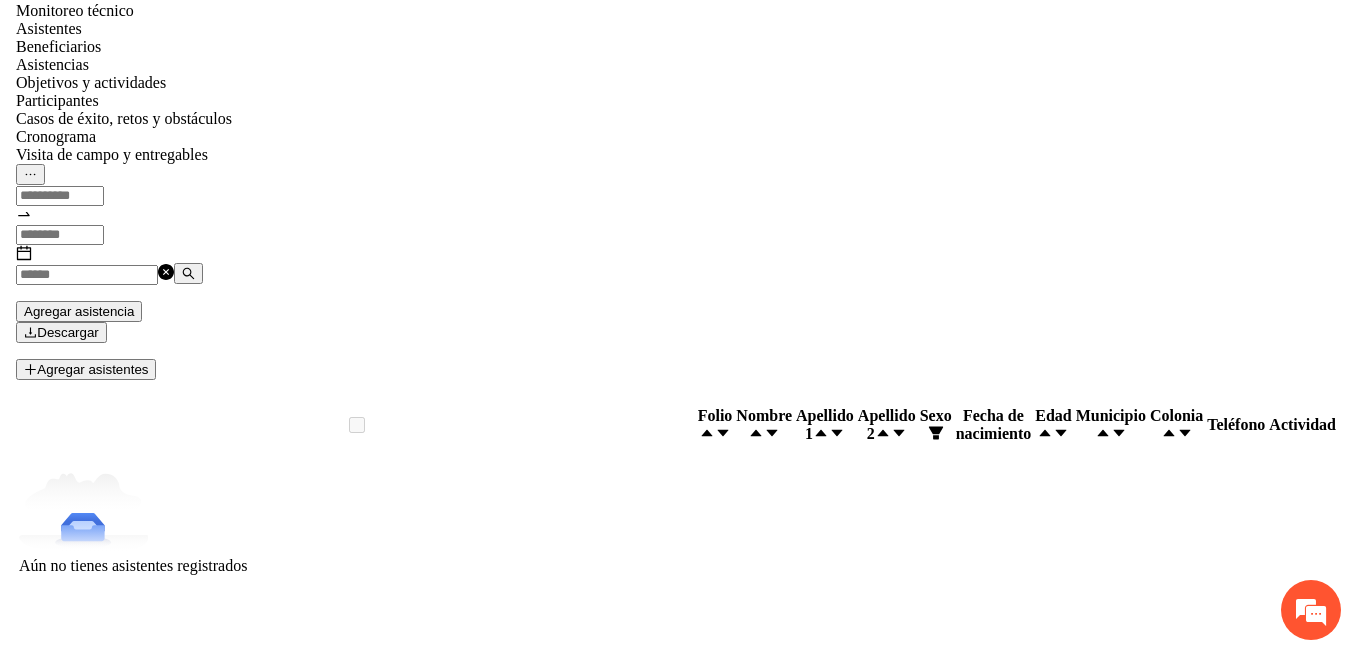 scroll, scrollTop: 0, scrollLeft: 0, axis: both 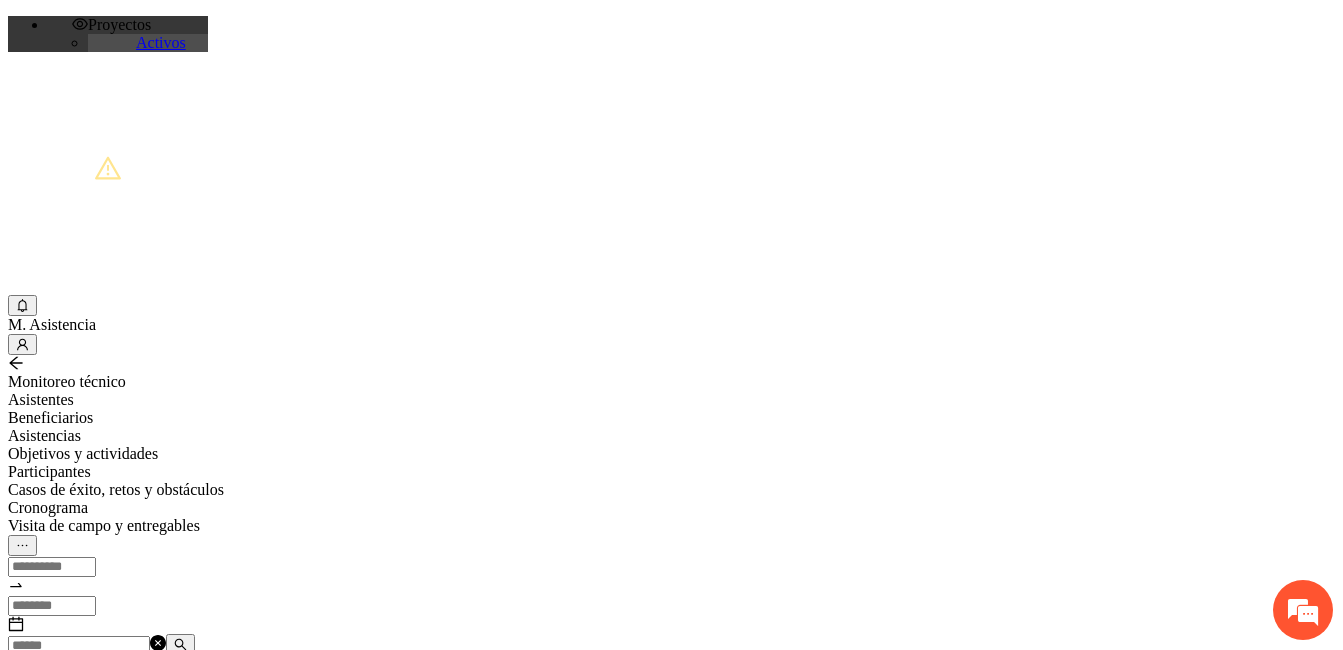 click at bounding box center (79, 646) 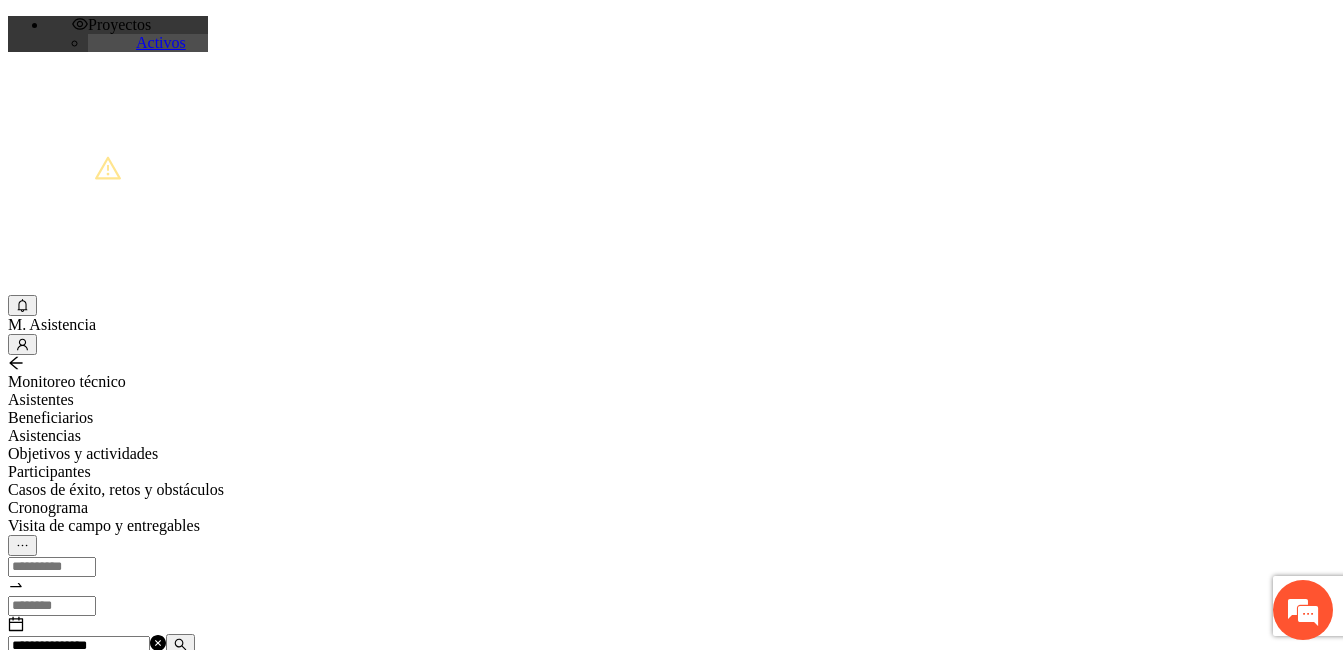 type on "**********" 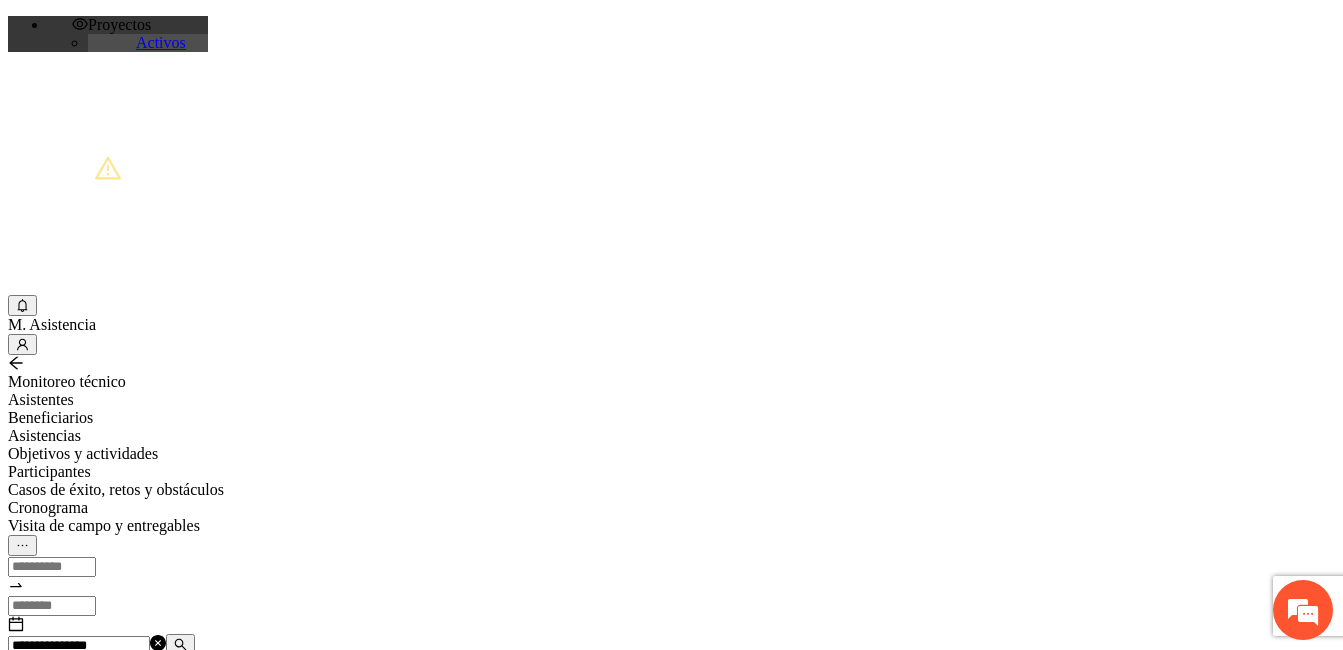 click on "Agregar asistencia" at bounding box center [71, 682] 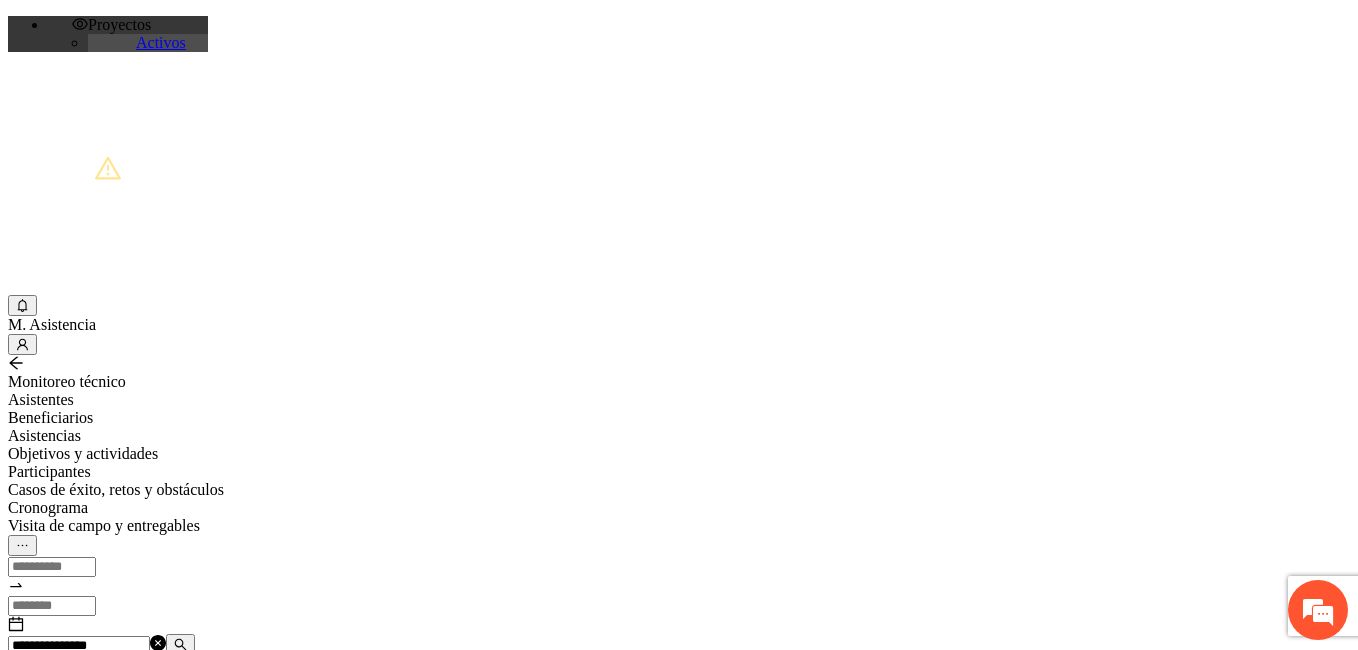 click at bounding box center [72, 1203] 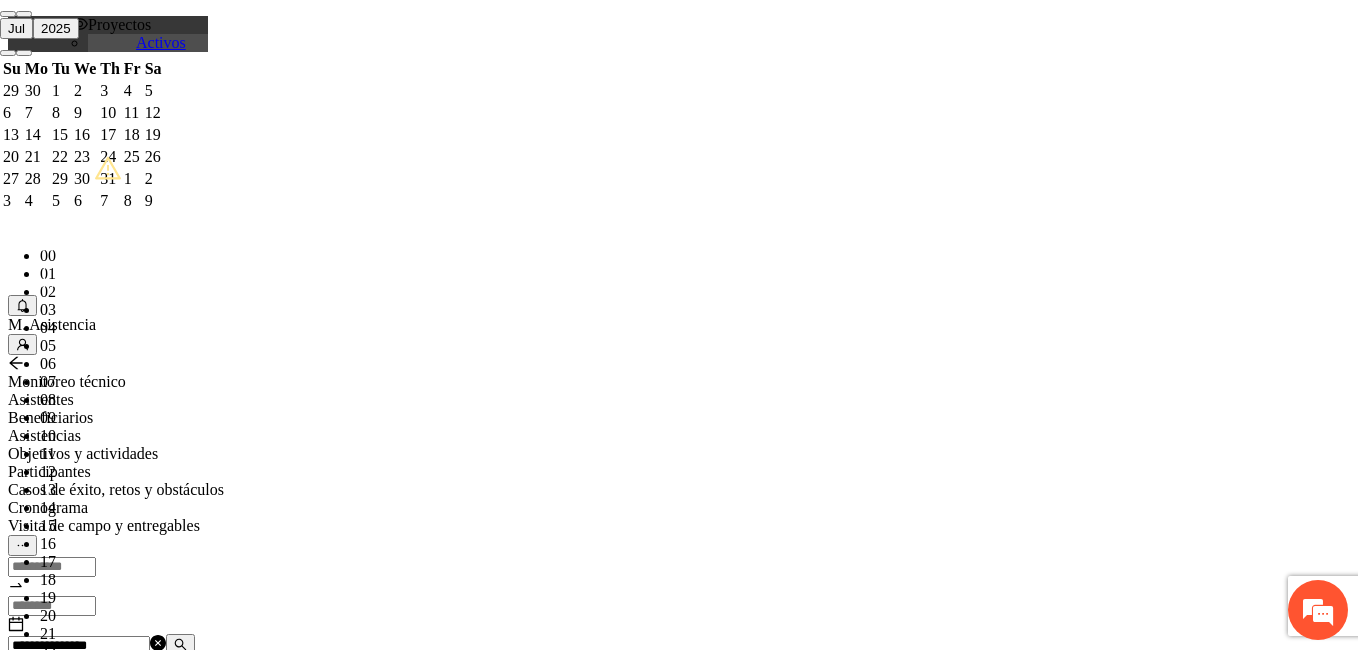 paste on "**********" 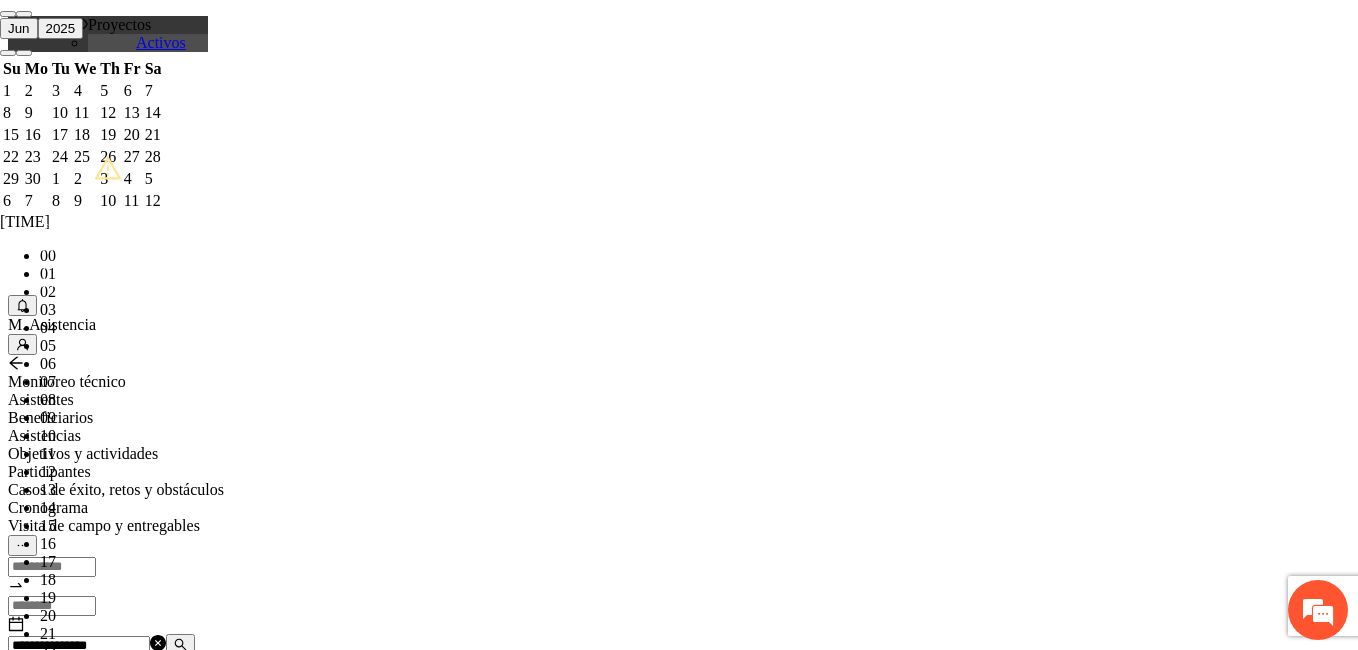 scroll, scrollTop: 20, scrollLeft: 0, axis: vertical 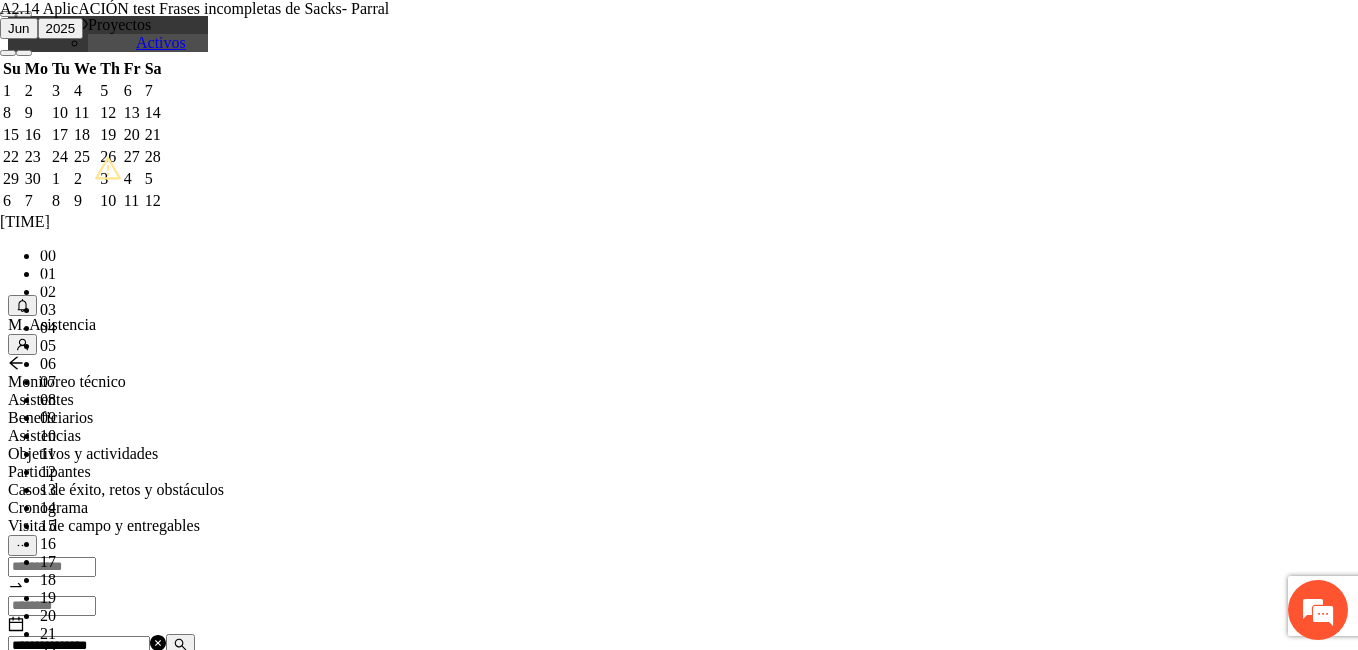 type 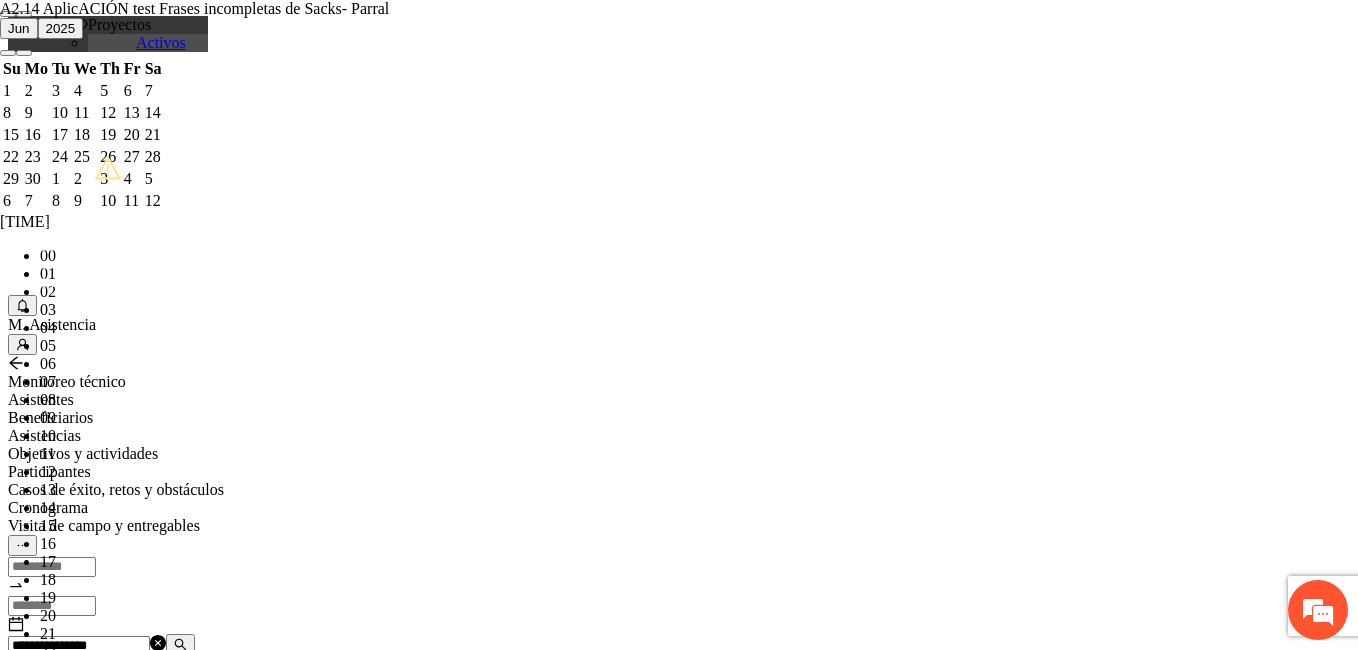 click on "**********" at bounding box center [258, 1165] 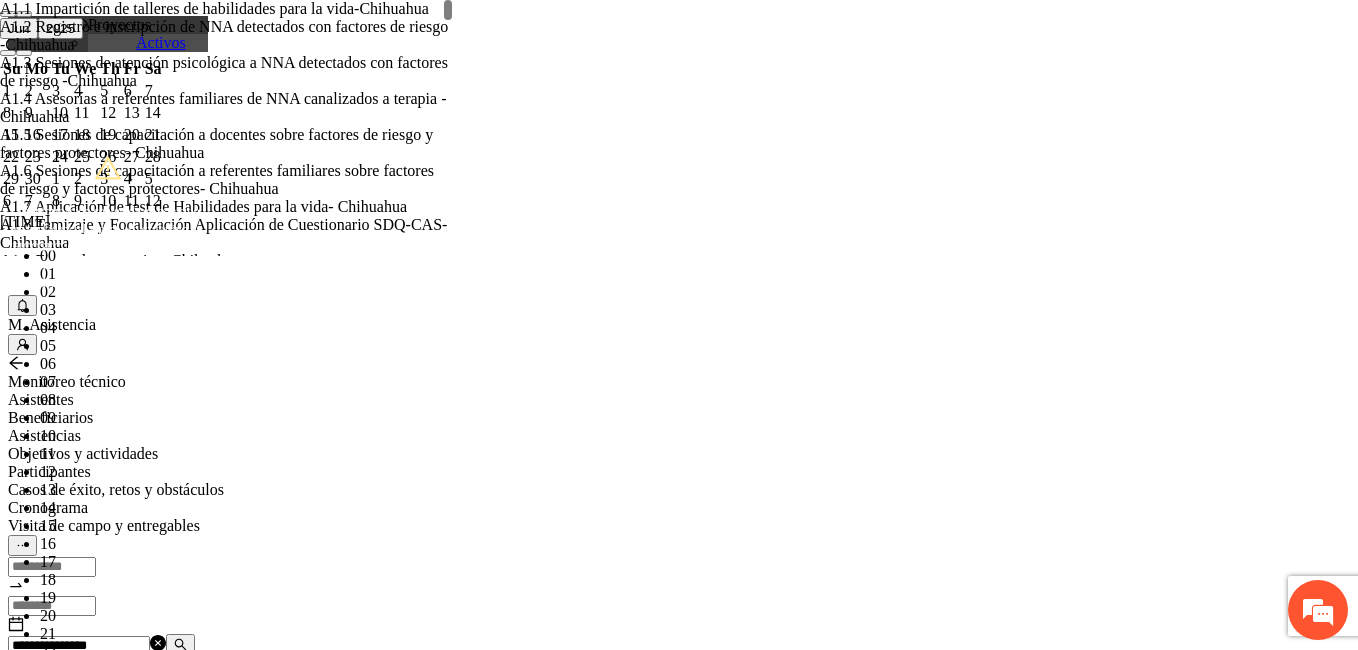 click on "**********" at bounding box center (258, 66666) 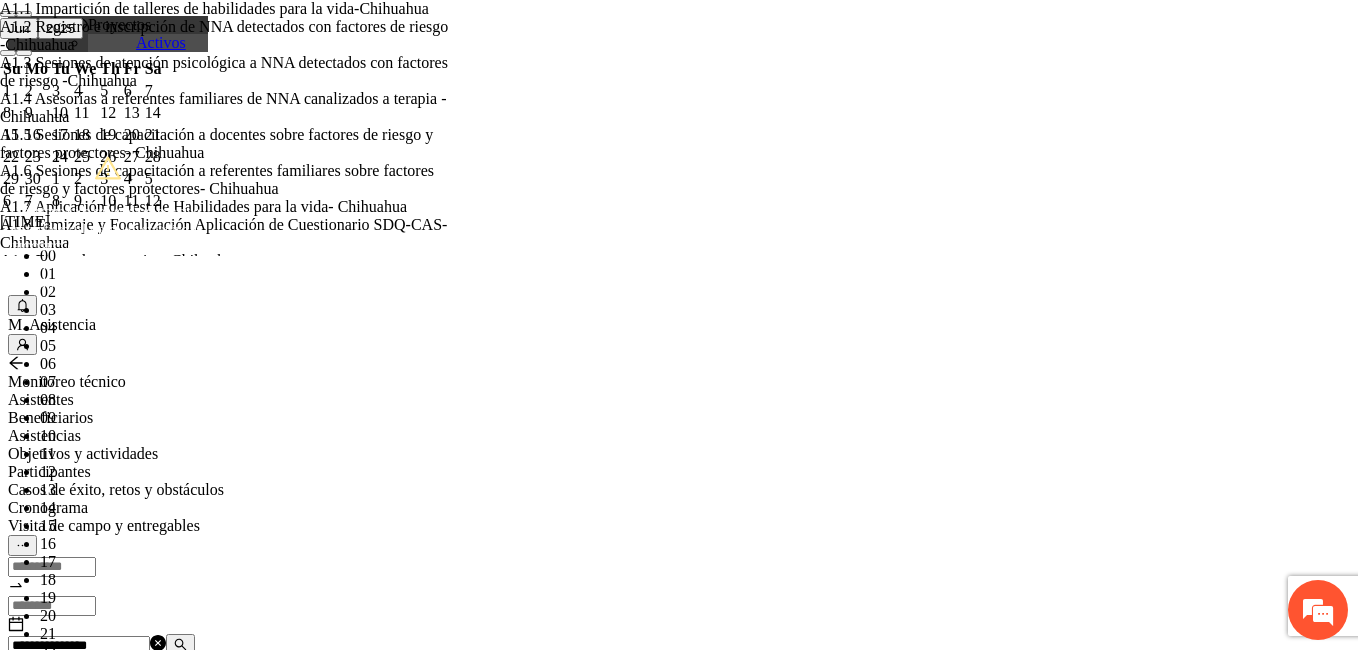 click on "Guardar" at bounding box center [109, 139242] 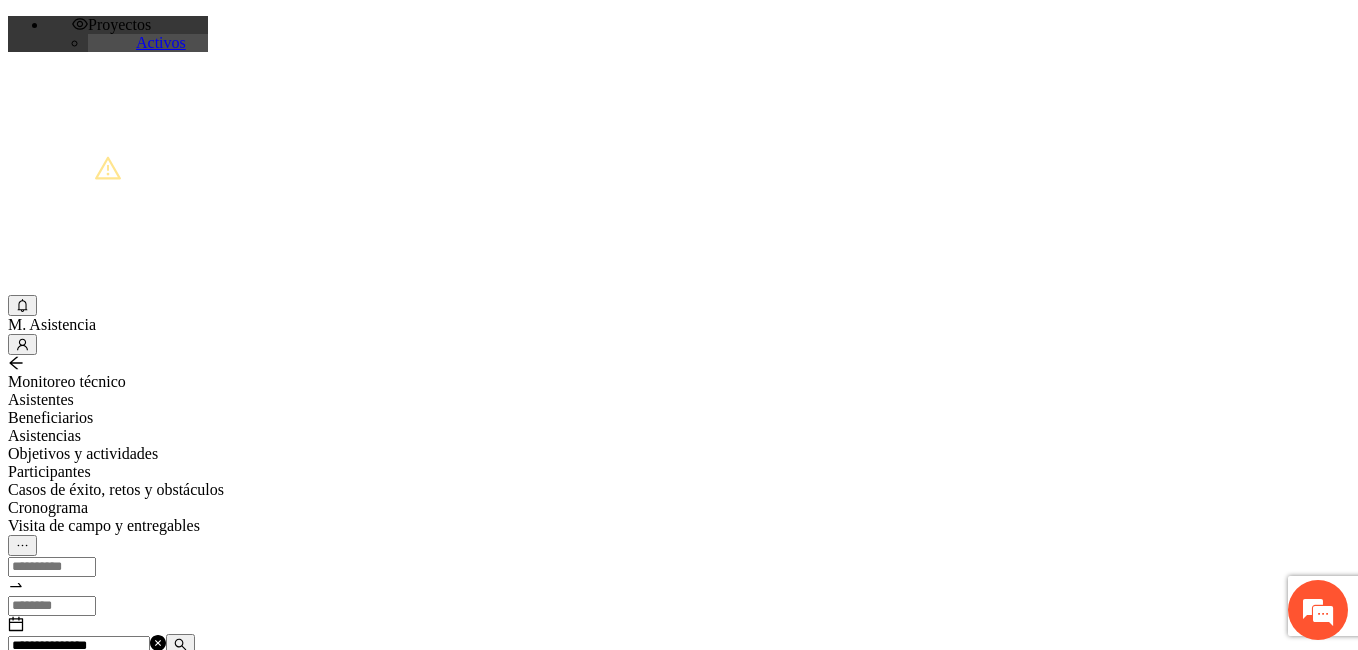 click on "**********" at bounding box center (79, 646) 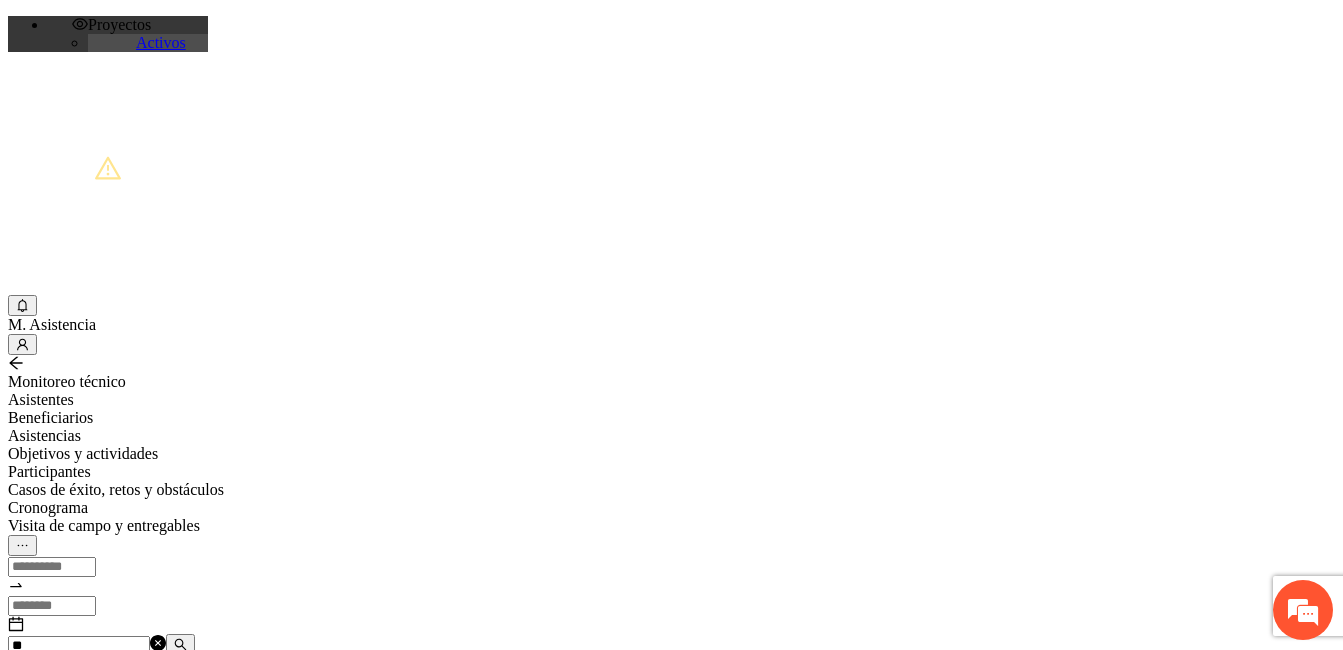 type on "*" 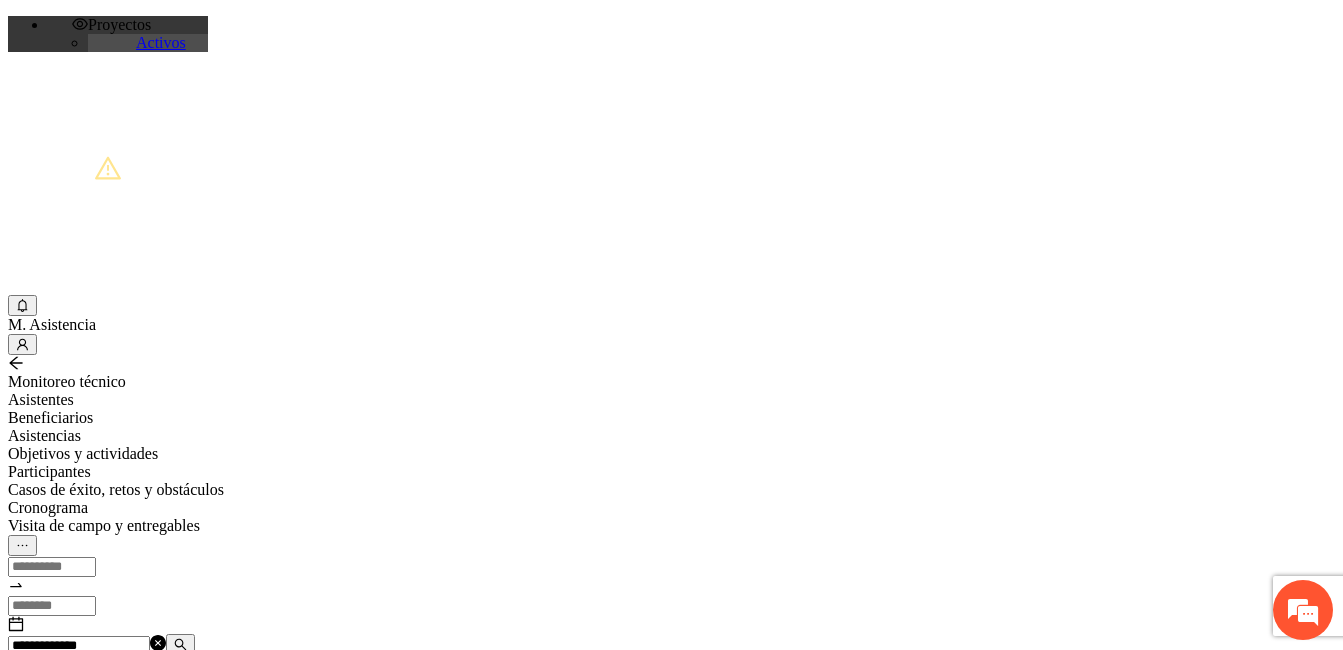 type on "**********" 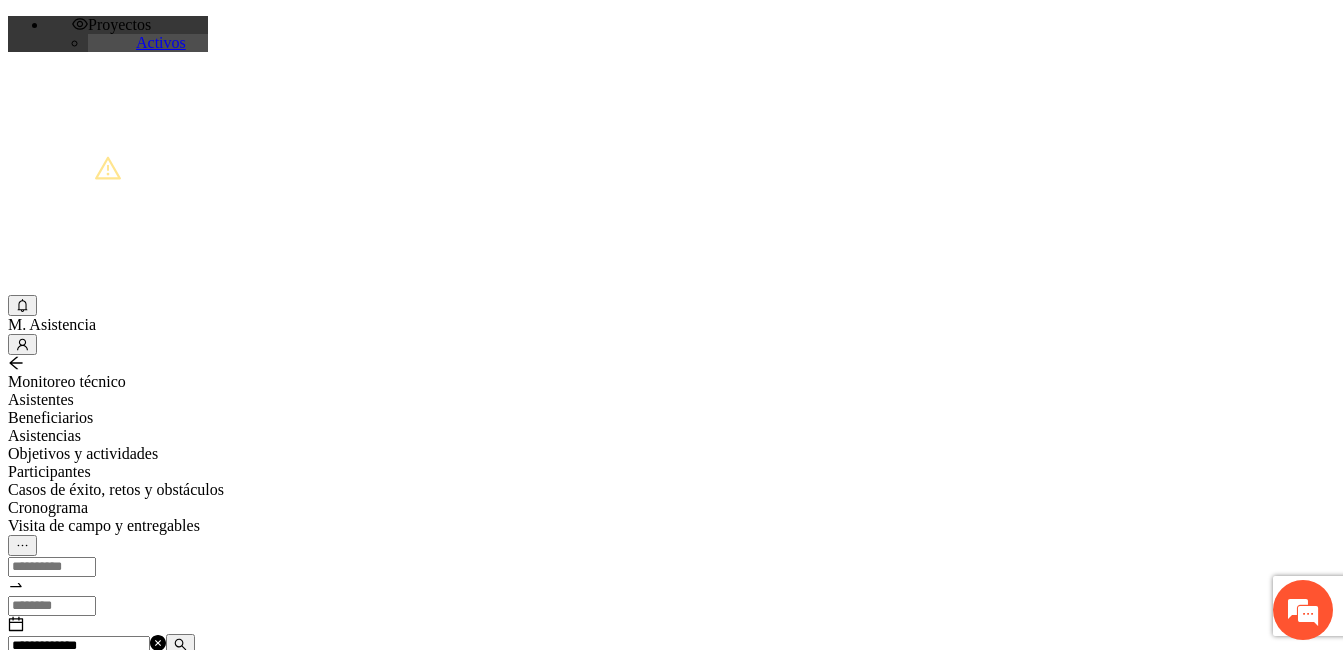 click on "Agregar asistencia" at bounding box center [71, 682] 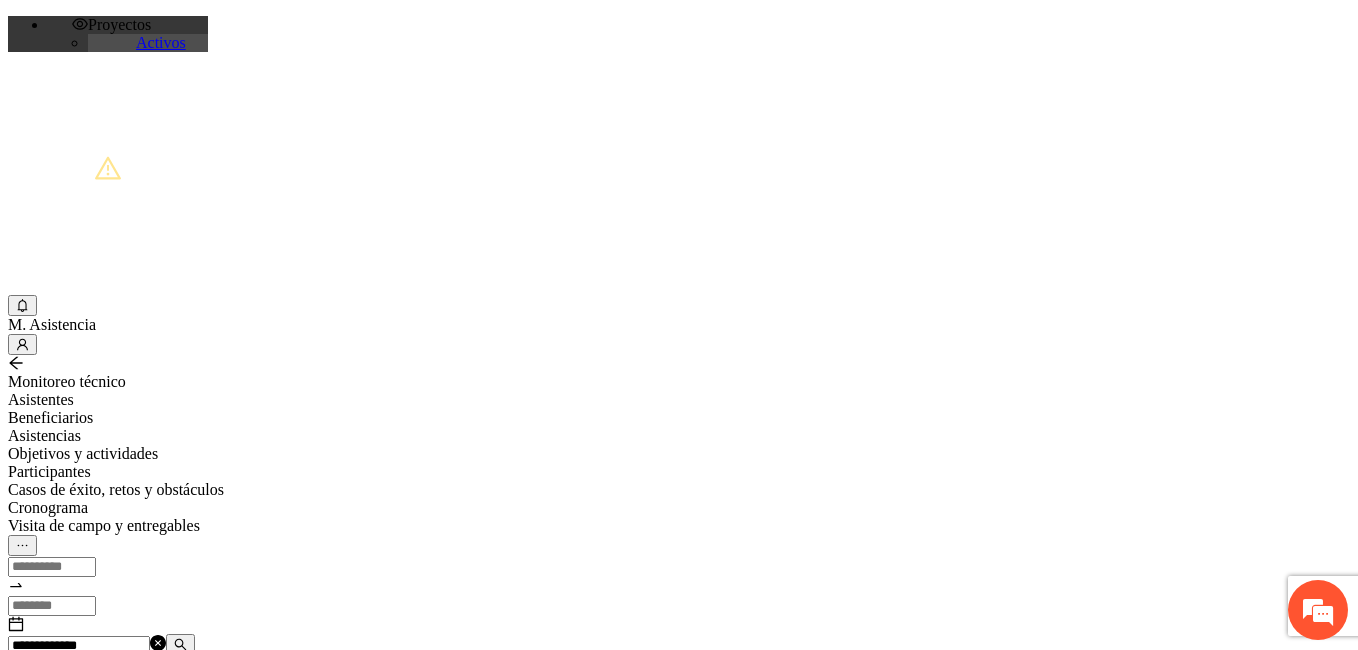click at bounding box center [72, 1203] 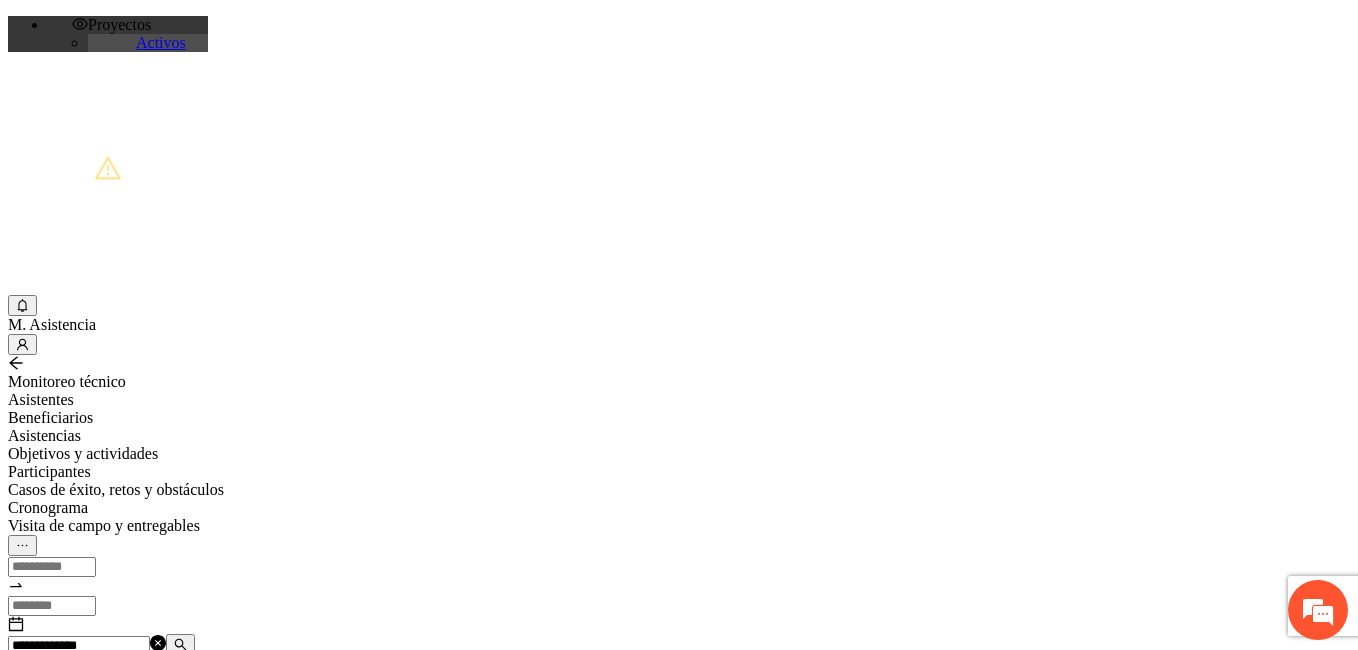 paste on "**********" 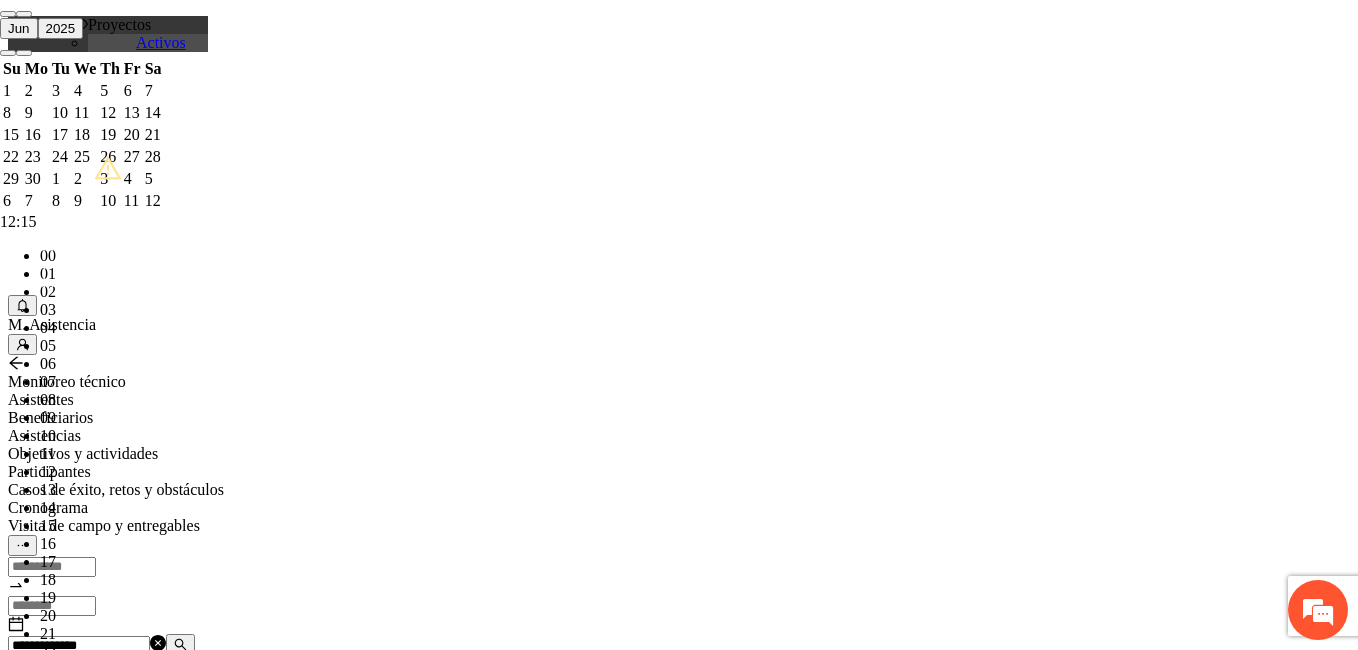 scroll, scrollTop: 140, scrollLeft: 0, axis: vertical 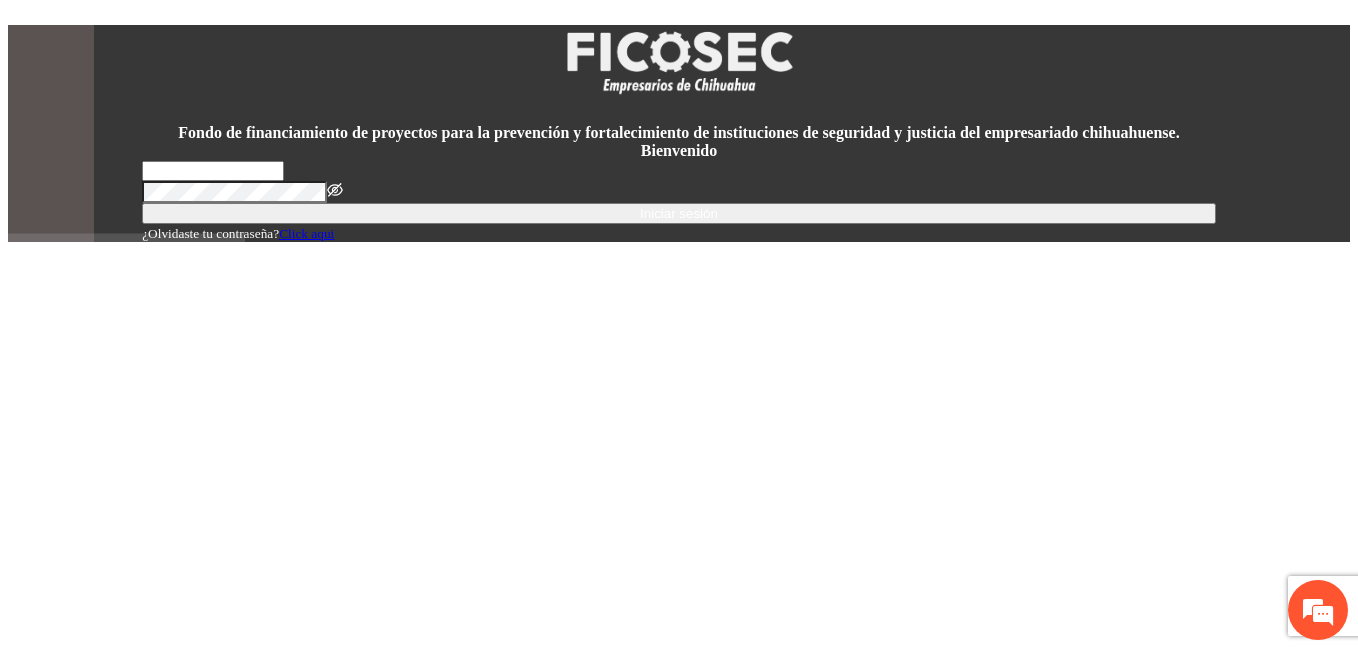 type on "**********" 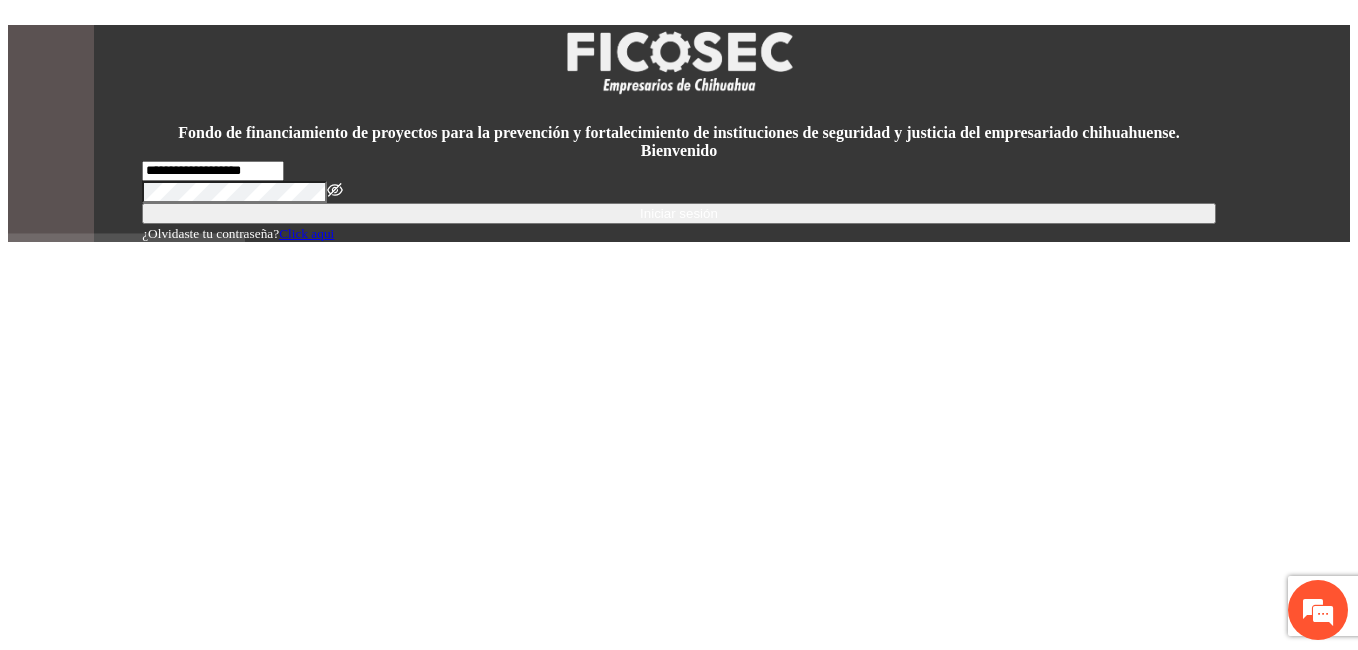 click on "Iniciar sesión" at bounding box center (679, 213) 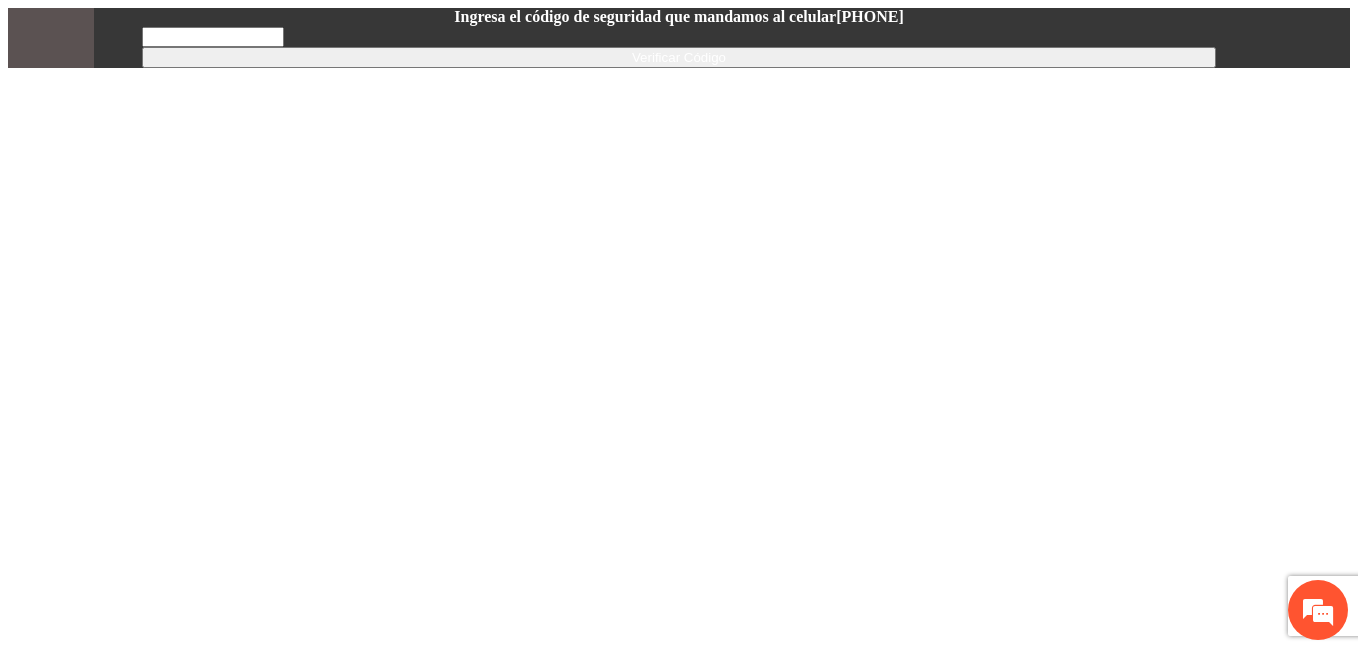 scroll, scrollTop: 0, scrollLeft: 0, axis: both 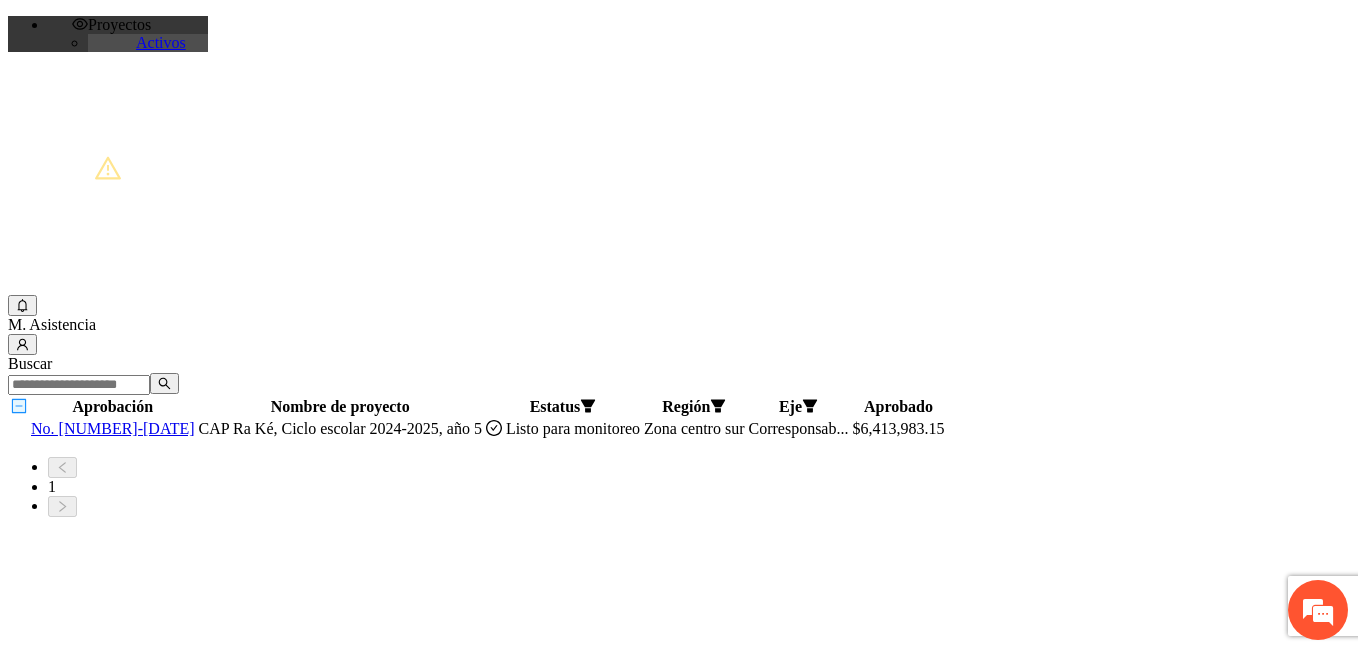 click on "No. [NUMBER]-[DATE]" at bounding box center [113, 428] 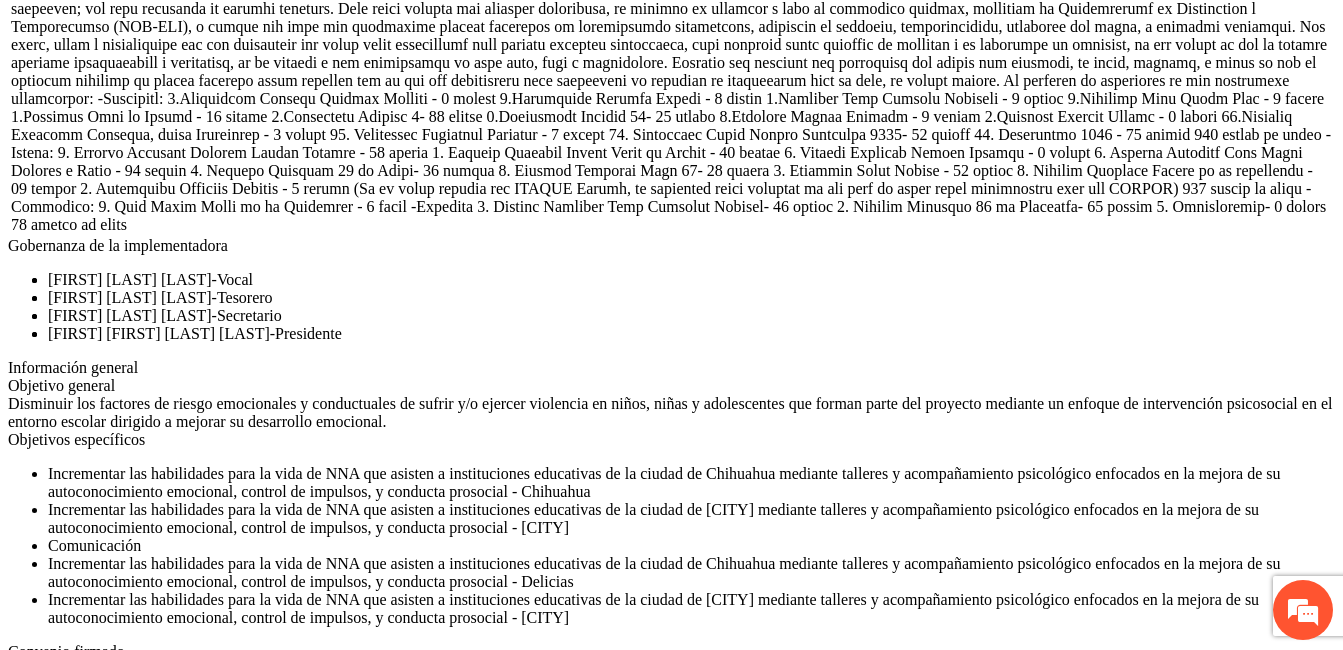 scroll, scrollTop: 1166, scrollLeft: 0, axis: vertical 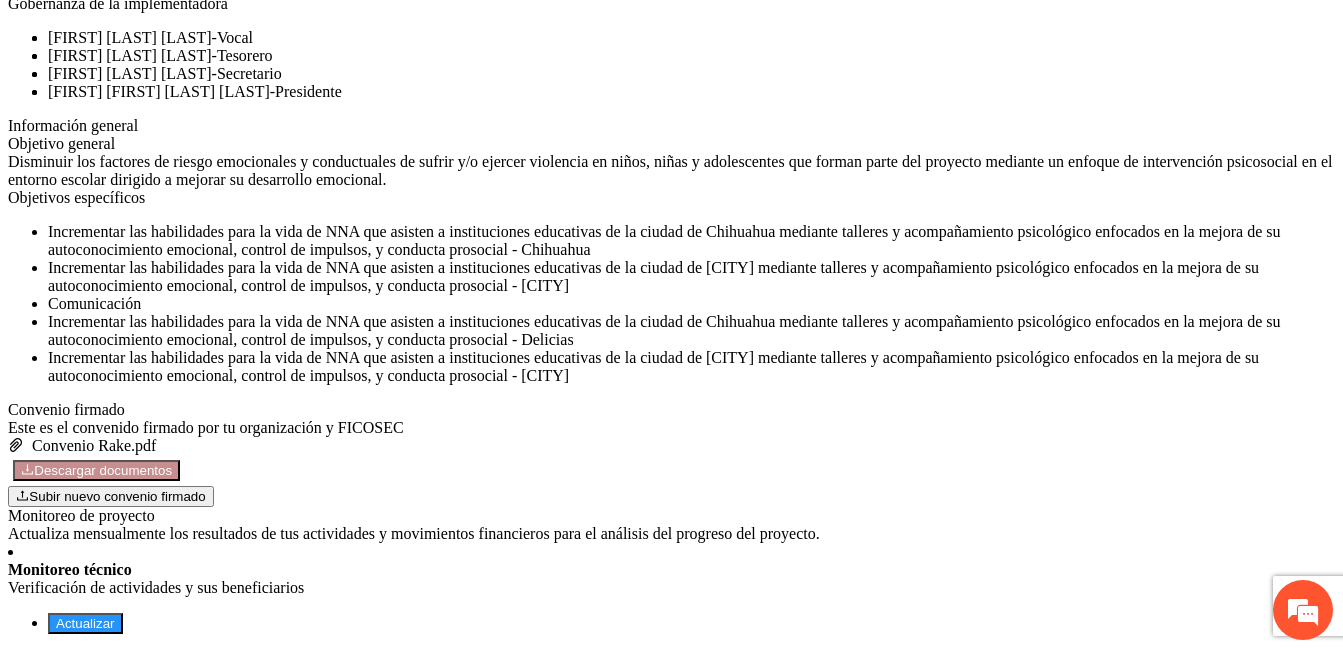 click on "Actualizar" at bounding box center (85, 623) 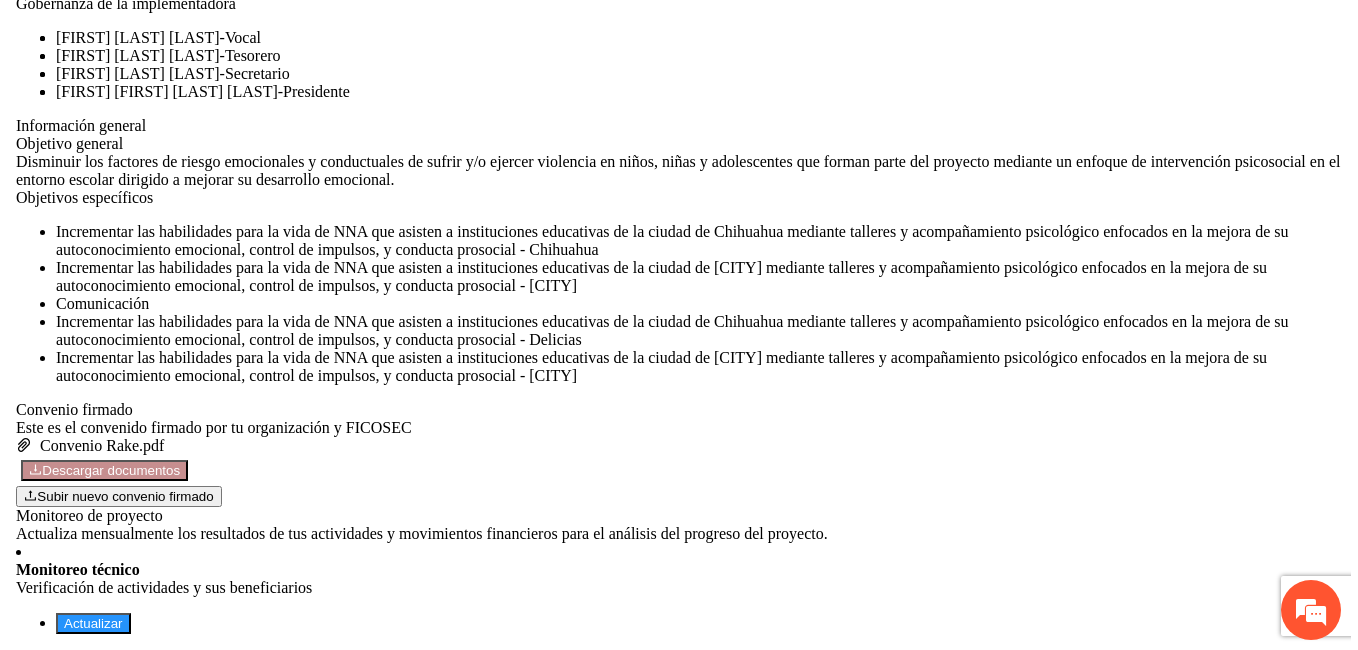 scroll, scrollTop: 0, scrollLeft: 0, axis: both 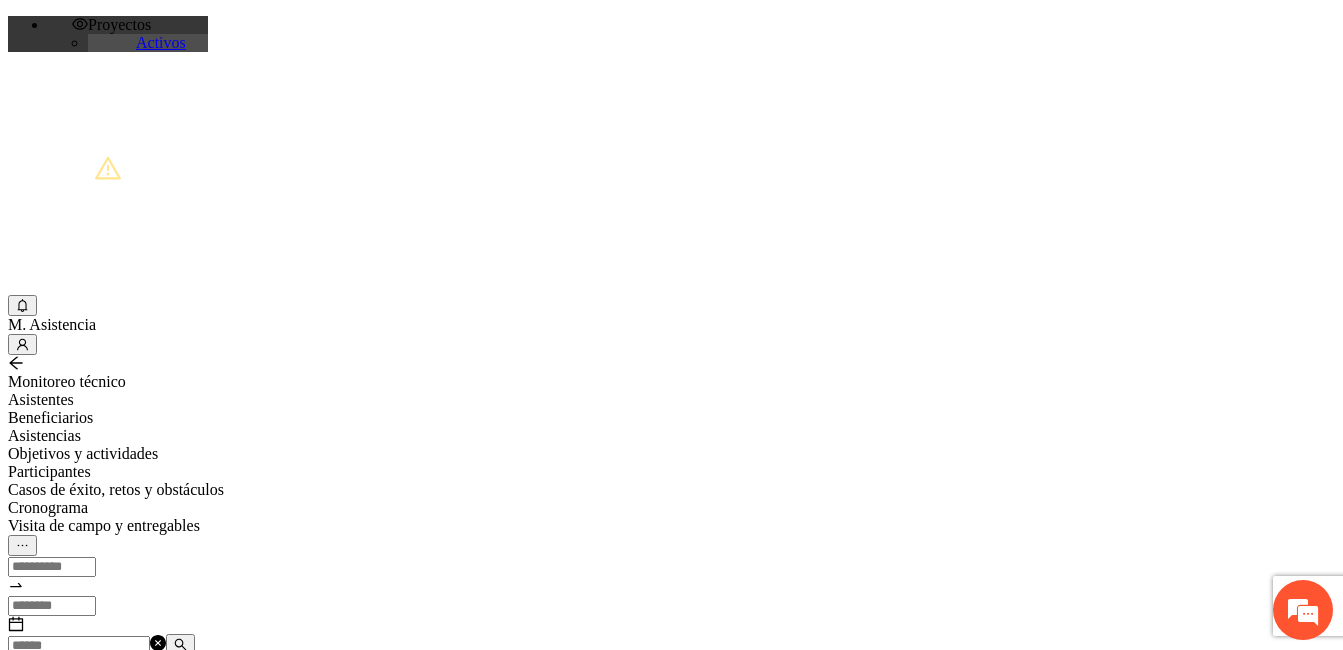 click at bounding box center (79, 646) 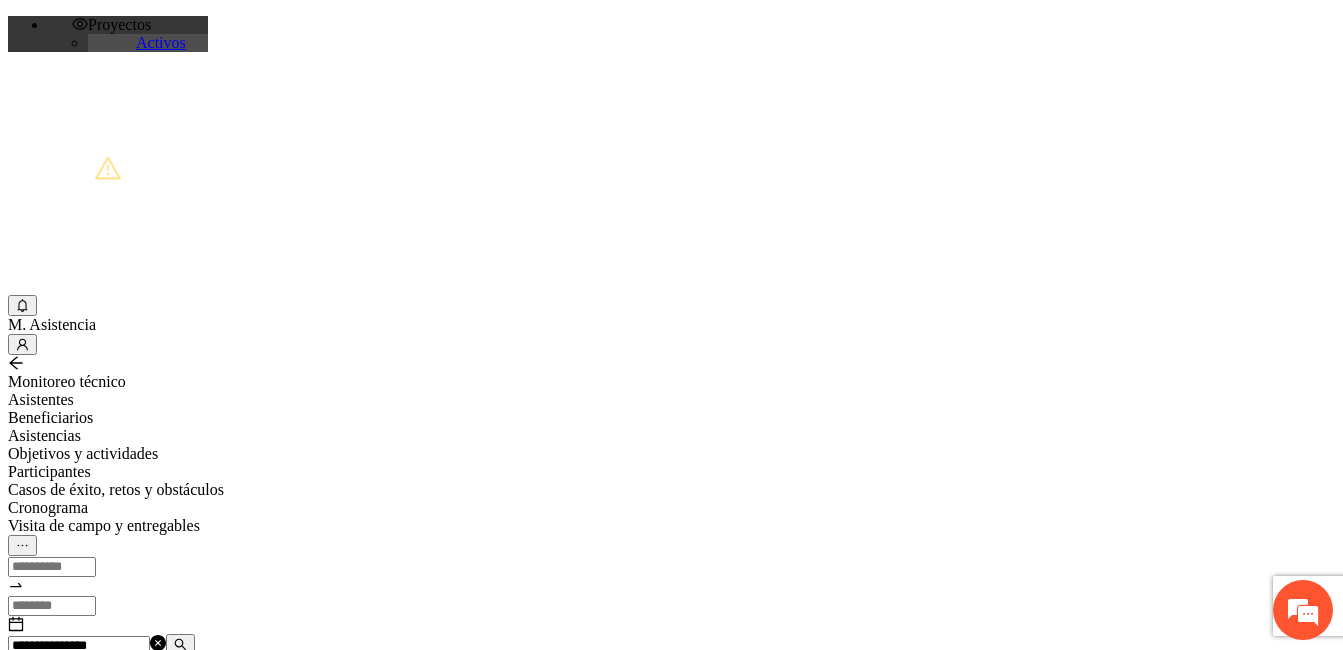 type on "**********" 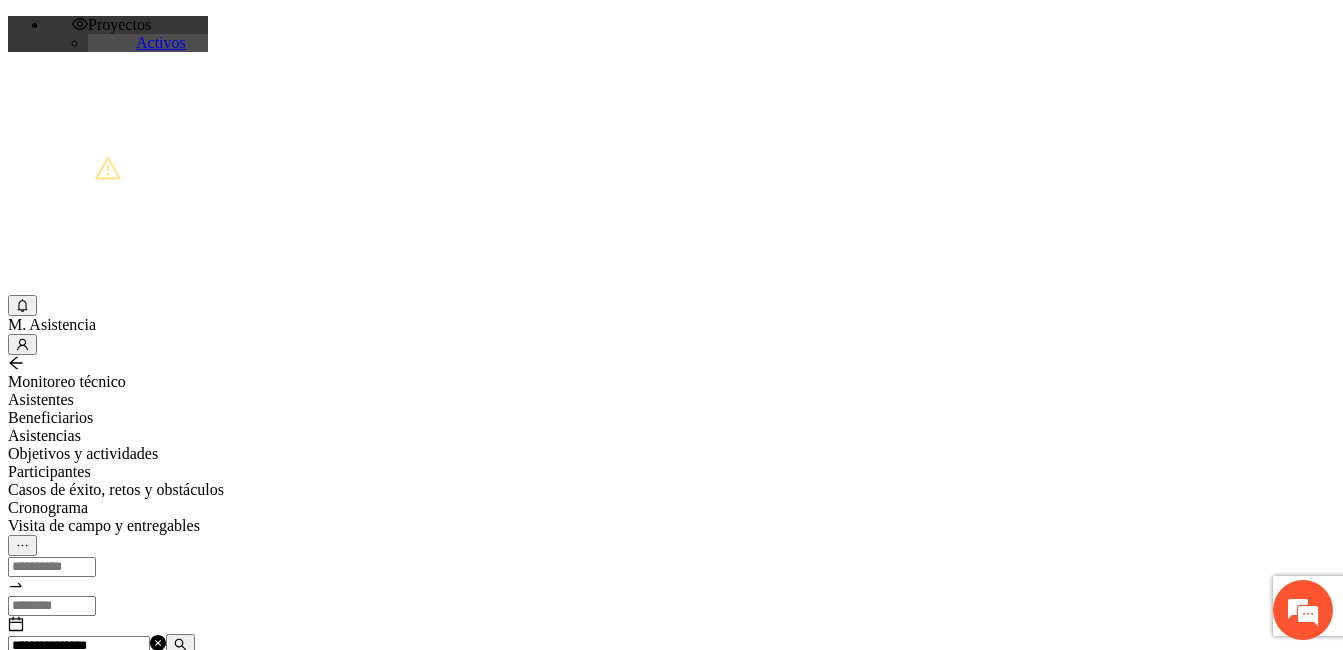 click on "Agregar asistencia" at bounding box center (71, 682) 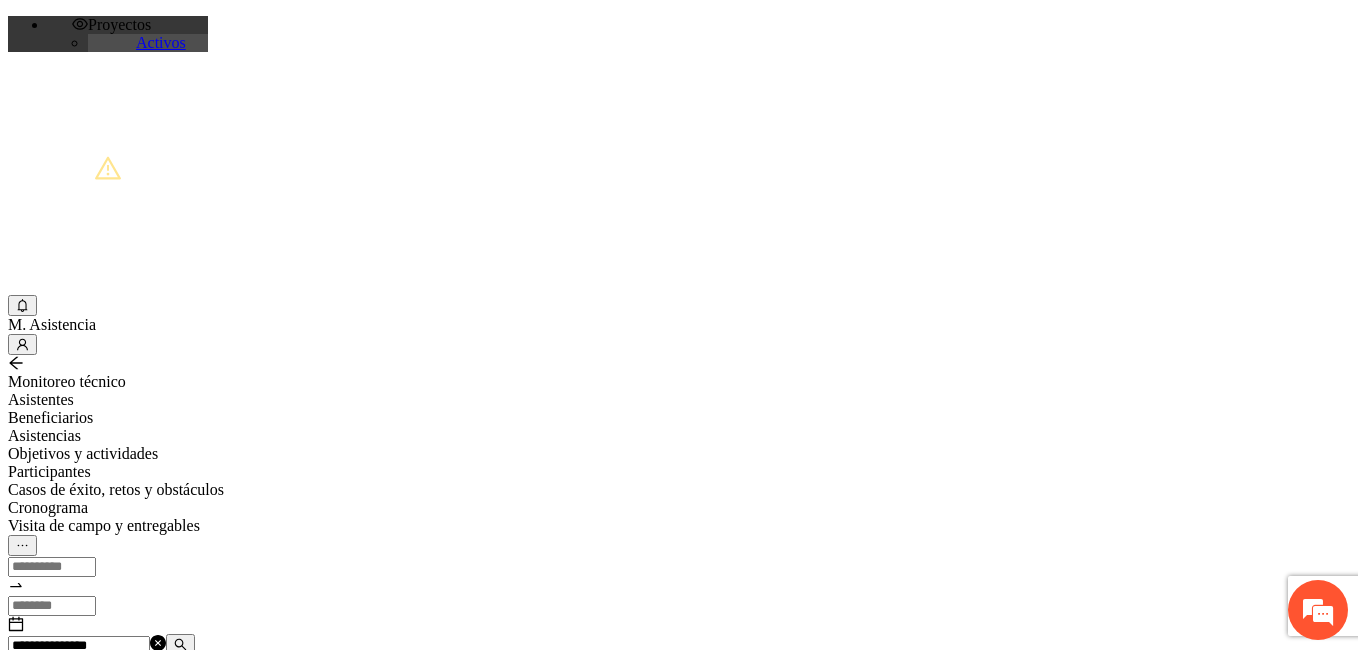 click at bounding box center (72, 1203) 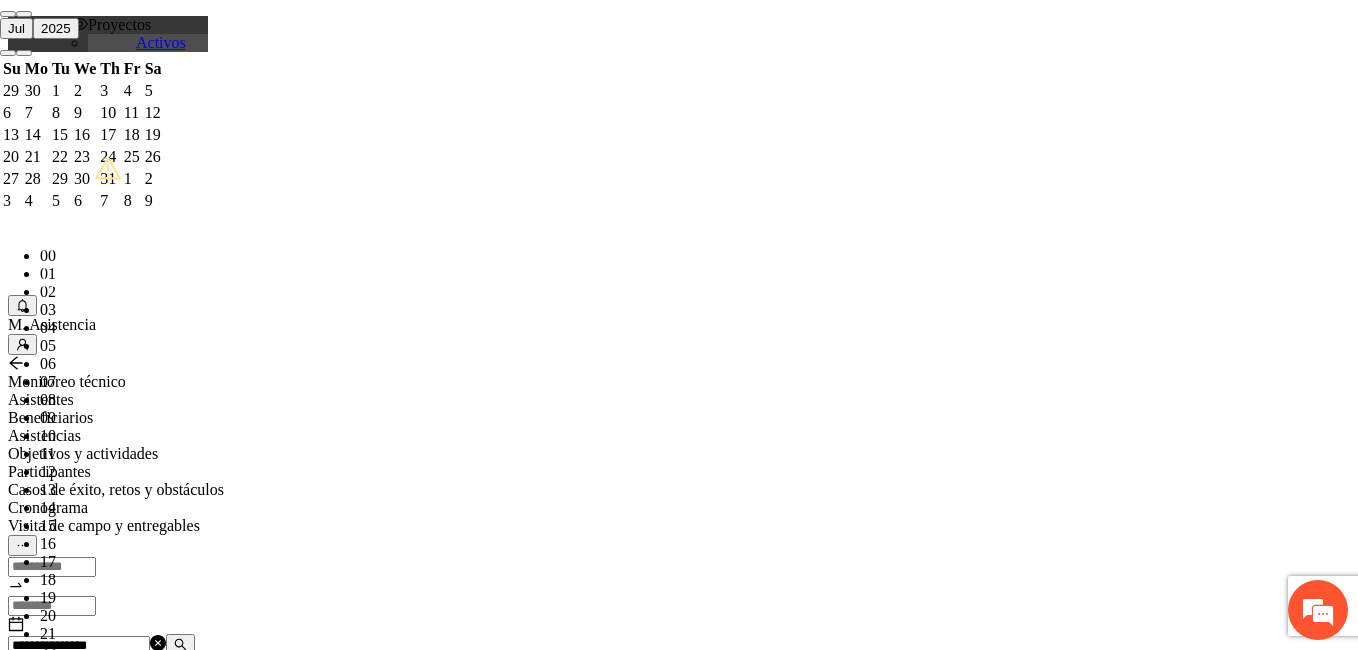 paste on "**********" 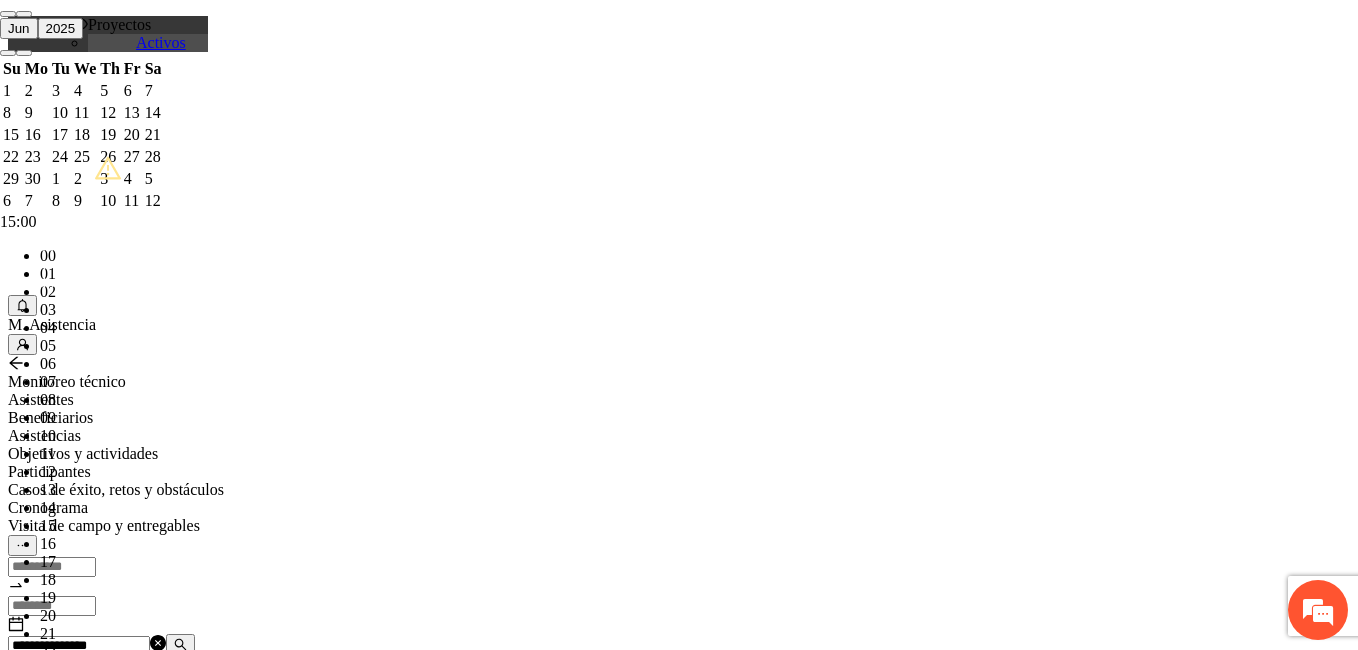 scroll, scrollTop: 420, scrollLeft: 0, axis: vertical 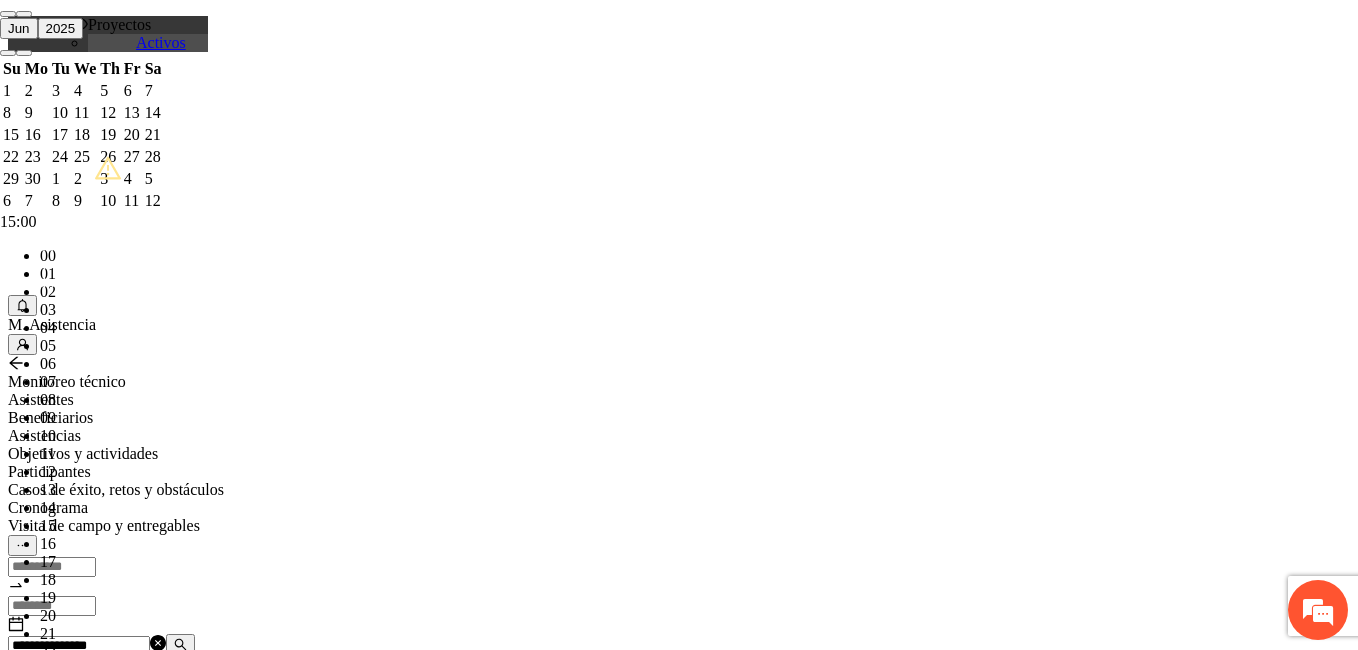 click on "OK" at bounding box center [57, 1819] 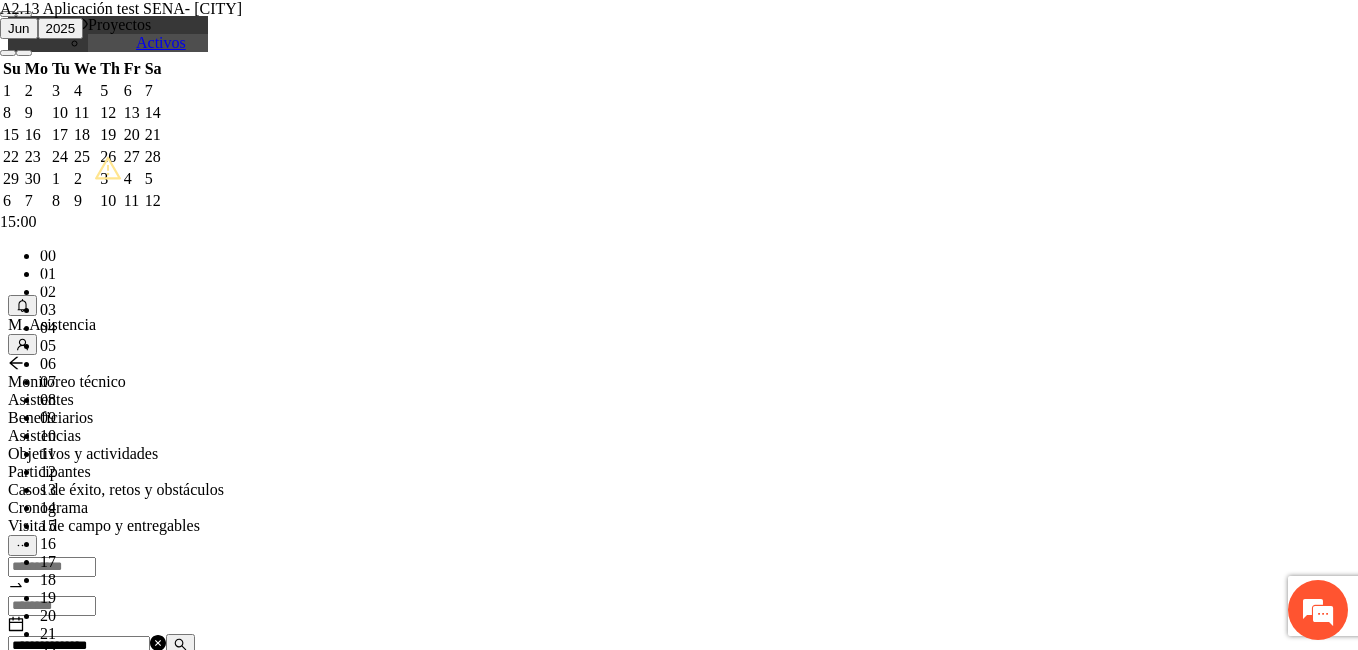 type 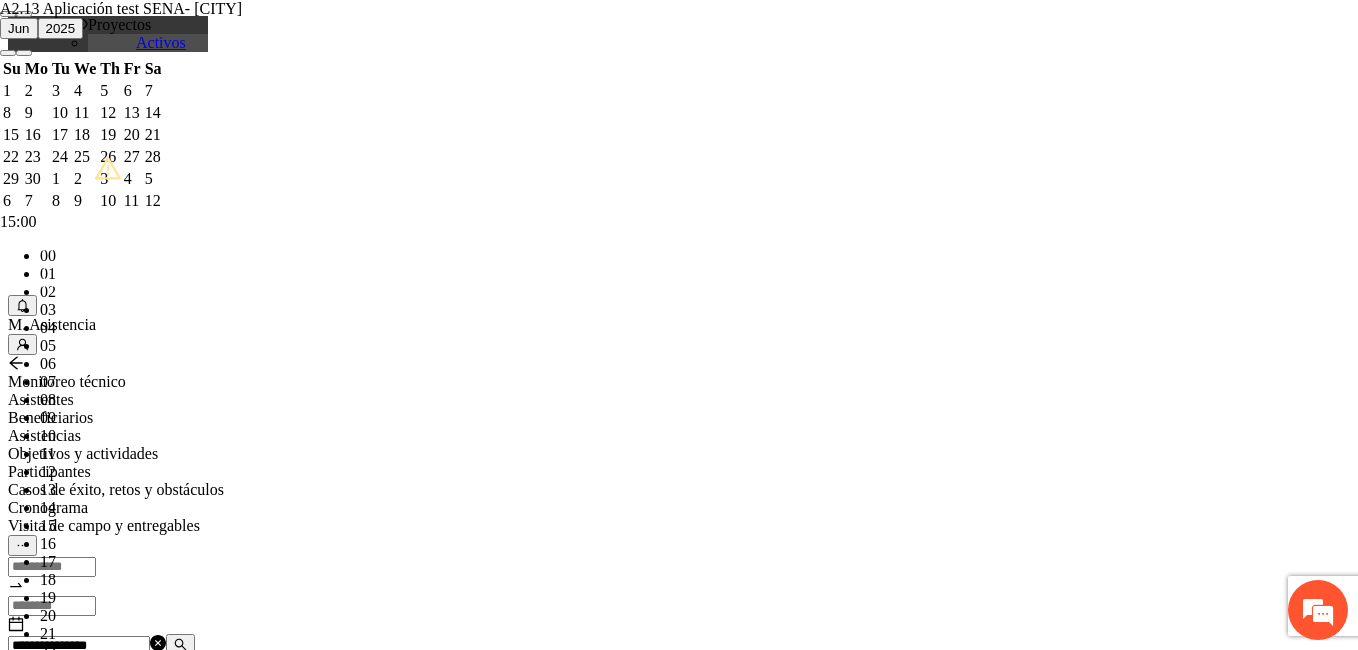 click on "**********" at bounding box center (258, 1165) 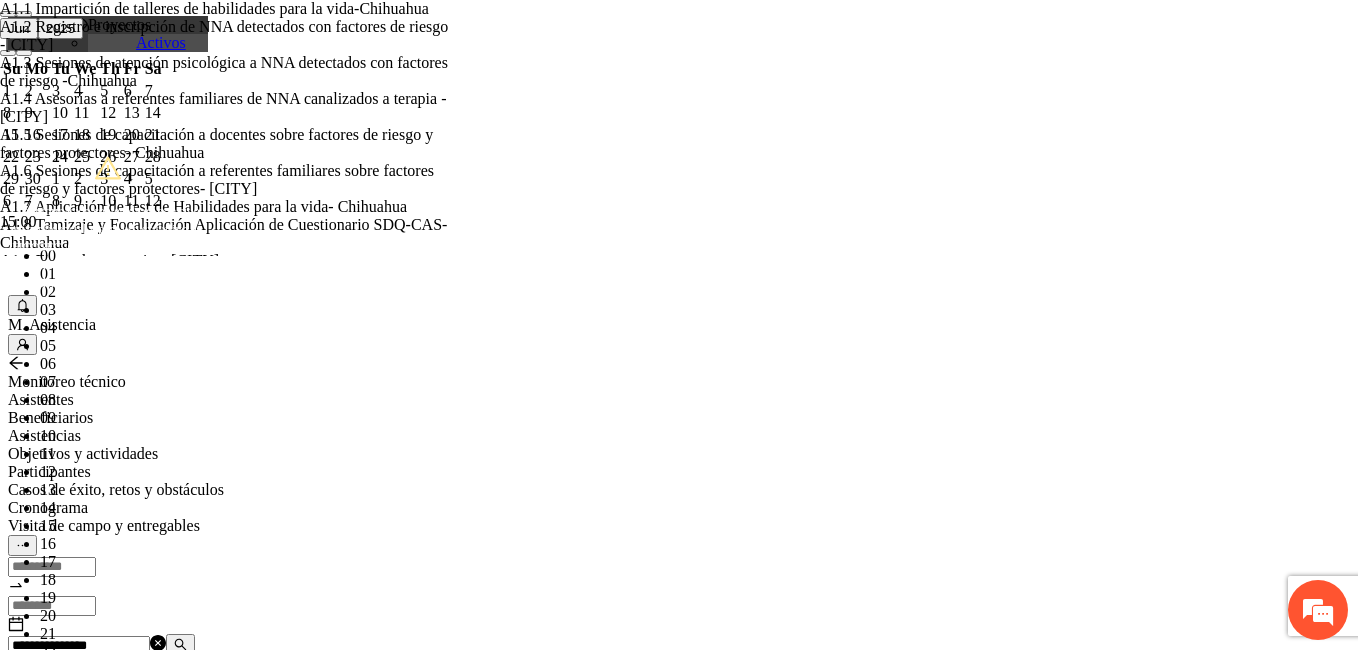 scroll, scrollTop: 320547, scrollLeft: 0, axis: vertical 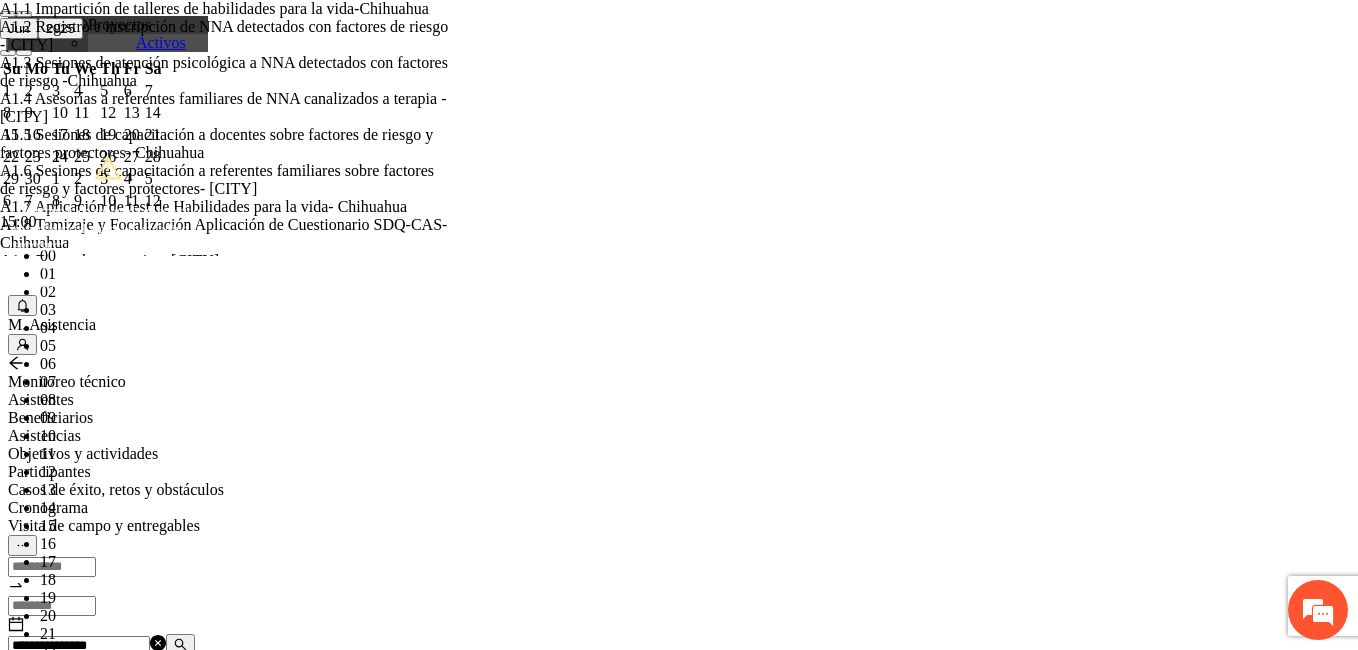 click on "Guardar" at bounding box center (109, 204673) 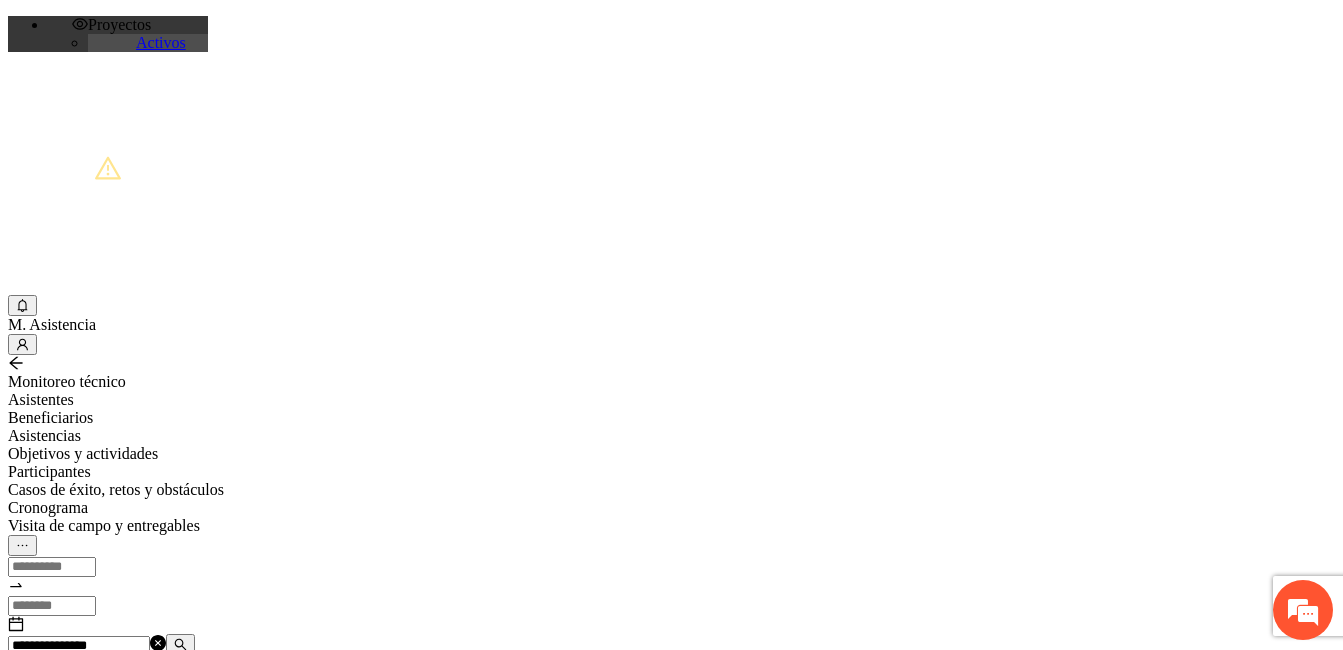 click at bounding box center (180, 644) 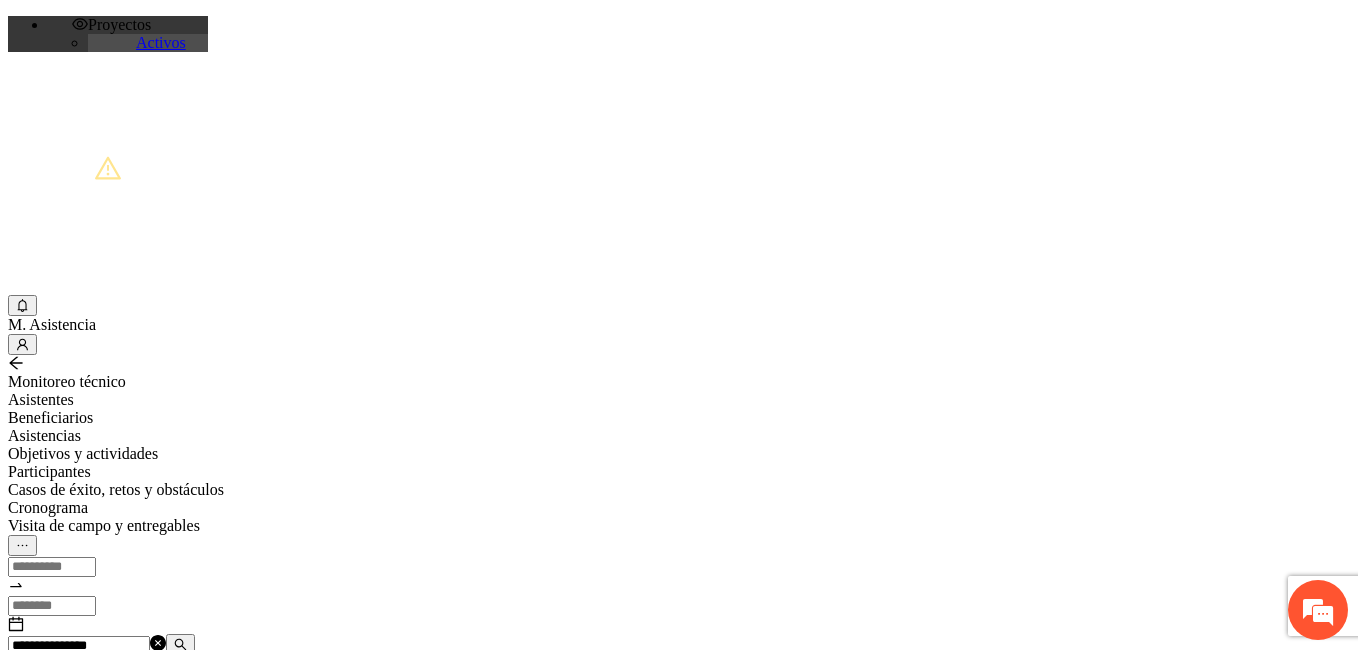 click at bounding box center [72, 1203] 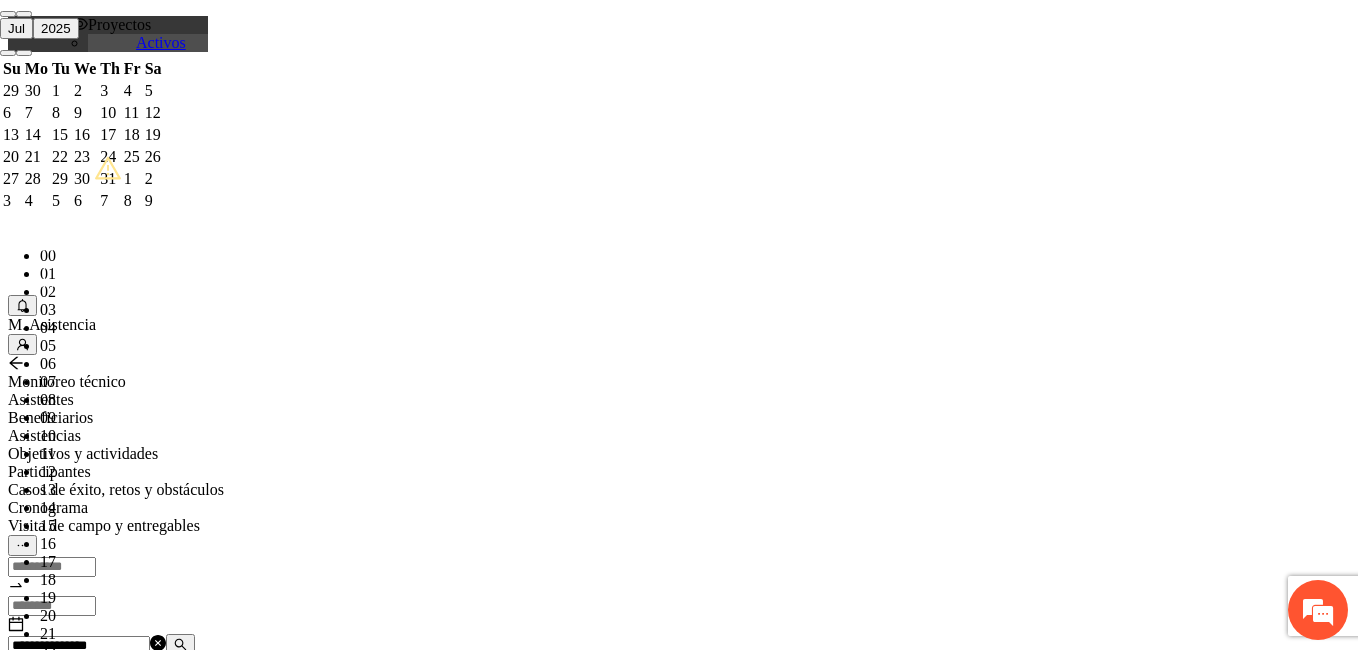 paste on "**********" 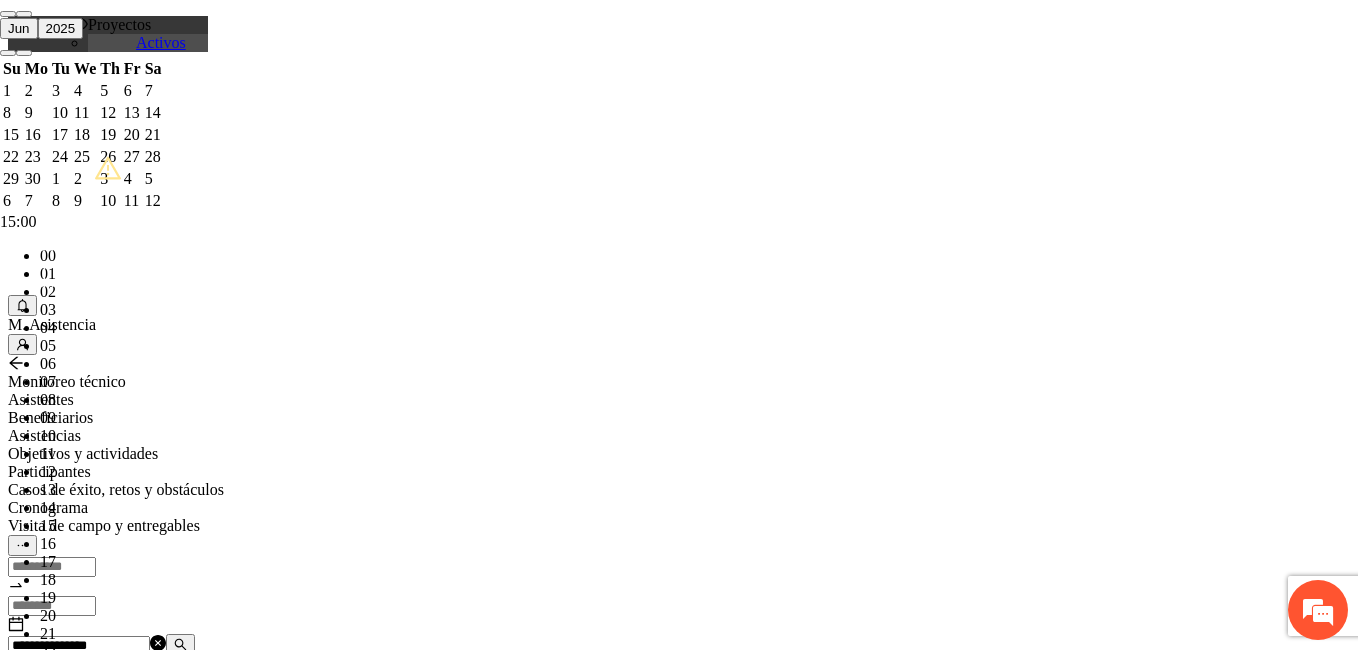 scroll, scrollTop: 420, scrollLeft: 0, axis: vertical 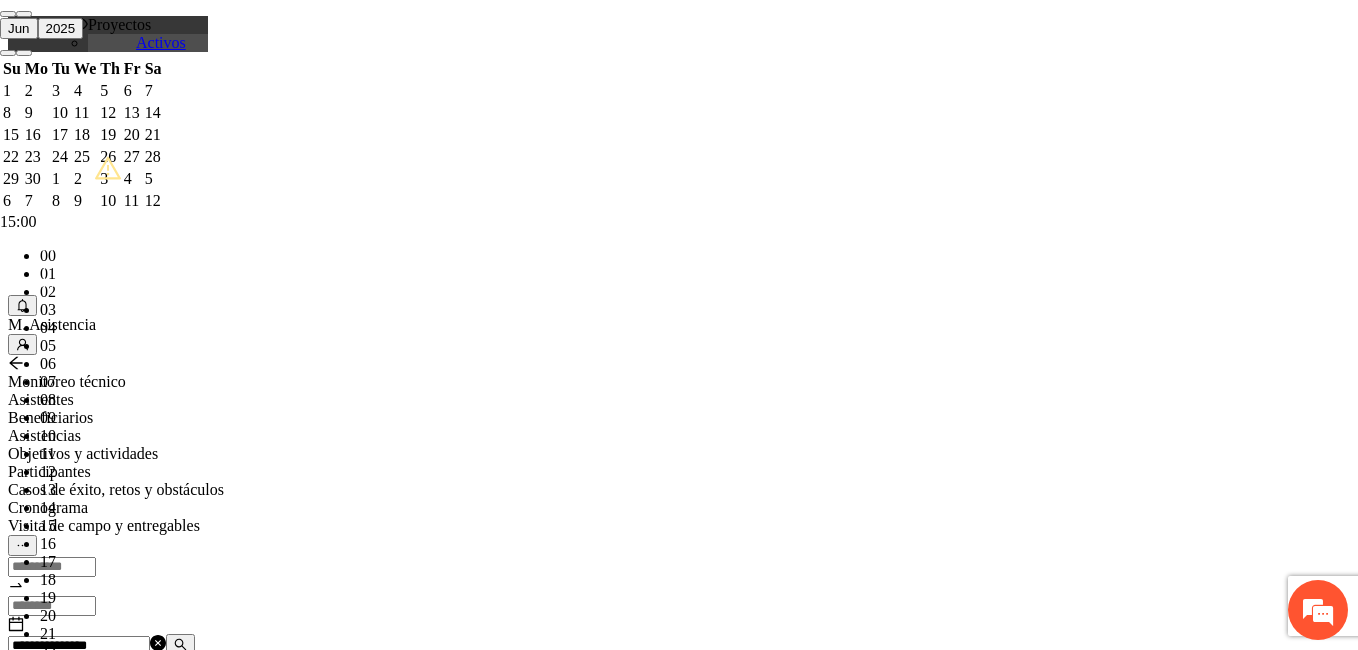 click on "OK" at bounding box center (57, 1819) 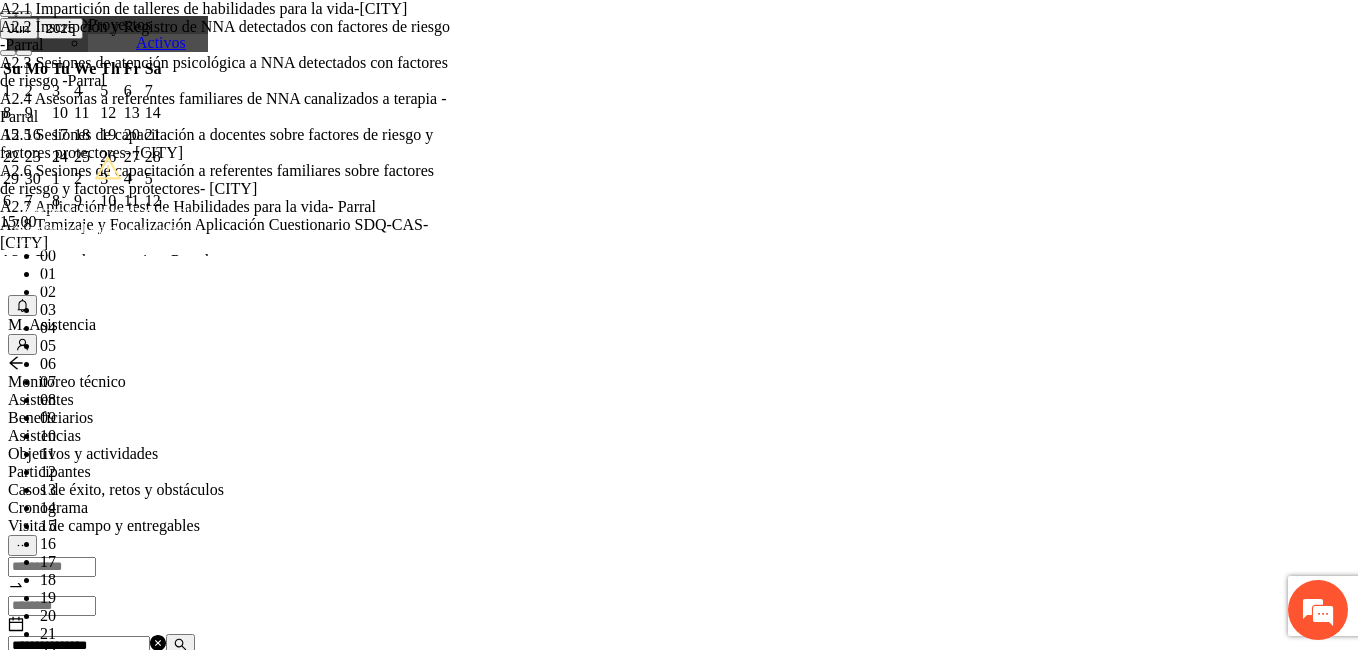 type on "****" 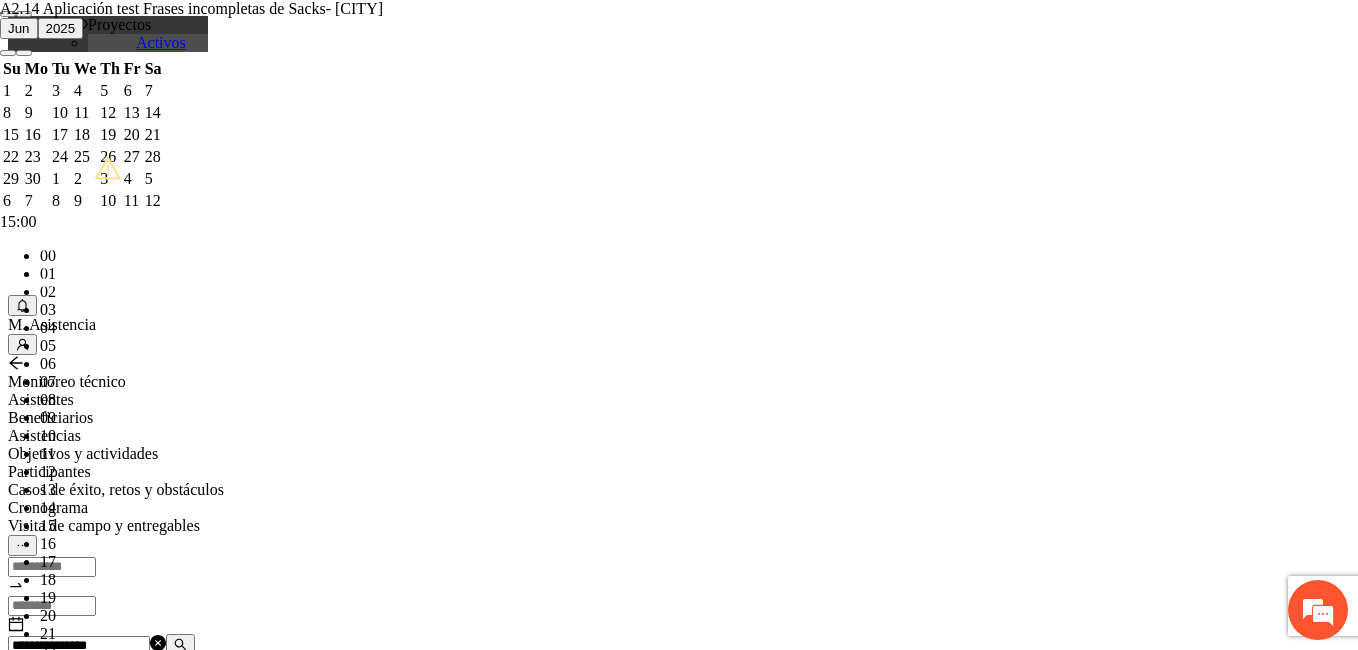 type 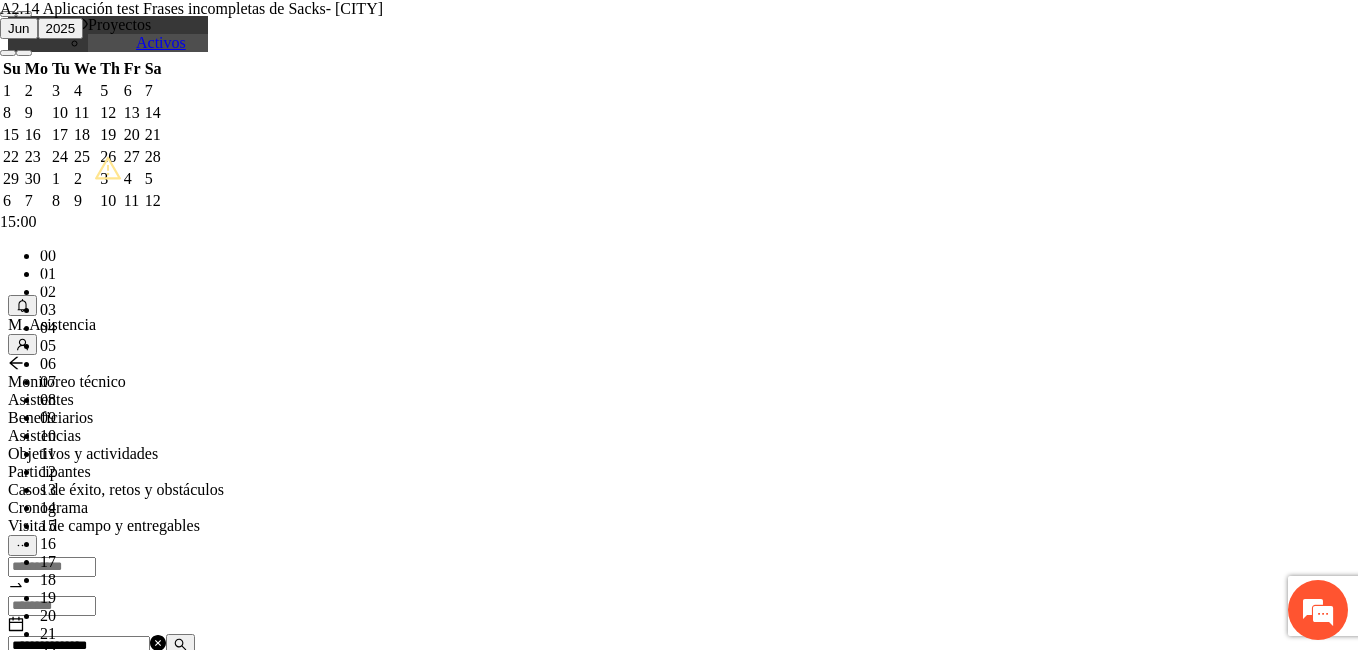 click on "**********" at bounding box center (258, 1165) 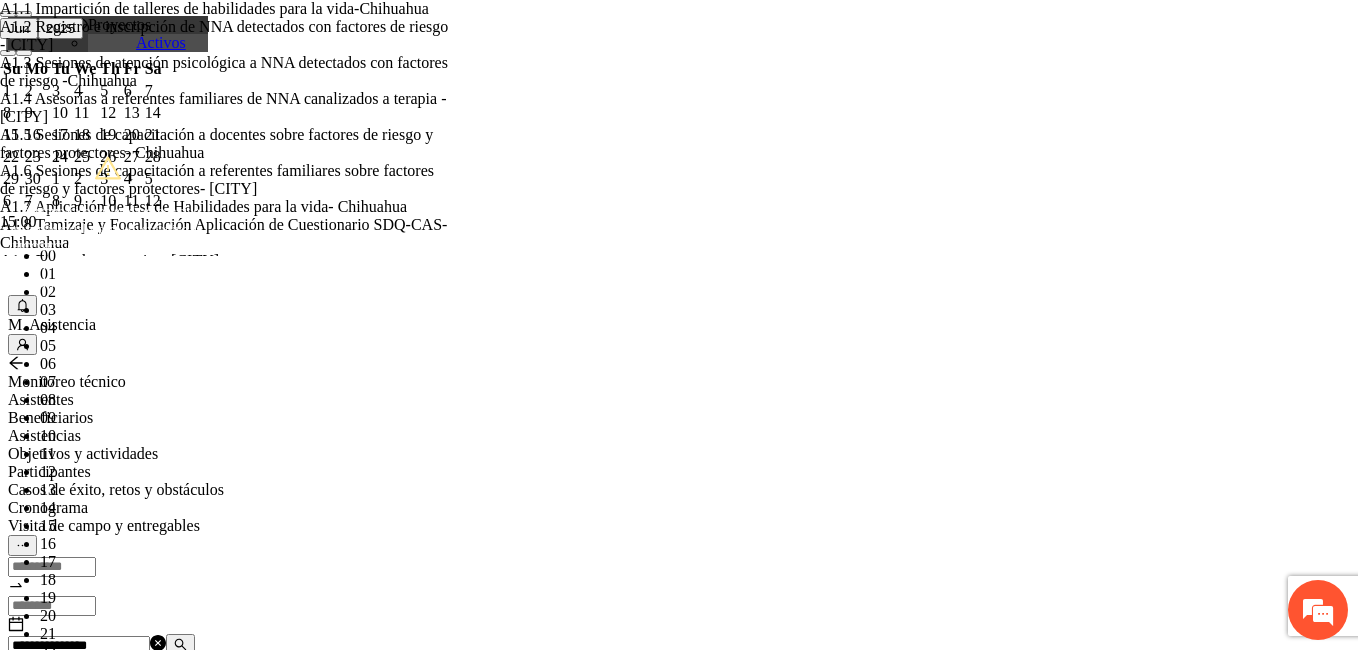 scroll, scrollTop: 217410, scrollLeft: 0, axis: vertical 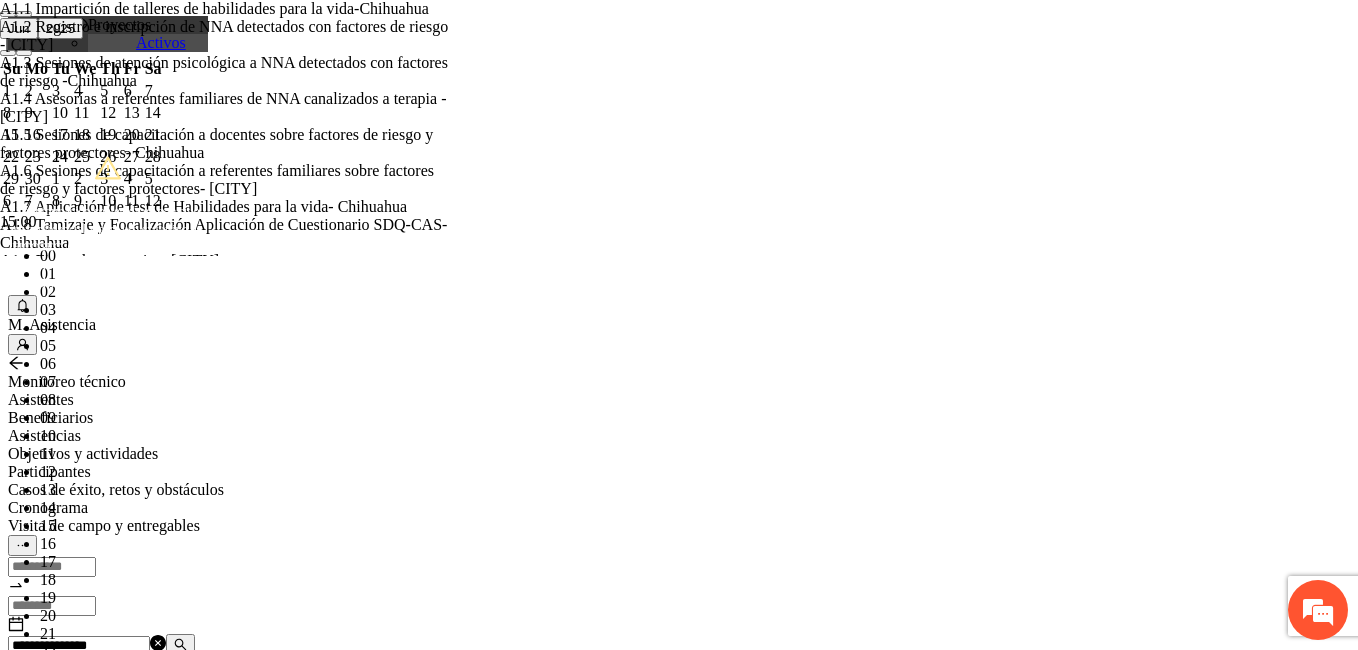 click on "Guardar" at bounding box center (109, 139242) 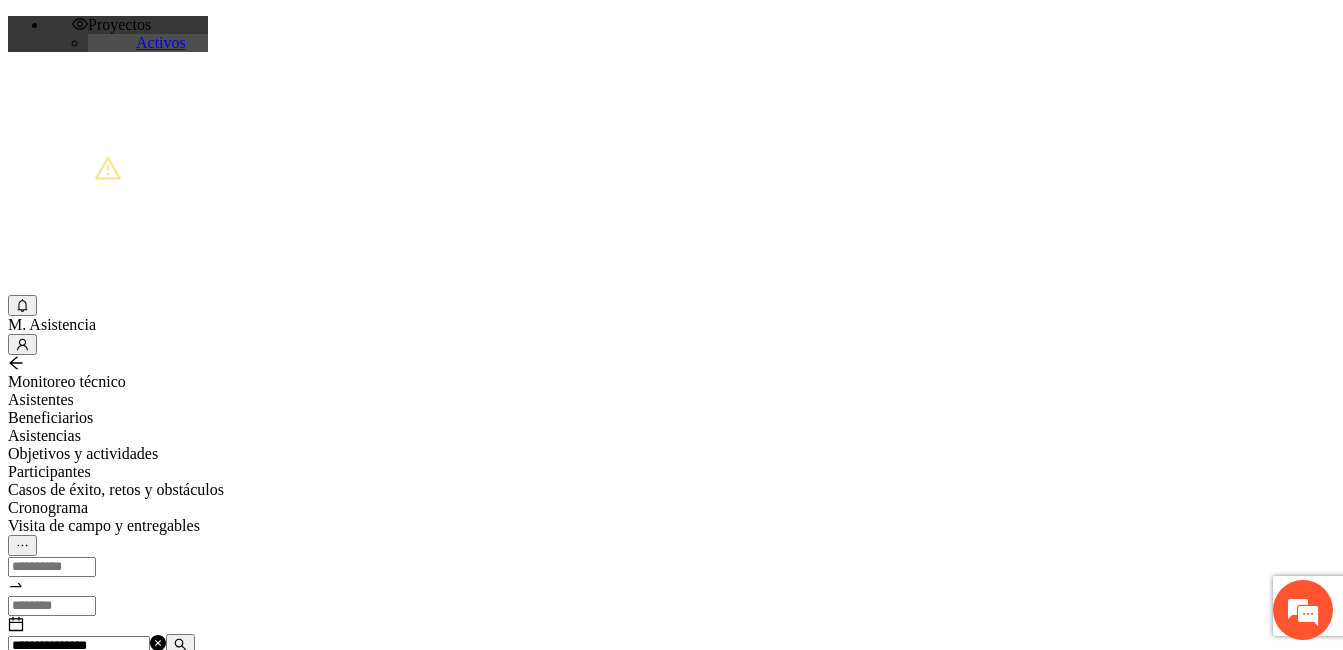 drag, startPoint x: 350, startPoint y: 236, endPoint x: 174, endPoint y: 234, distance: 176.01137 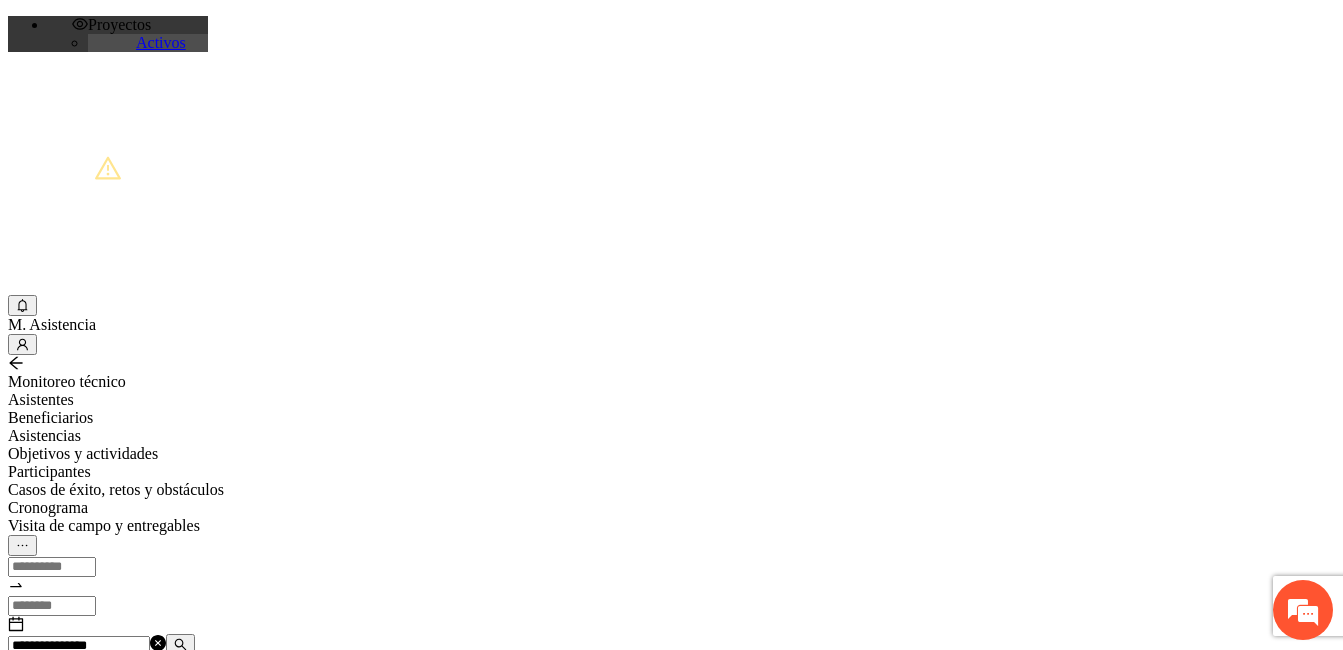 type on "**********" 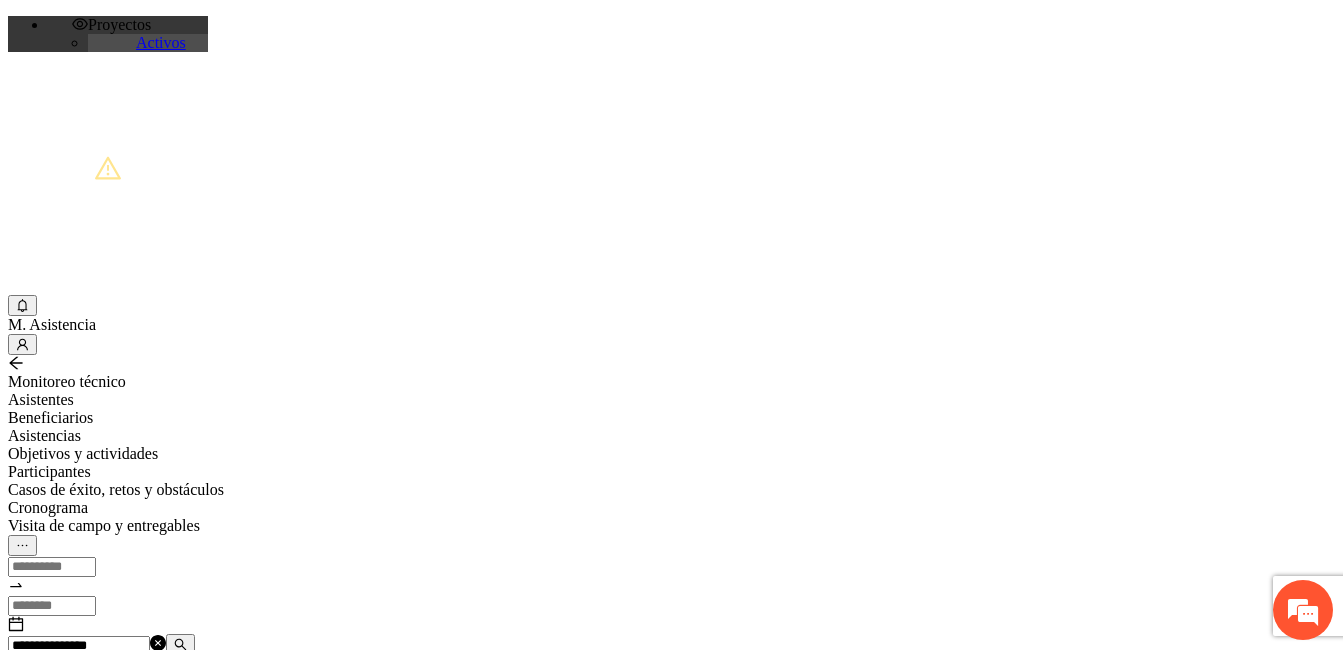 click on "Agregar asistencia" at bounding box center (71, 682) 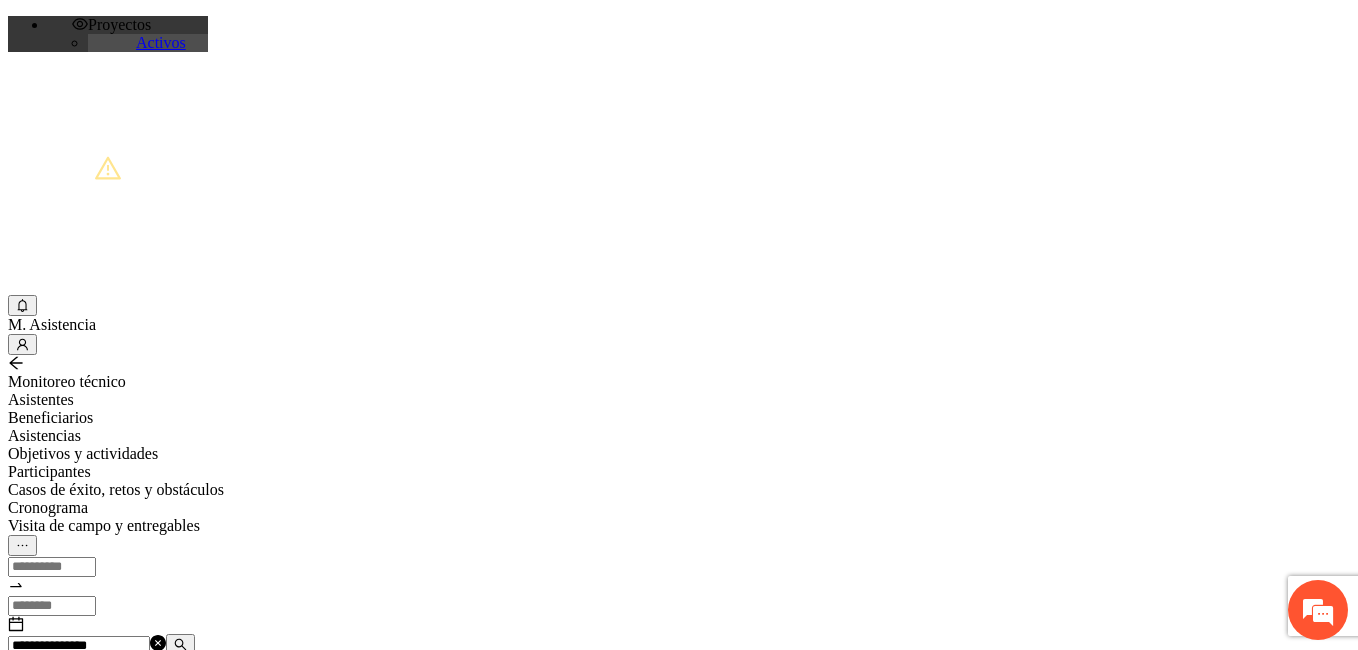 click at bounding box center (72, 1203) 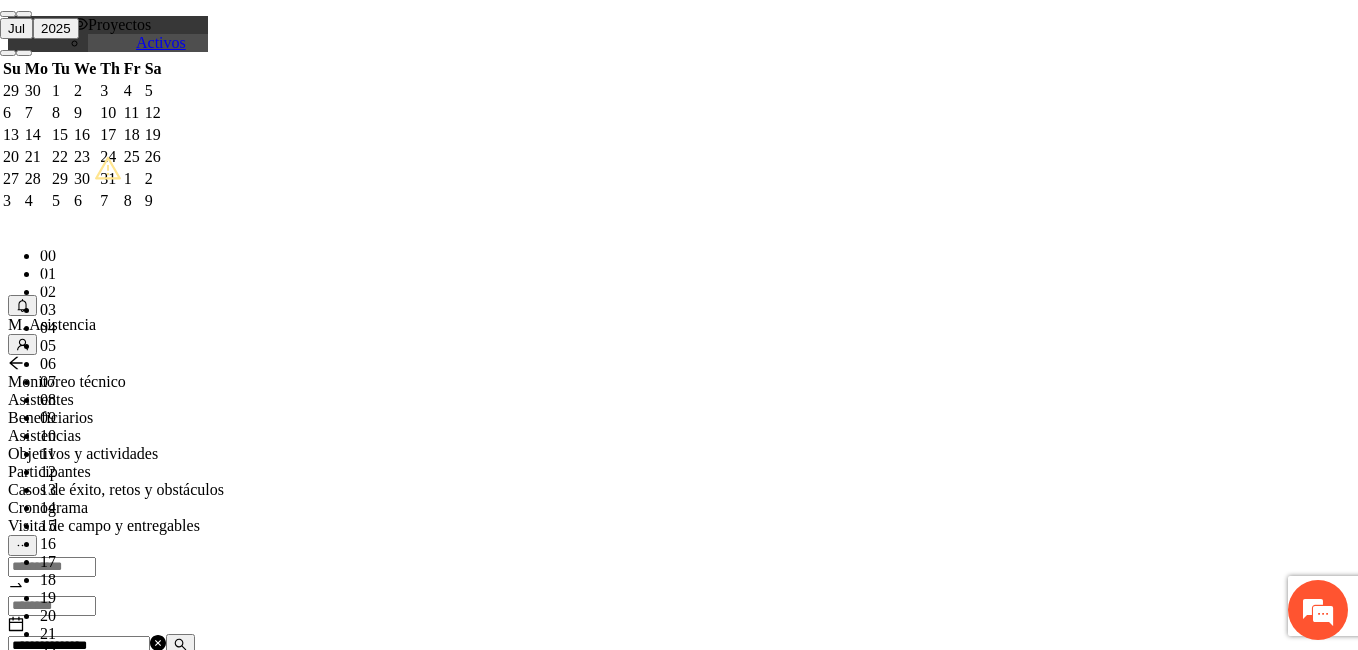 paste on "**********" 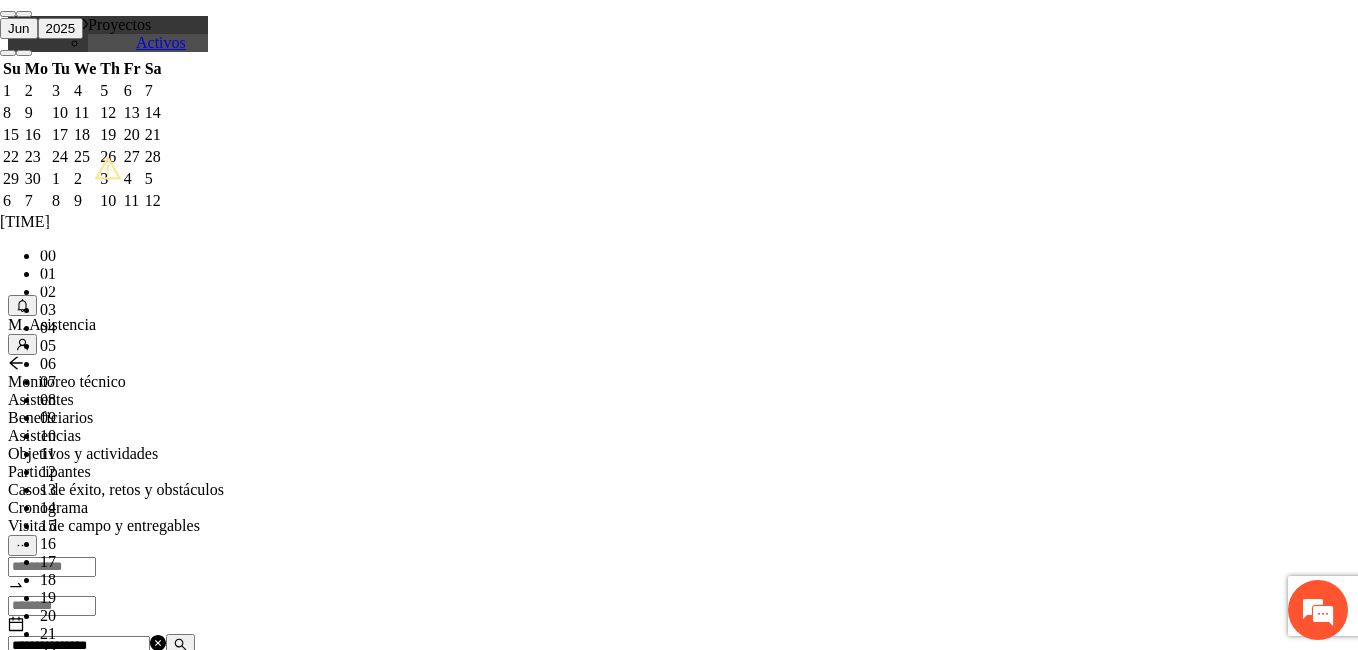 scroll, scrollTop: 21, scrollLeft: 0, axis: vertical 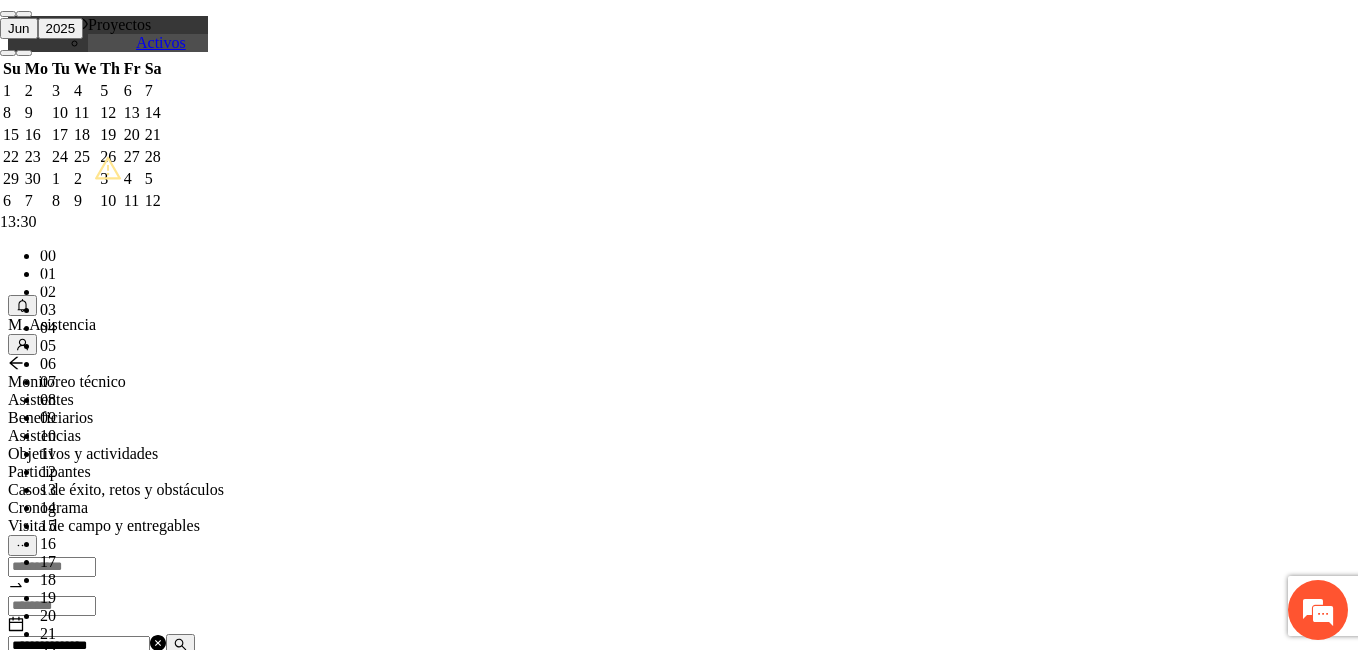 click on "OK" at bounding box center [57, 1819] 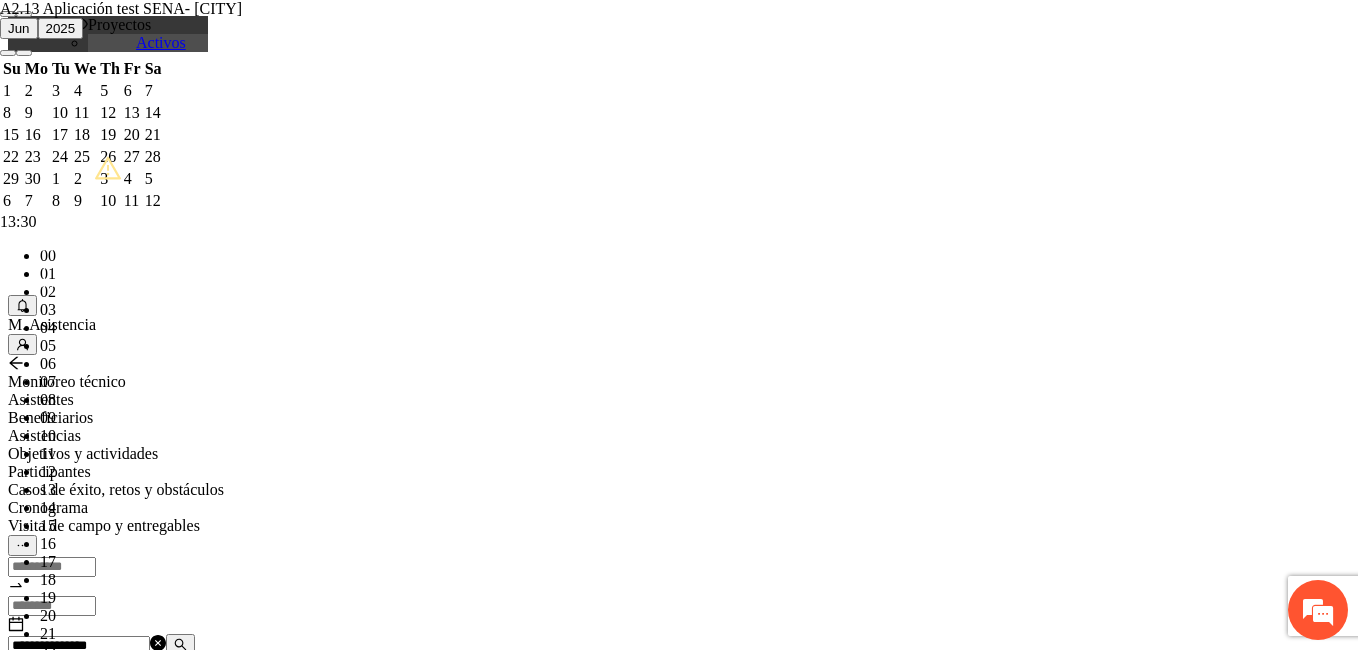 type 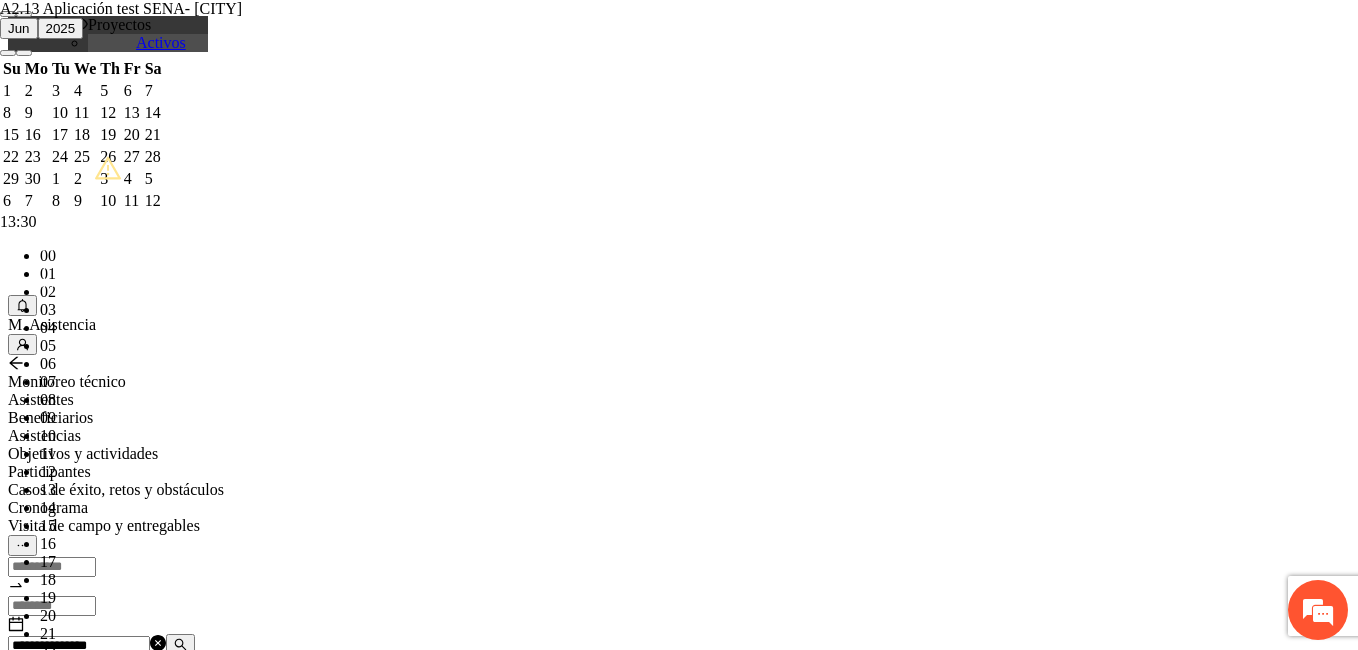 click on "**********" at bounding box center (258, 1165) 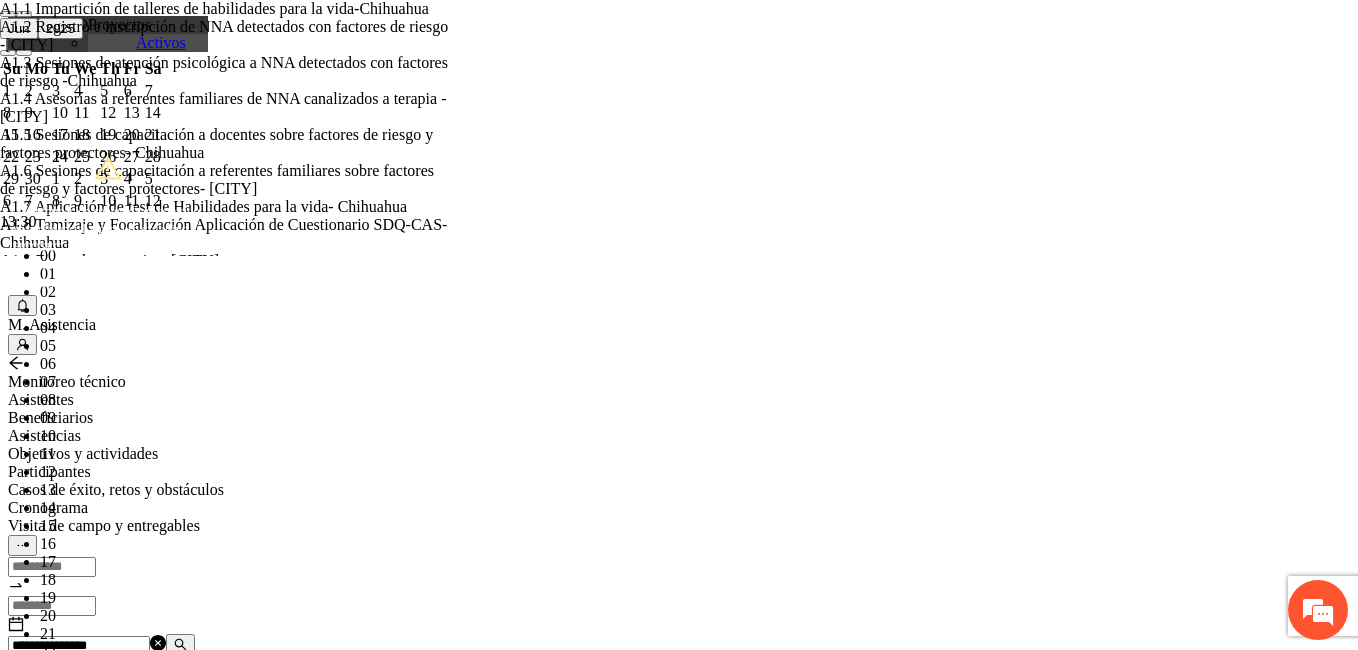 click on "Guardar" at bounding box center [109, 204673] 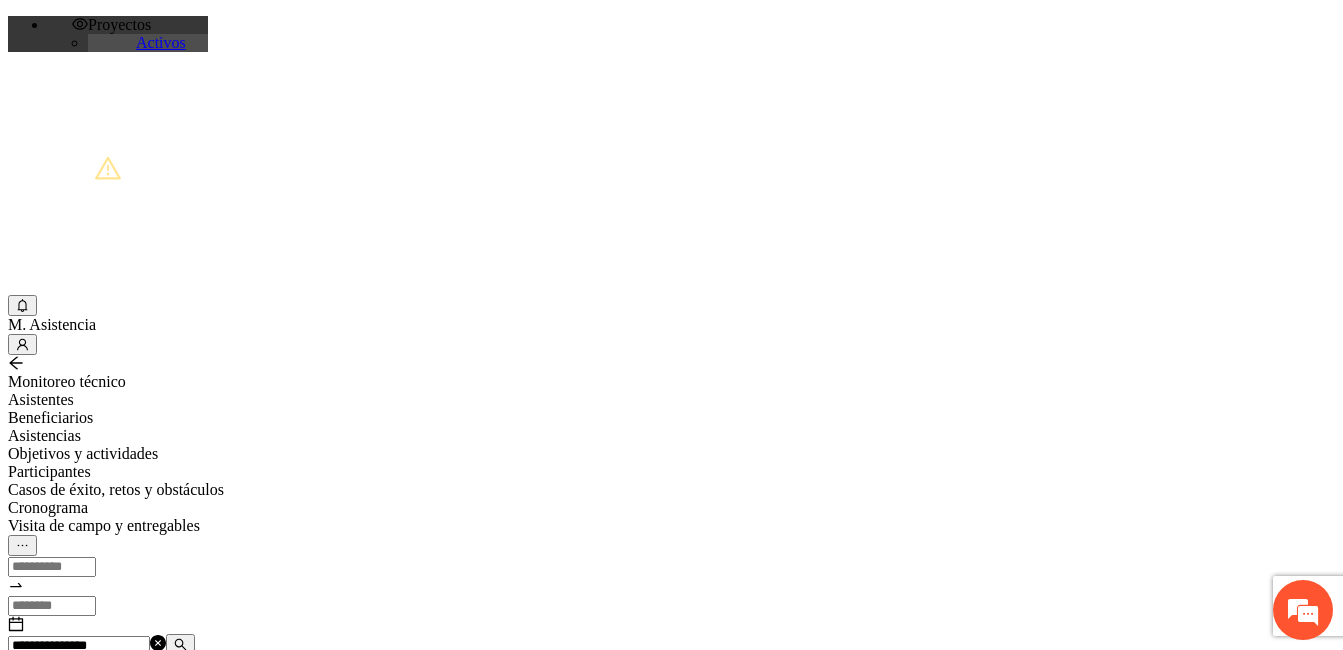 click at bounding box center [180, 644] 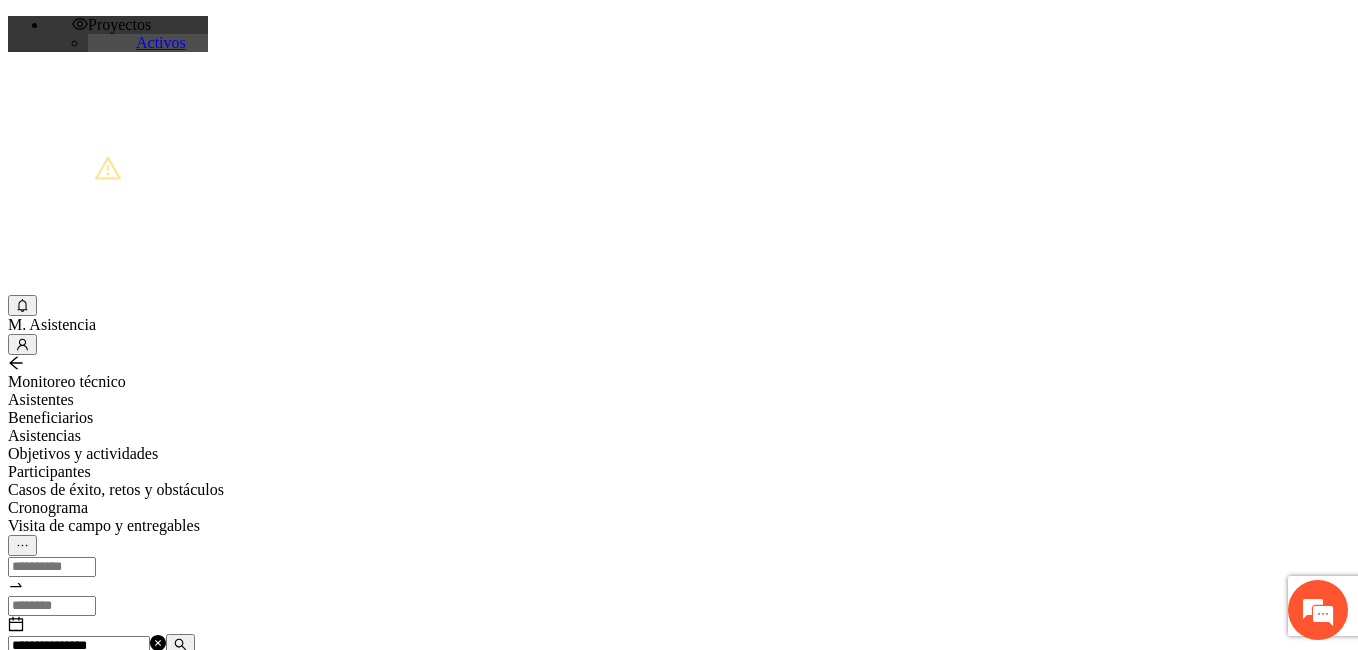 click at bounding box center (72, 1203) 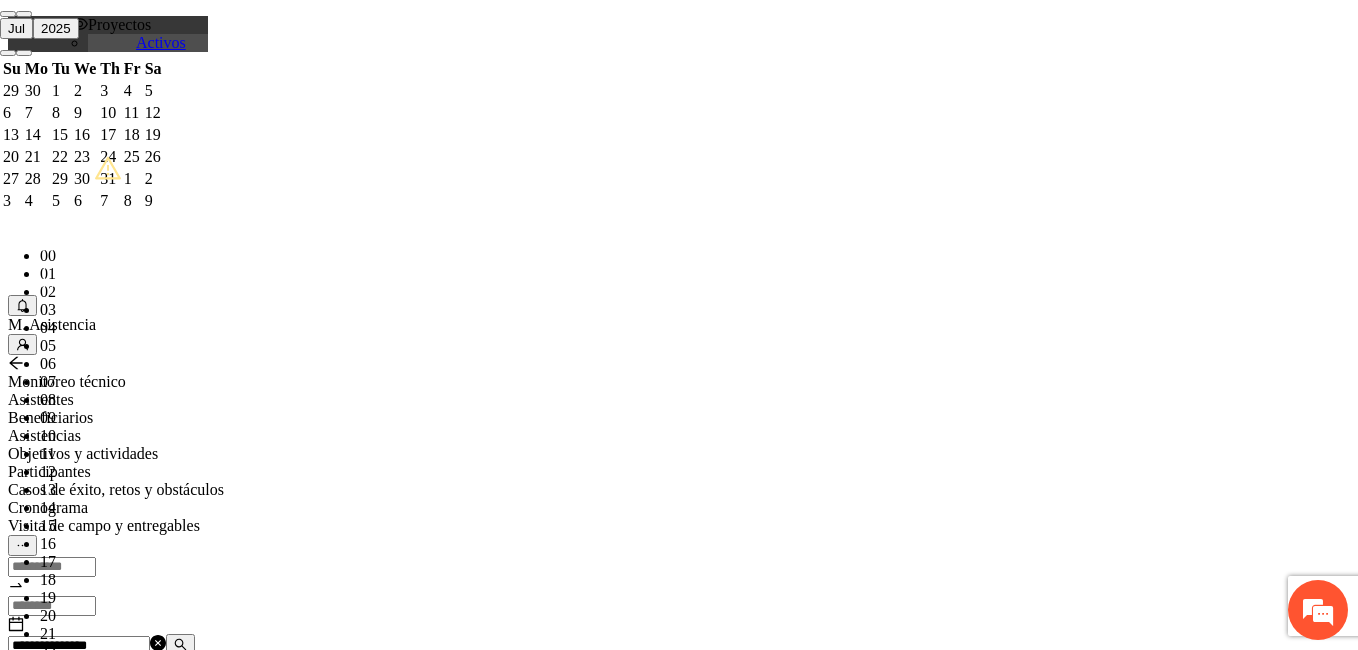 paste on "**********" 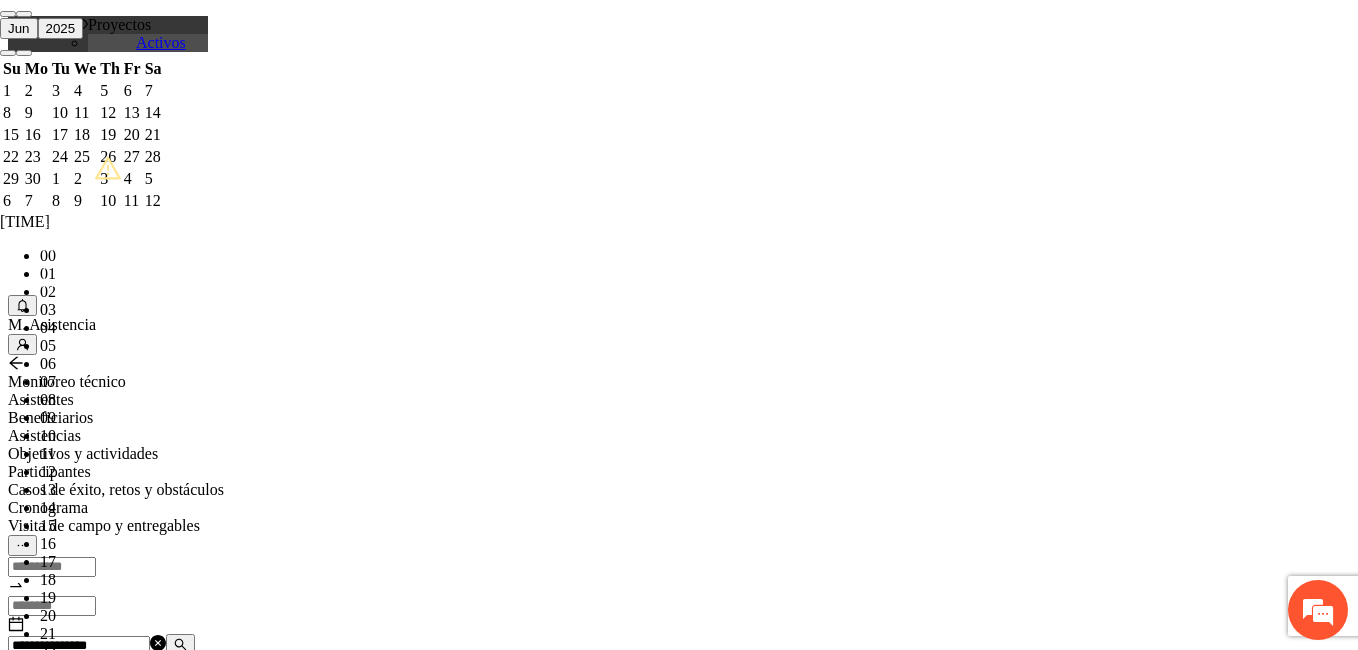 scroll, scrollTop: 11, scrollLeft: 0, axis: vertical 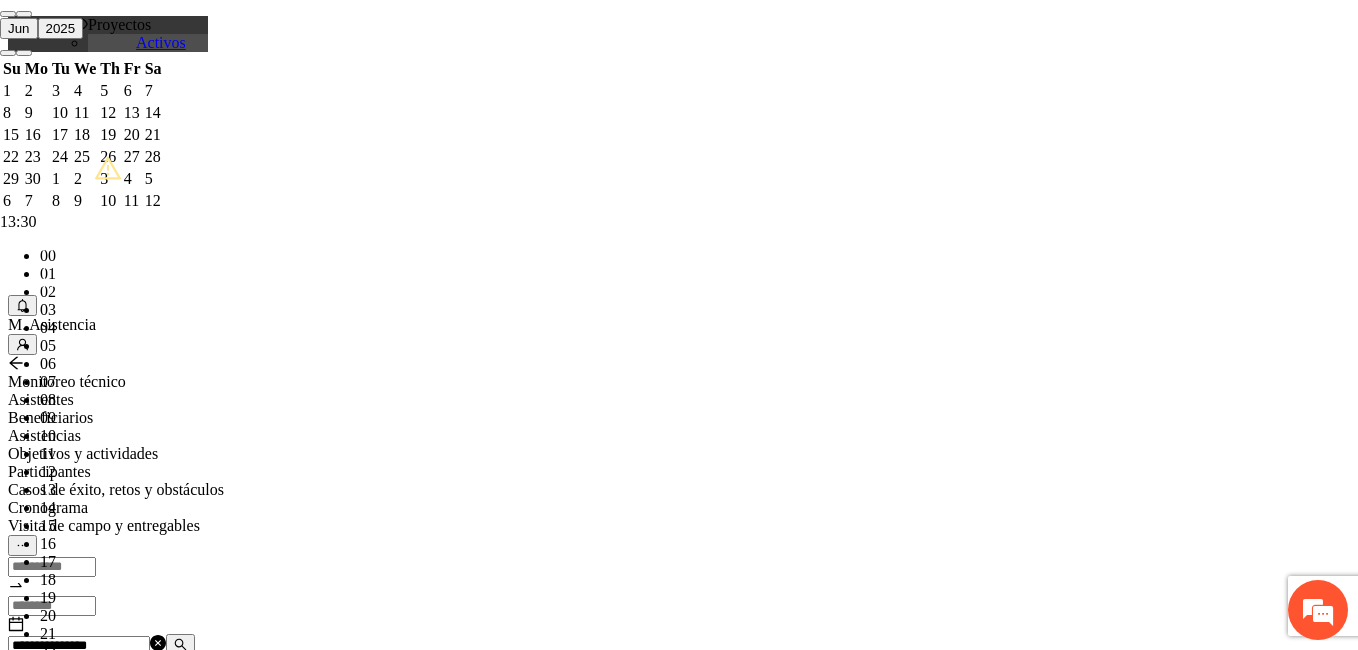 click on "OK" at bounding box center (57, 1819) 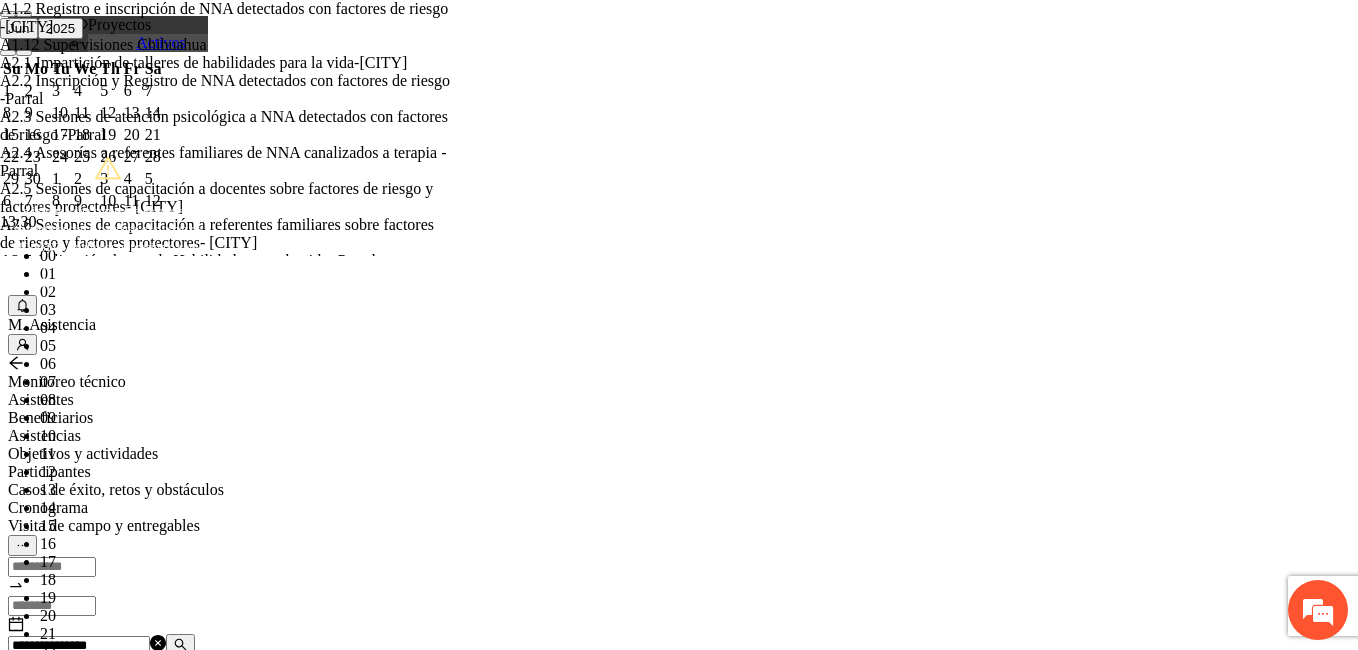 type on "***" 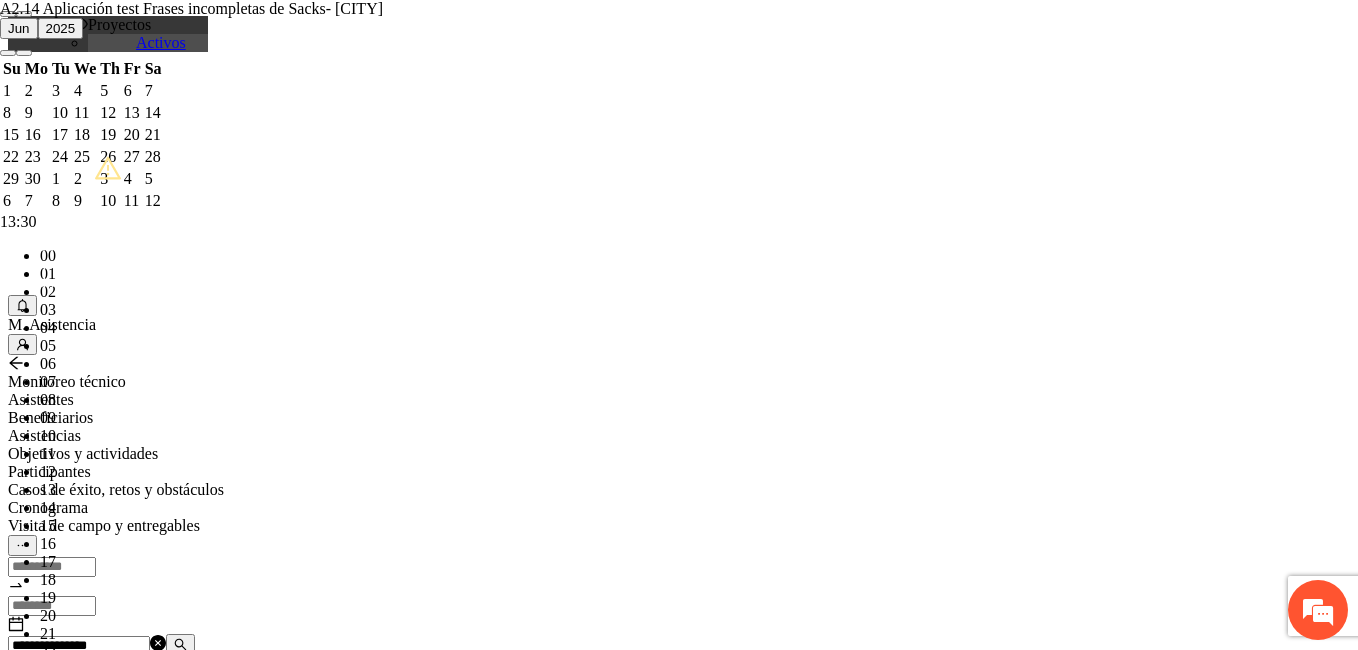 type 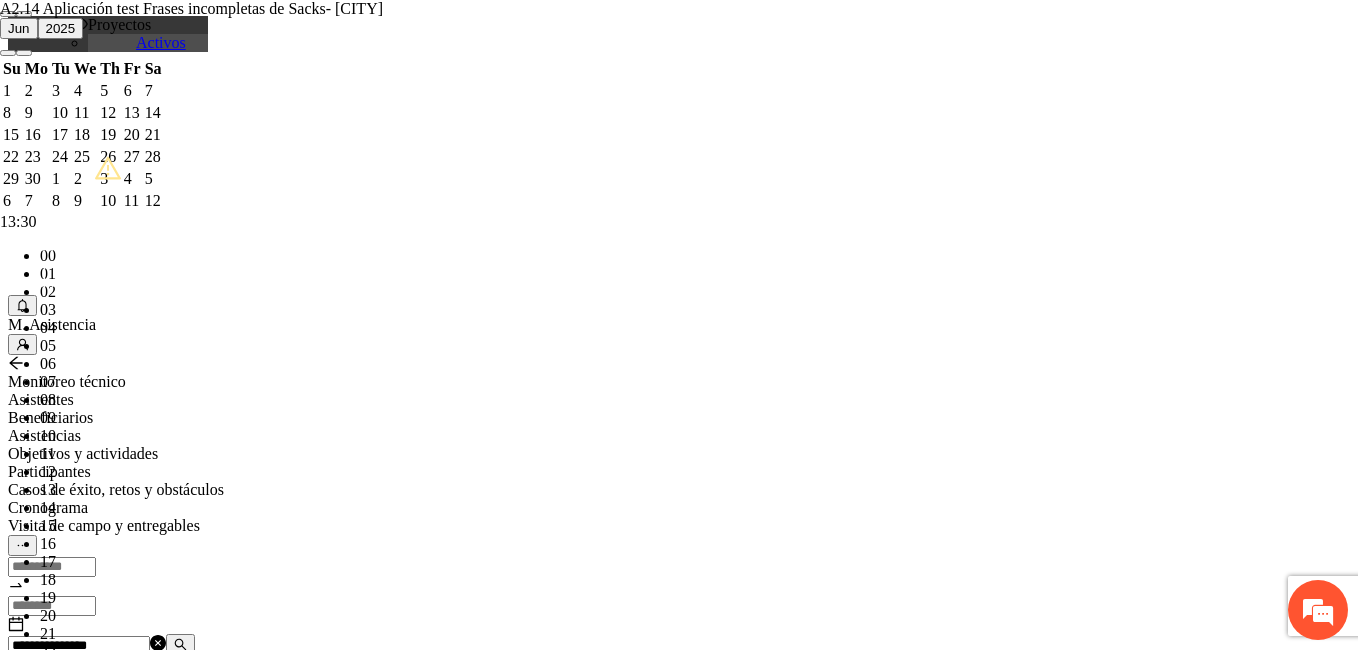 click on "**********" at bounding box center [258, 1165] 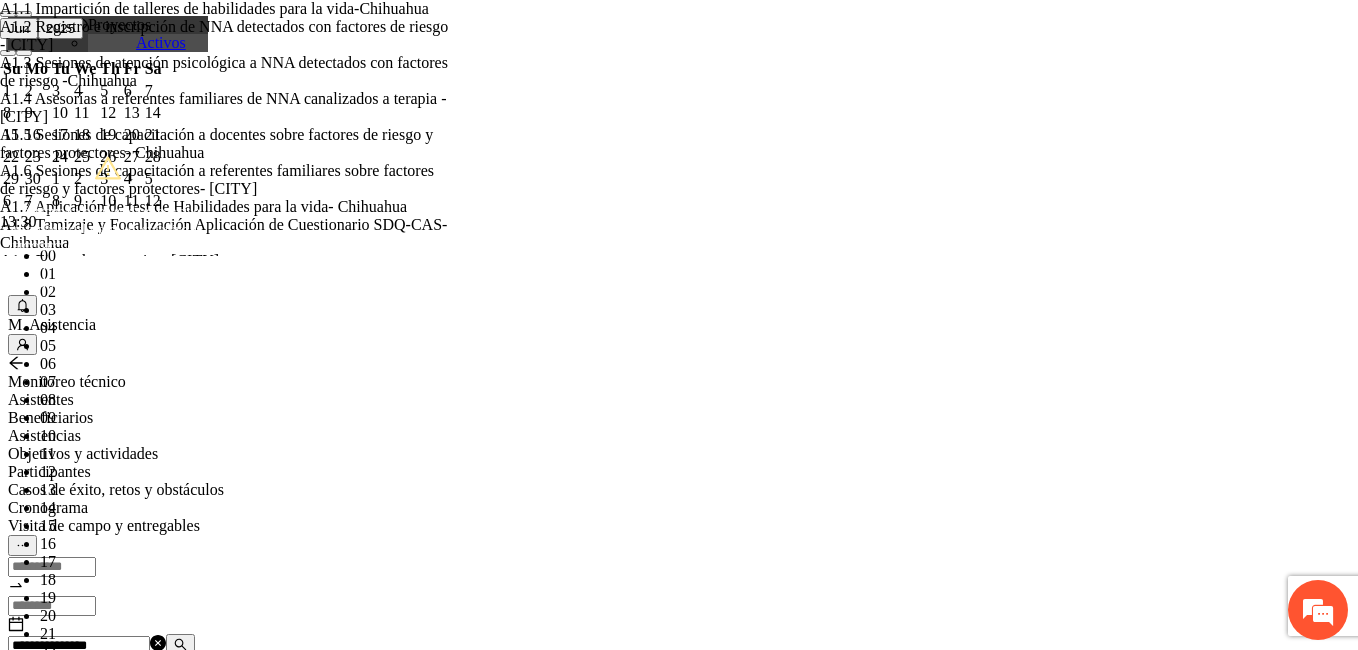 scroll, scrollTop: 217410, scrollLeft: 0, axis: vertical 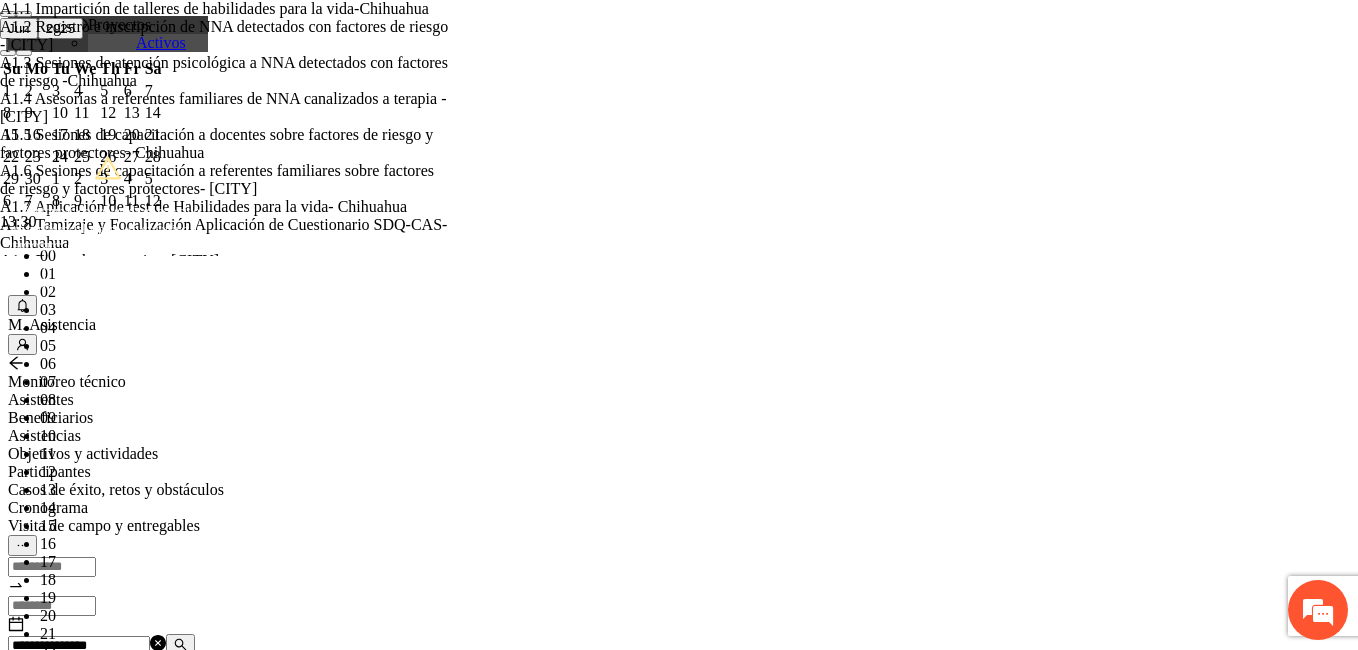 click on "Guardar" at bounding box center (109, 139242) 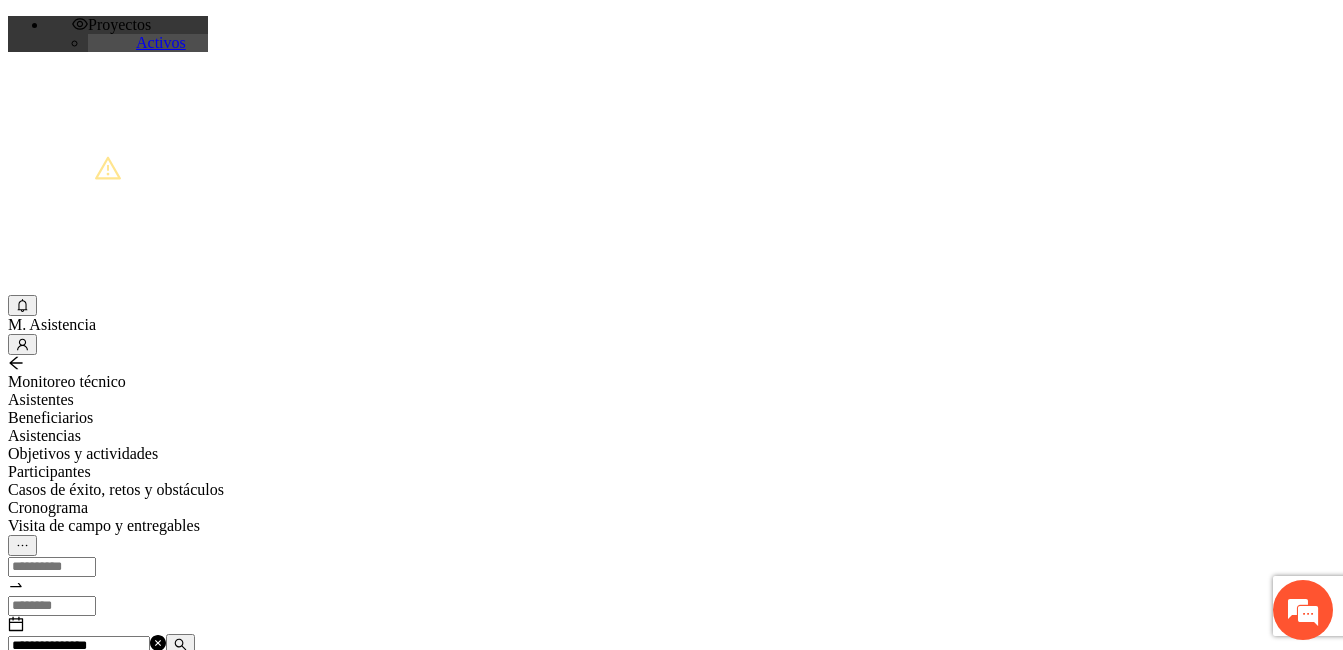 drag, startPoint x: 326, startPoint y: 233, endPoint x: 192, endPoint y: 232, distance: 134.00374 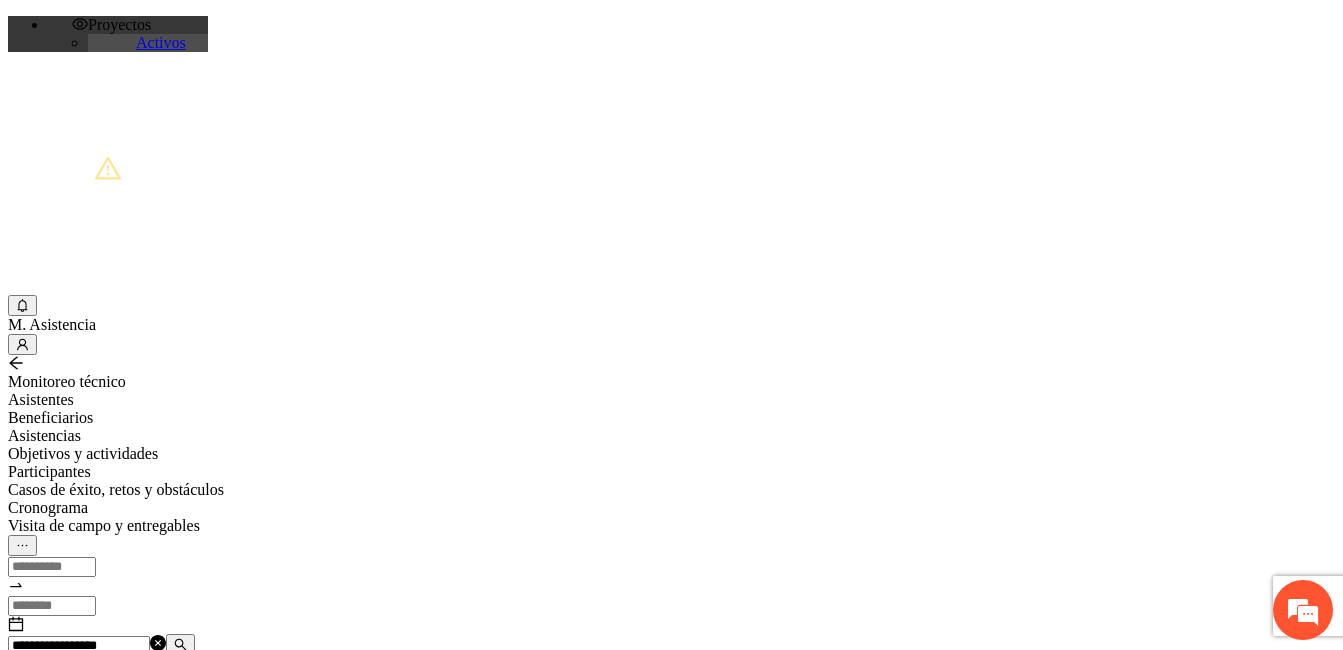 type on "**********" 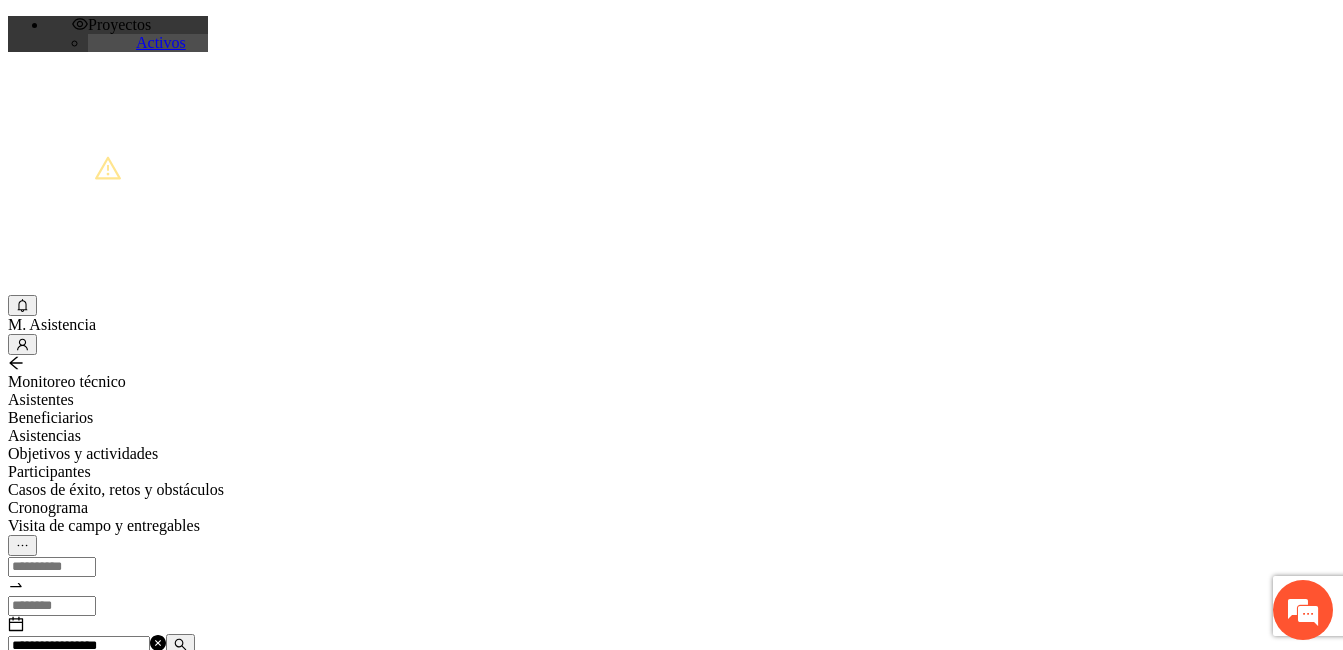 click on "Agregar asistencia" at bounding box center (71, 682) 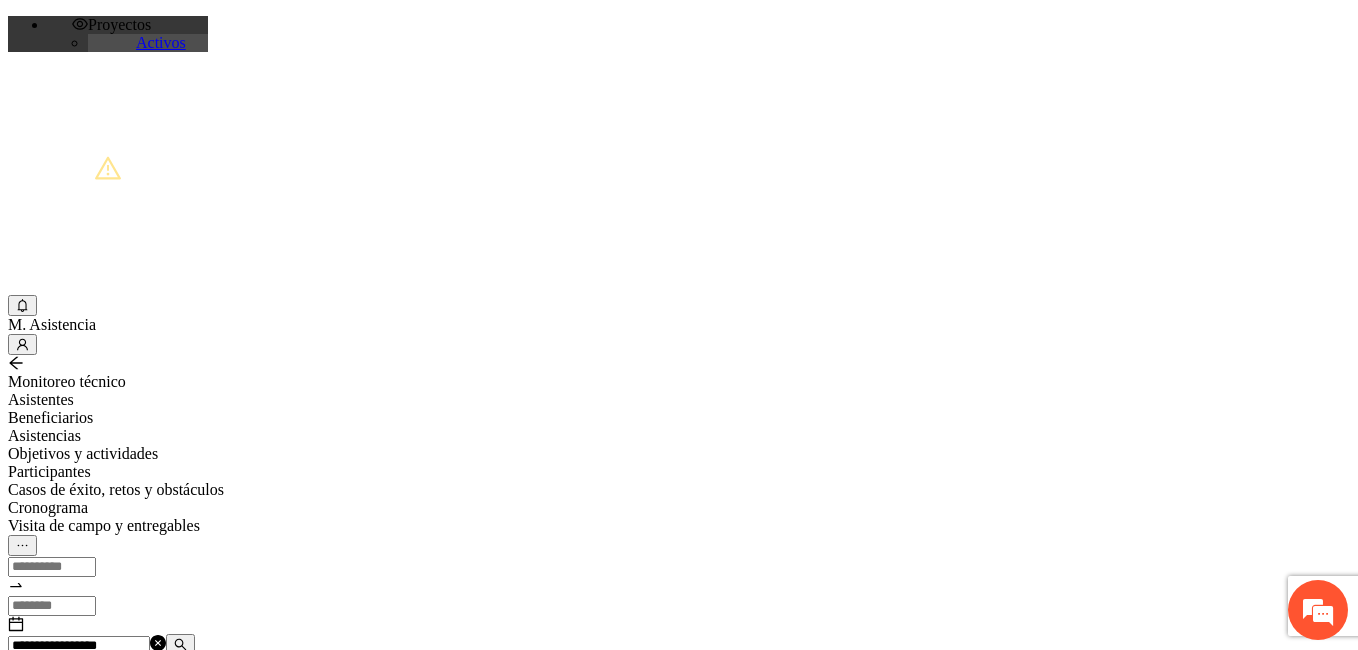 click at bounding box center [72, 1249] 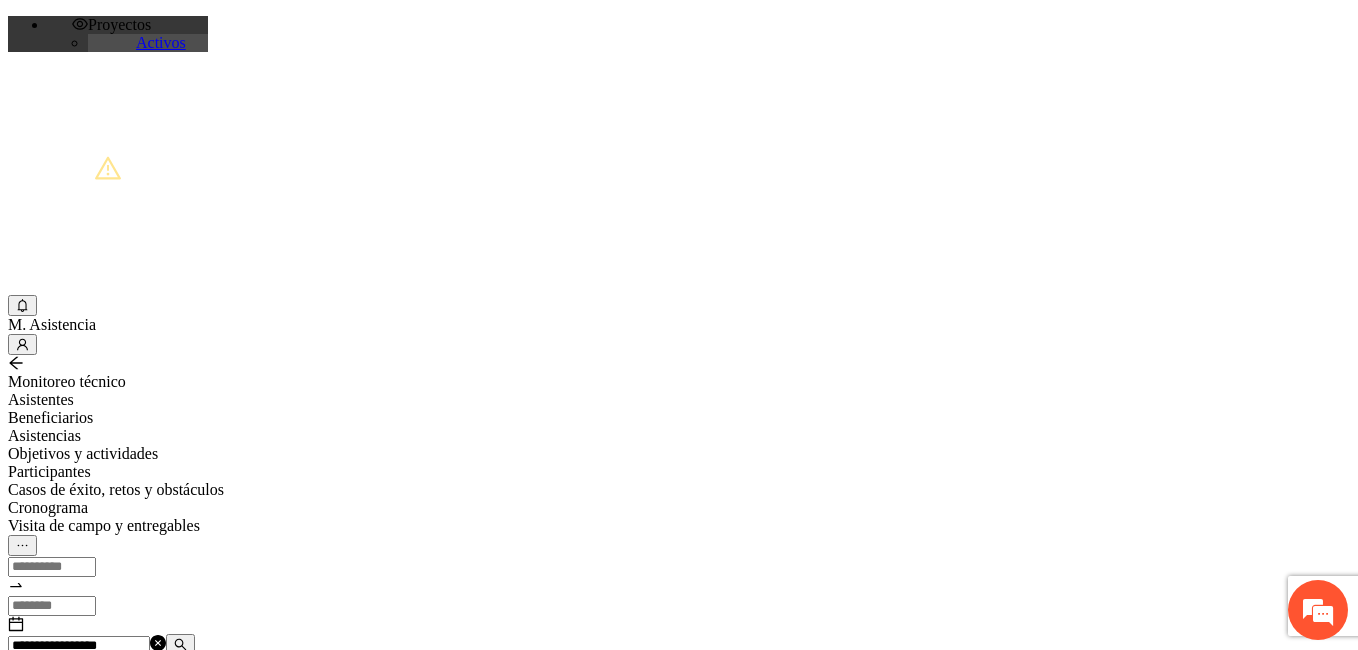 paste on "**********" 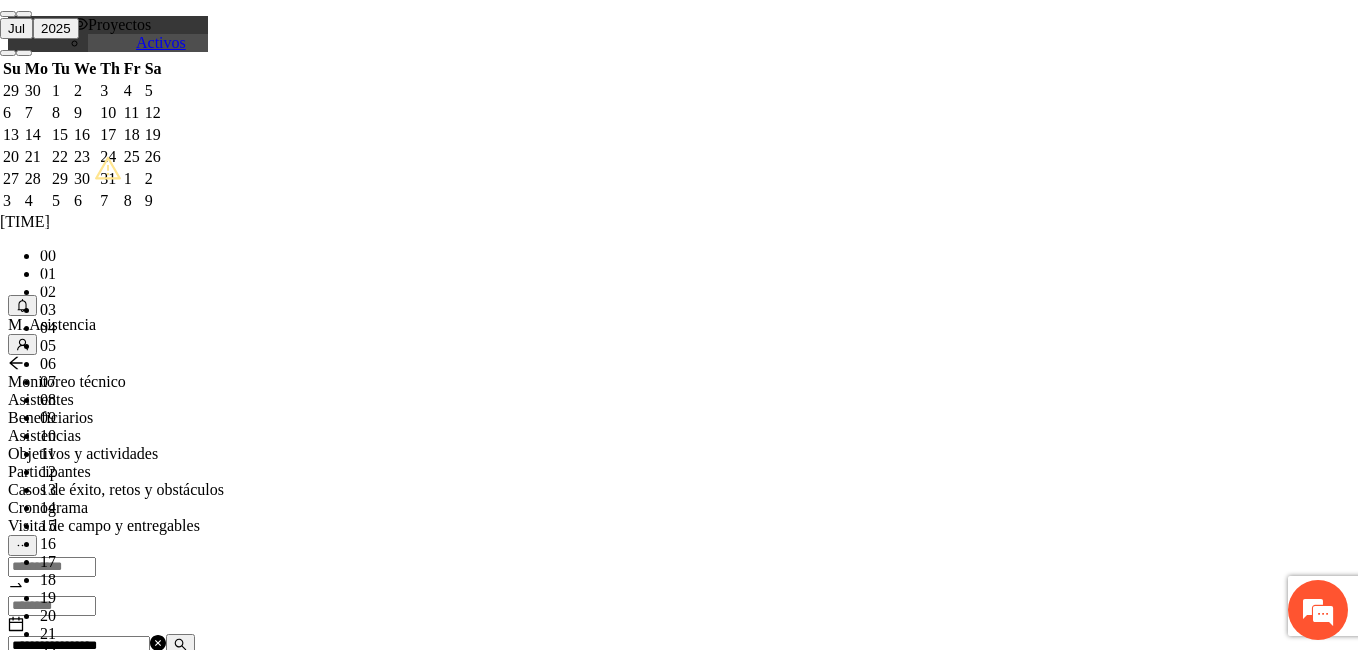 scroll, scrollTop: 13, scrollLeft: 0, axis: vertical 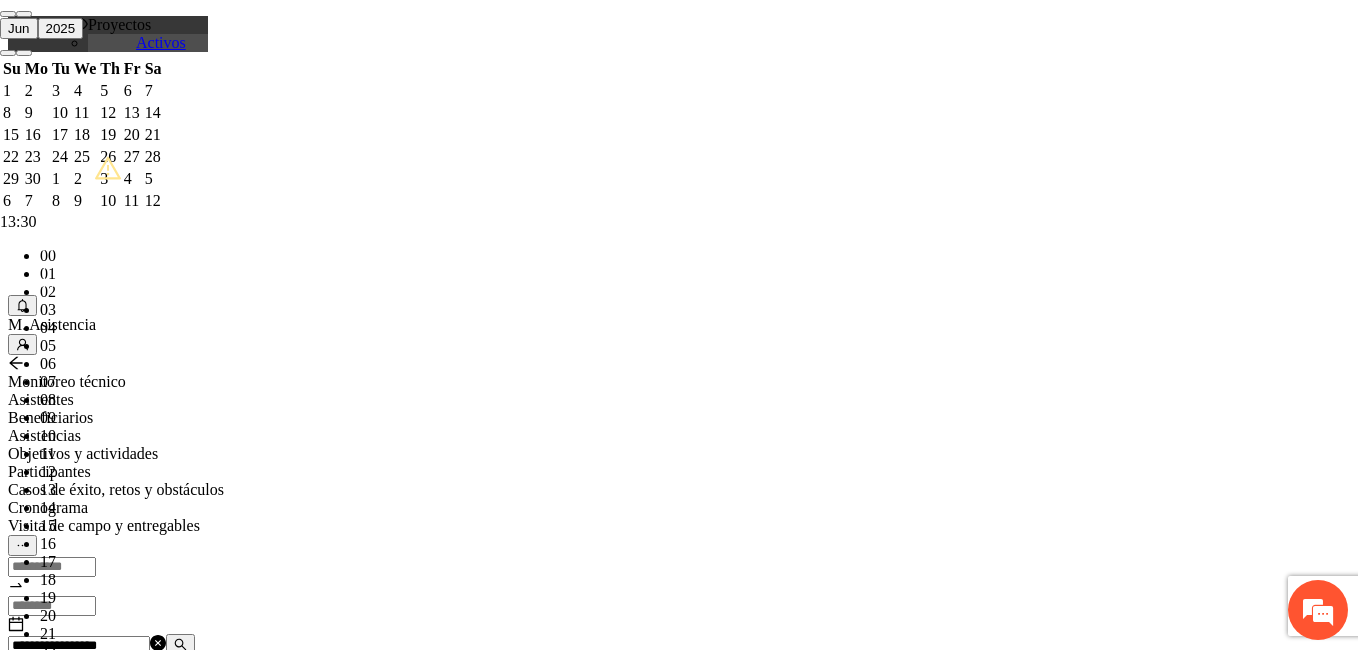 click on "OK" at bounding box center [57, 1819] 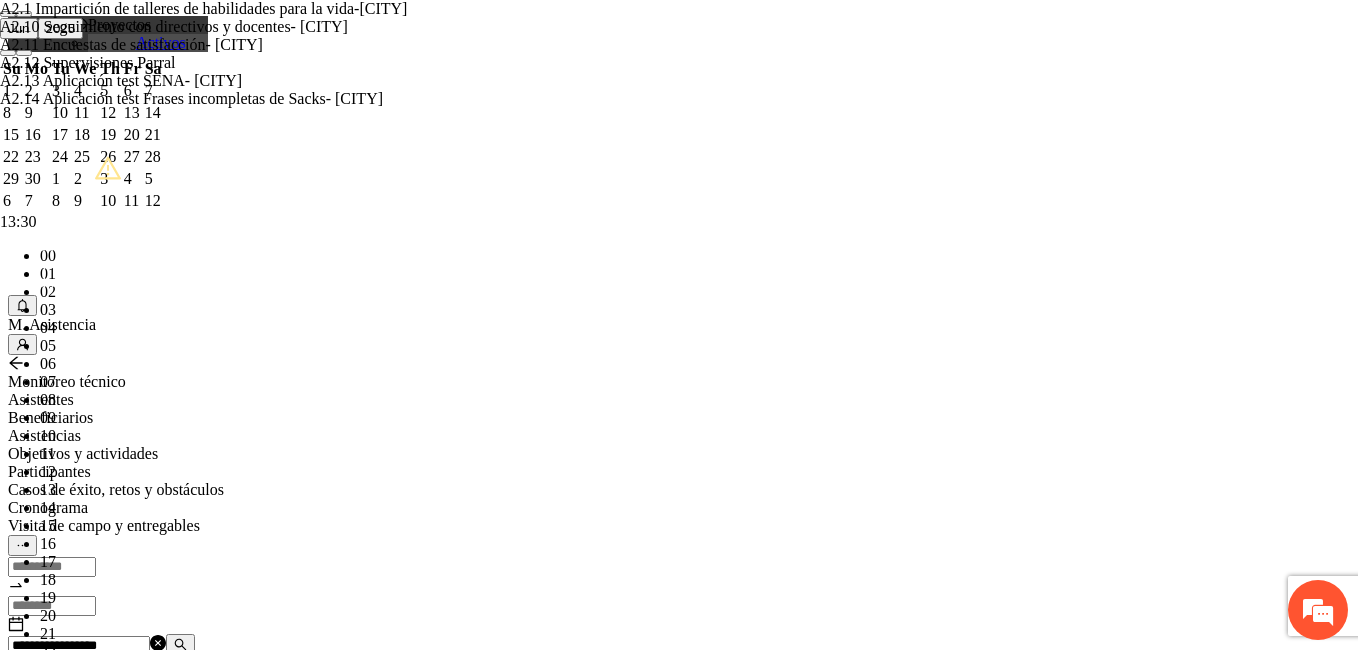 type on "****" 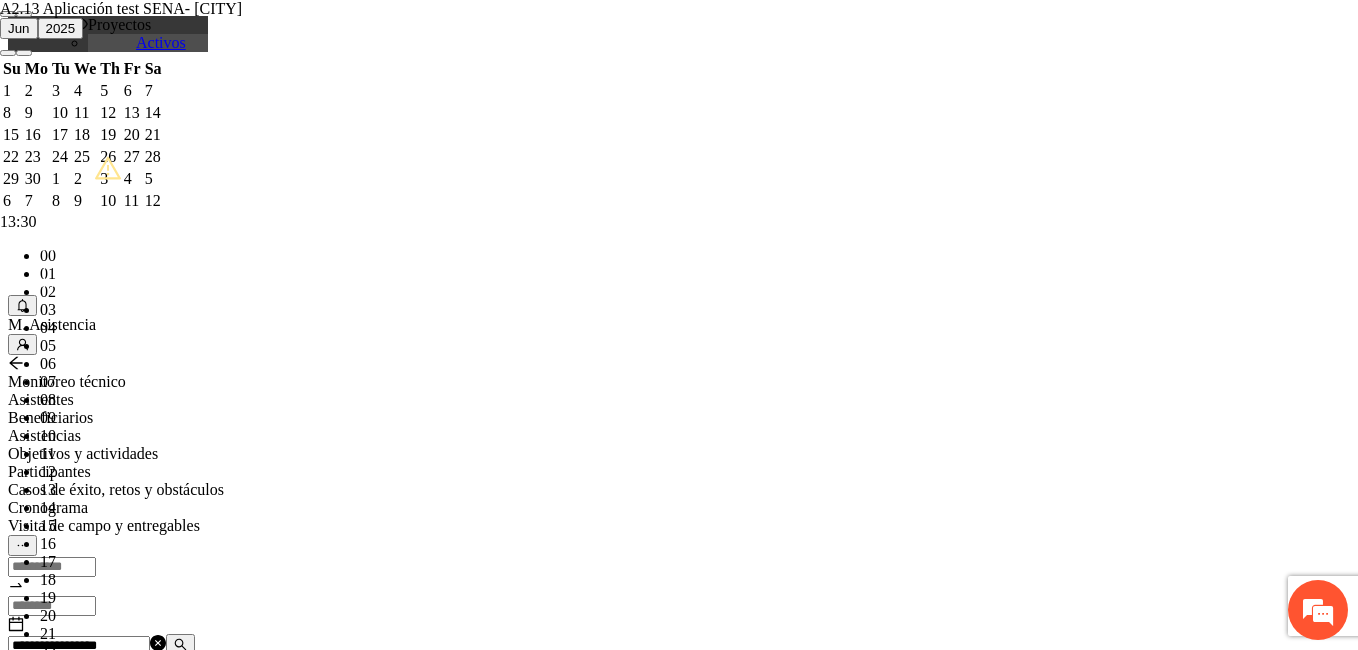 type 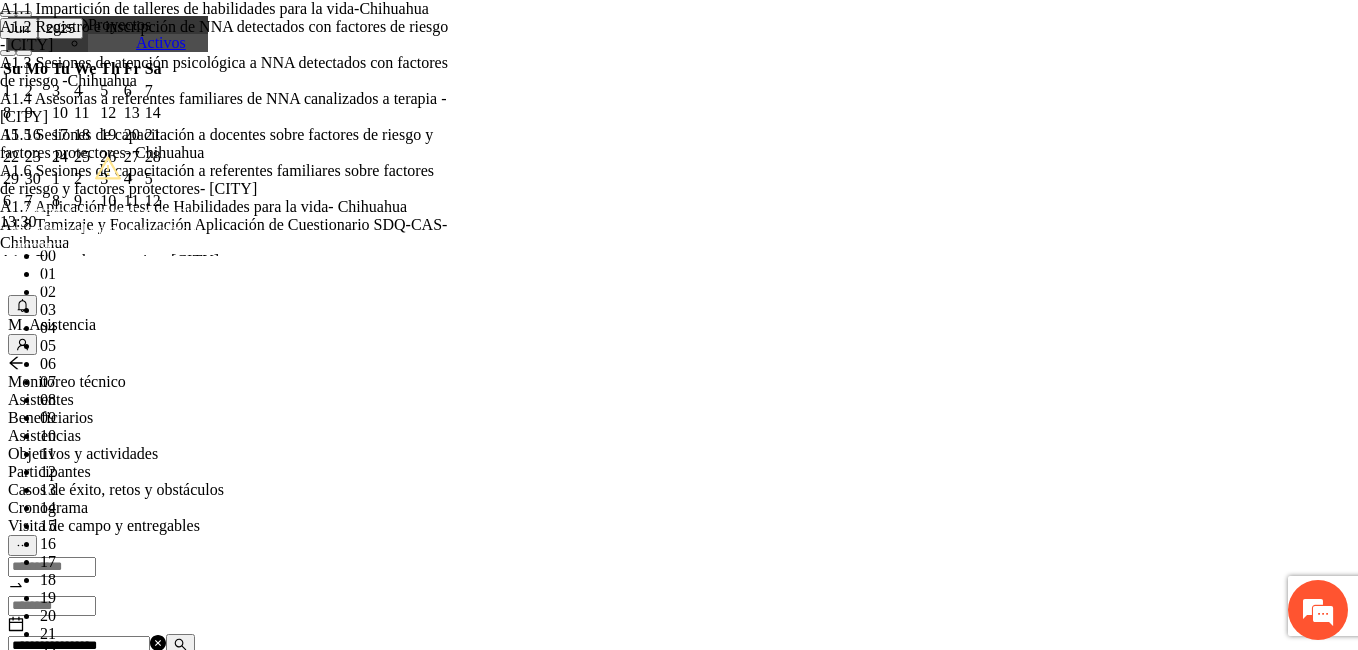 click on "Agregar asistencia" at bounding box center (258, 1154) 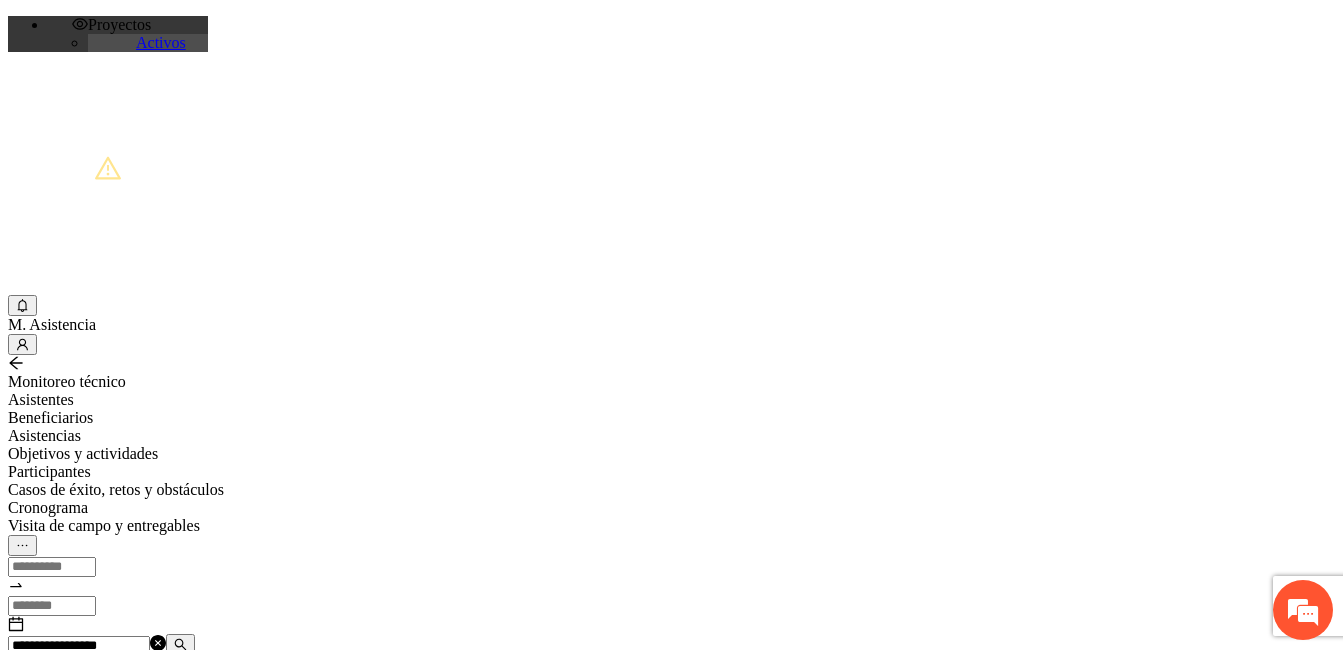 click on "Asistencias" at bounding box center (671, 436) 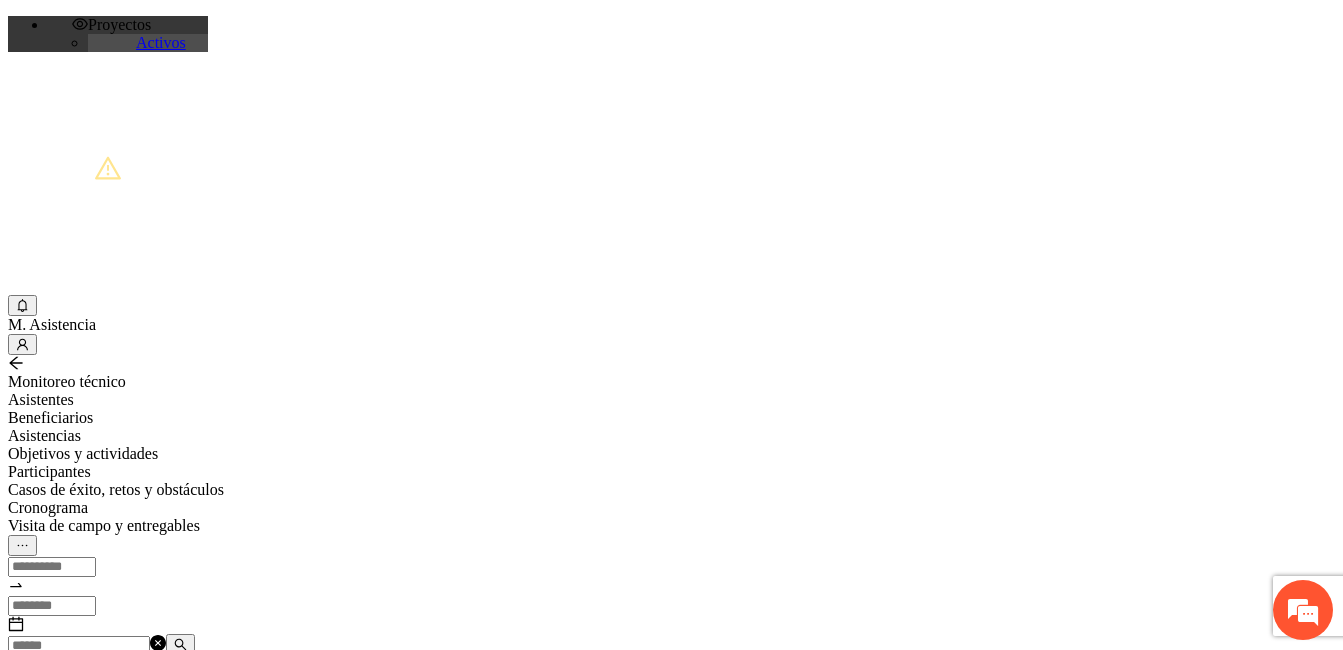 click at bounding box center [79, 646] 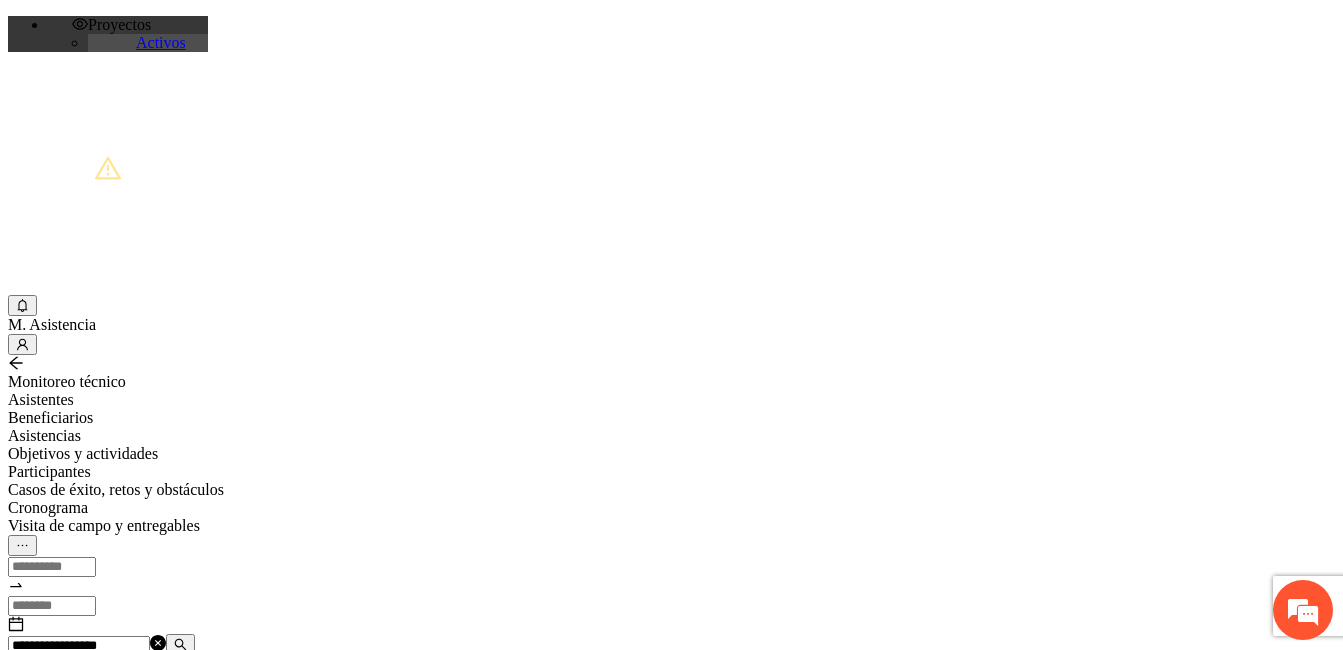 click on "A1.1 Impartición de talleres de habilidades para la vida-Chihuahua" at bounding box center (128, 700) 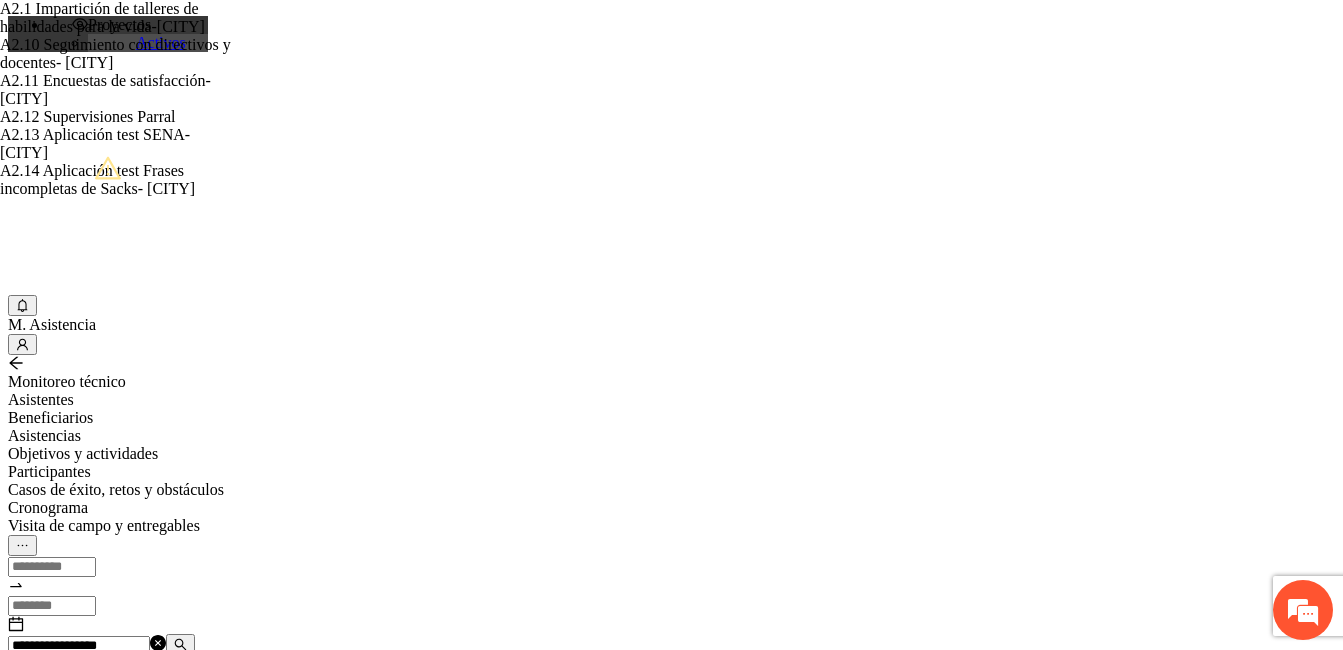 type on "****" 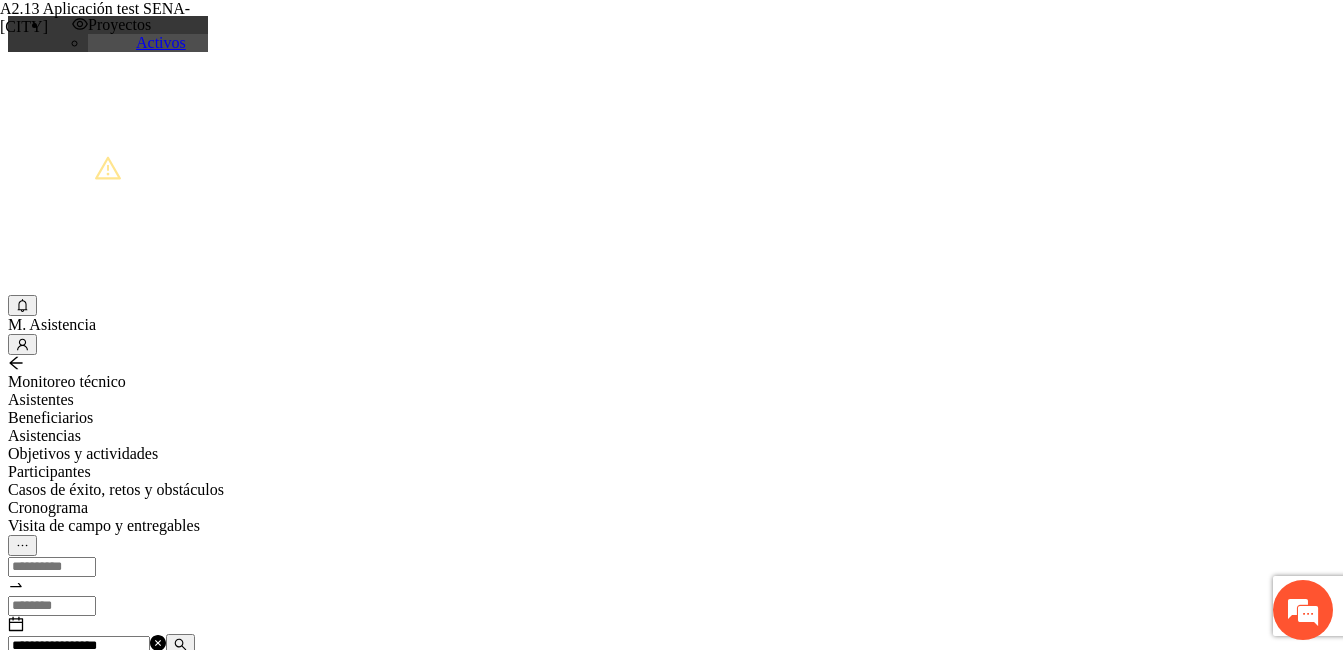 type 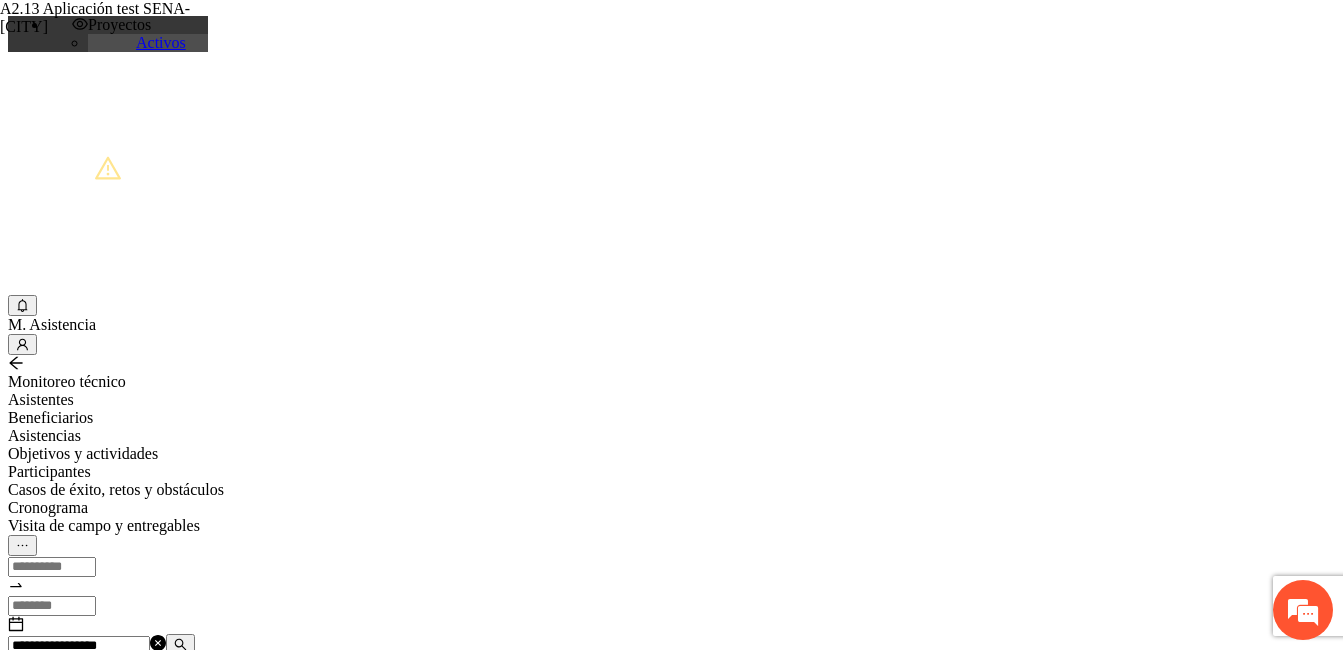 click at bounding box center [181, 644] 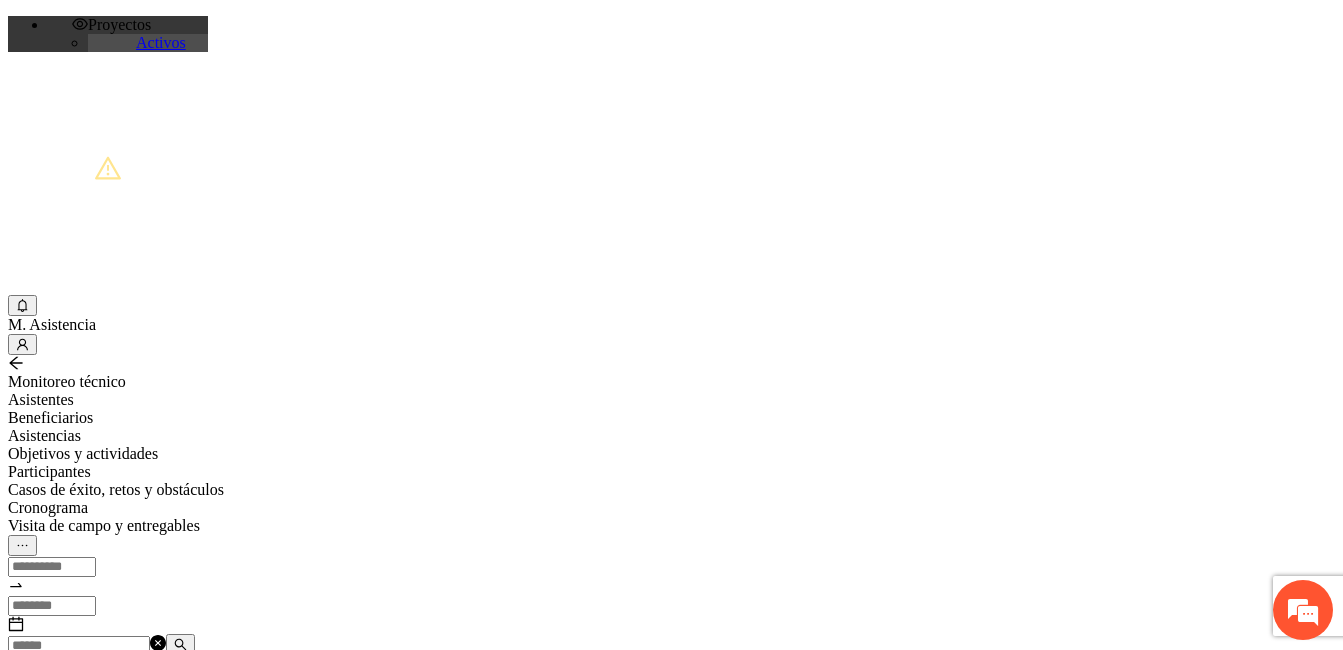 click at bounding box center (79, 646) 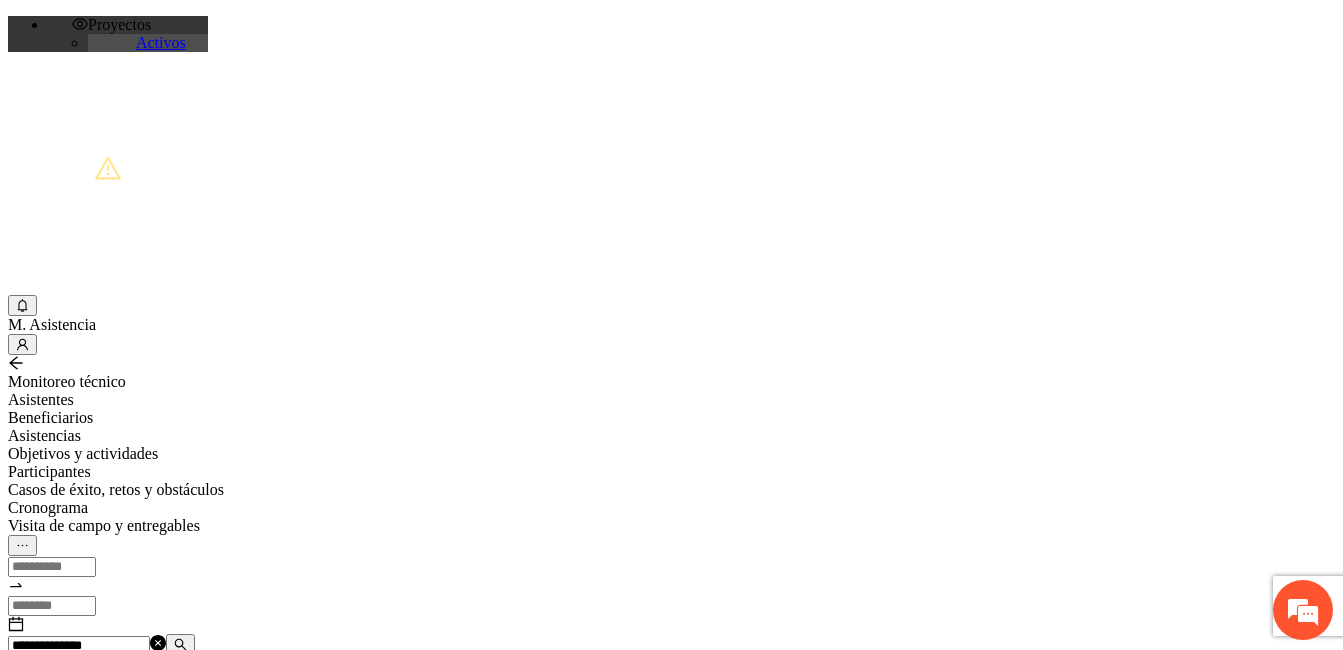 type on "**********" 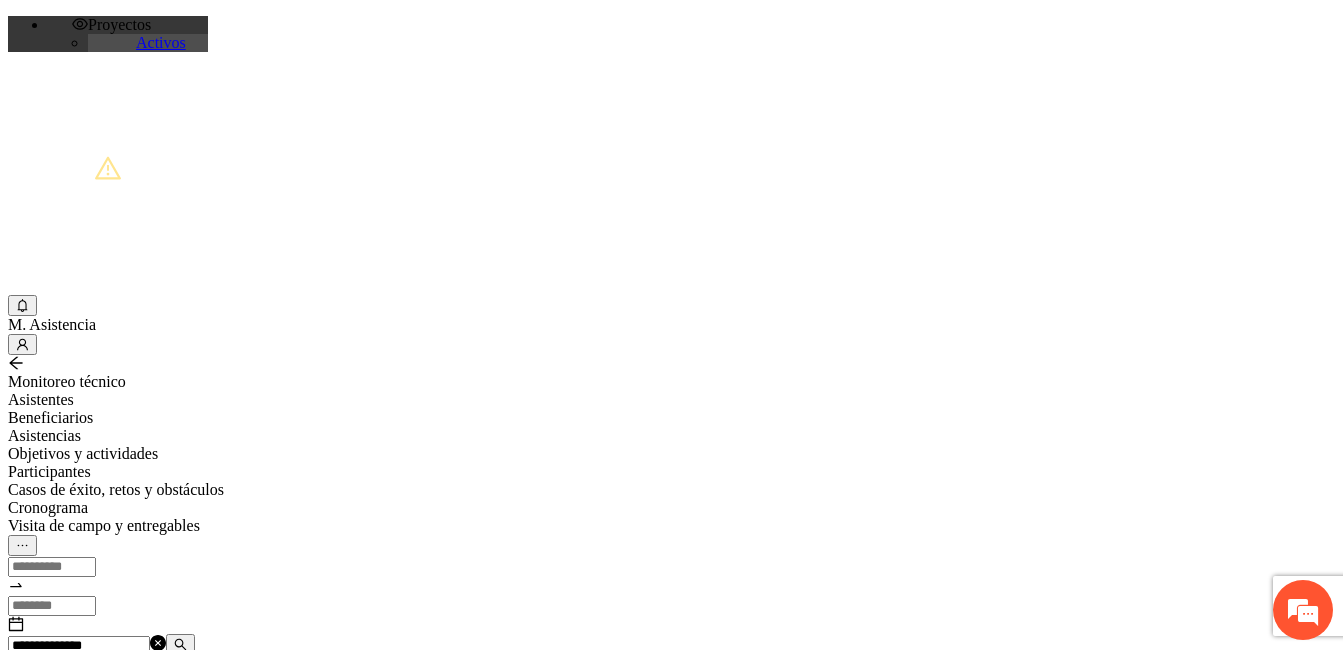 click on "Agregar asistencia" at bounding box center (71, 682) 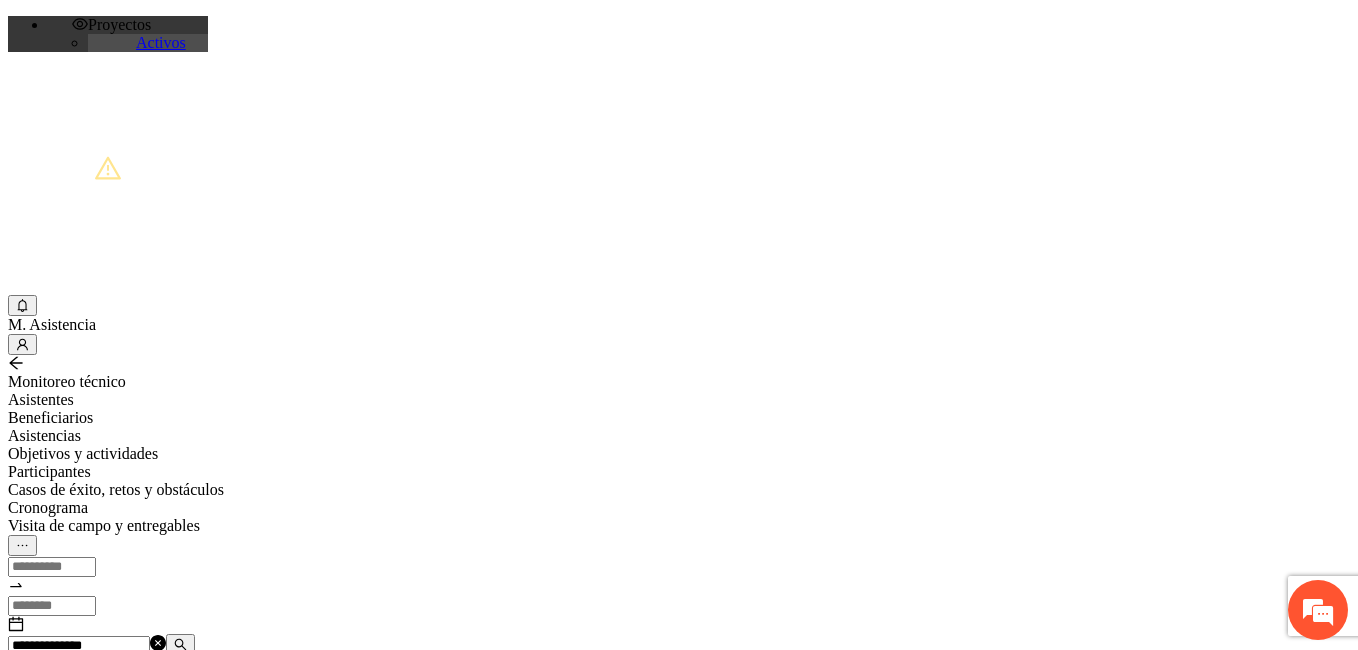 click at bounding box center (72, 1203) 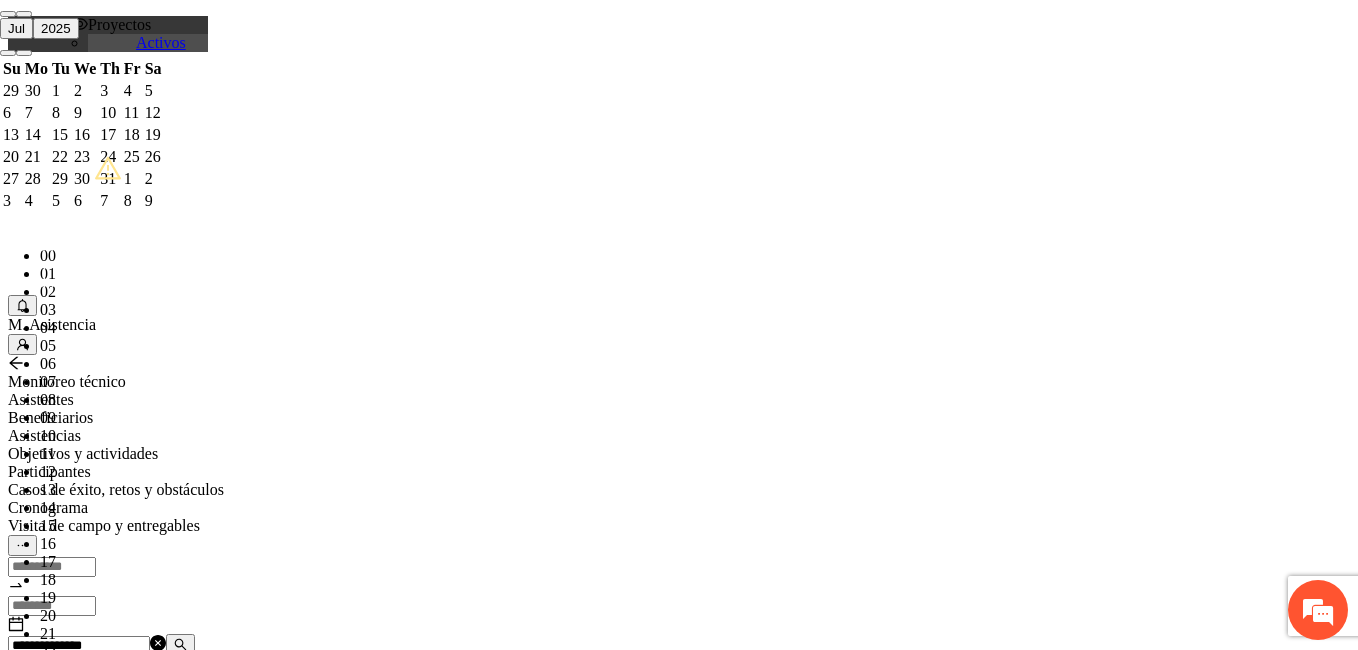 paste on "**********" 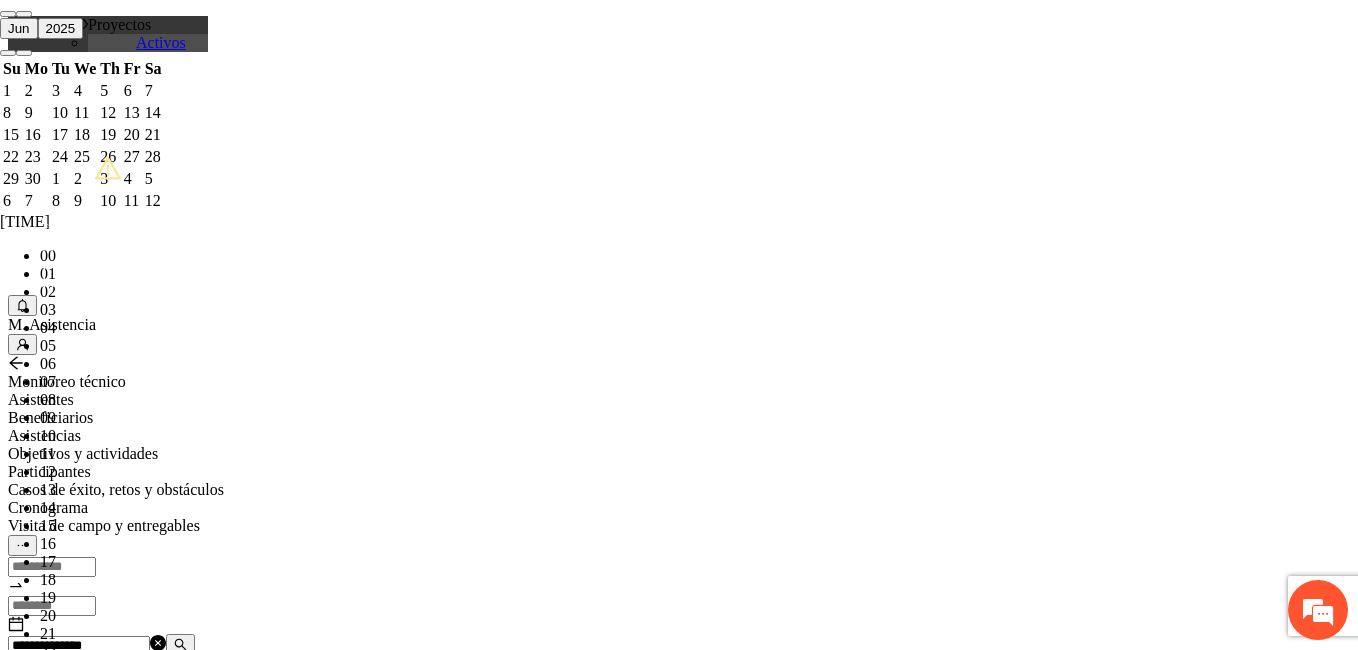 scroll, scrollTop: 38, scrollLeft: 0, axis: vertical 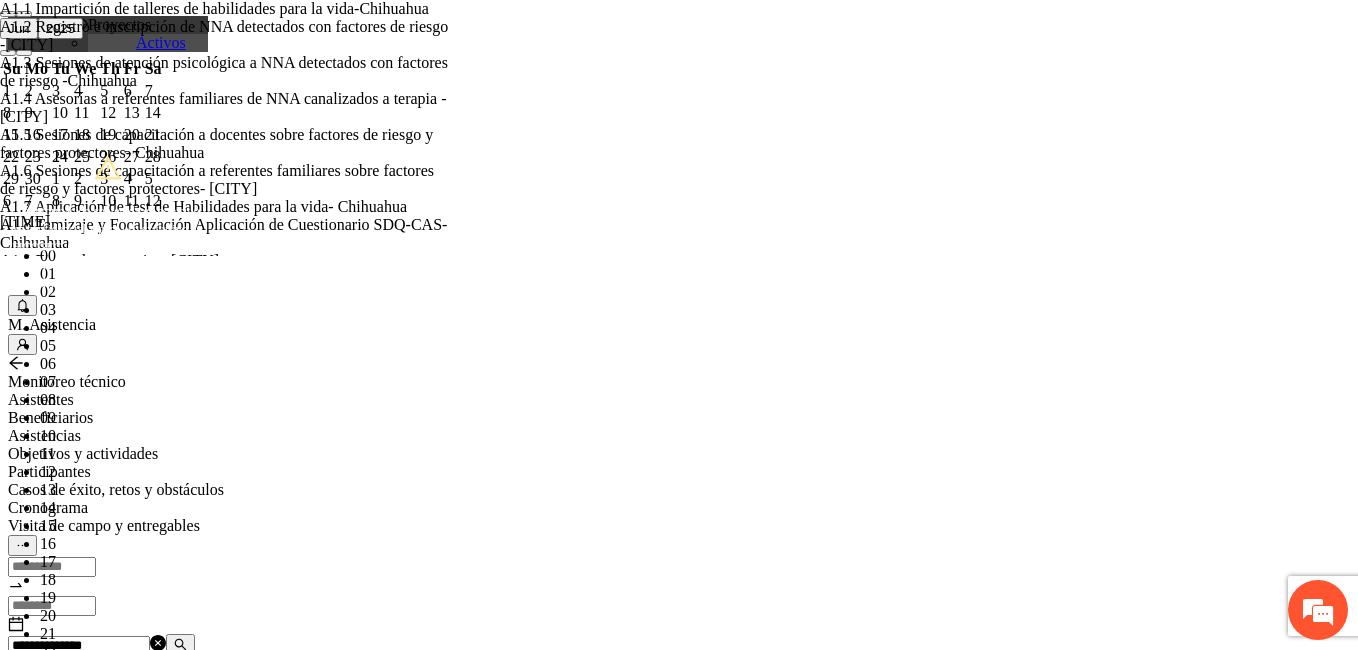type on "***" 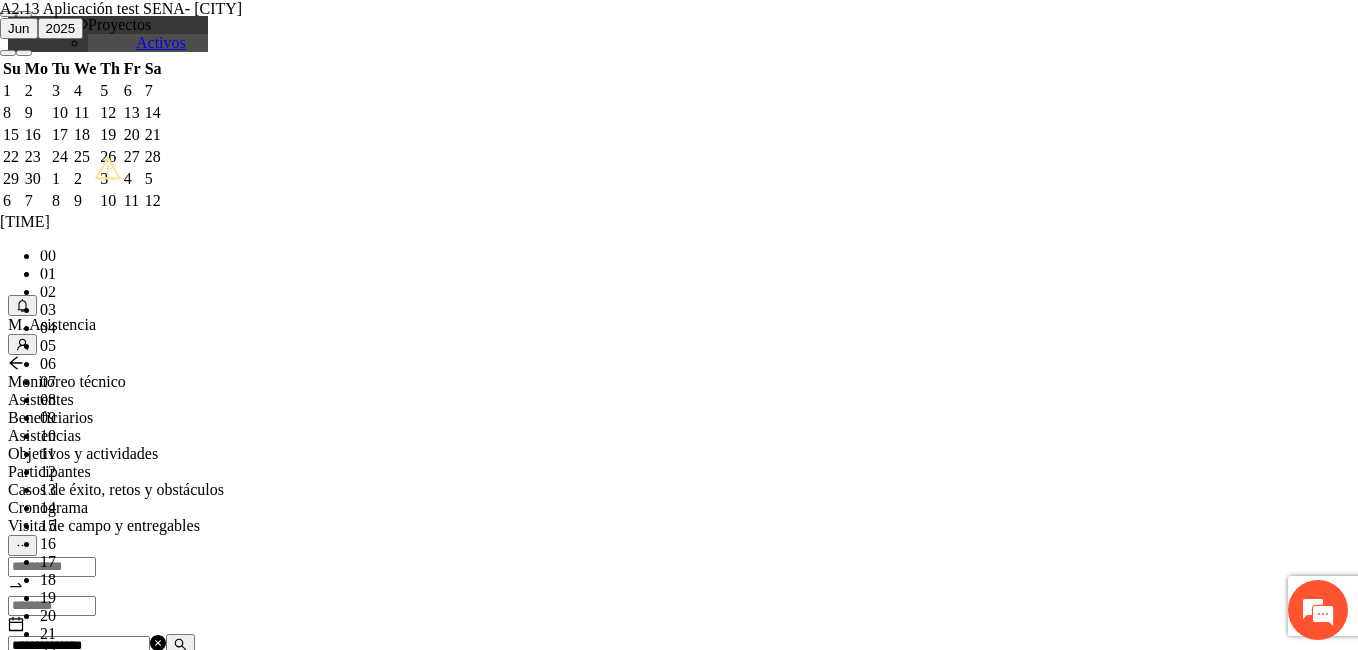 type 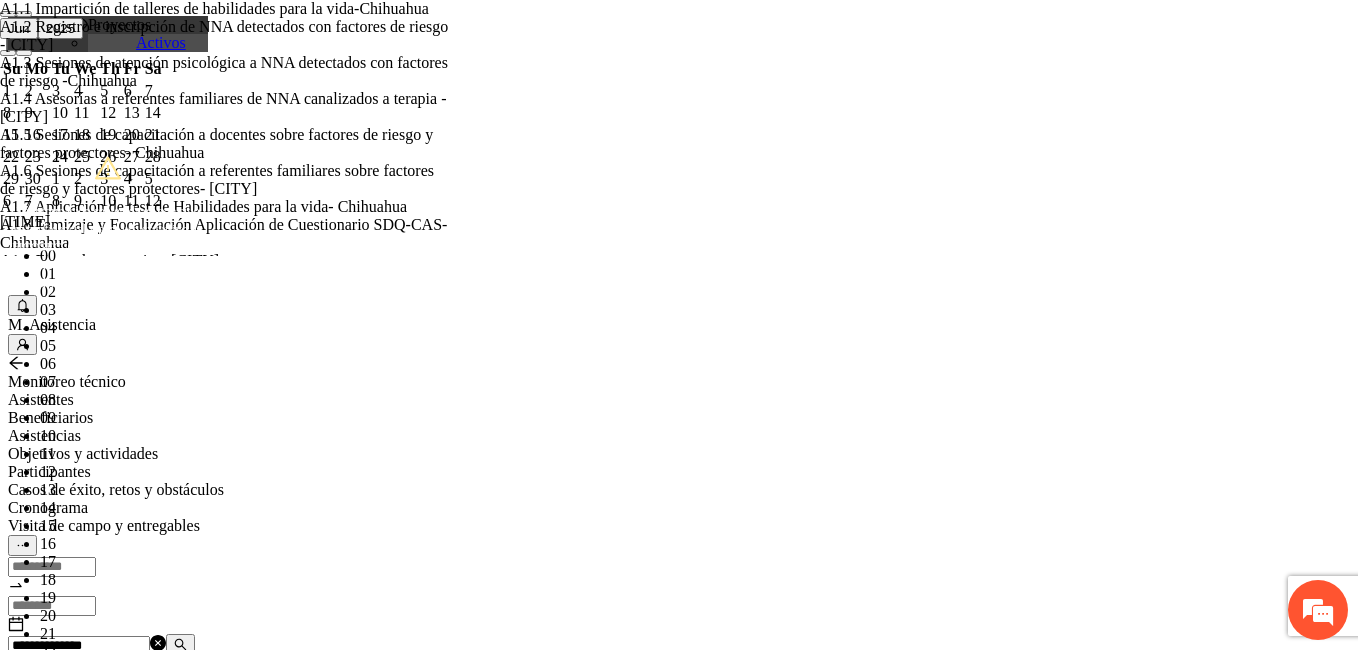 click on "**********" at bounding box center (258, 102890) 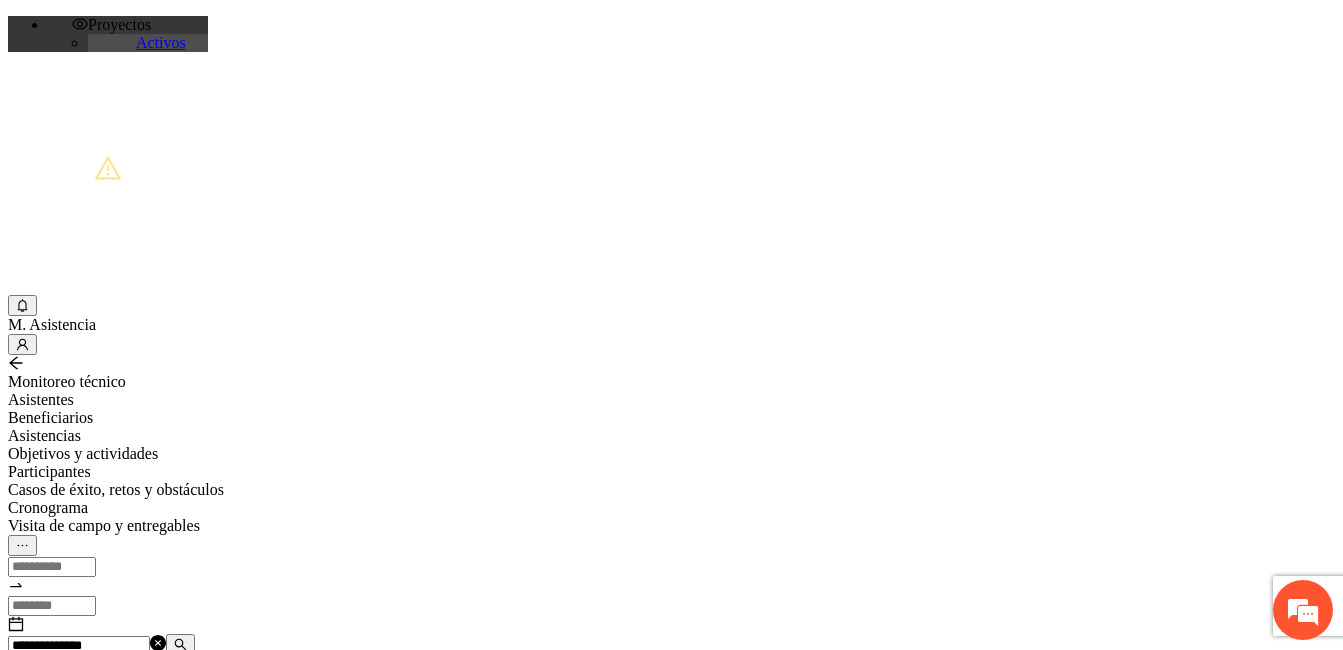 drag, startPoint x: 330, startPoint y: 232, endPoint x: 194, endPoint y: 229, distance: 136.03308 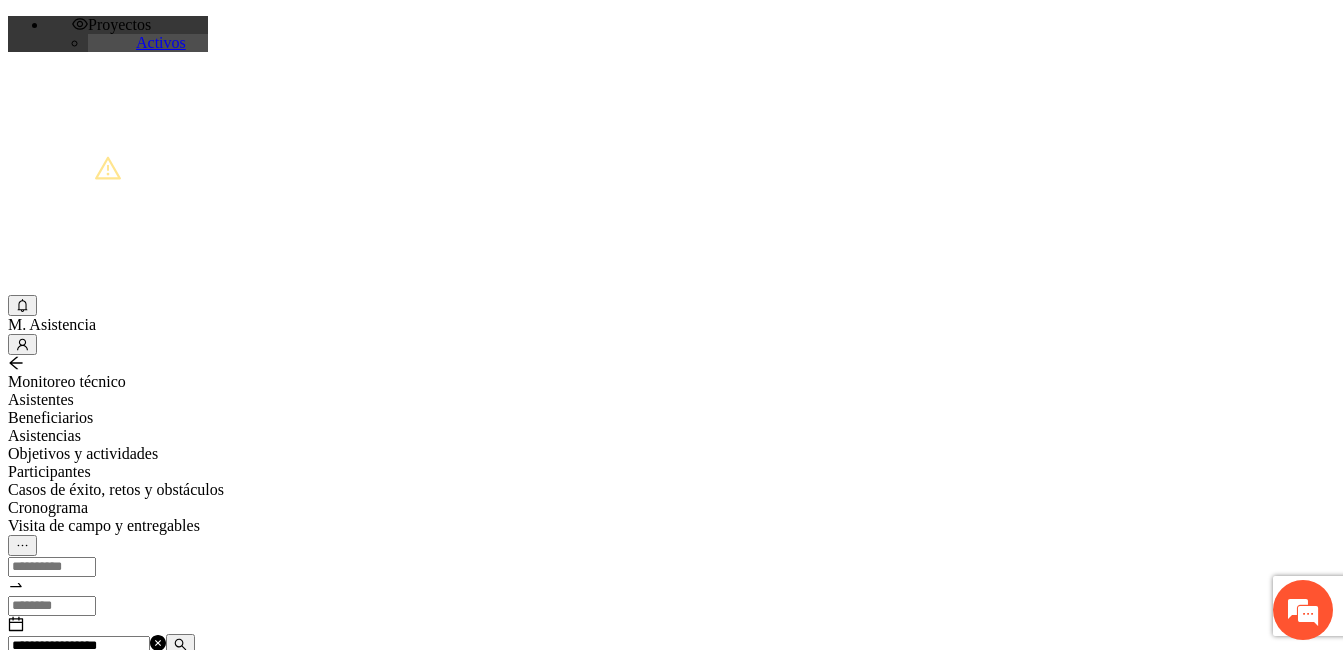 type on "**********" 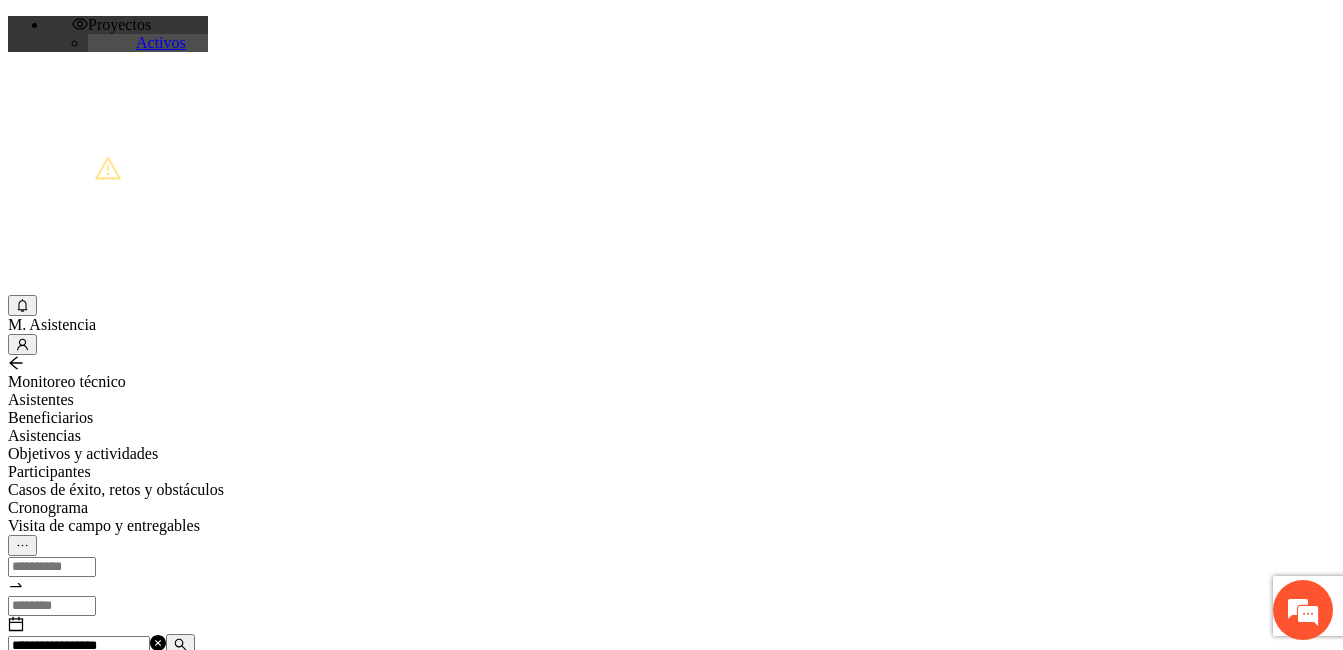 click on "Agregar asistencia" at bounding box center (71, 682) 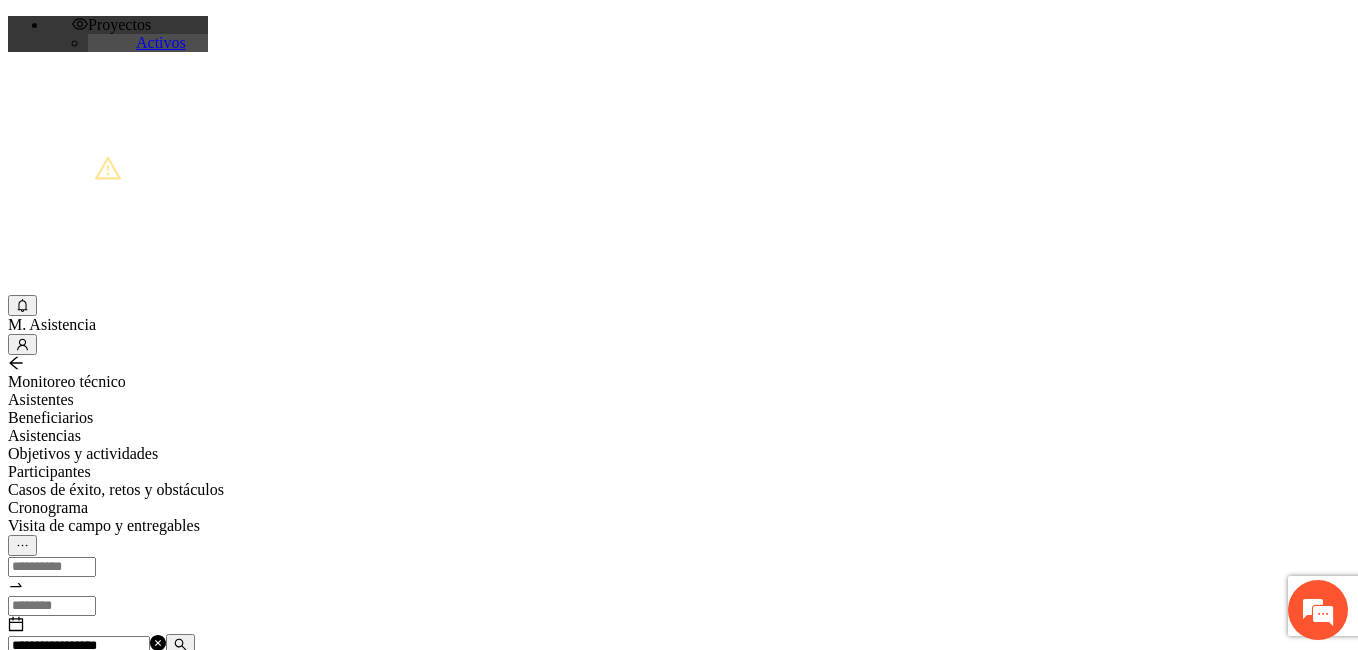 click at bounding box center [72, 1203] 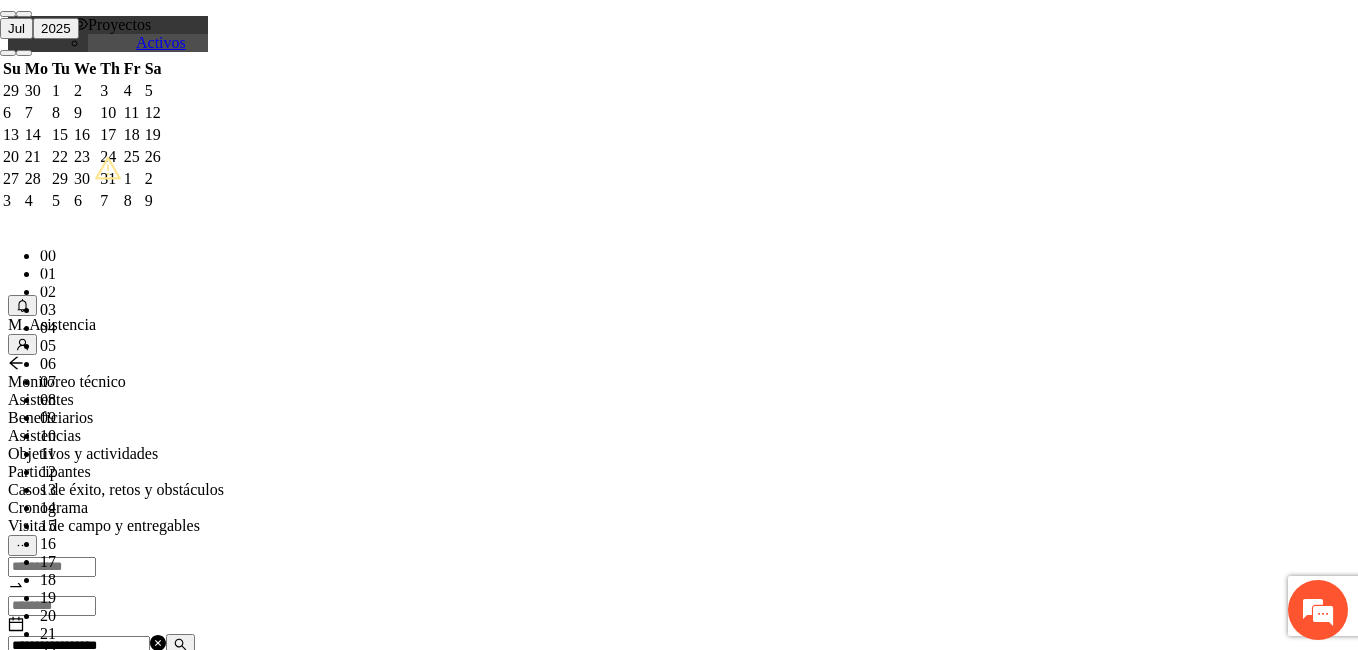 paste on "**********" 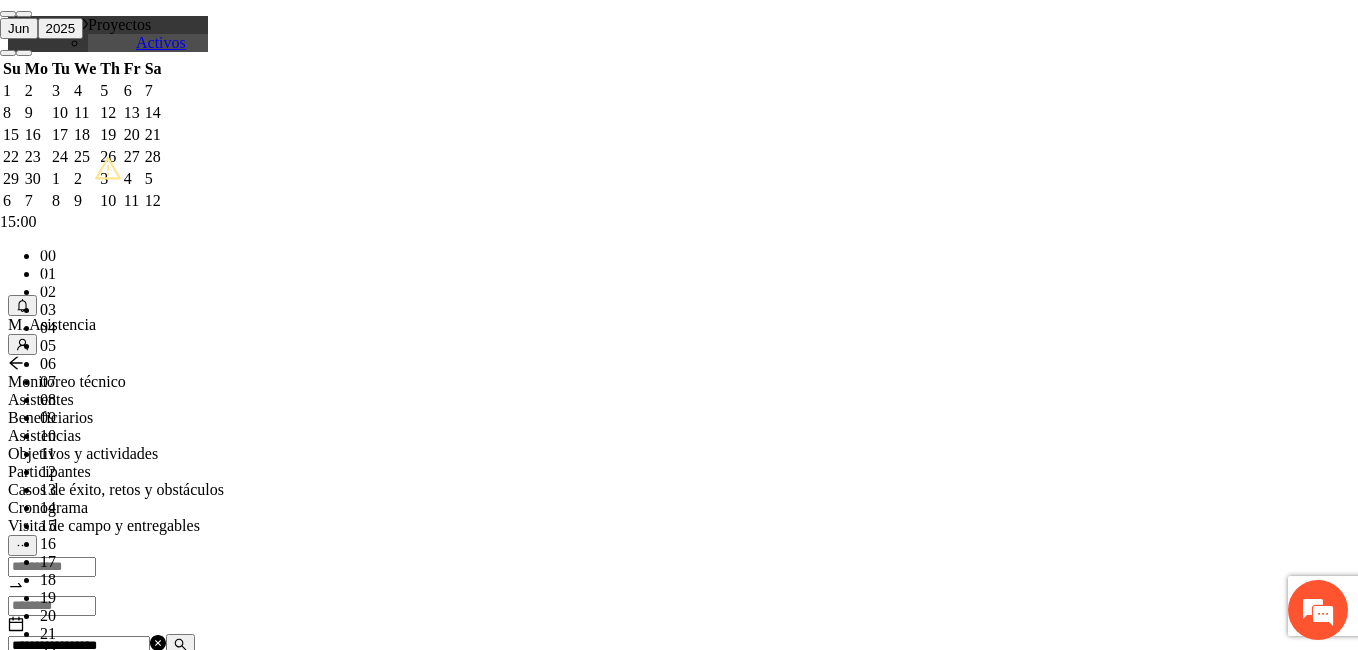 scroll, scrollTop: 420, scrollLeft: 0, axis: vertical 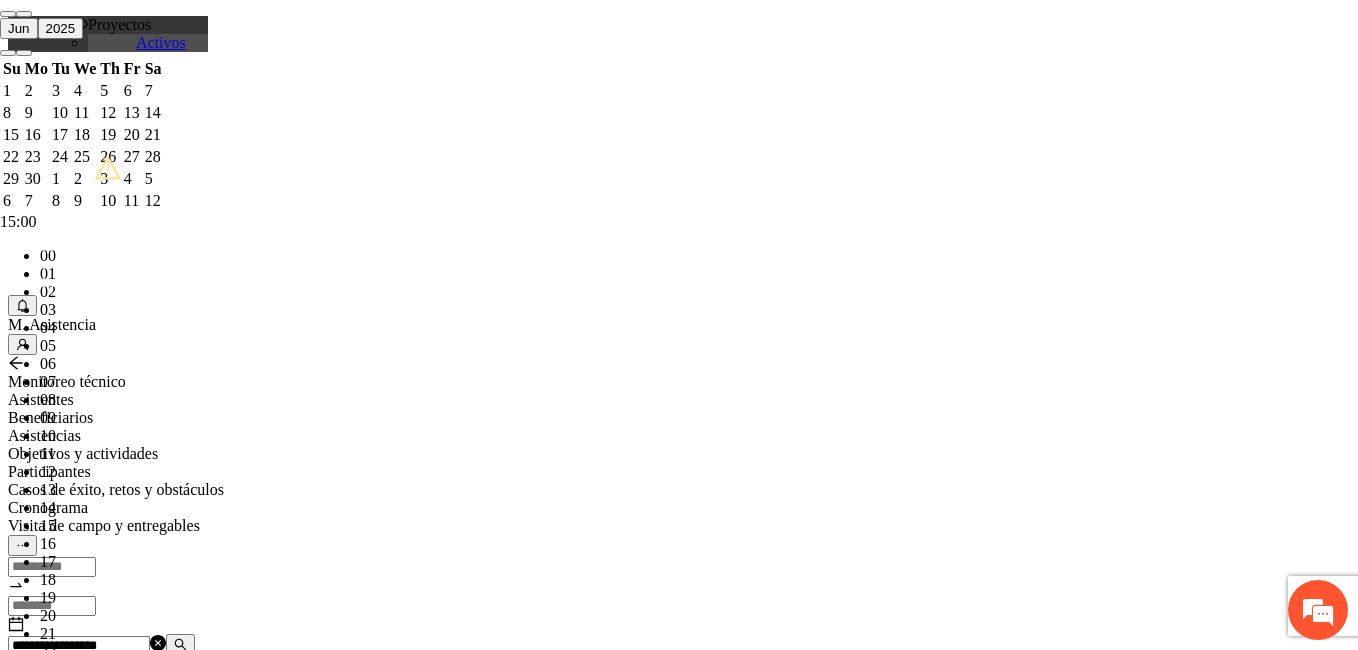 click on "OK" at bounding box center [57, 1819] 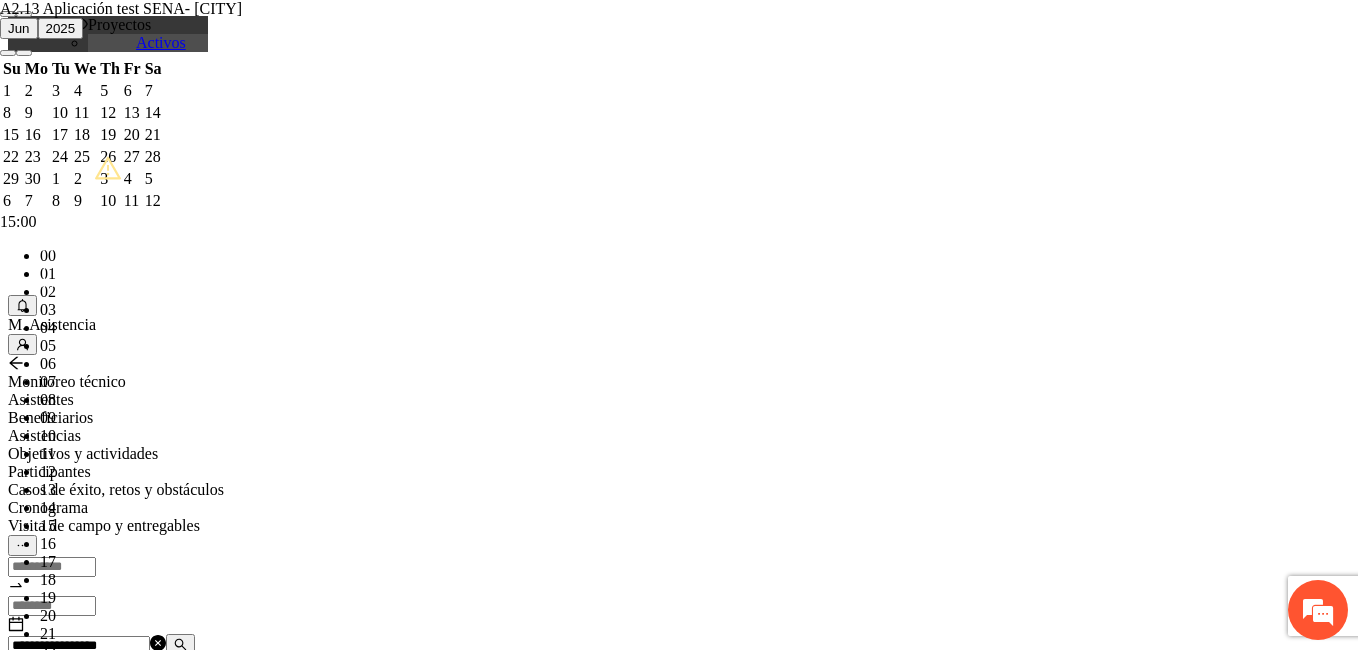 type 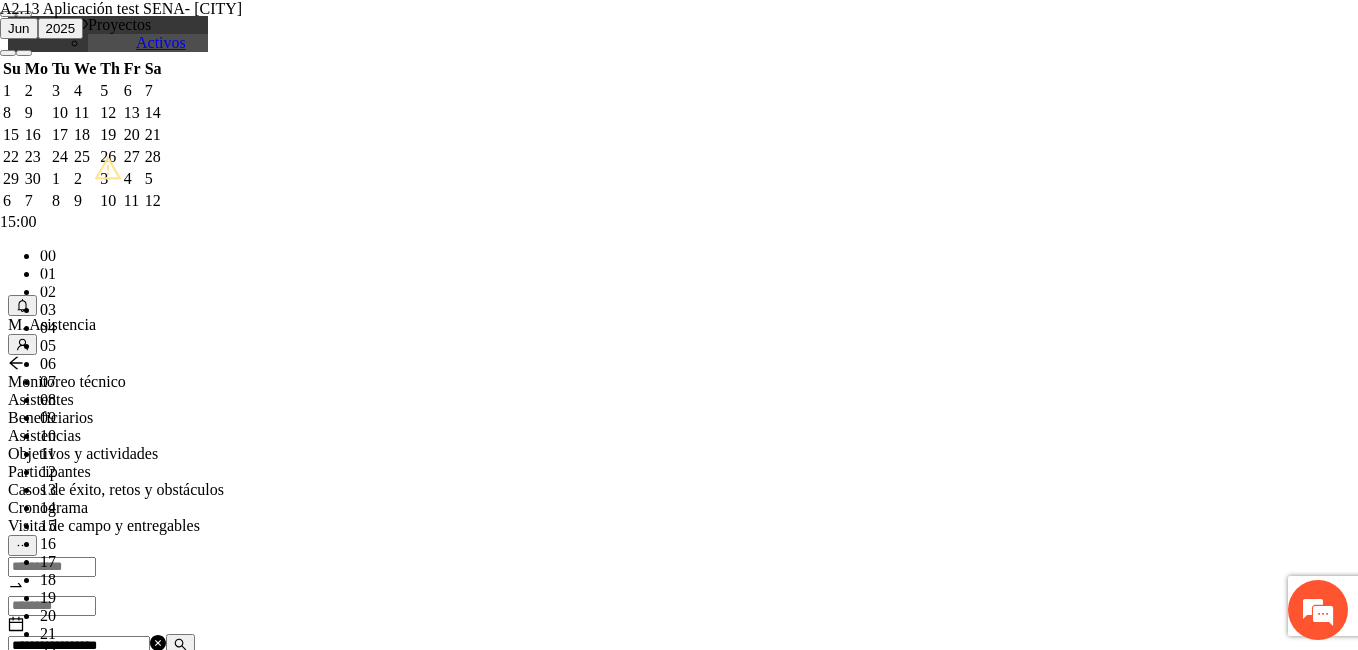 click on "**********" at bounding box center (258, 1165) 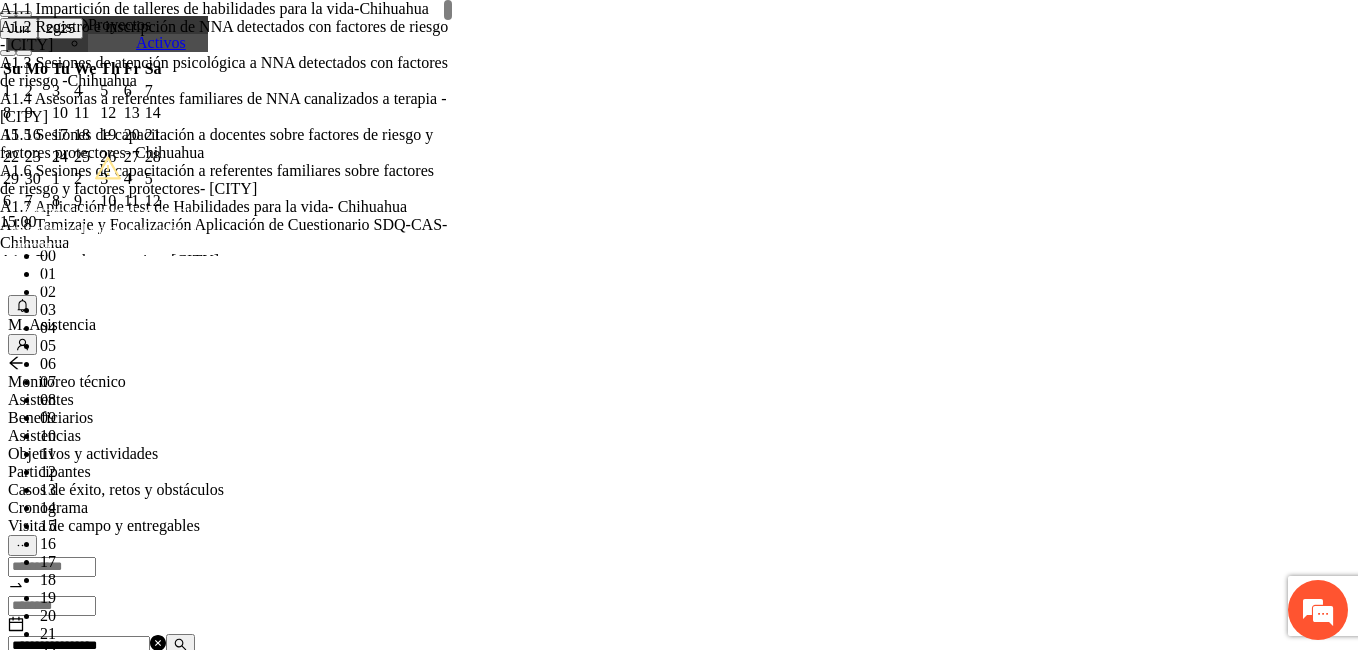 click on "**********" at bounding box center (258, 97718) 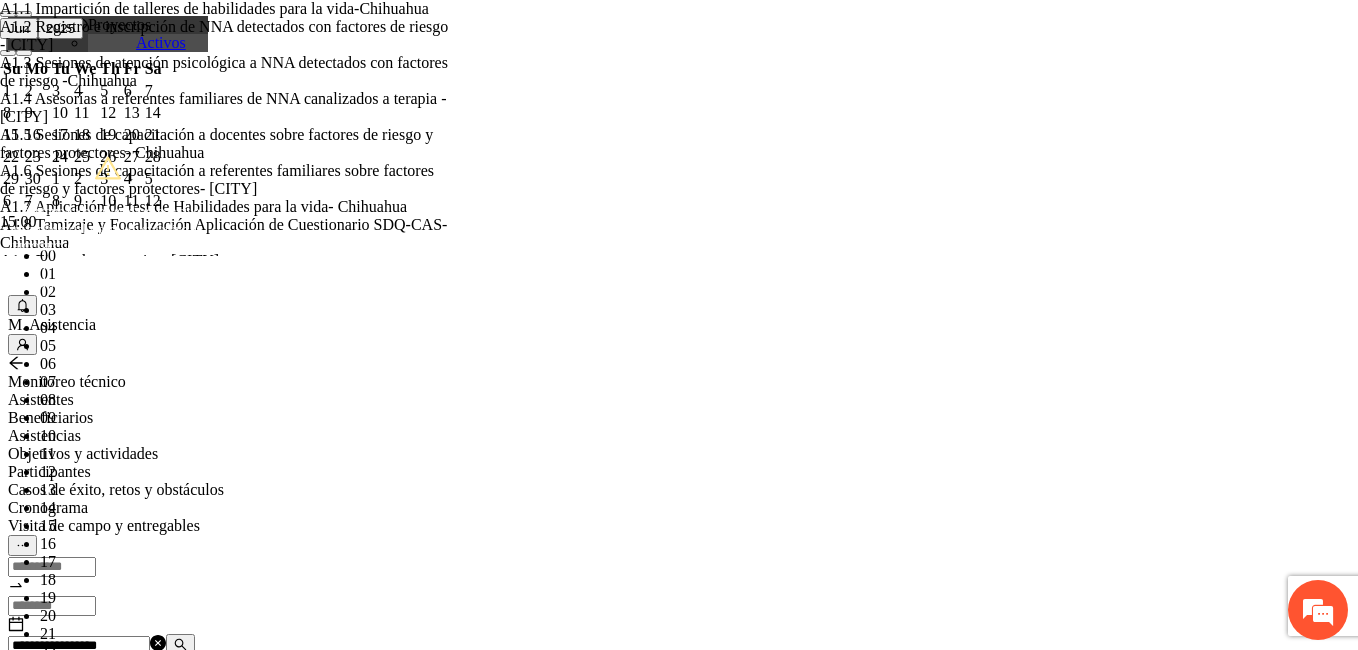 click on "Guardar" at bounding box center (109, 204673) 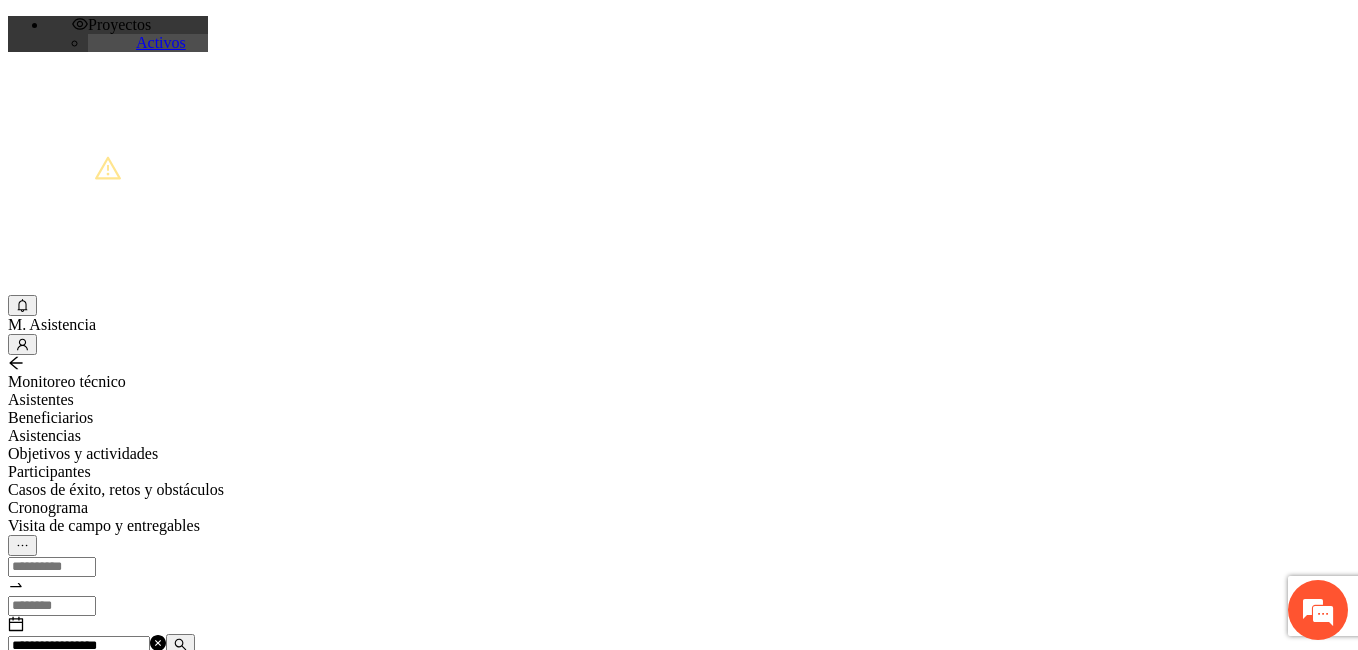 click on "**********" at bounding box center (87, 643) 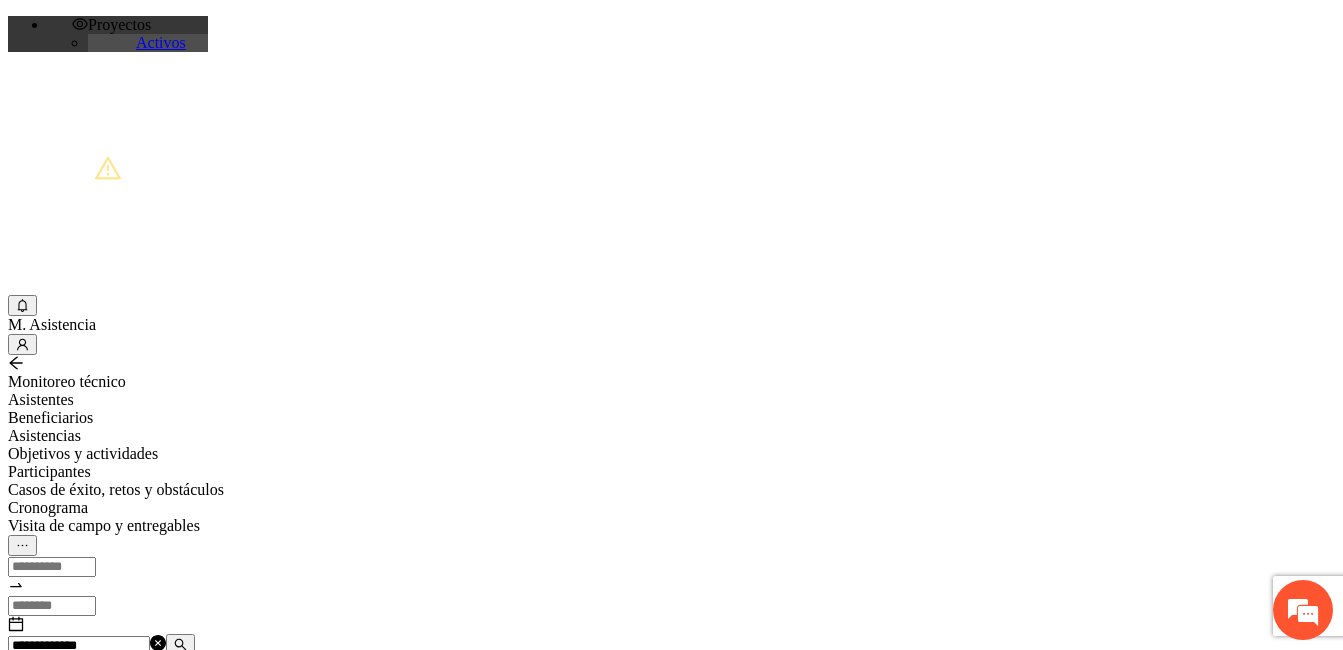 type on "**********" 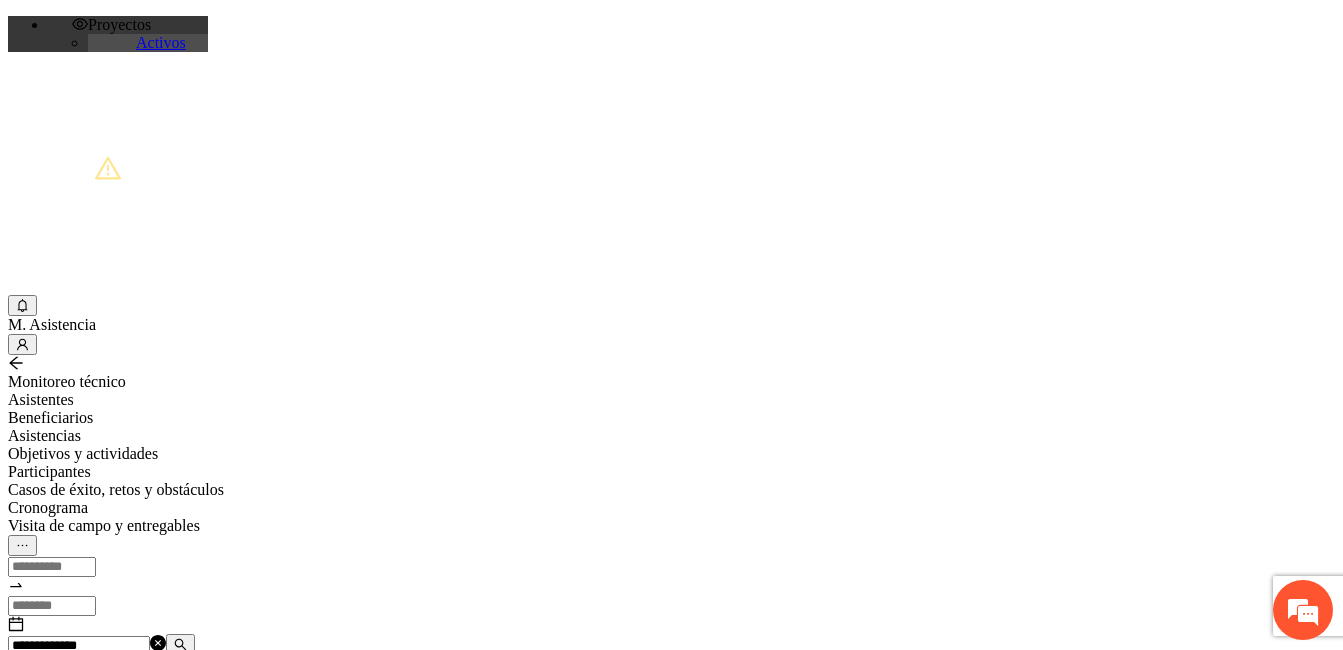 click on "Agregar asistencia" at bounding box center (71, 682) 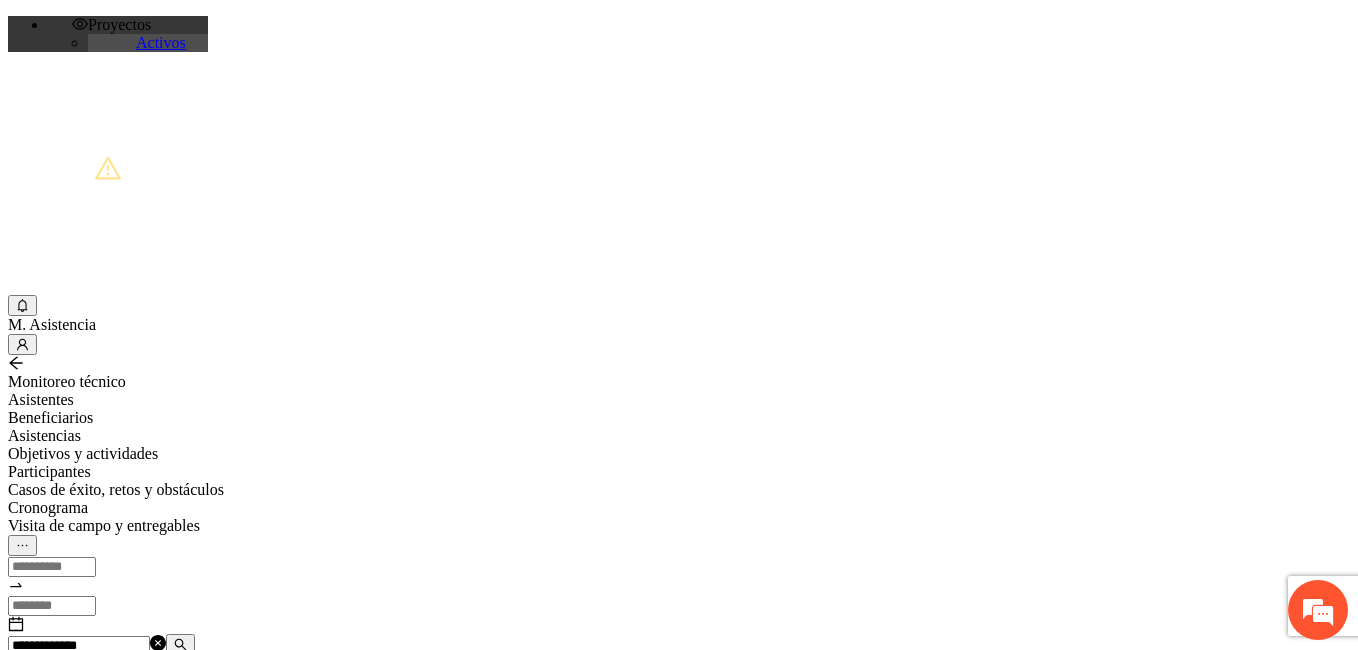 click at bounding box center (72, 1203) 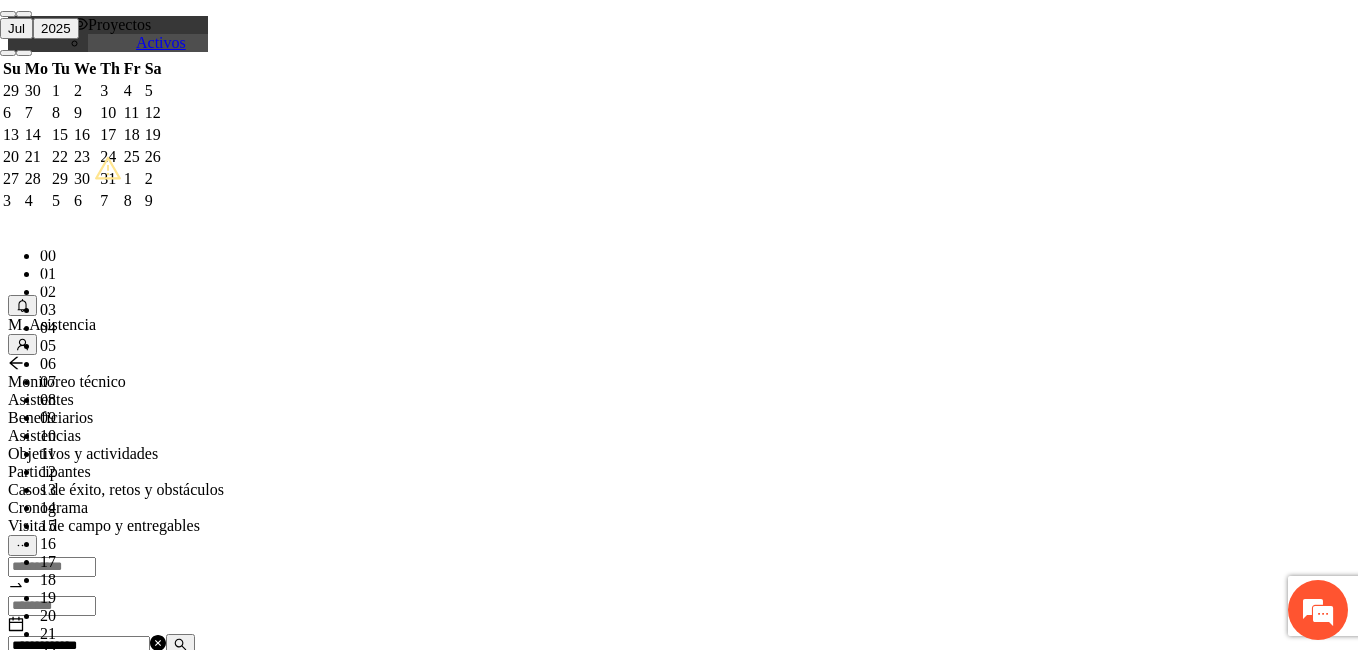 paste on "**********" 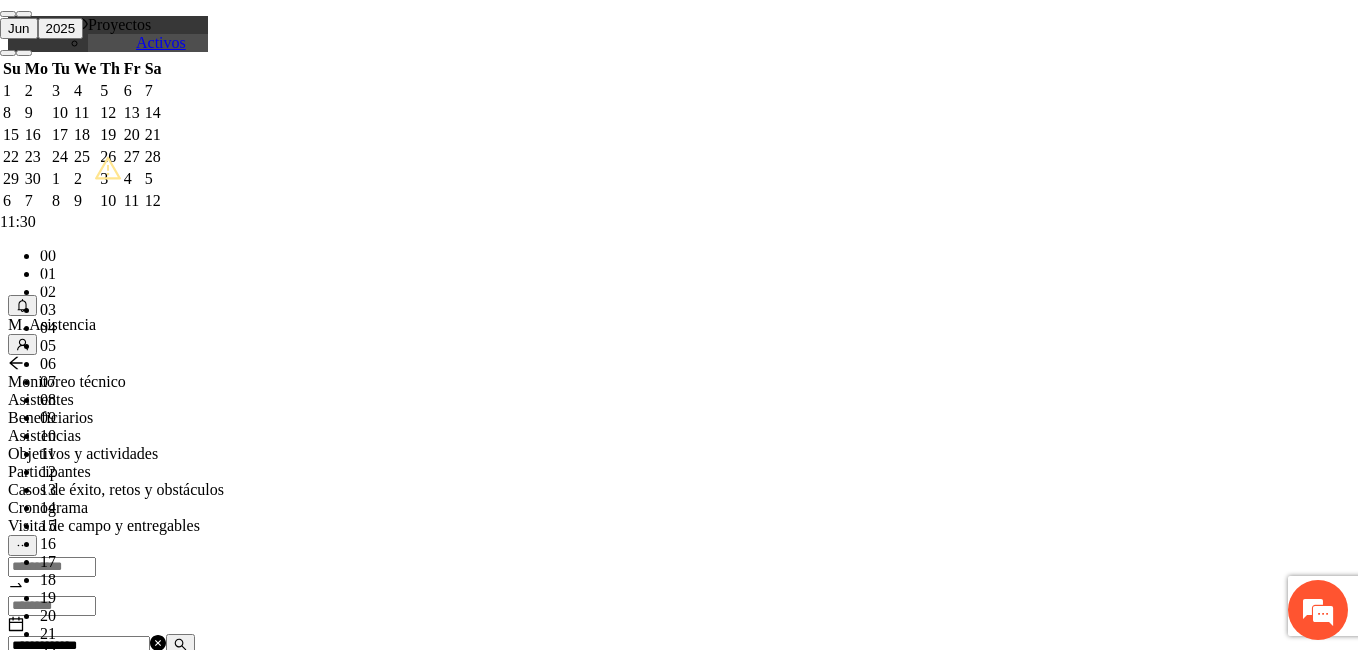 scroll, scrollTop: 283, scrollLeft: 0, axis: vertical 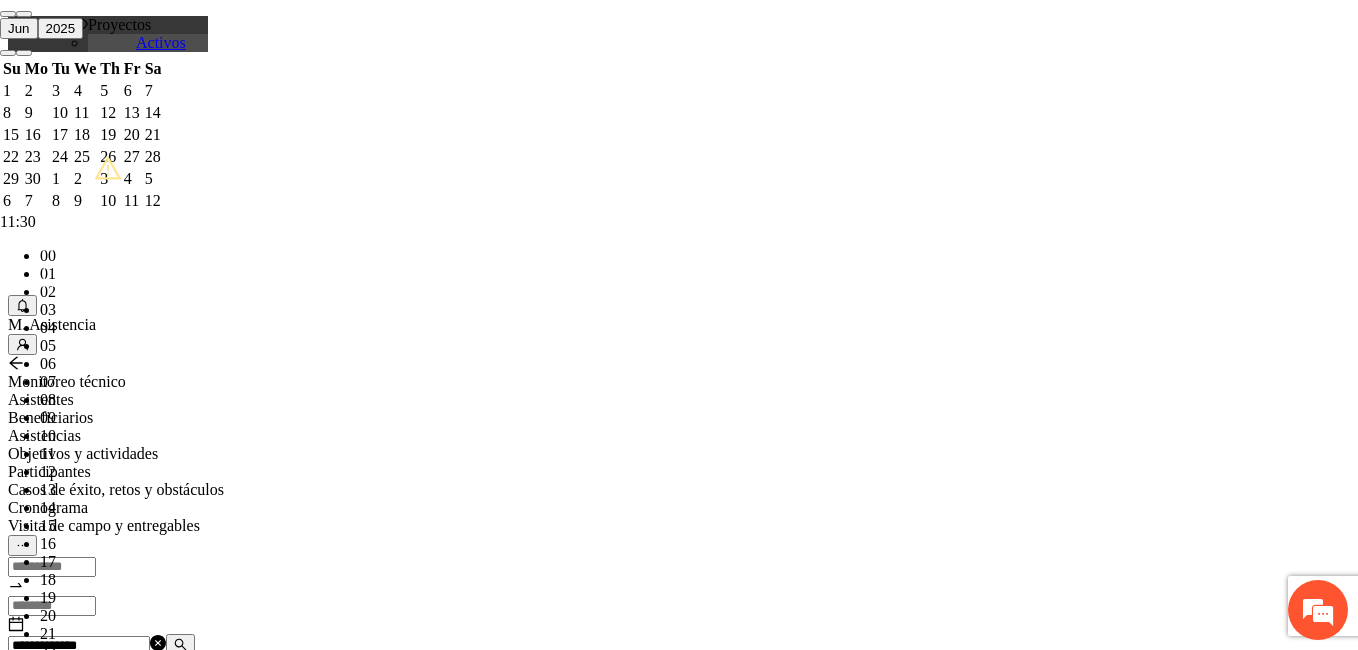 click on "OK" at bounding box center (57, 1819) 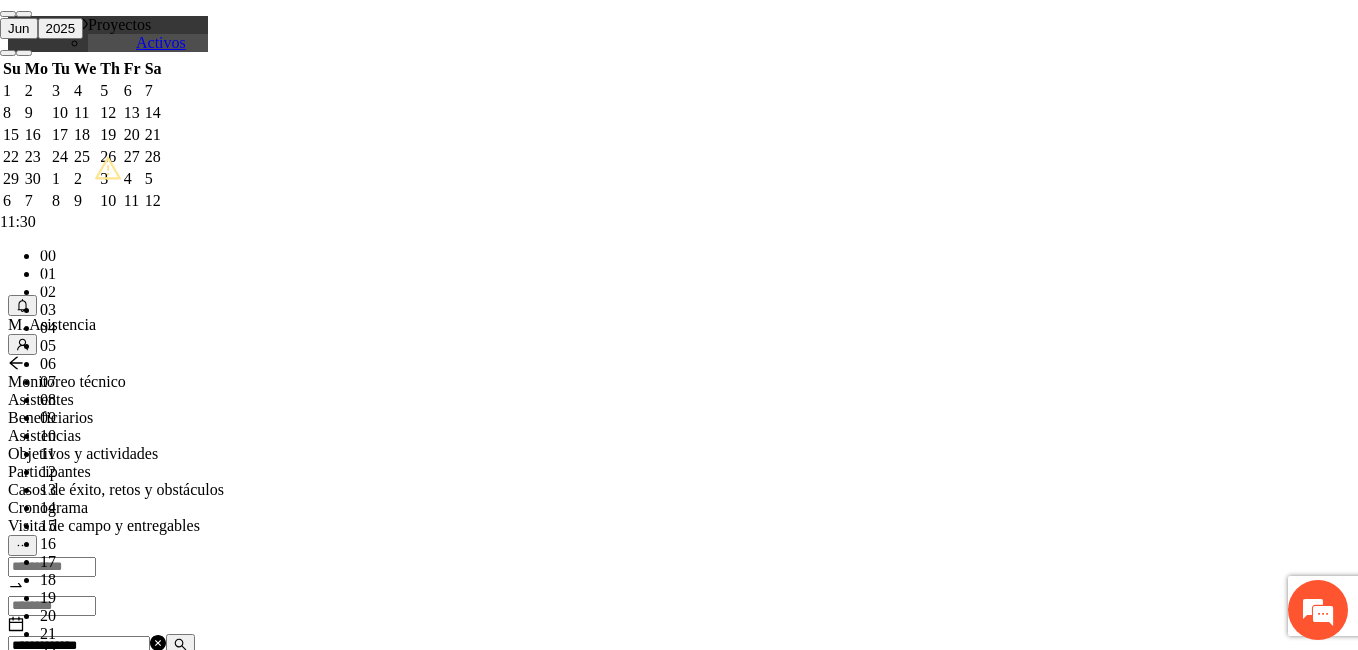 type on "**********" 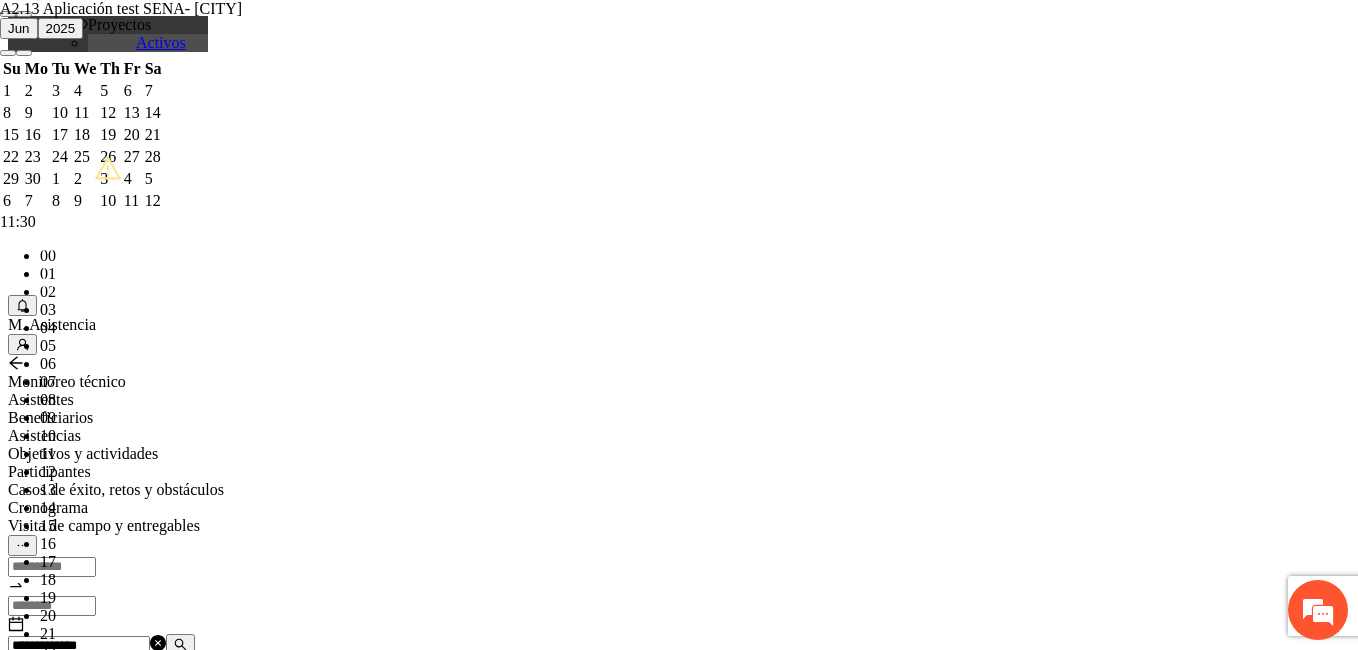 type 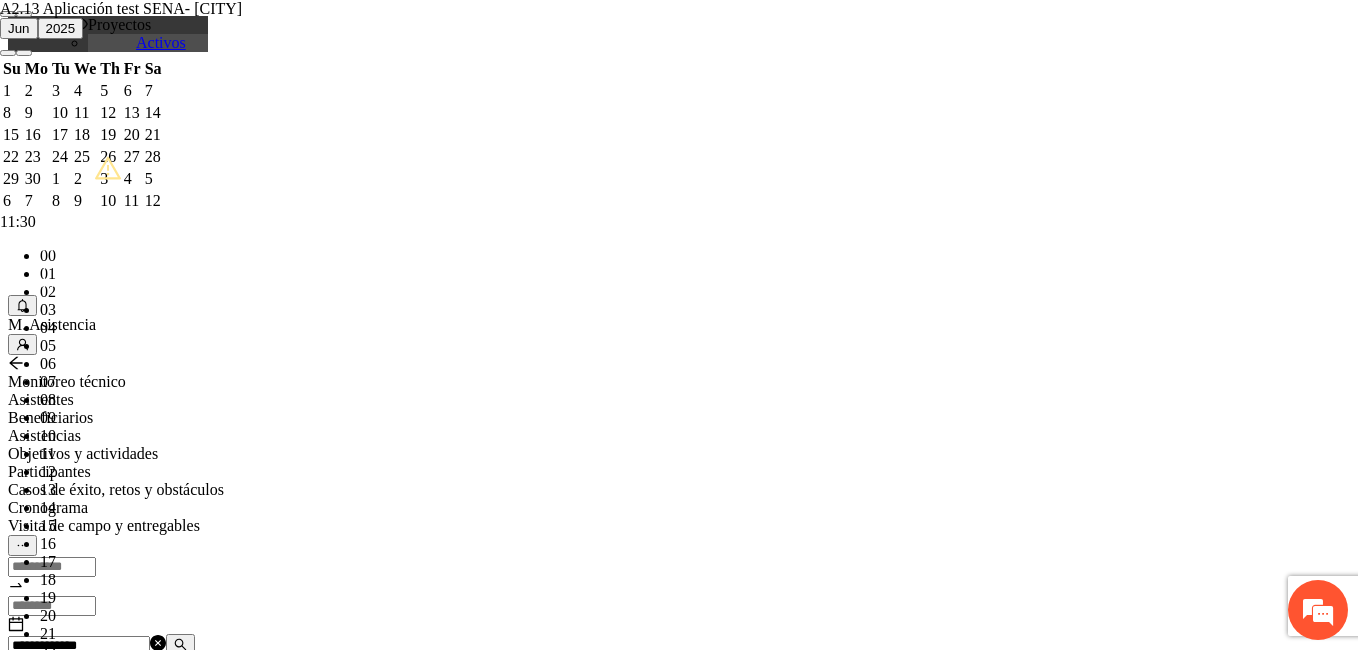 click on "**********" at bounding box center (258, 1165) 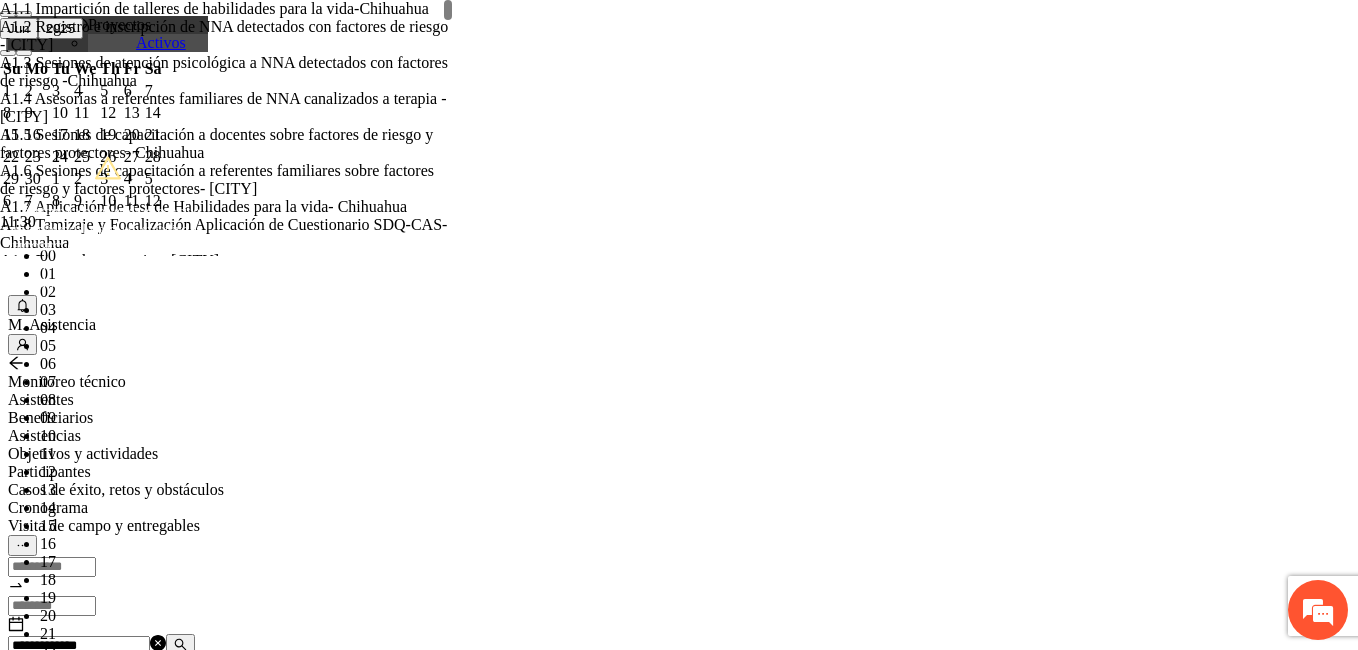 click on "Selecciona actividad(es) A2.13 AplicACIÓN TEST SENA- [CITY] A2.13 AplicACIÓN TEST SENA- [CITY]" at bounding box center (258, 1154) 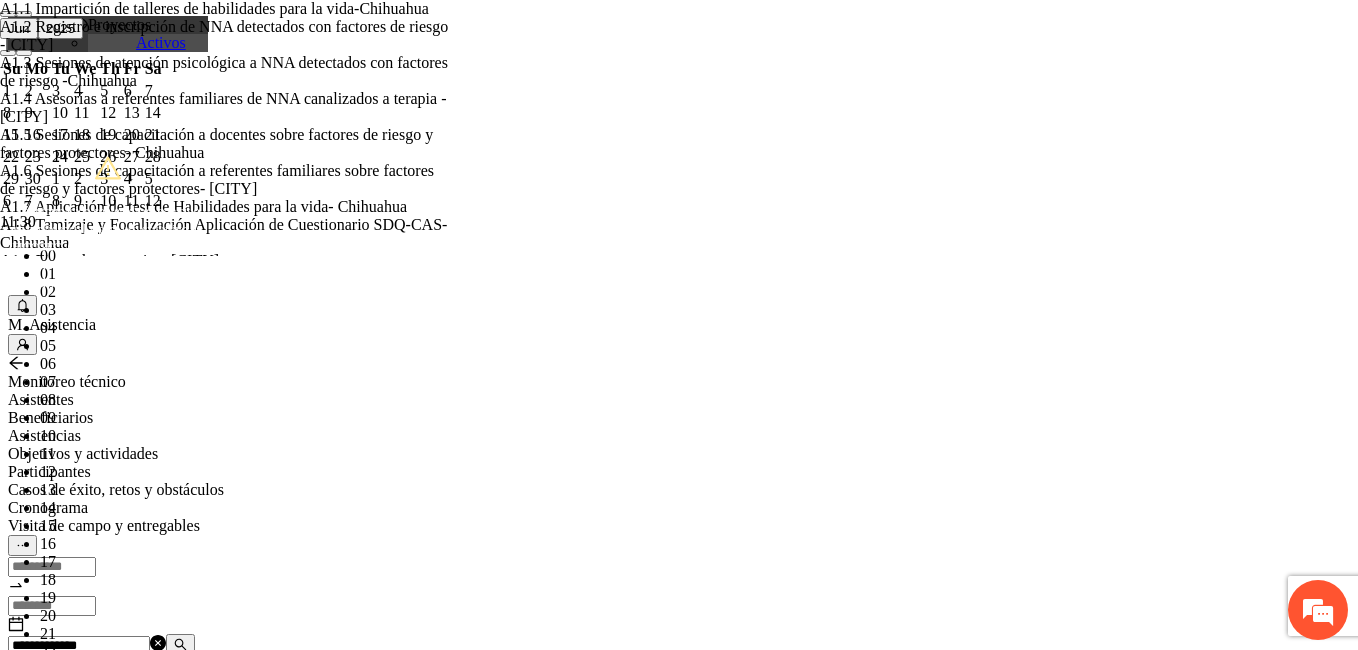 click on "Guardar" at bounding box center (109, 204673) 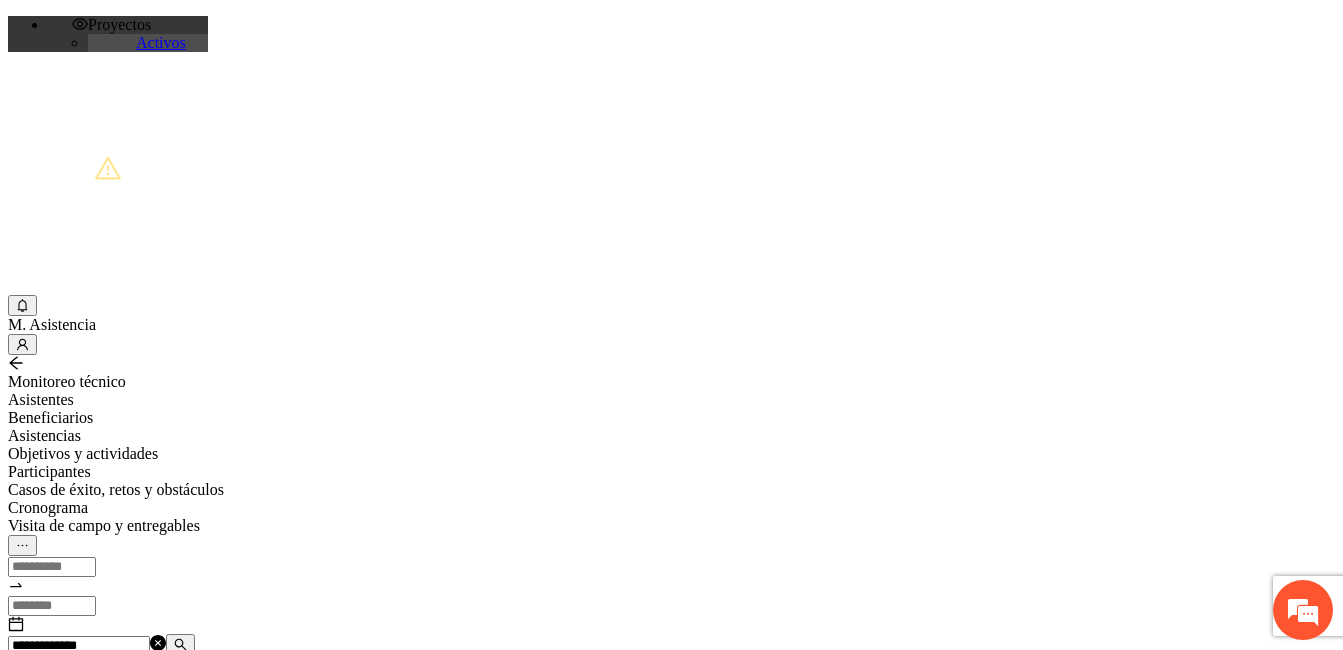 scroll, scrollTop: 0, scrollLeft: 0, axis: both 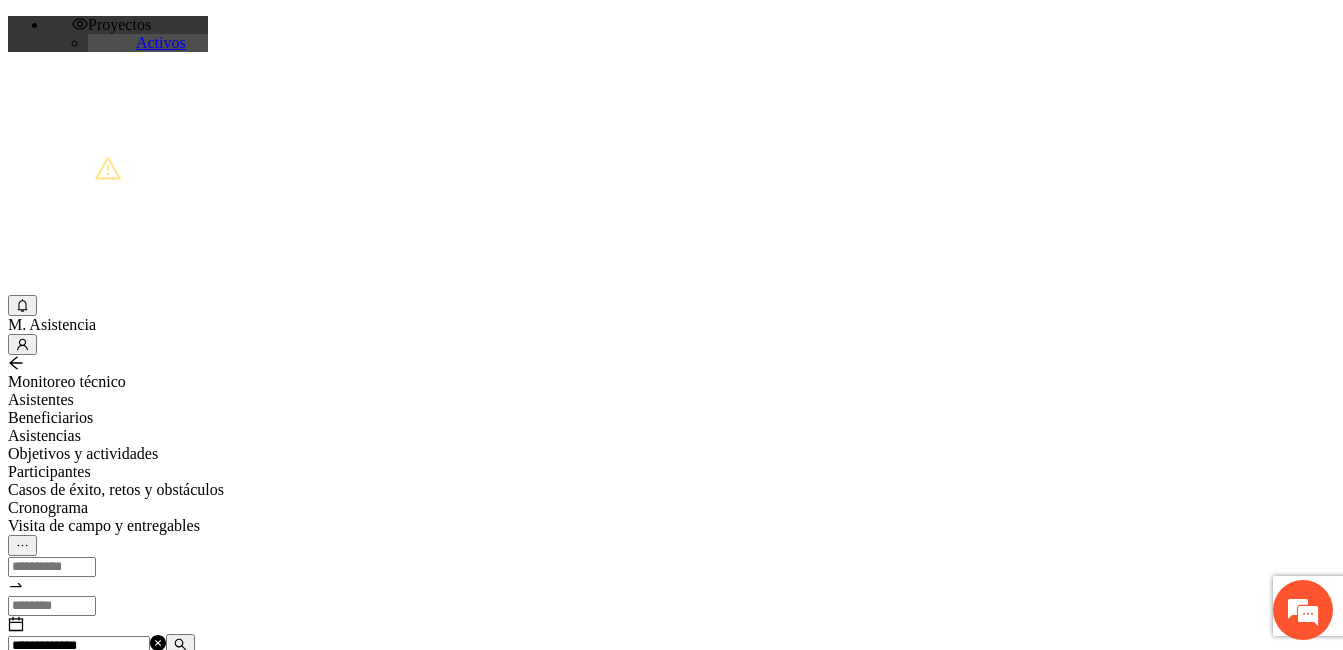 drag, startPoint x: 308, startPoint y: 231, endPoint x: 178, endPoint y: 221, distance: 130.38405 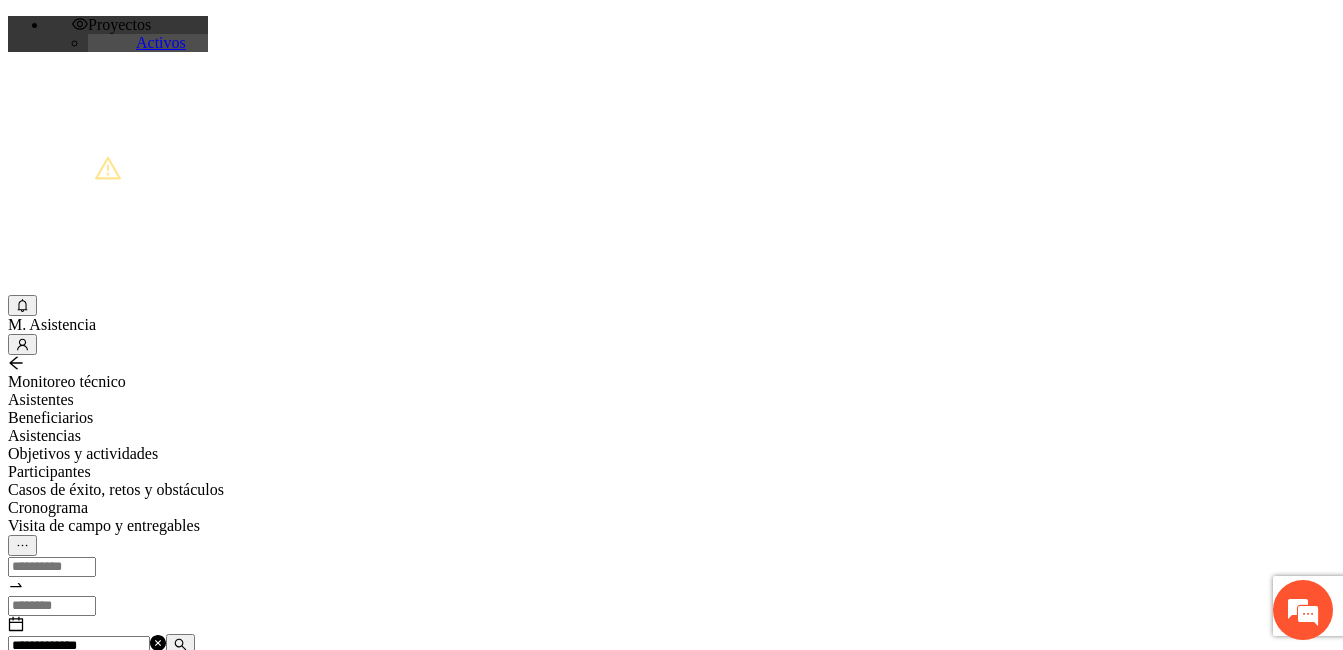 type on "**********" 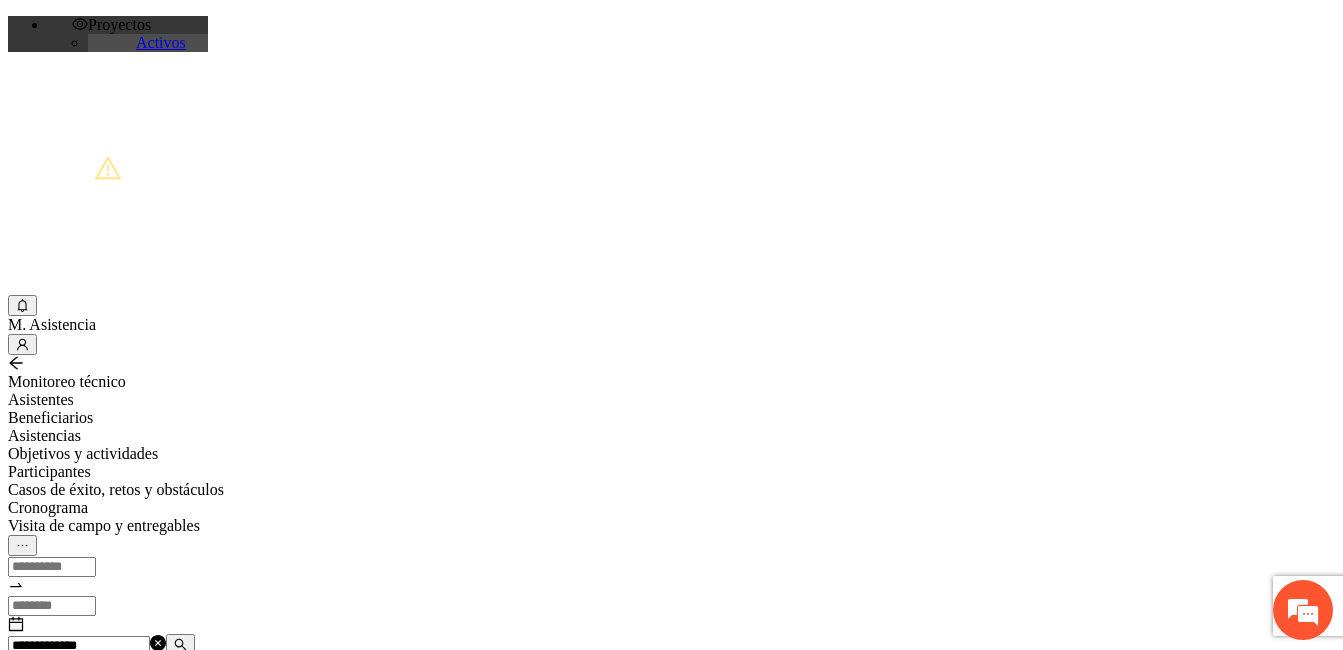 click on "Agregar asistencia" at bounding box center (71, 682) 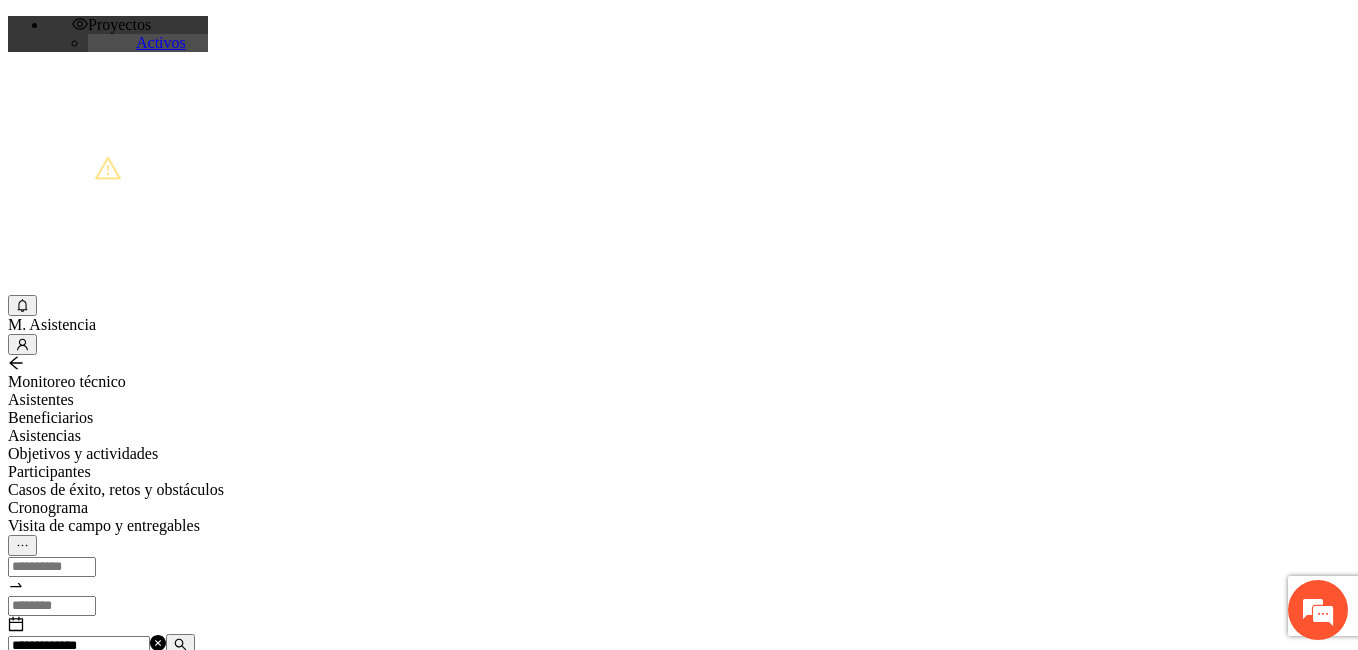 click at bounding box center [72, 1249] 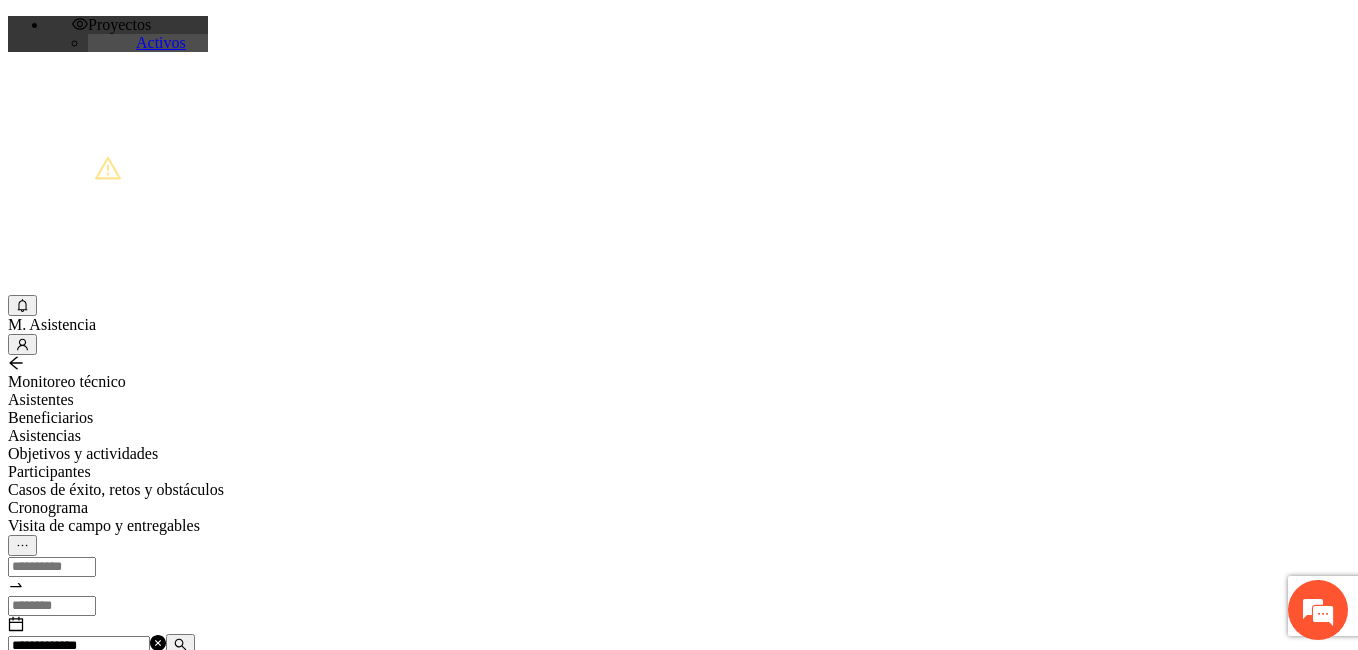 paste on "**********" 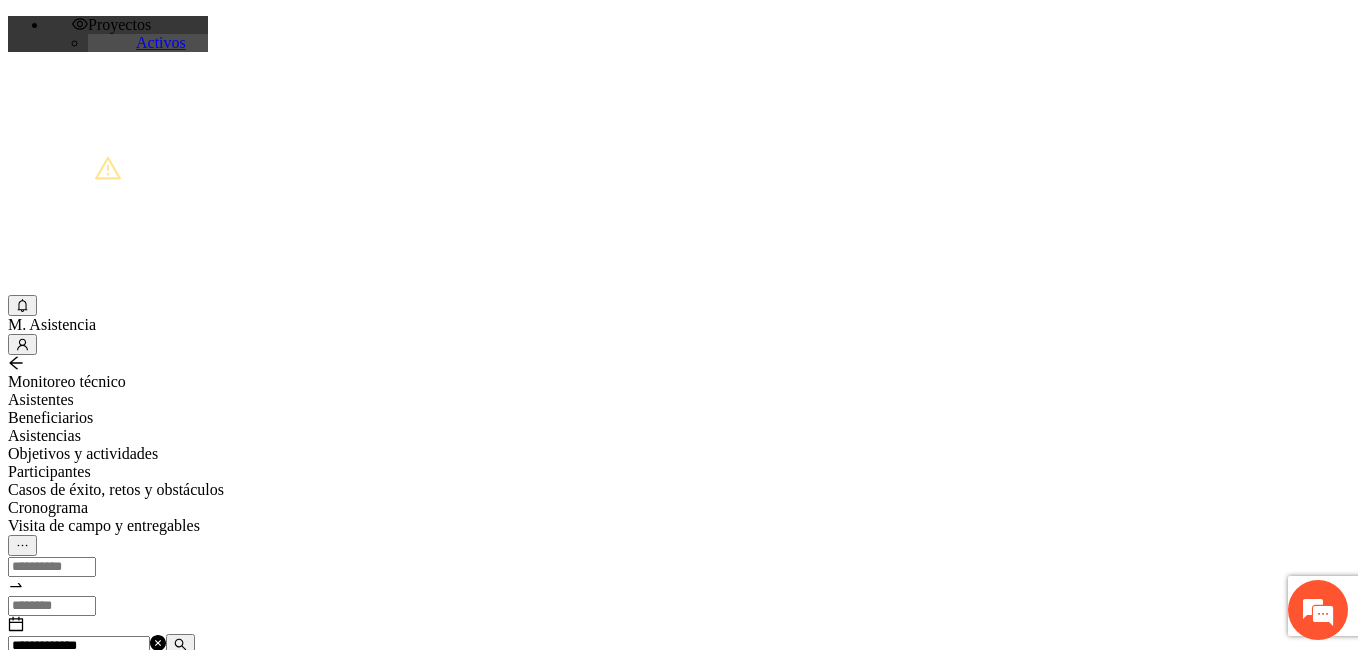 scroll, scrollTop: 25, scrollLeft: 0, axis: vertical 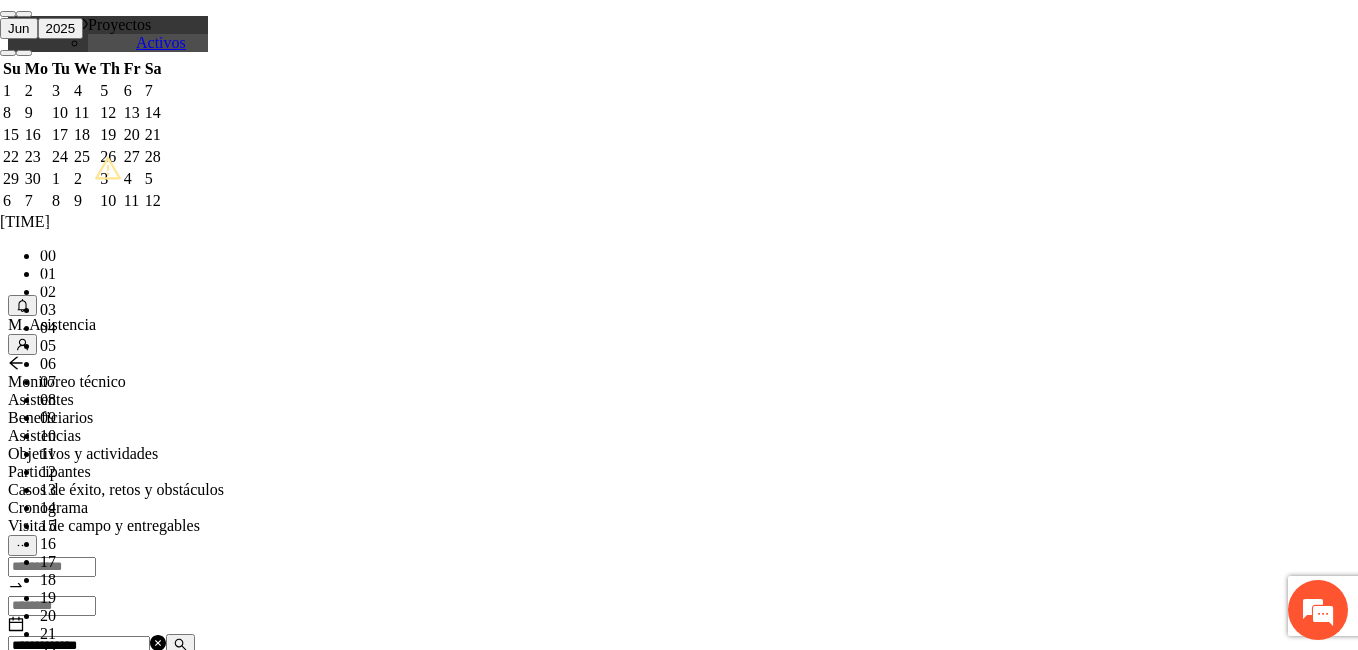 click on "OK" at bounding box center (57, 1819) 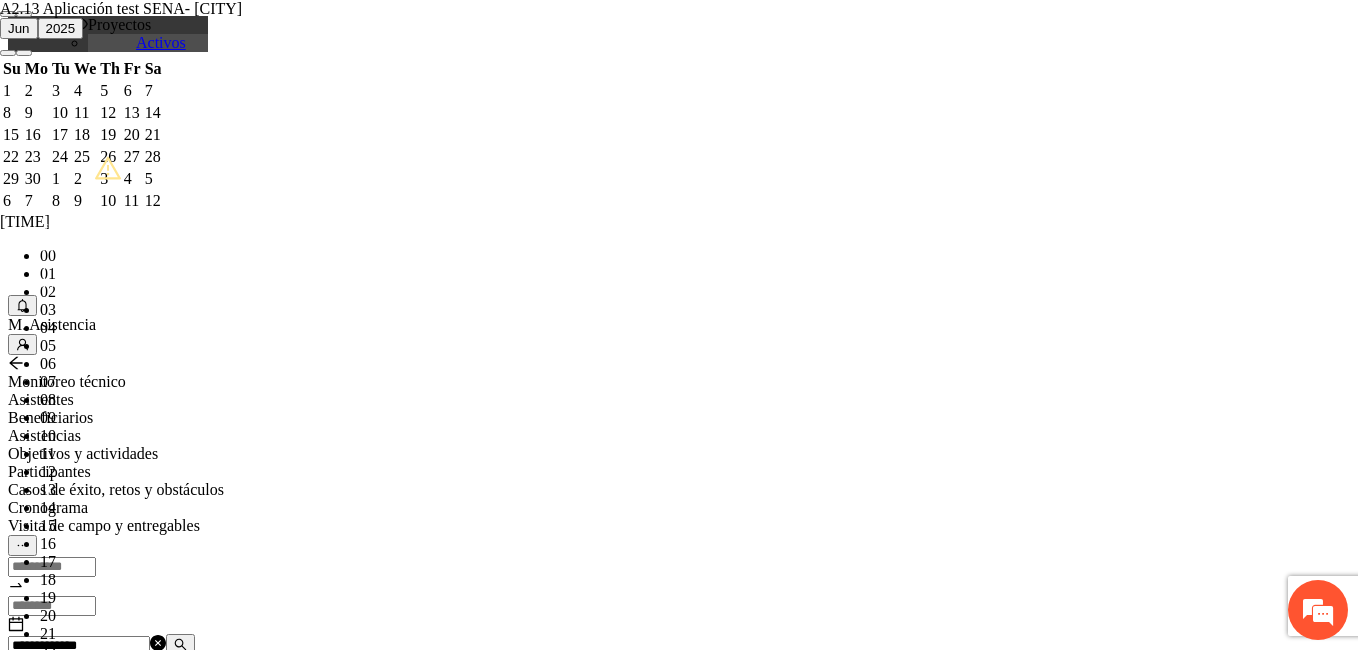 type 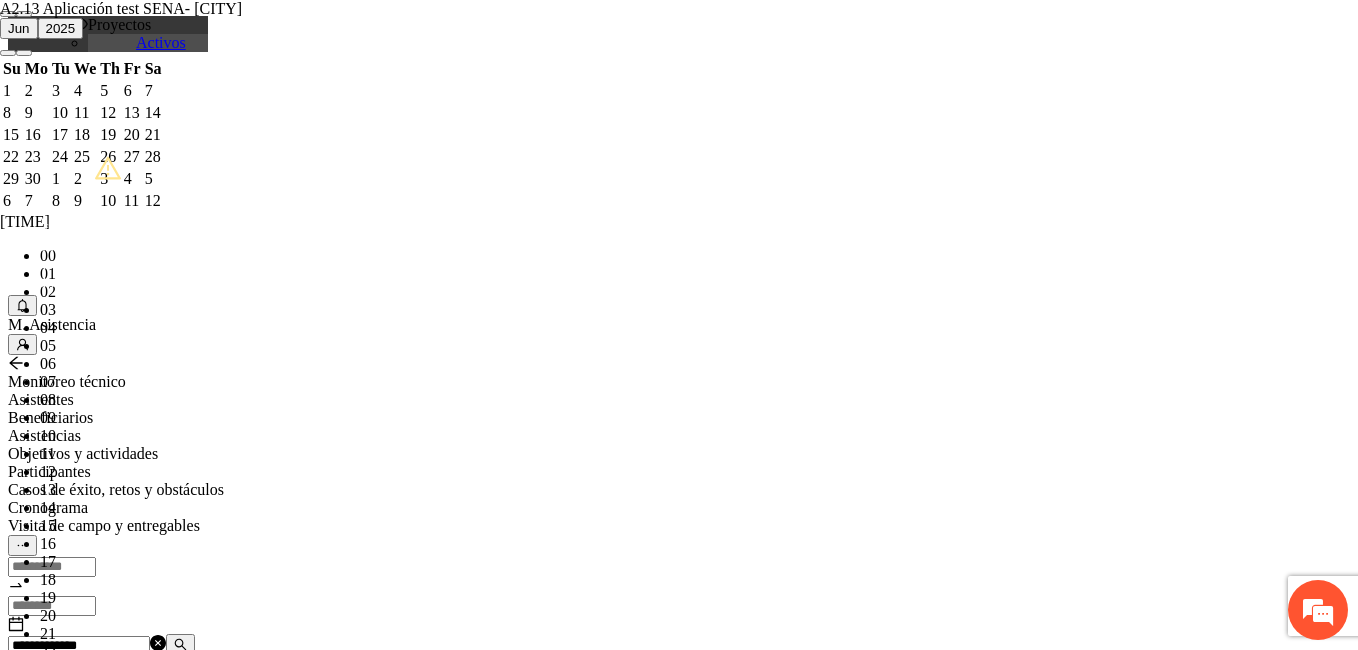 click on "**********" at bounding box center [258, 1211] 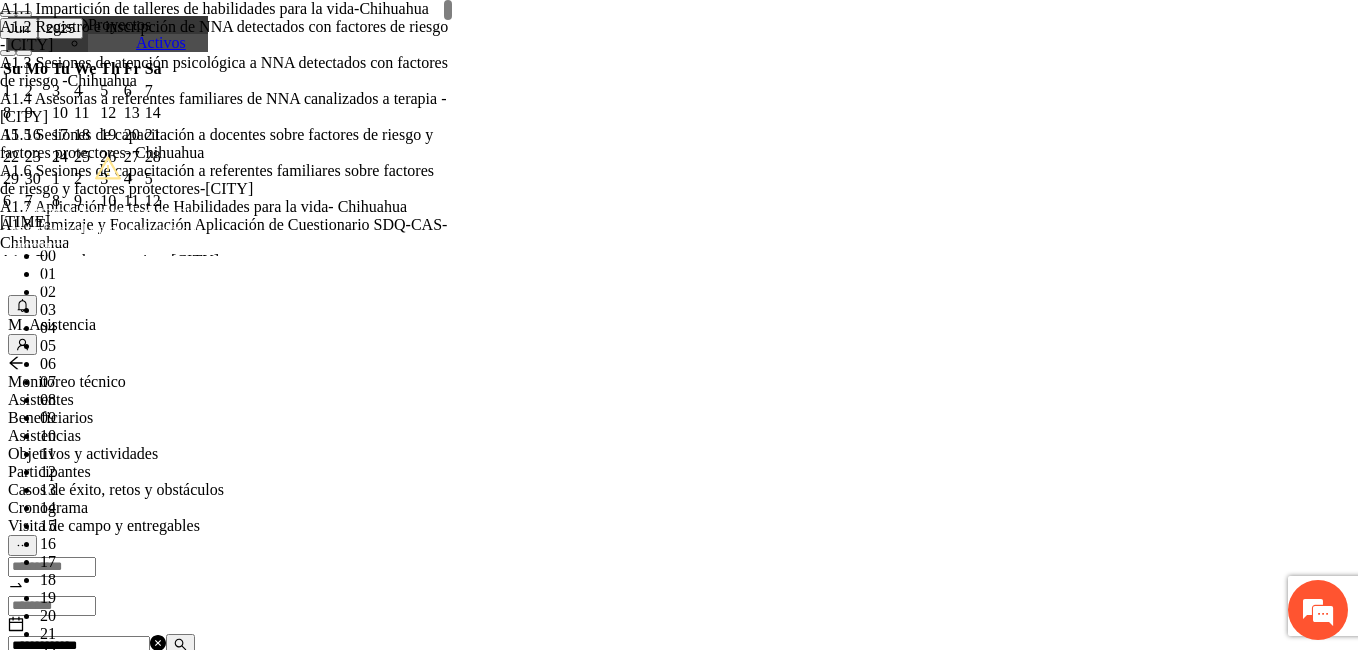 click on "**********" at bounding box center (258, 97764) 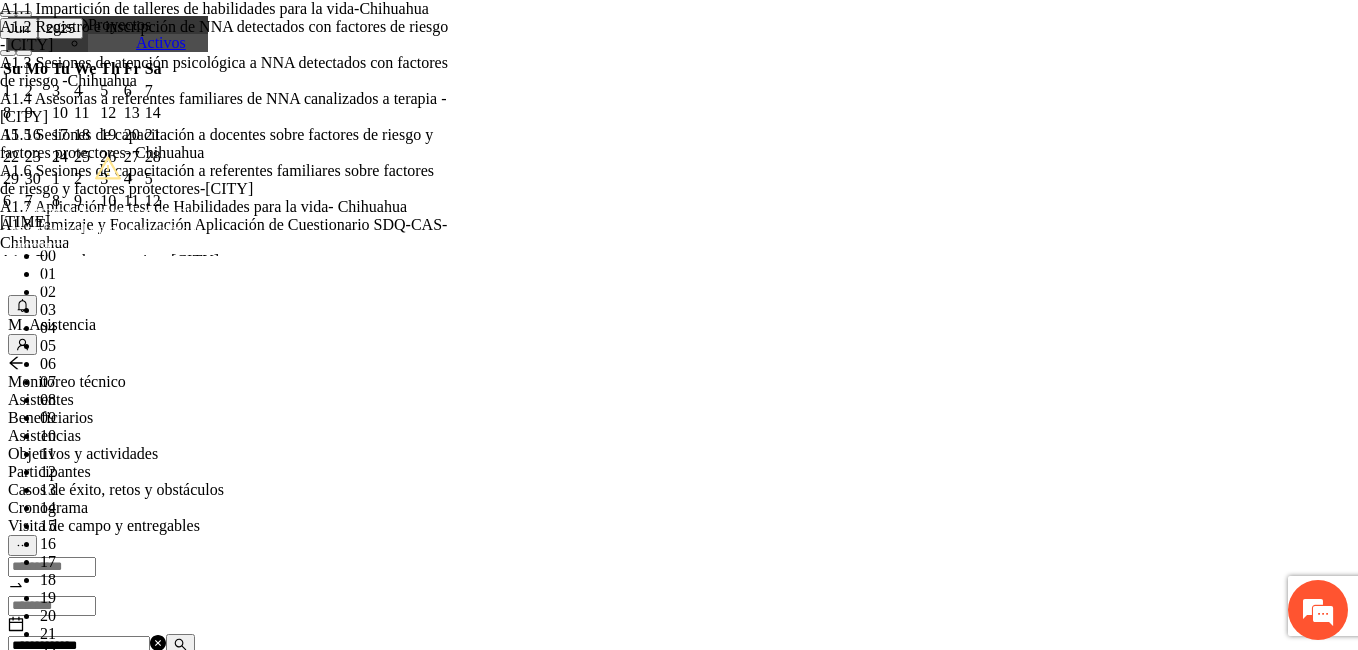 click on "Guardar" at bounding box center (109, 204719) 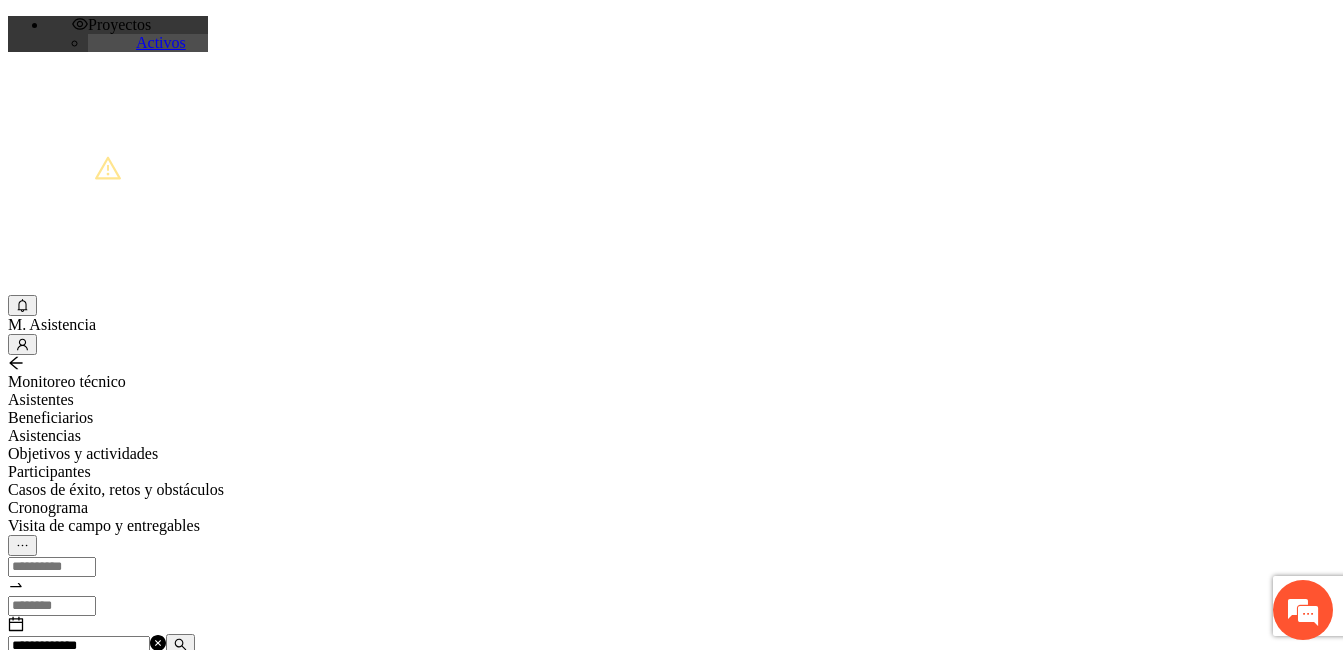 drag, startPoint x: 377, startPoint y: 238, endPoint x: 219, endPoint y: 238, distance: 158 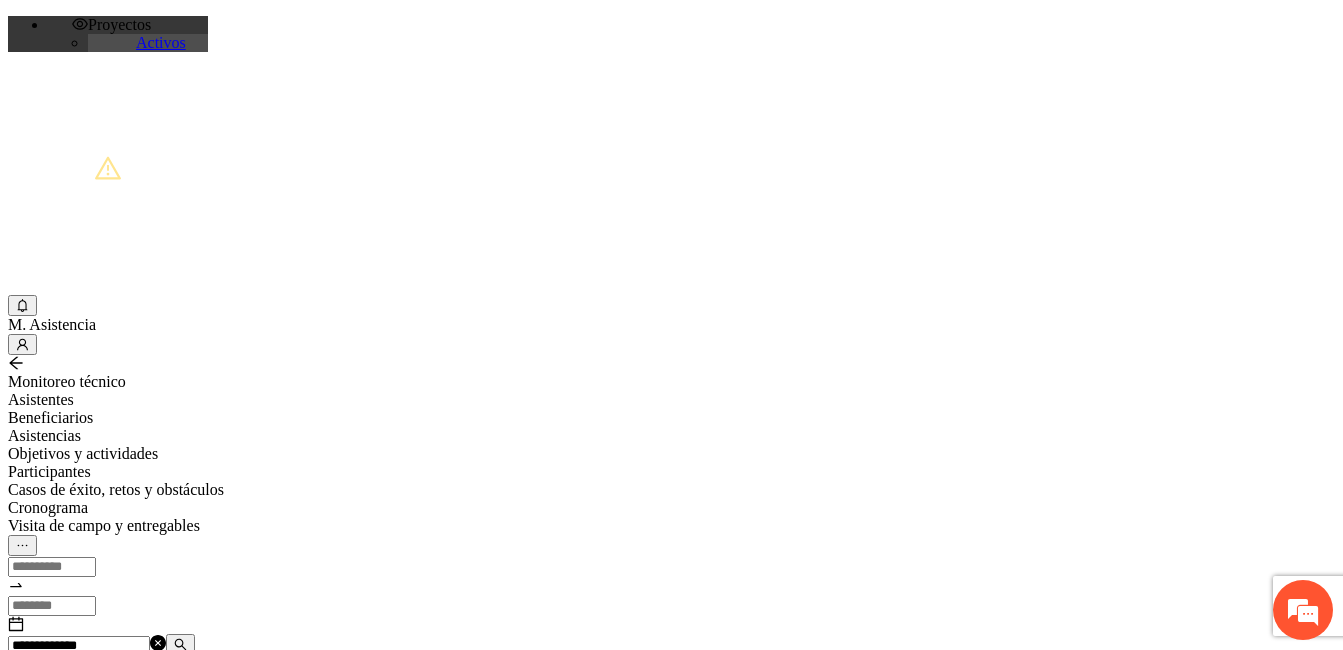 type on "**********" 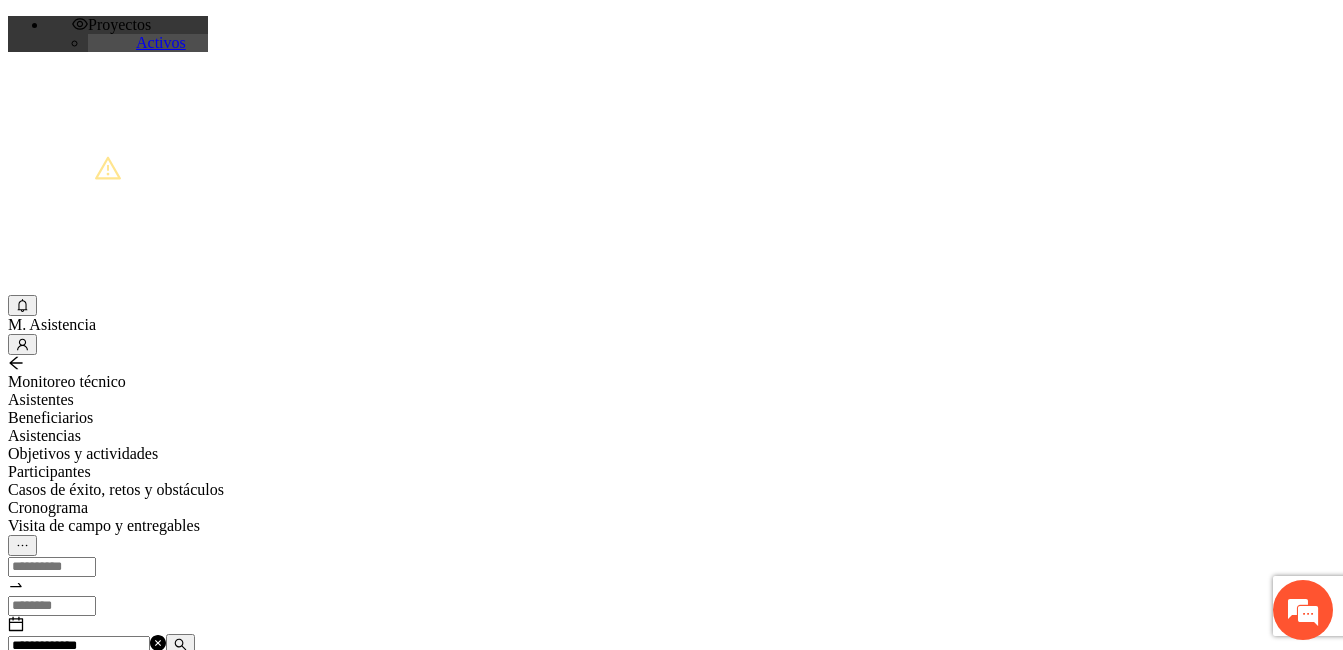 click on "Agregar asistencia" at bounding box center [71, 682] 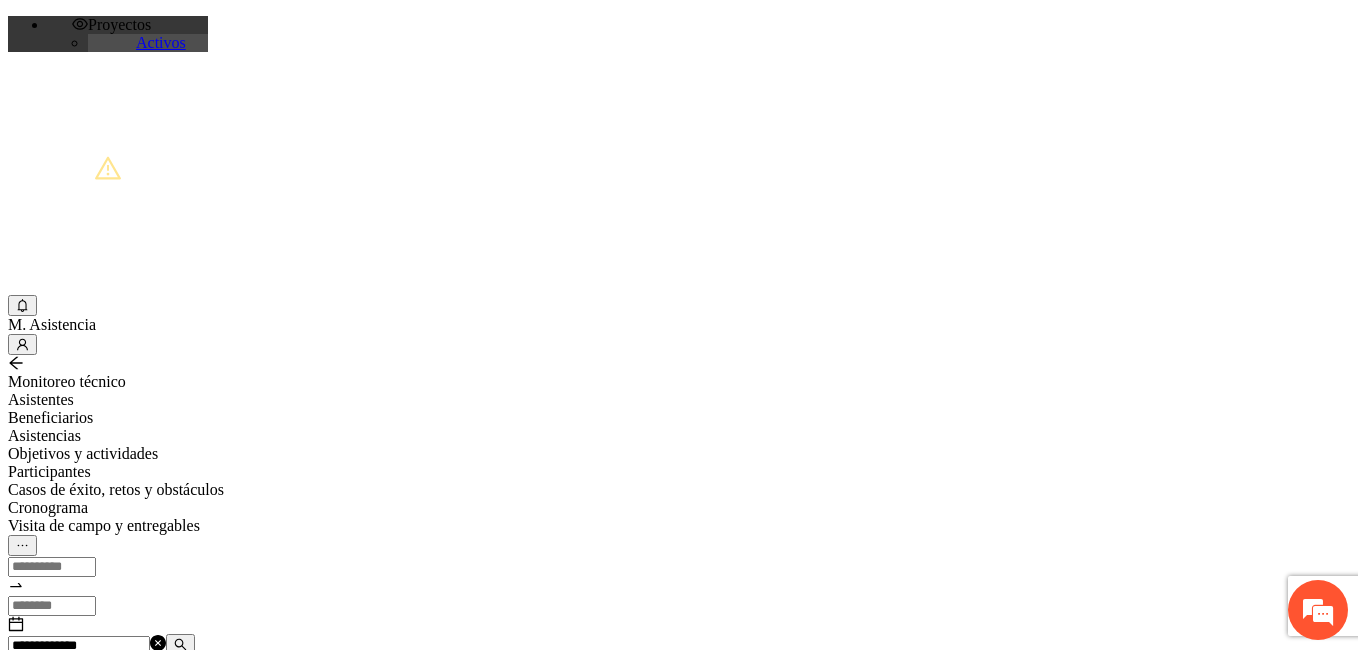 click at bounding box center [72, 1203] 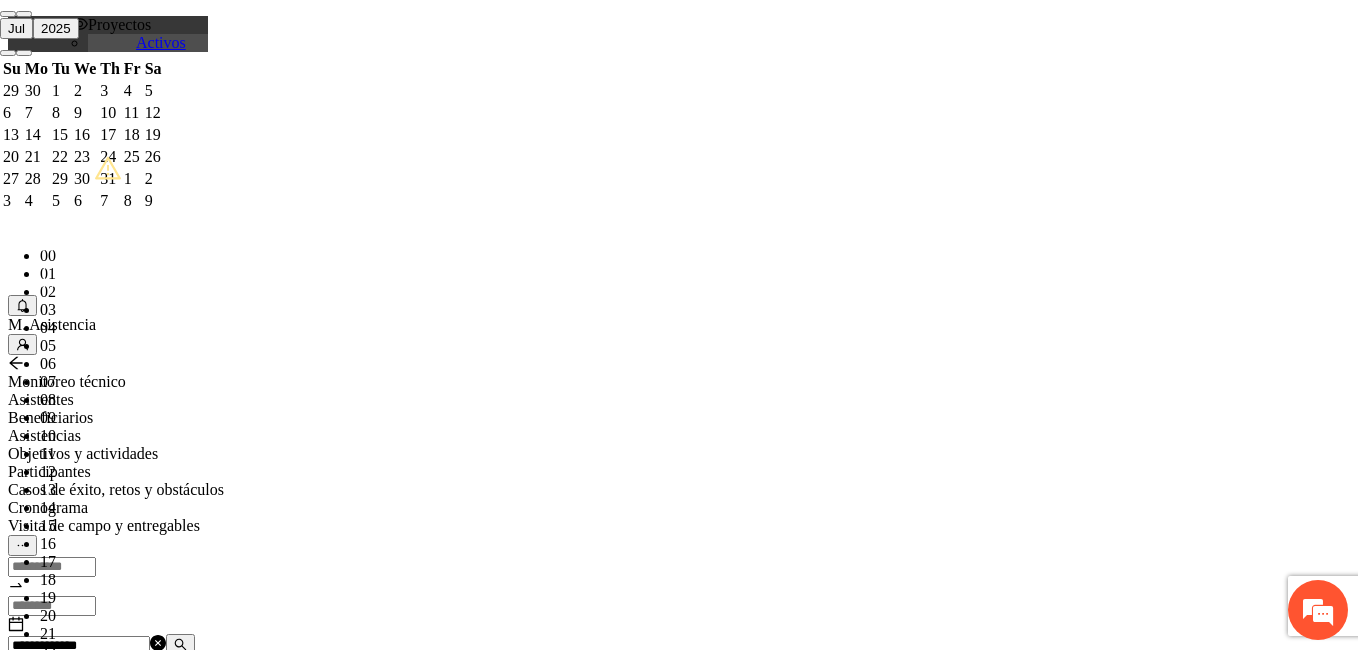 paste on "**********" 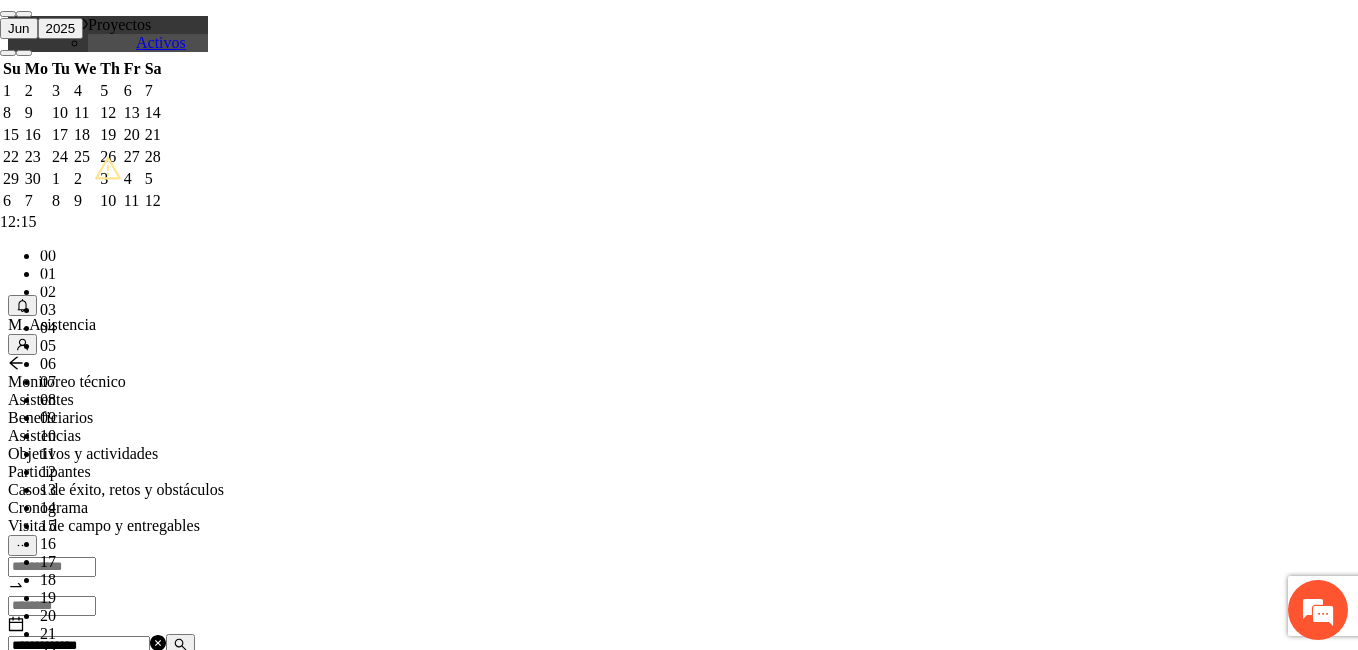scroll, scrollTop: 252, scrollLeft: 0, axis: vertical 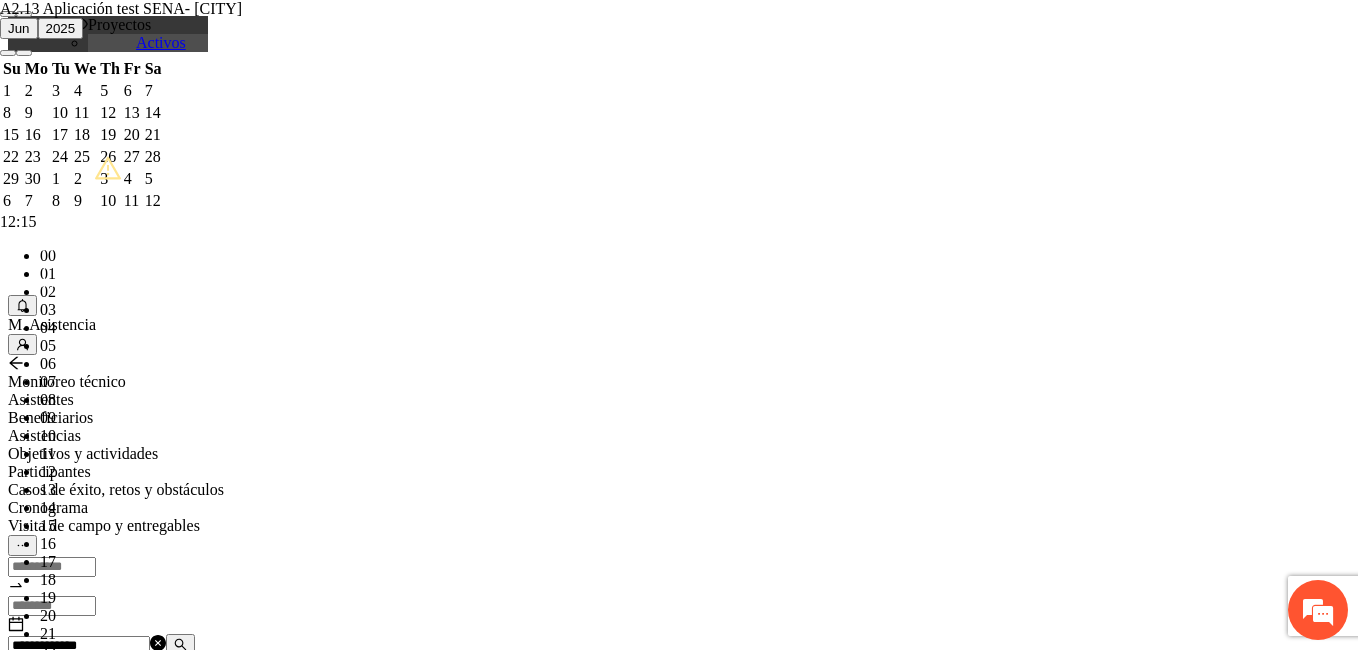 type 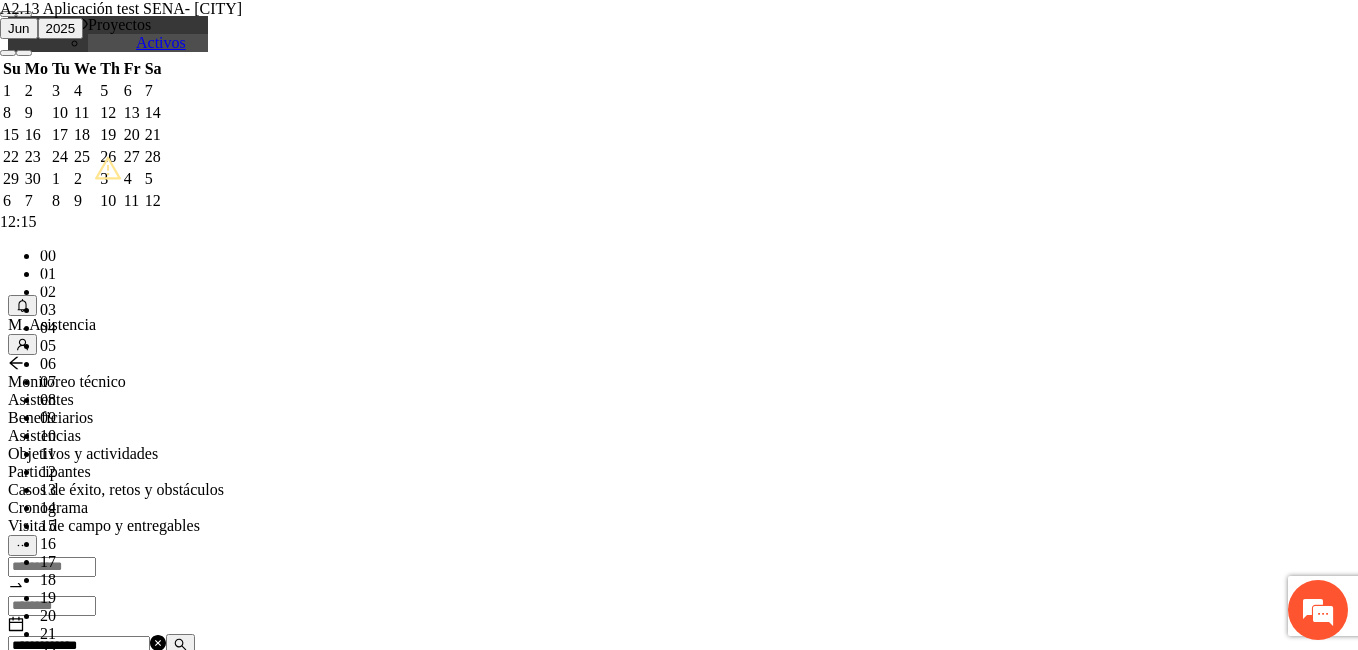click on "**********" at bounding box center [258, 1165] 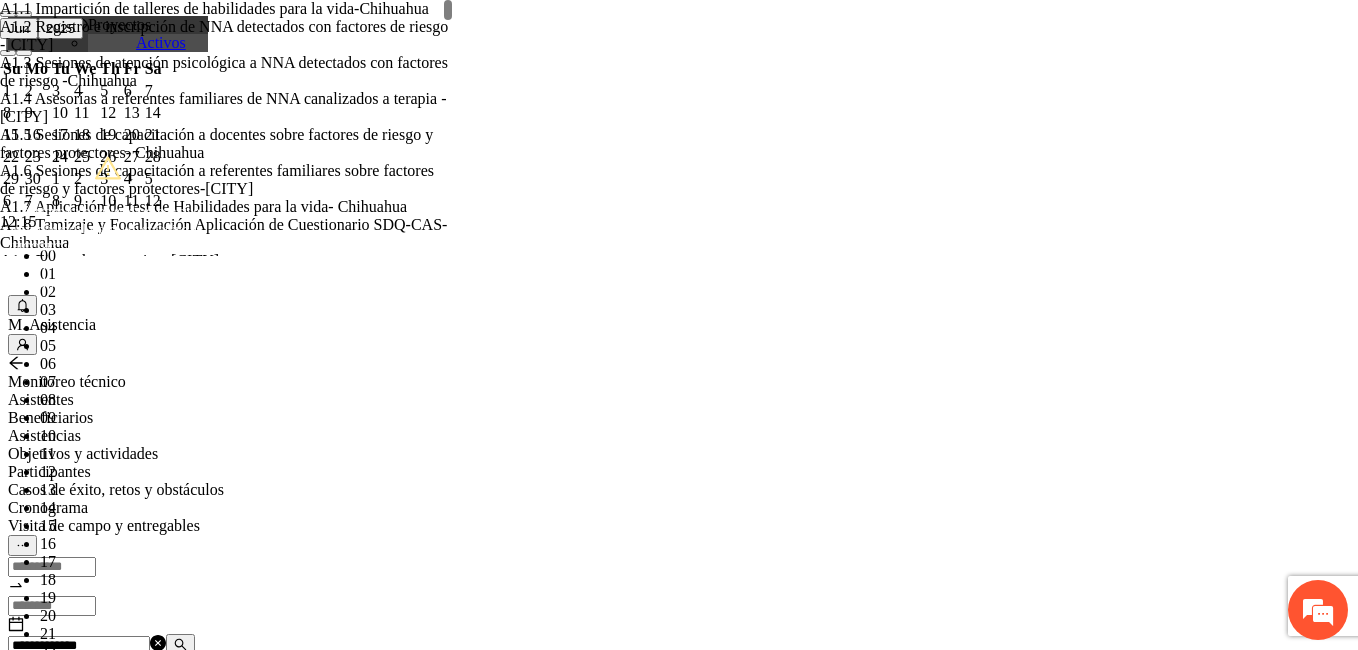 click on "Selecciona actividad(es) A2.13 Aplicación test SENA- [CITY] A2.13 Aplicación test SENA- [CITY]" at bounding box center (258, 1154) 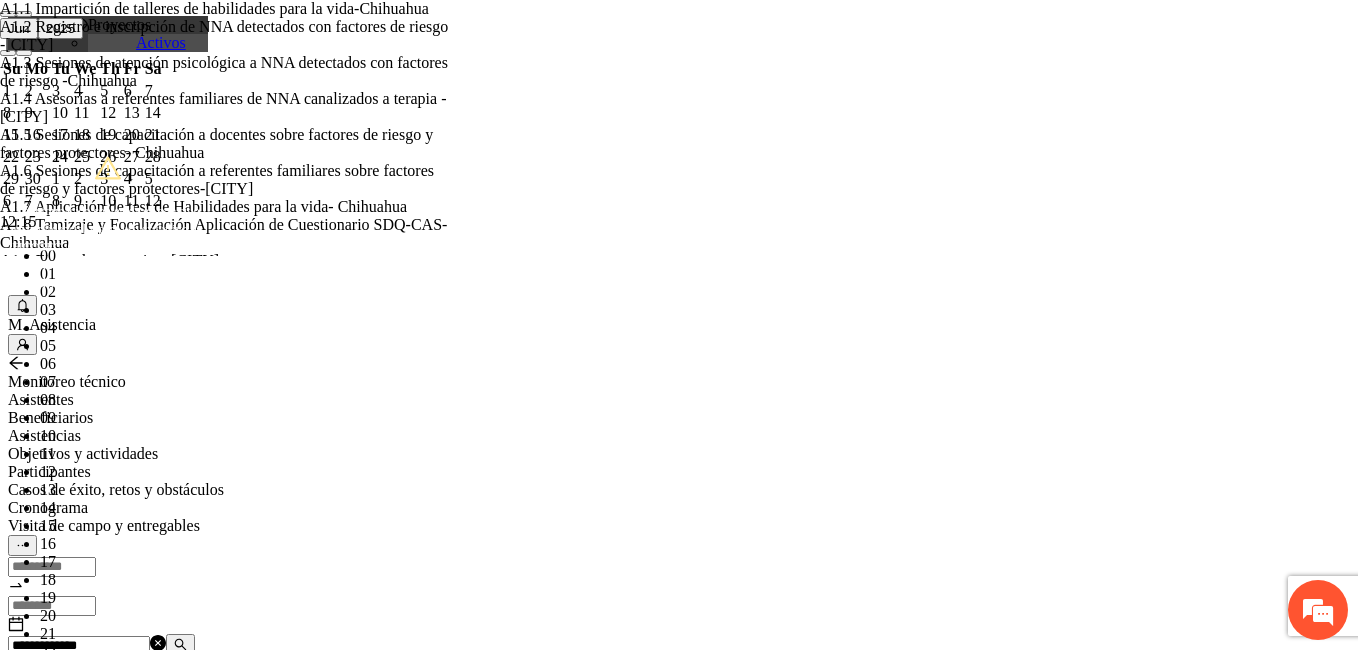 click on "Guardar" at bounding box center [109, 204673] 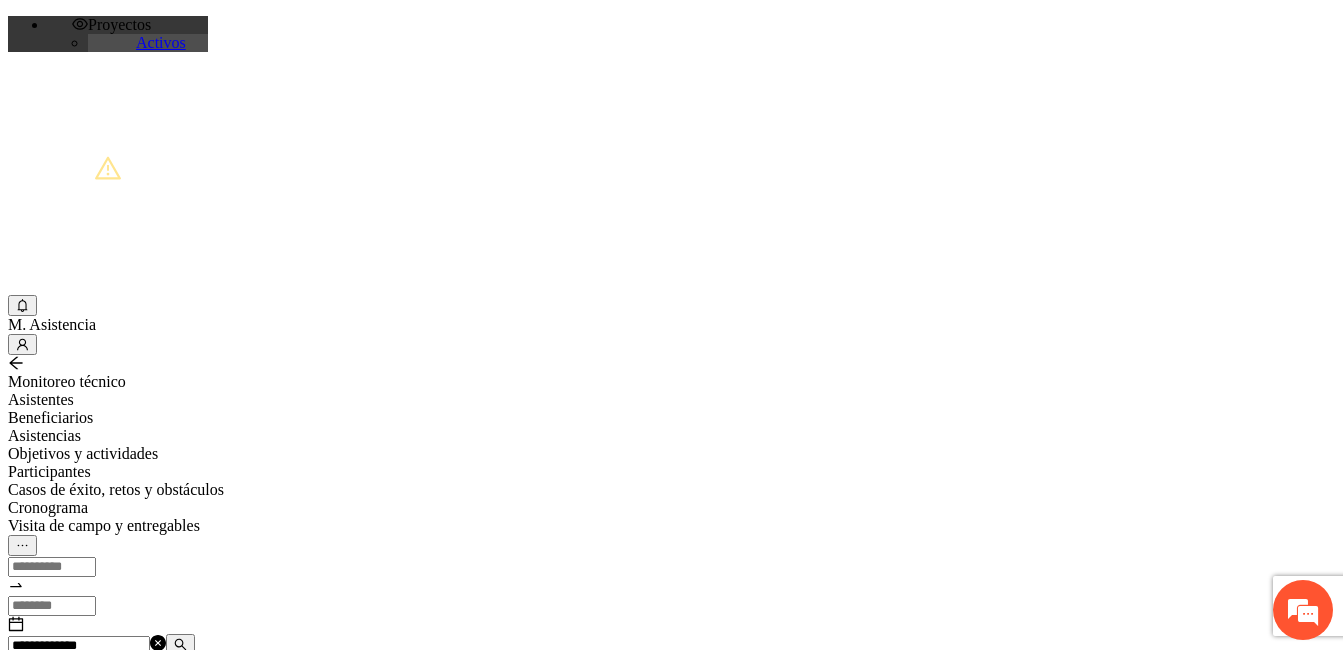 drag, startPoint x: 312, startPoint y: 241, endPoint x: 222, endPoint y: 235, distance: 90.199776 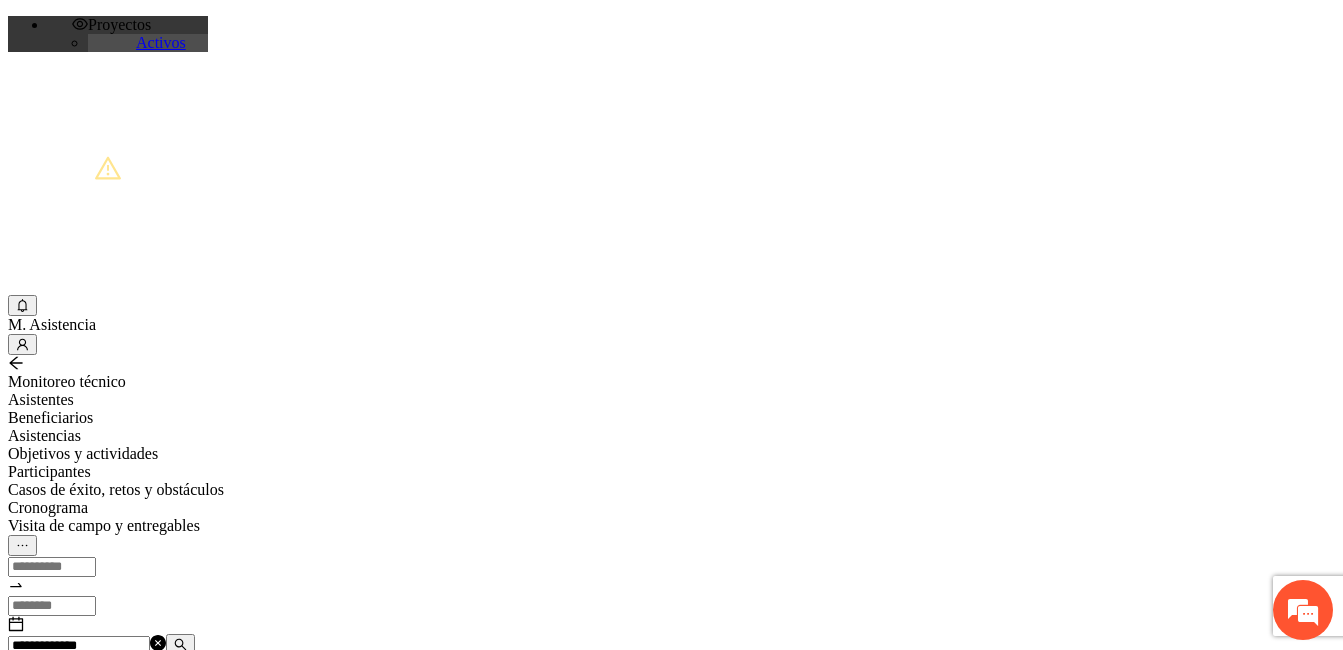 click on "**********" at bounding box center [87, 643] 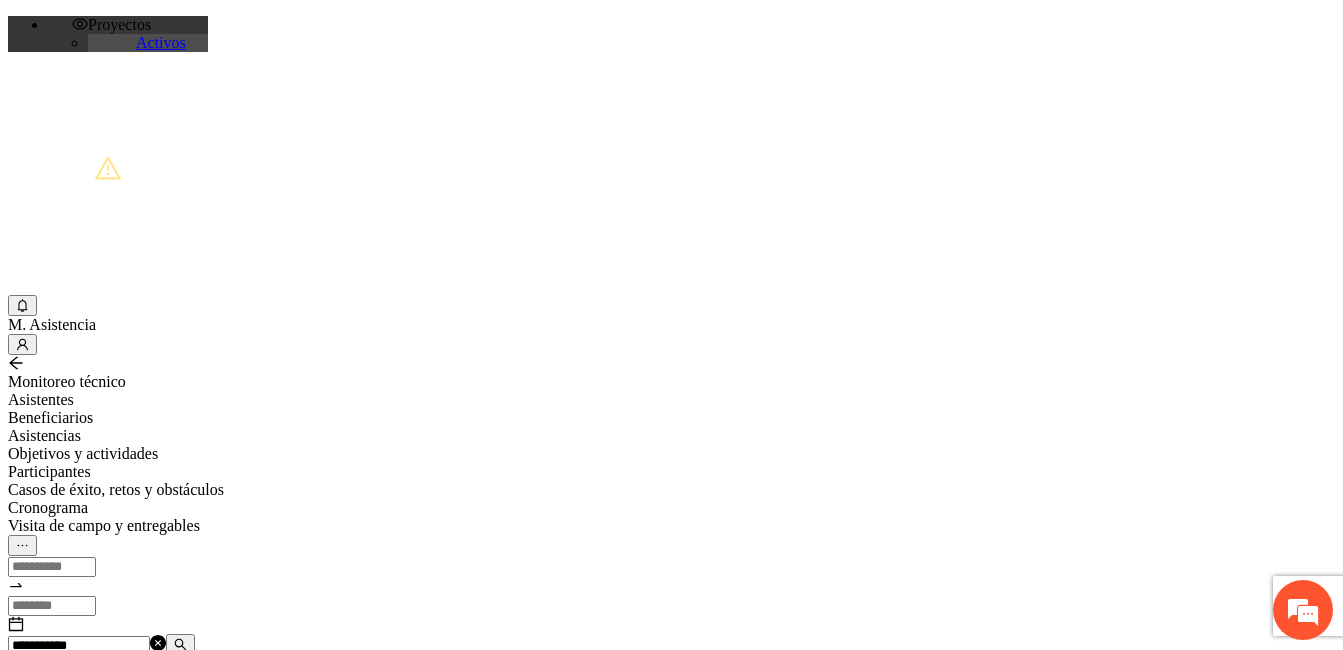 type on "**********" 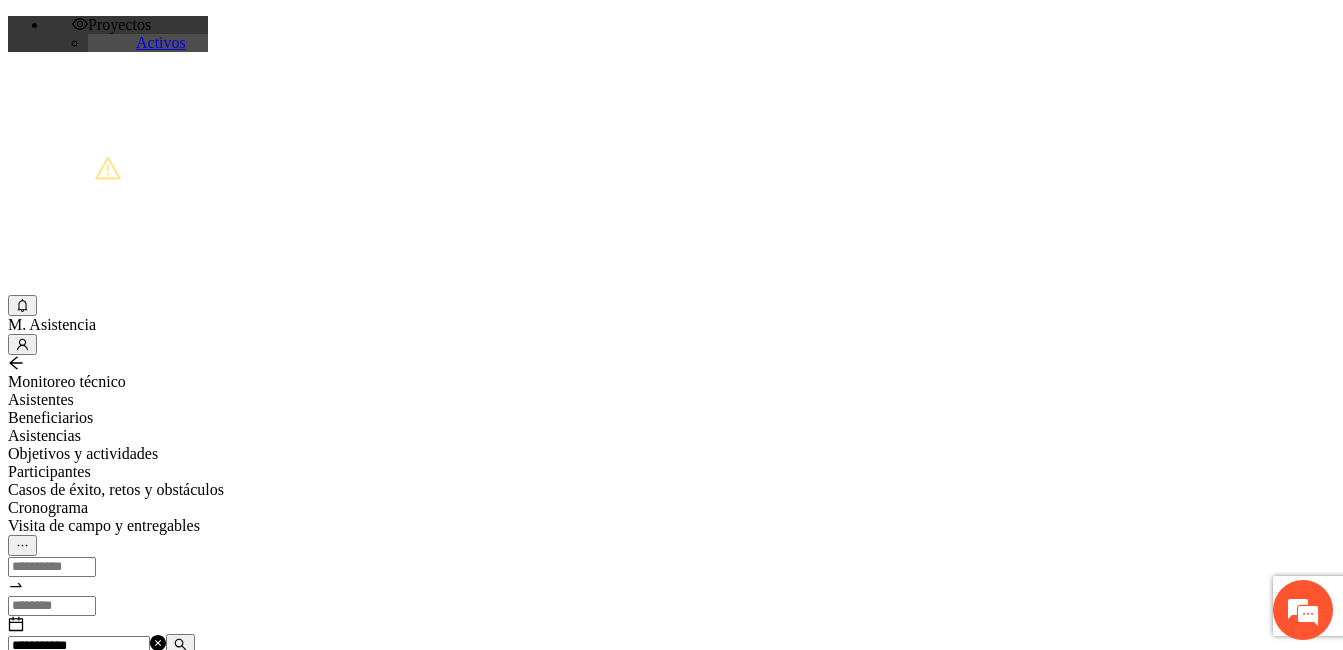 click on "Agregar asistencia" at bounding box center [71, 682] 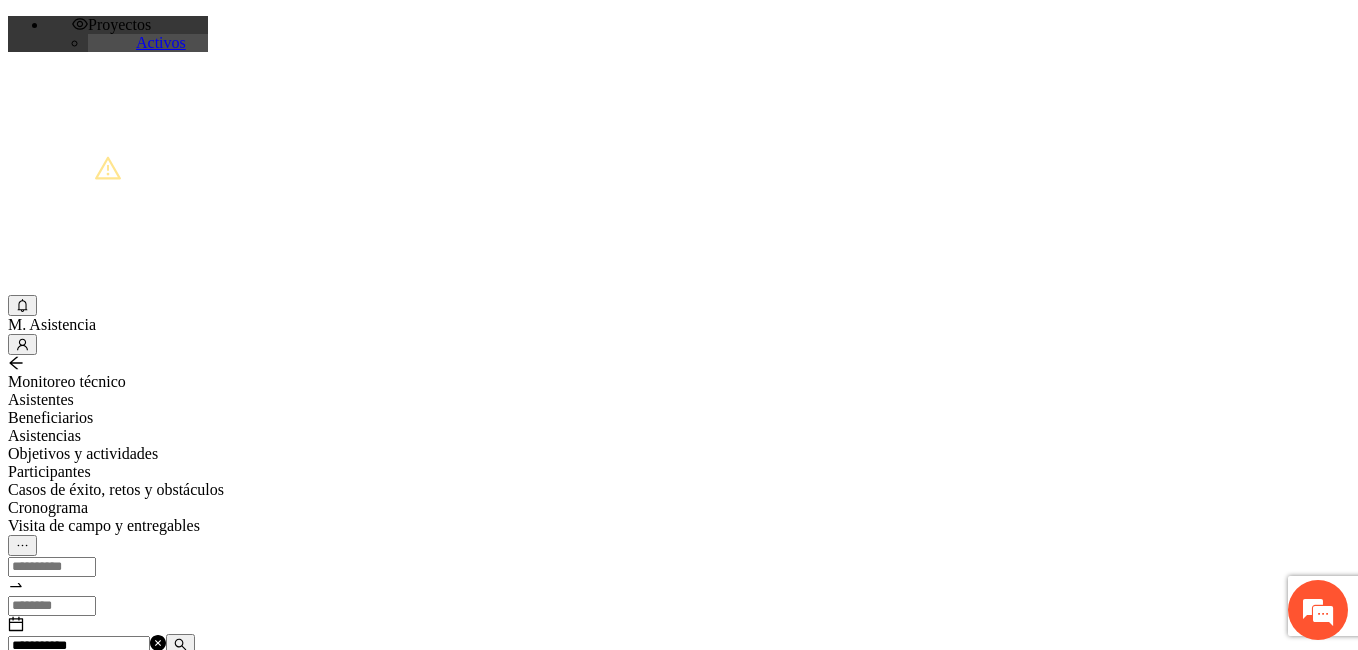 click at bounding box center [72, 1203] 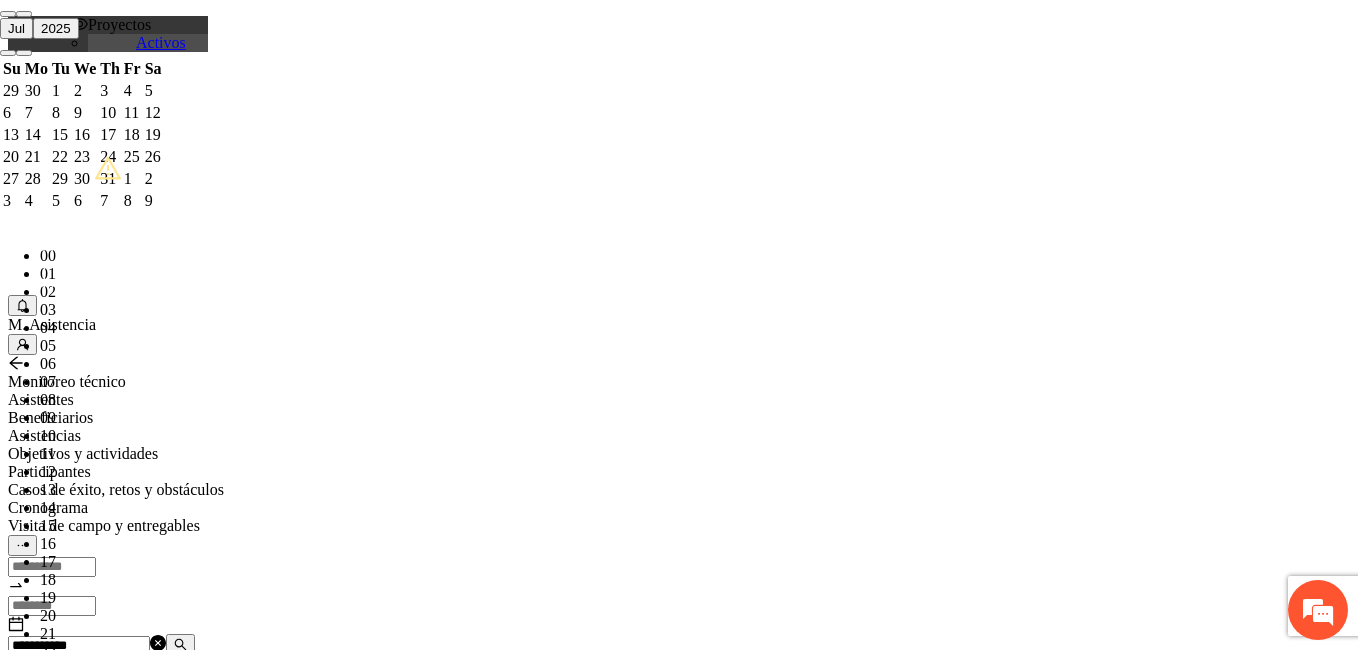 paste on "**********" 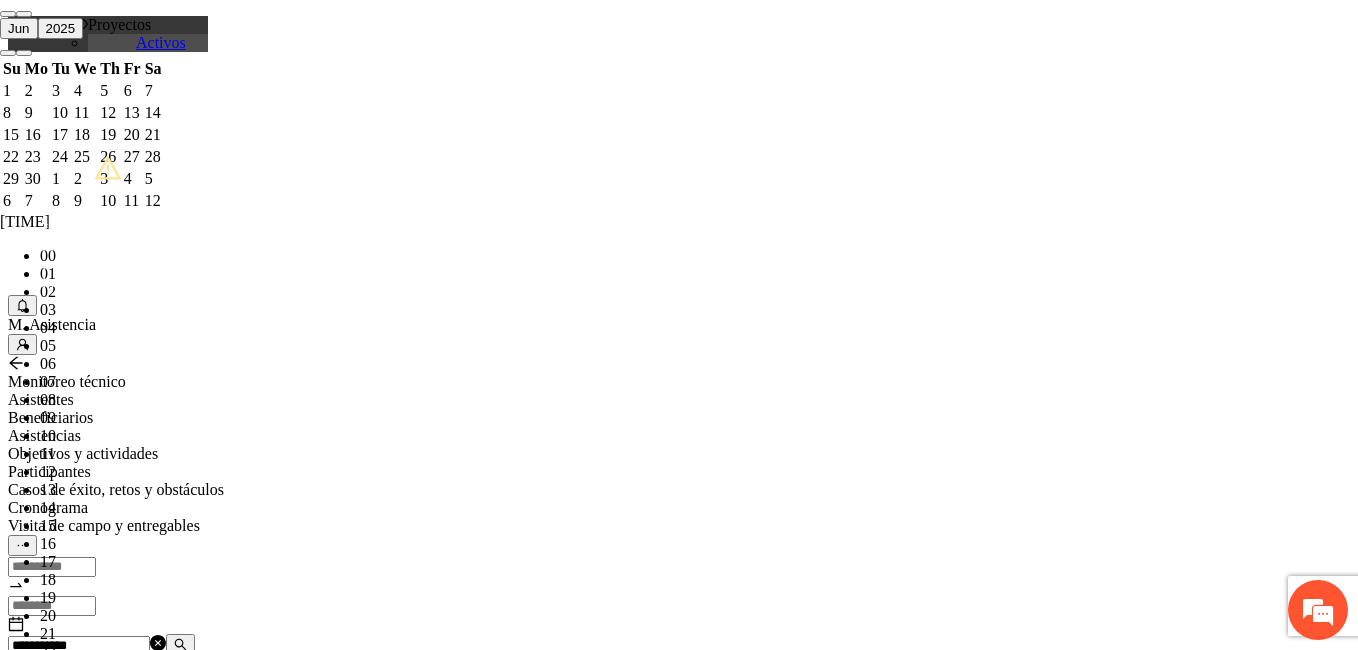 scroll, scrollTop: 16, scrollLeft: 0, axis: vertical 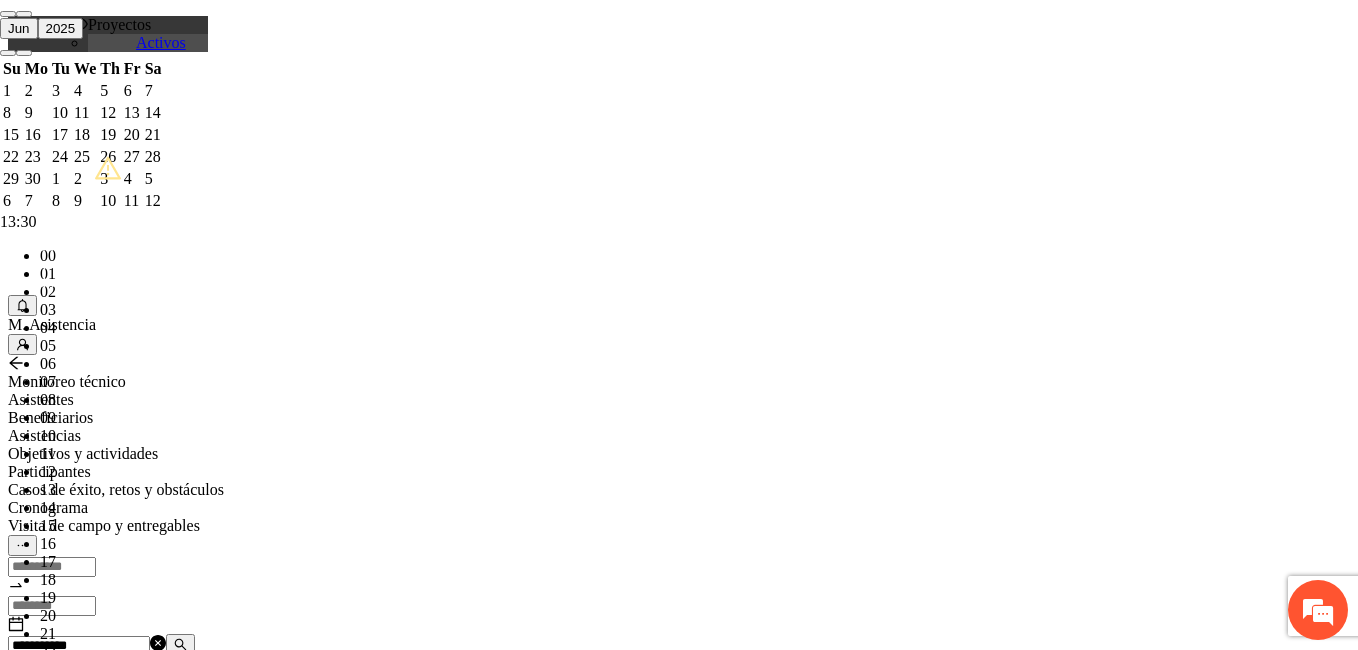 click on "OK" at bounding box center (57, 1819) 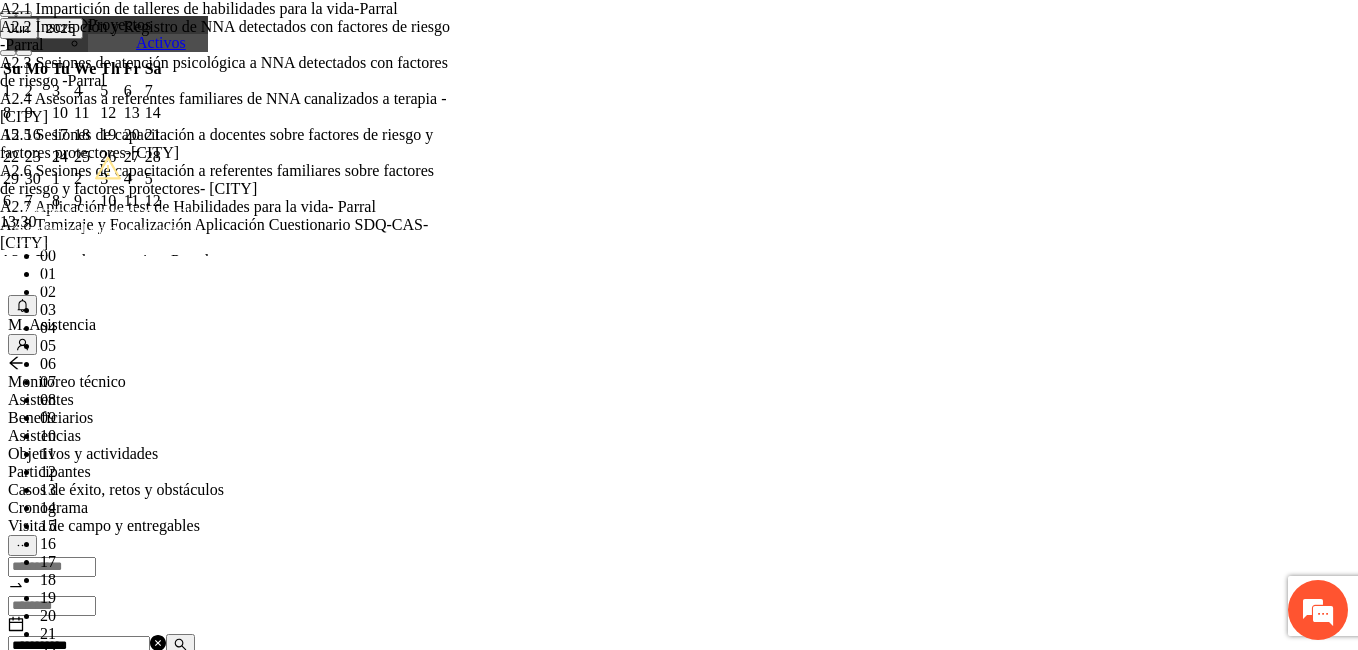 type on "***" 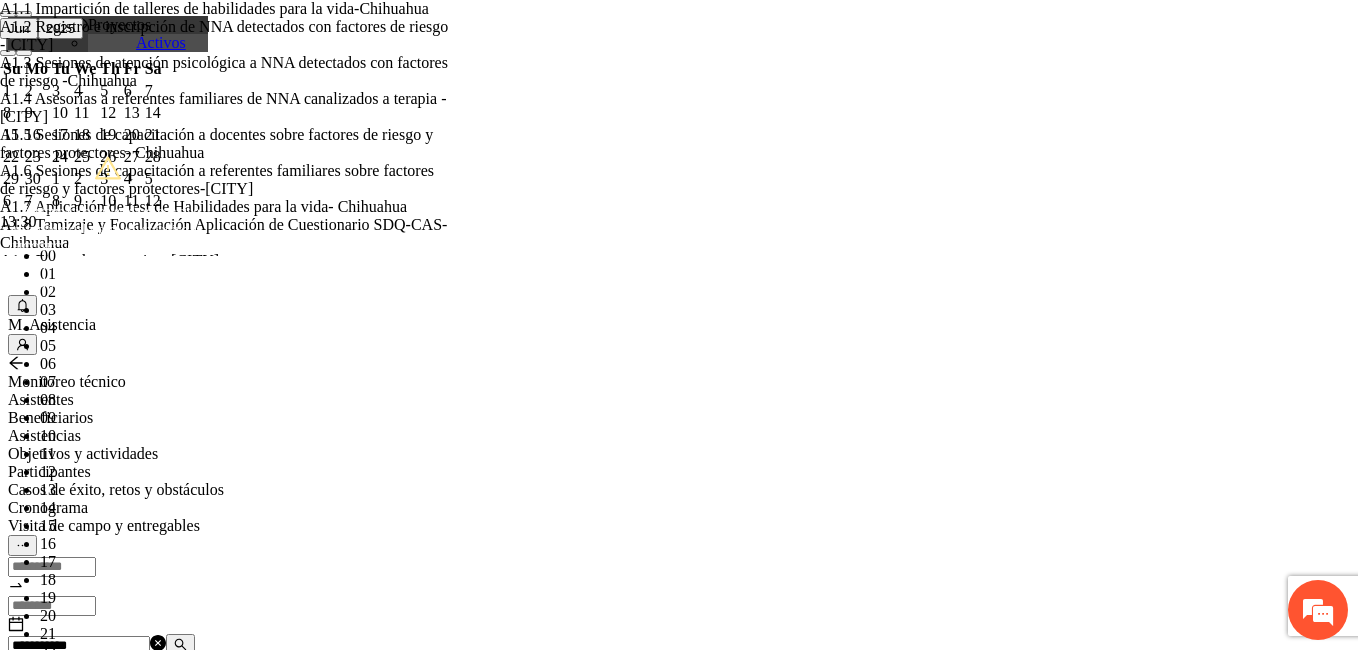 click on "**********" at bounding box center (258, 1201) 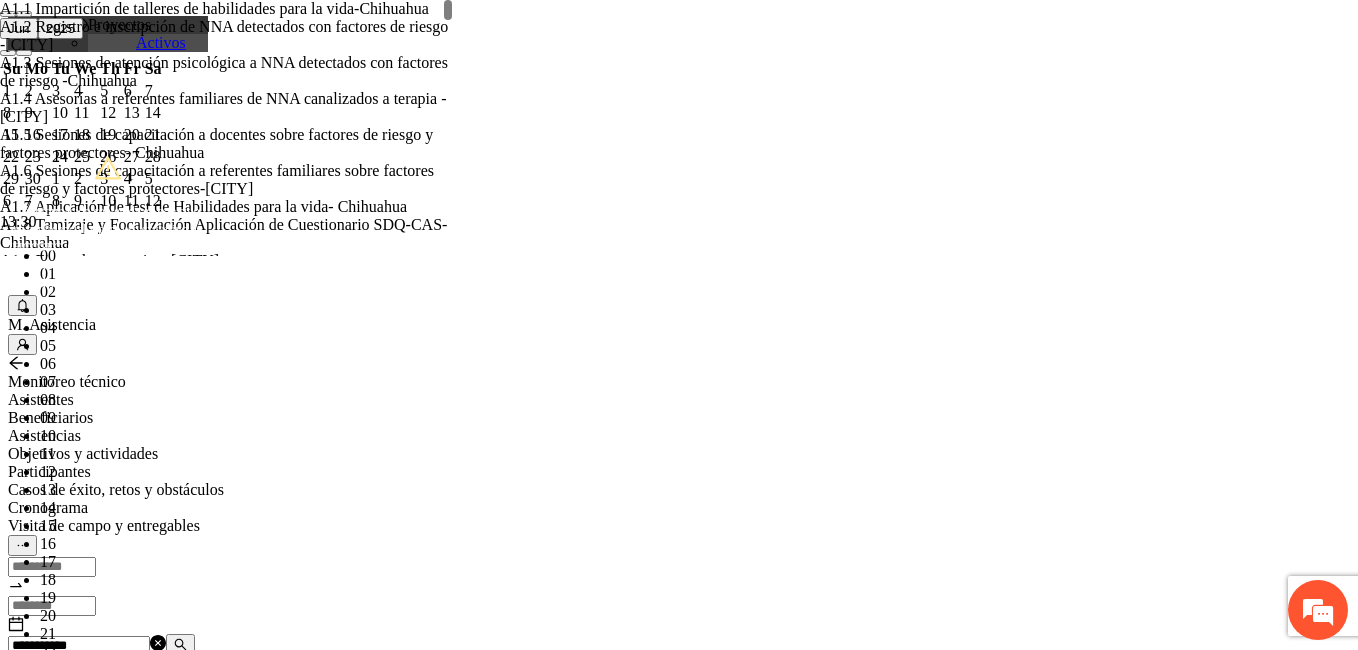 drag, startPoint x: 880, startPoint y: 216, endPoint x: 830, endPoint y: 180, distance: 61.611687 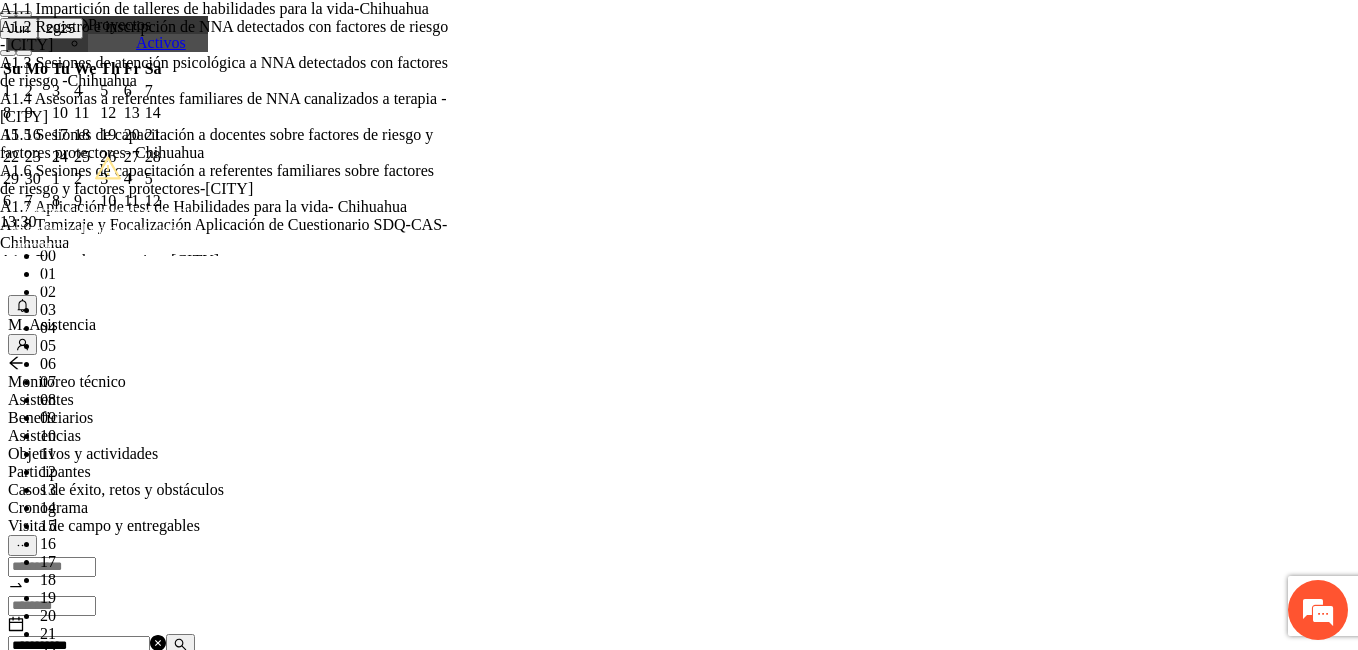 click at bounding box center (258, 1154) 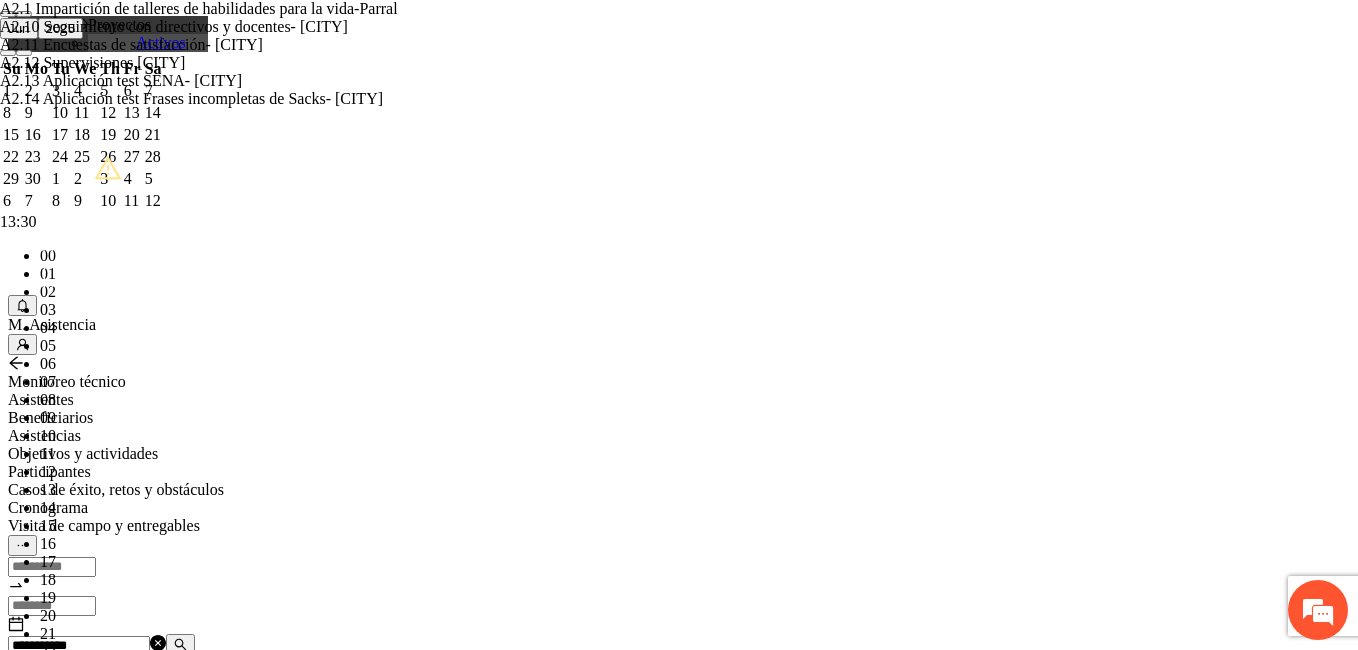 type on "****" 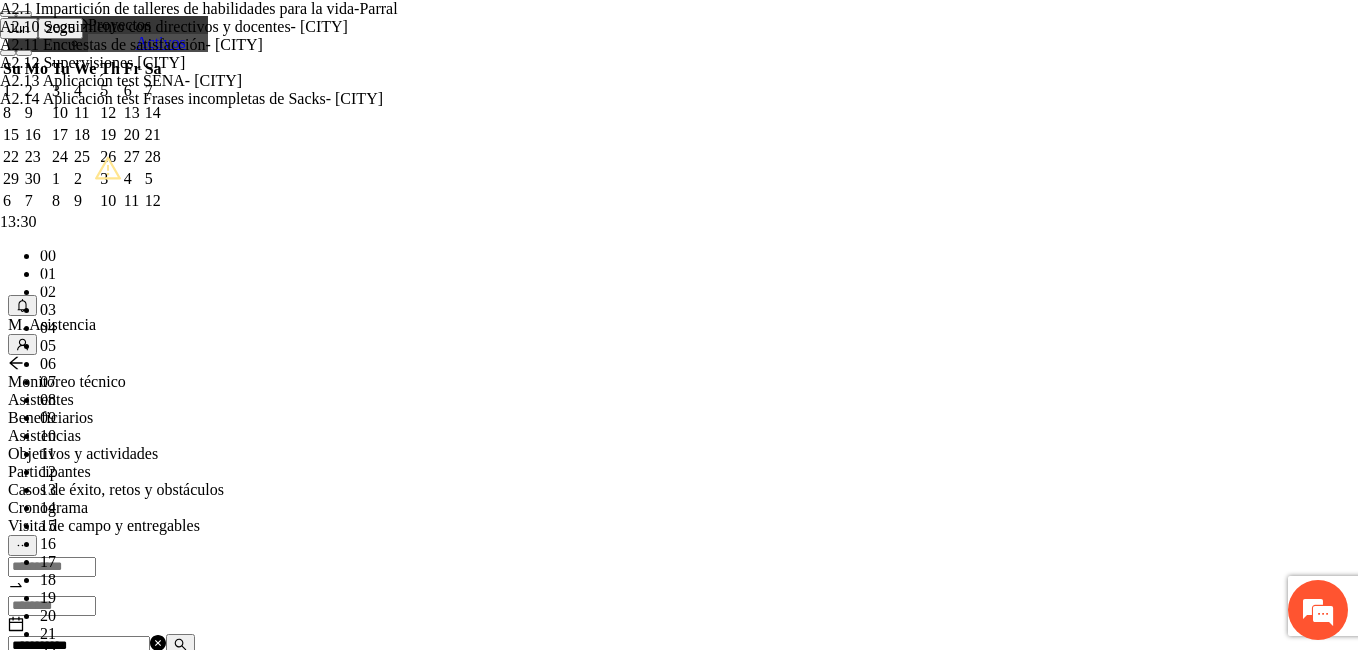 type 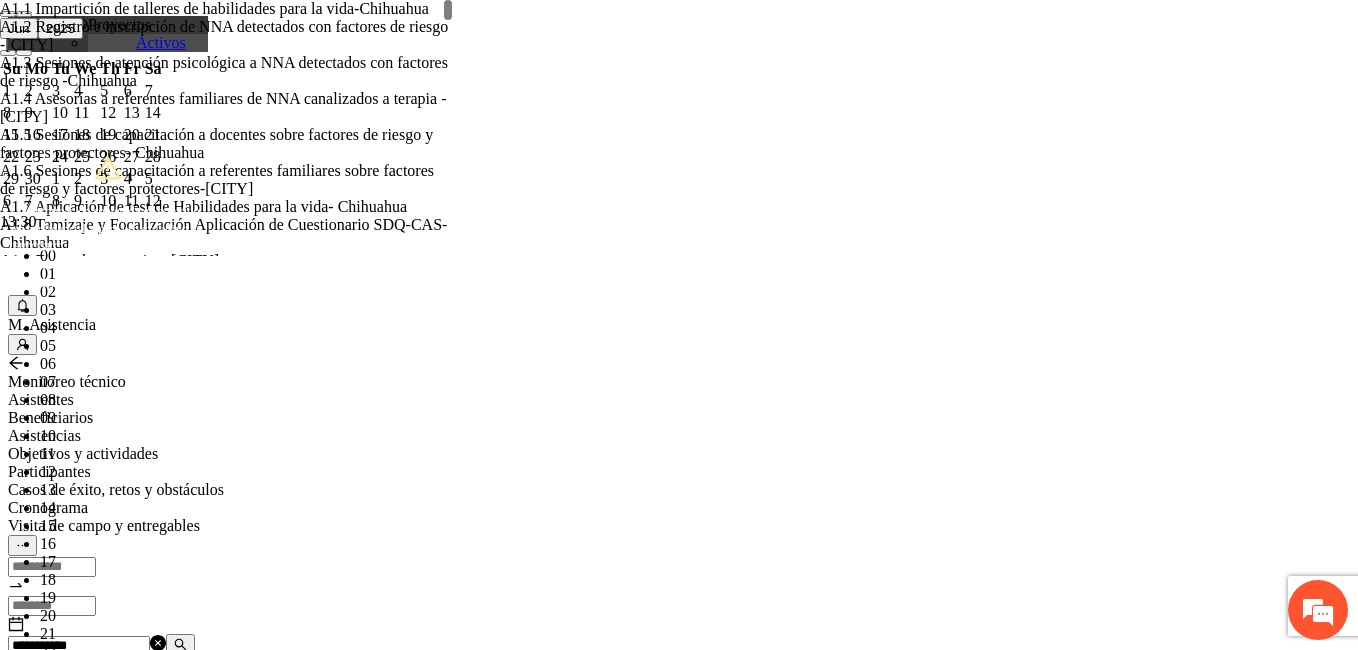 click on "**********" at bounding box center (258, 97718) 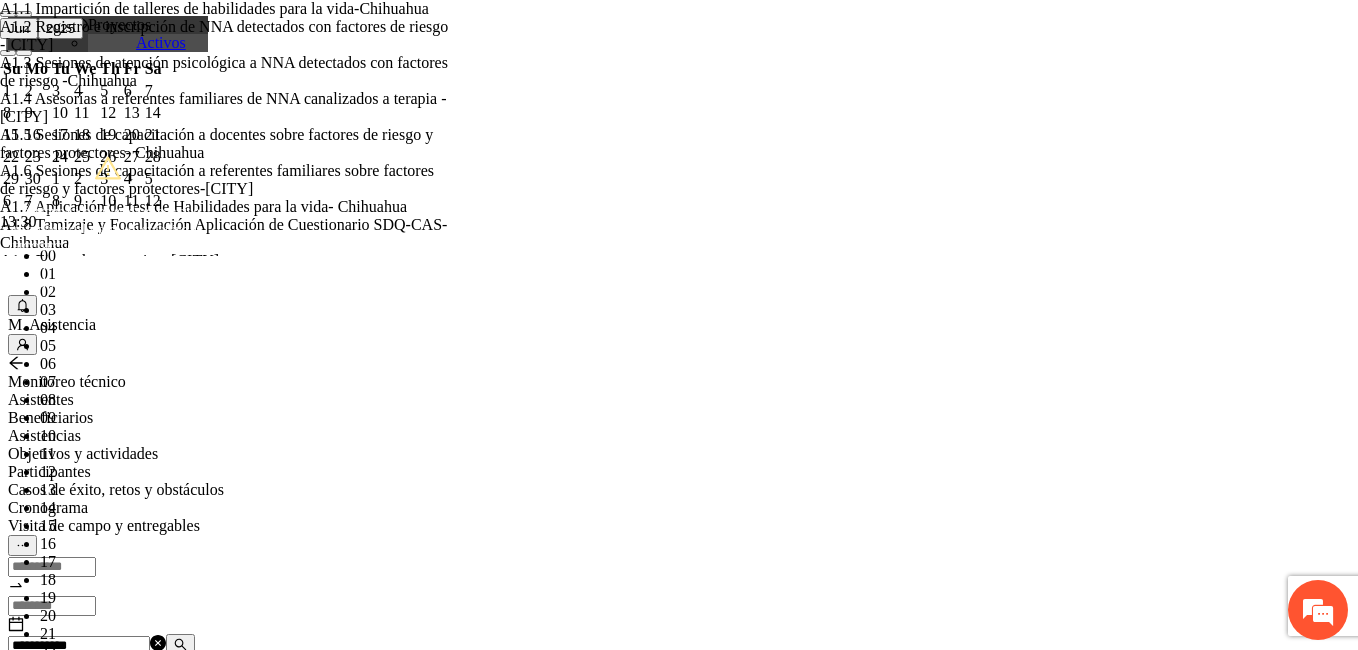 scroll, scrollTop: 320547, scrollLeft: 0, axis: vertical 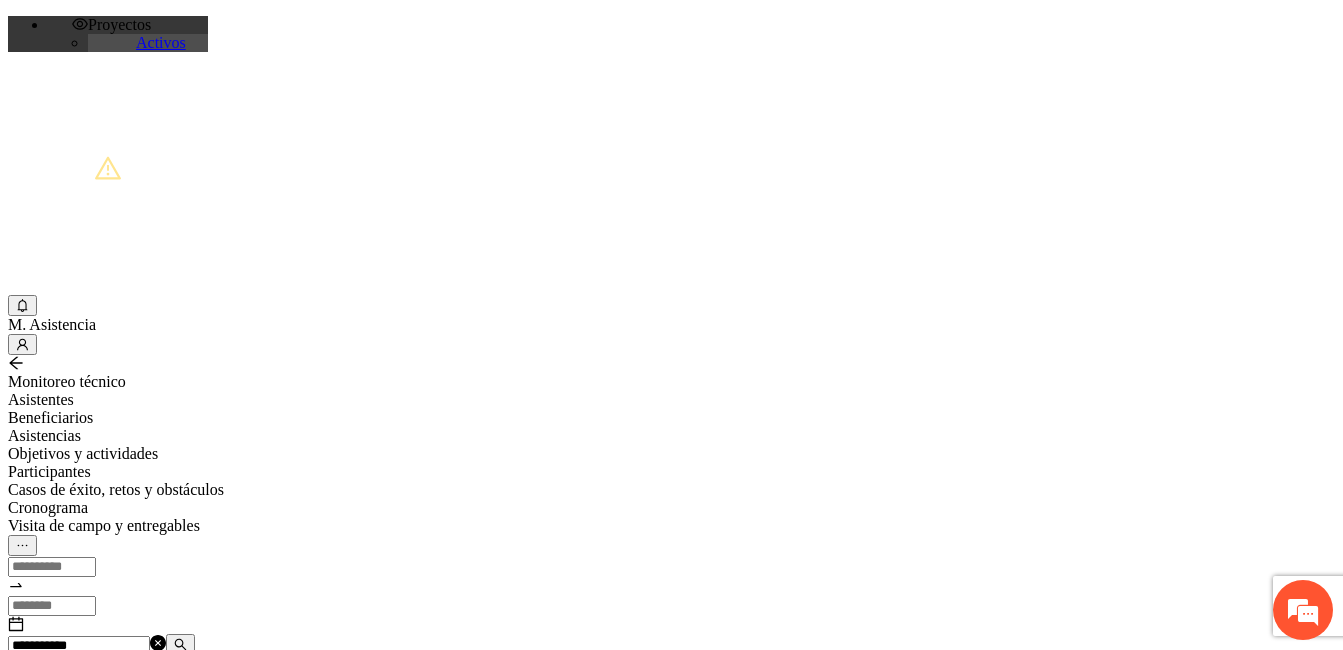 click on "**********" at bounding box center (671, 1038) 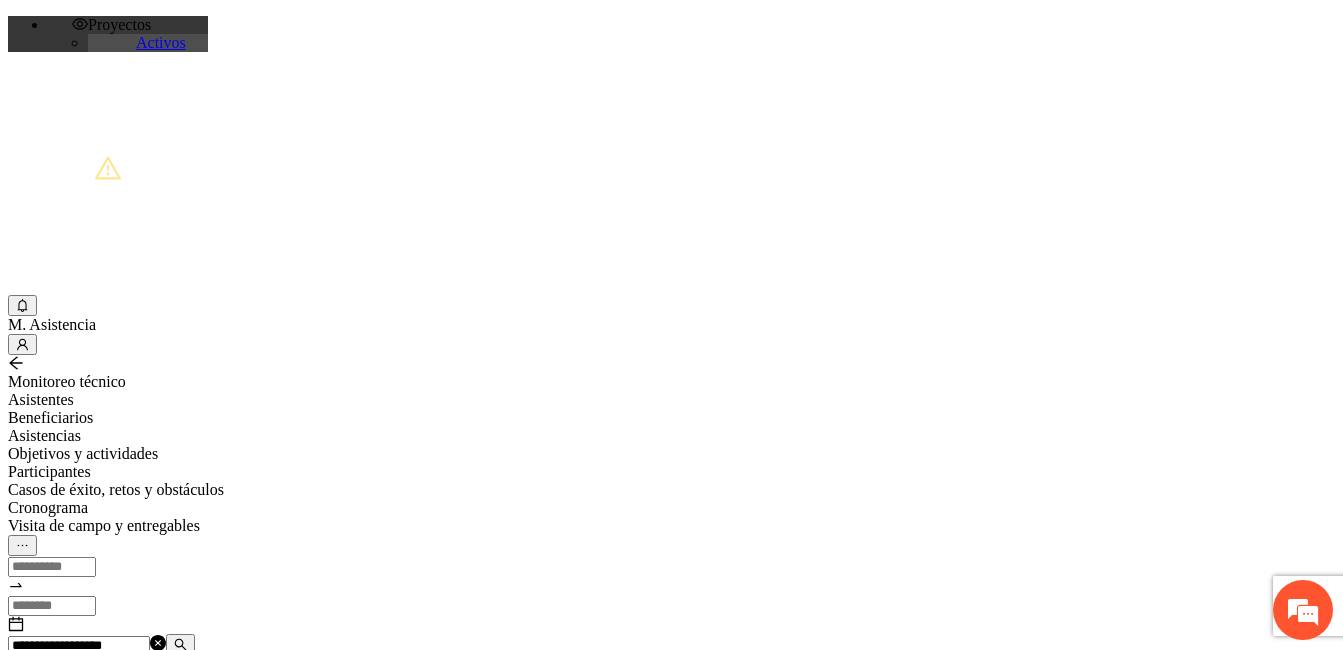 type on "**********" 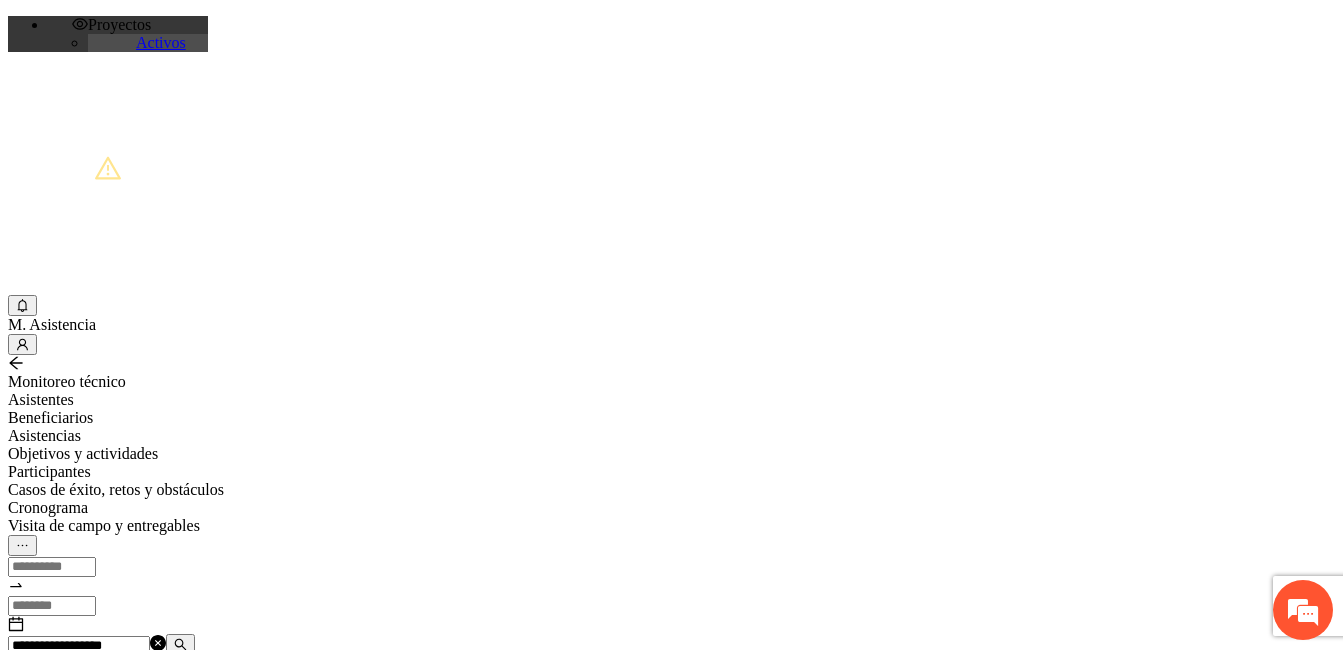 click on "Agregar asistencia" at bounding box center [71, 682] 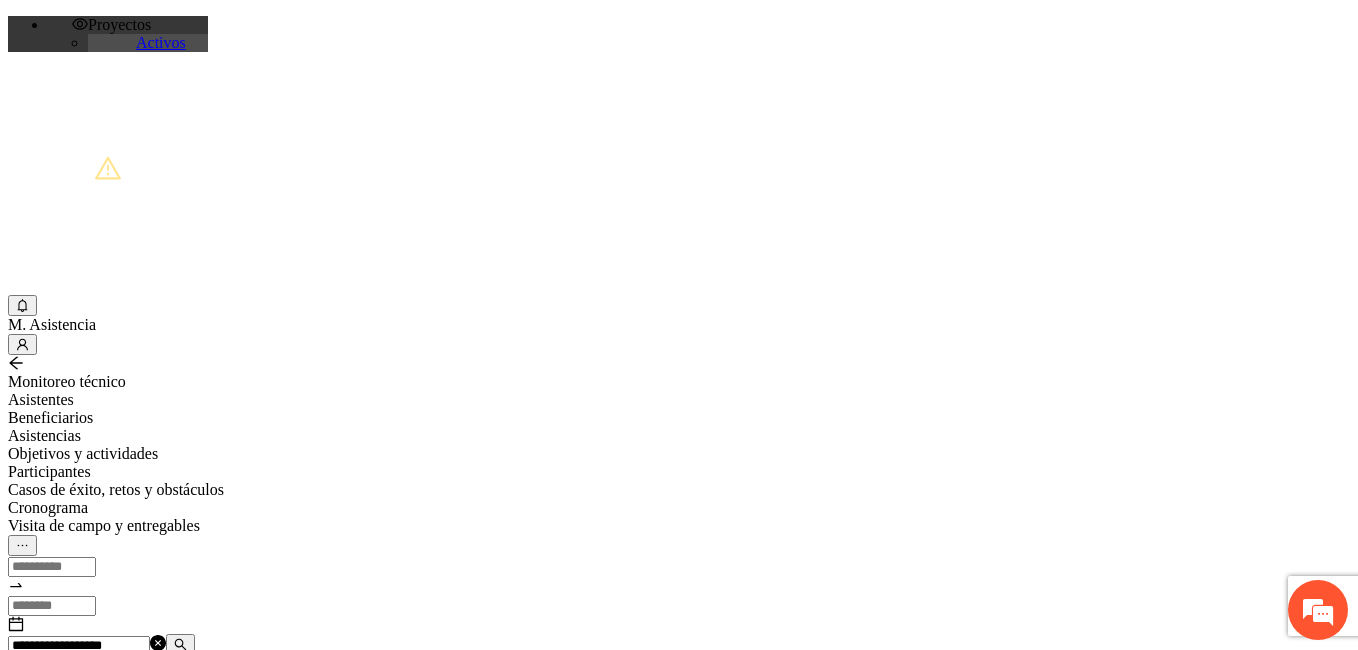 click at bounding box center [72, 1203] 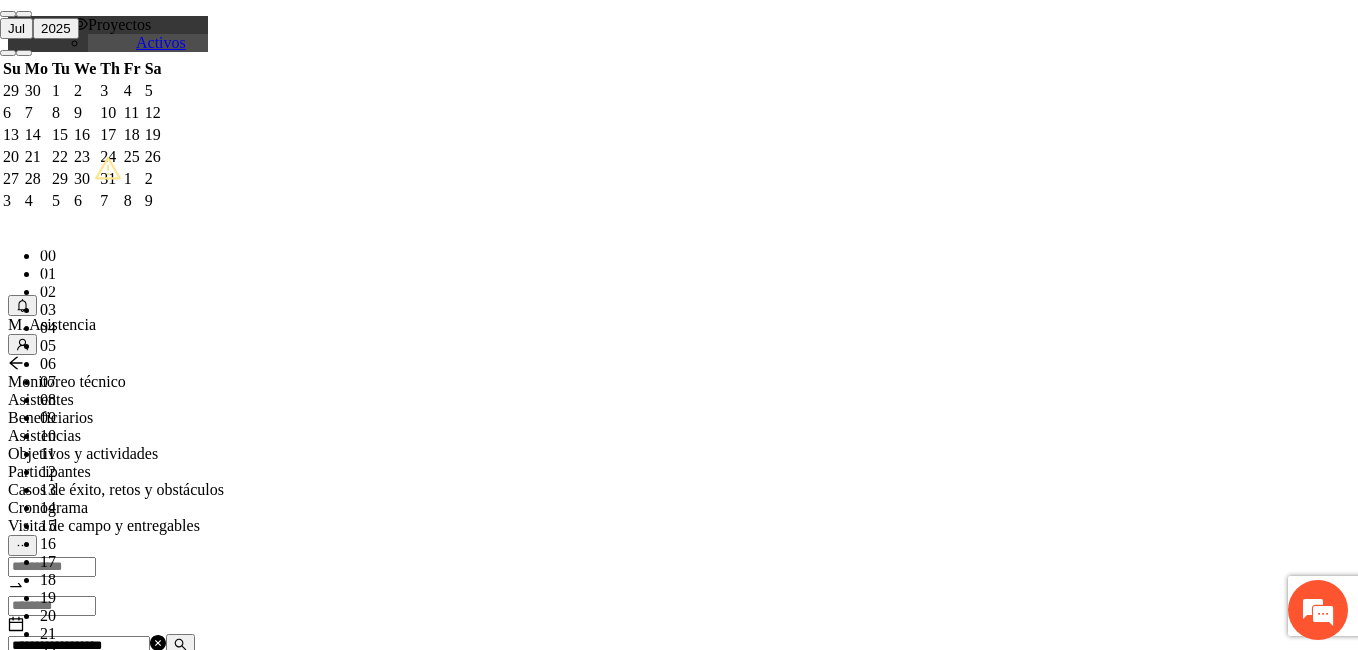 paste on "**********" 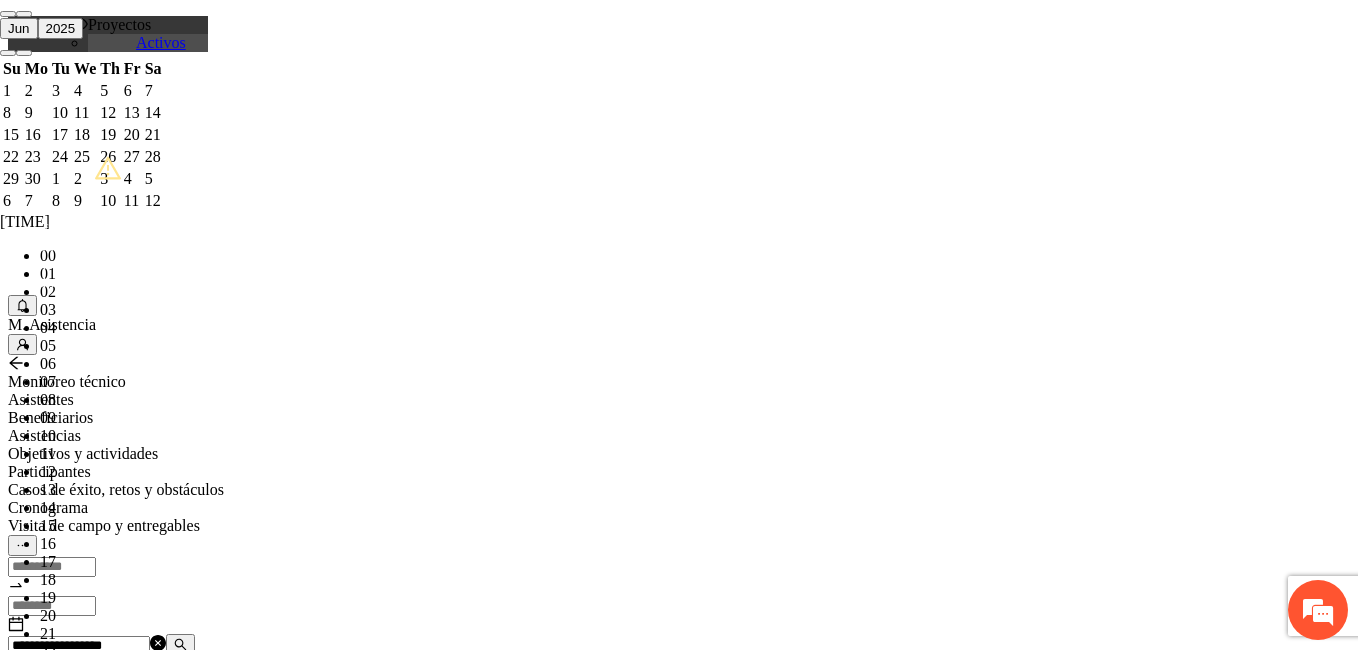 scroll, scrollTop: 38, scrollLeft: 0, axis: vertical 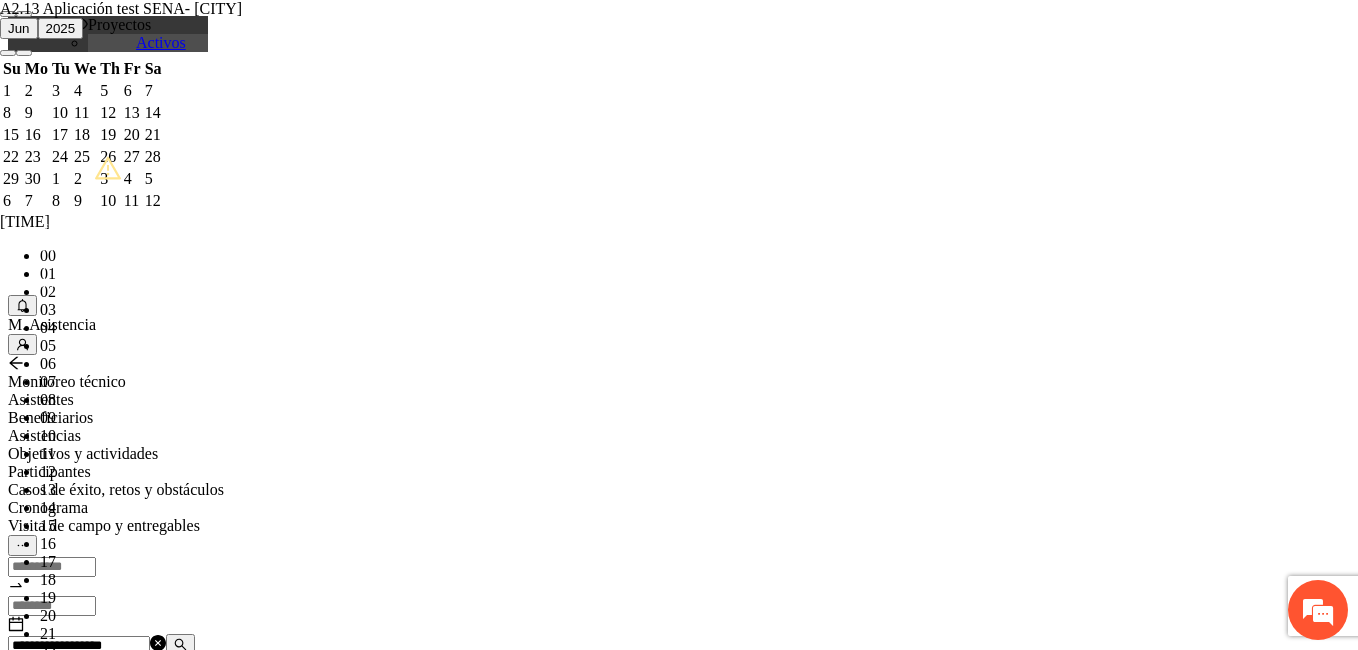 type 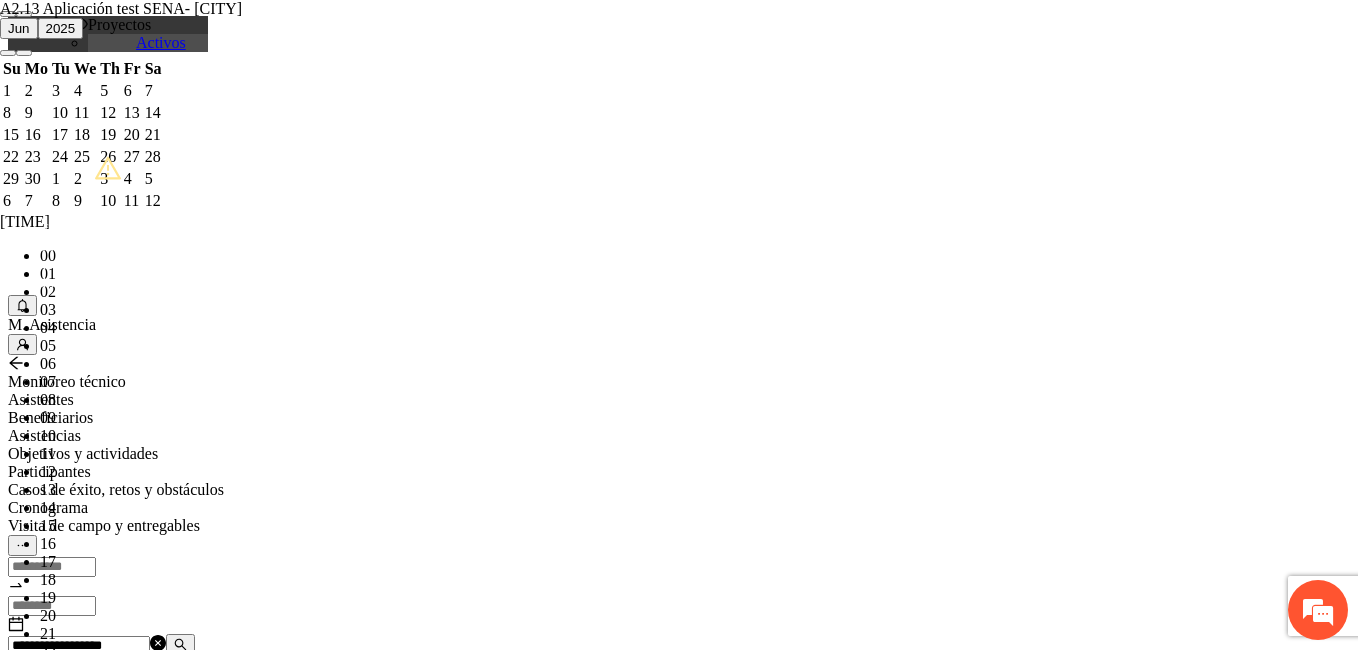 click on "**********" at bounding box center [258, 1165] 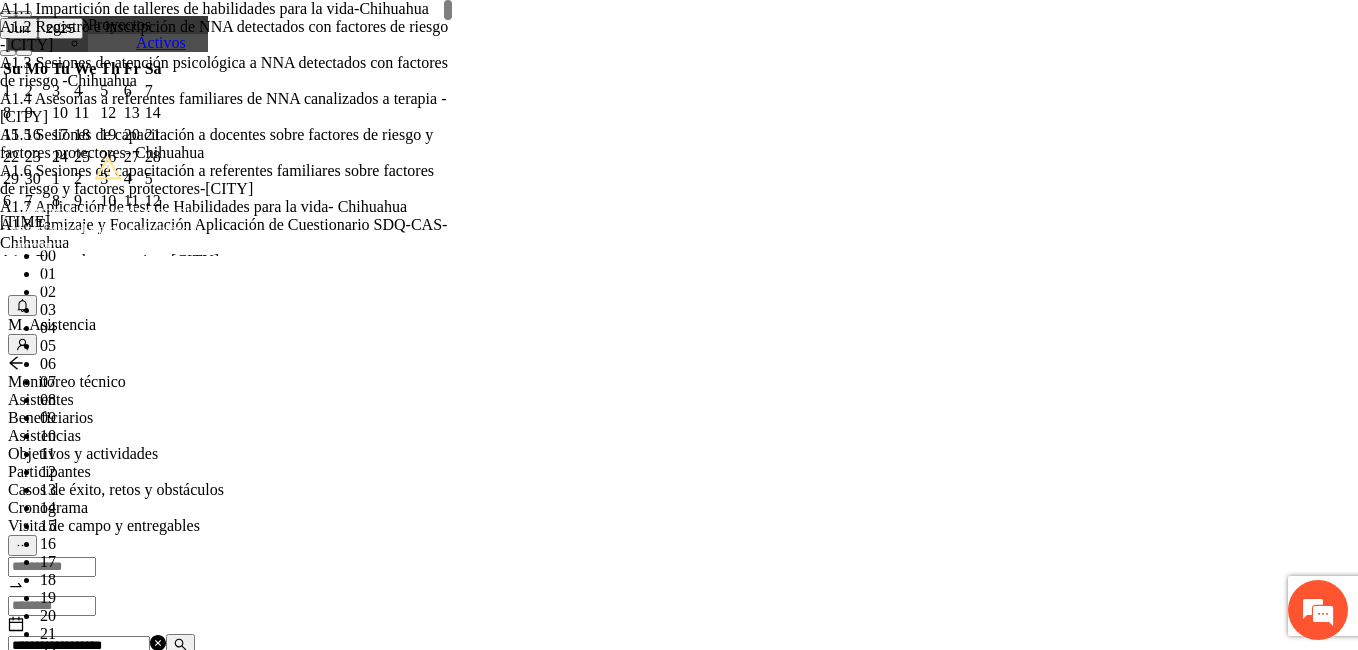 click on "**********" at bounding box center [258, 97718] 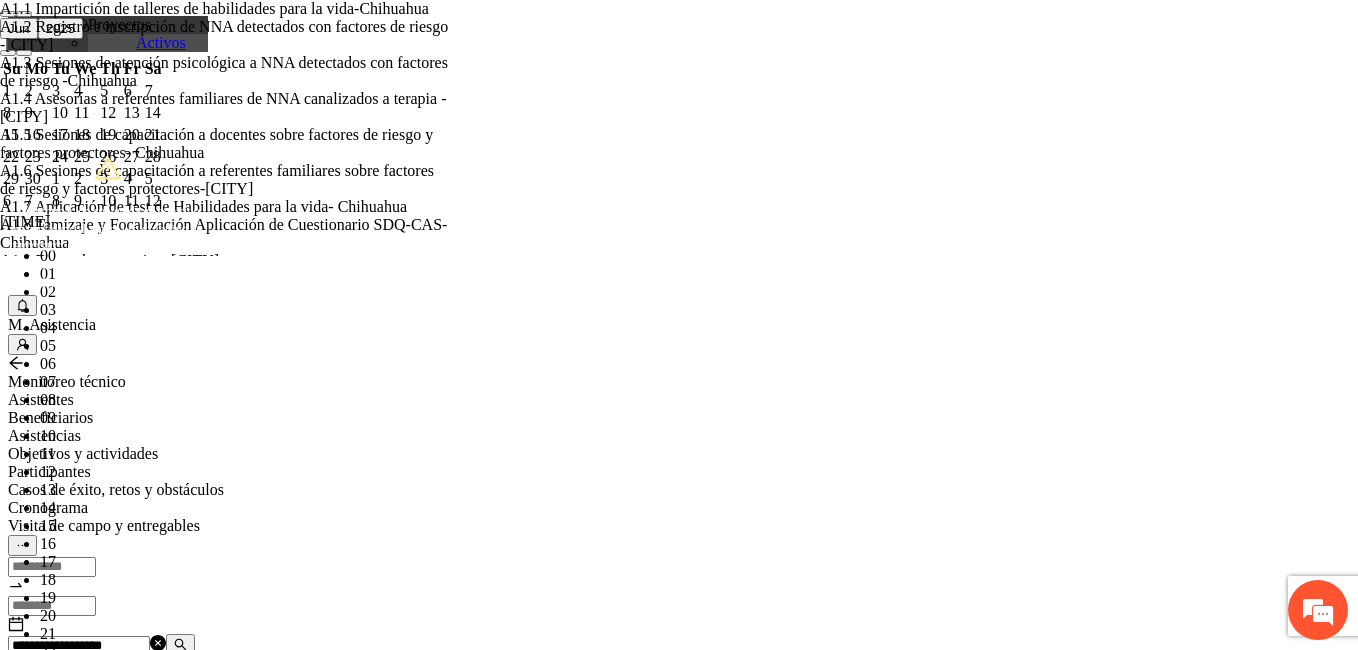 click on "Guardar" at bounding box center [109, 204673] 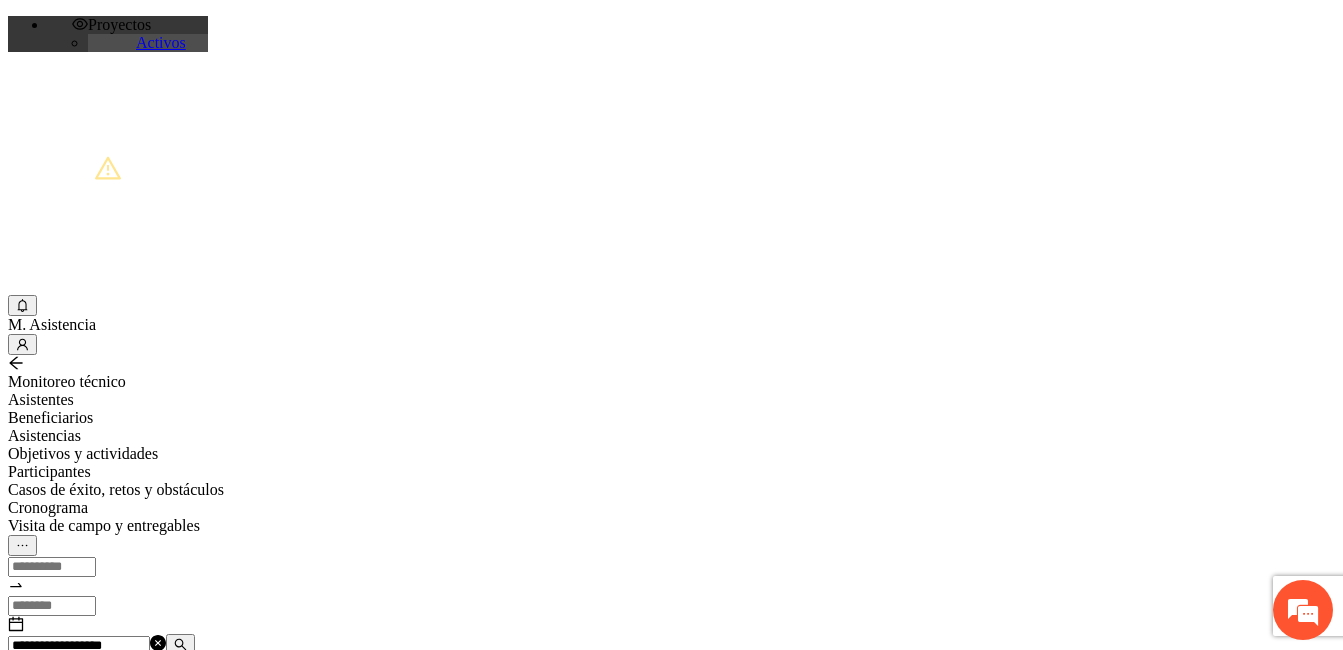drag, startPoint x: 346, startPoint y: 232, endPoint x: 171, endPoint y: 227, distance: 175.07141 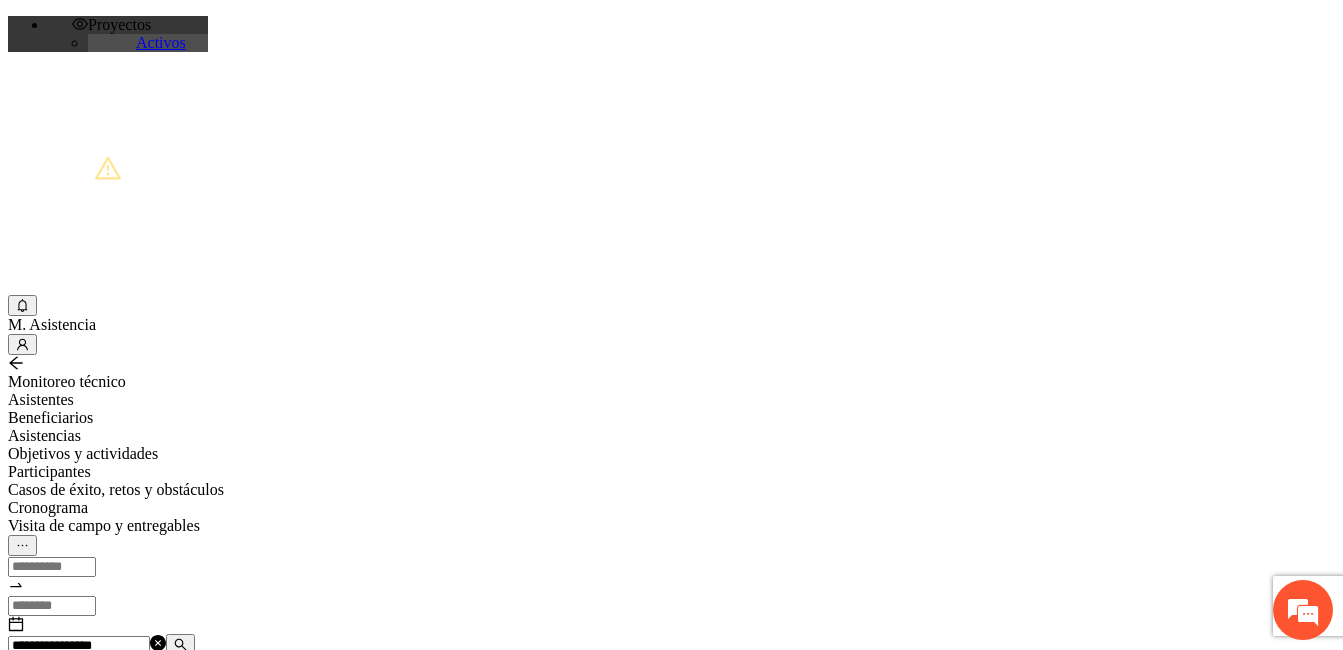 type on "**********" 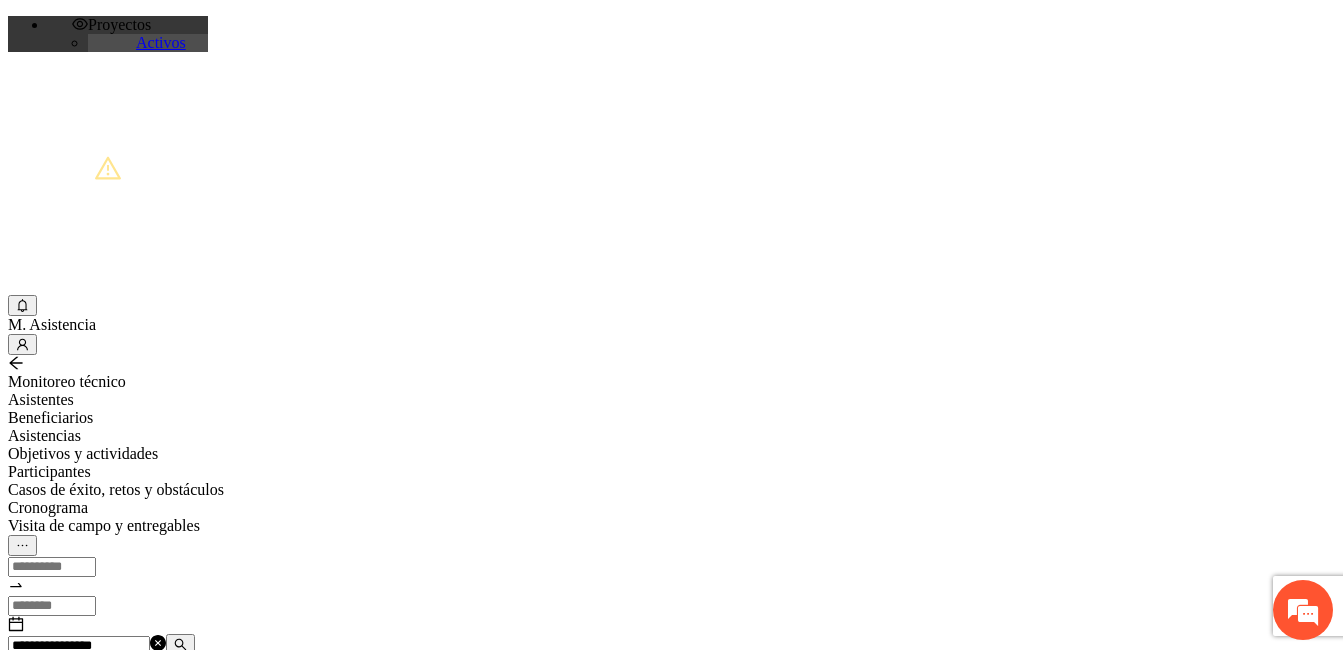 click on "Agregar asistencia" at bounding box center [71, 682] 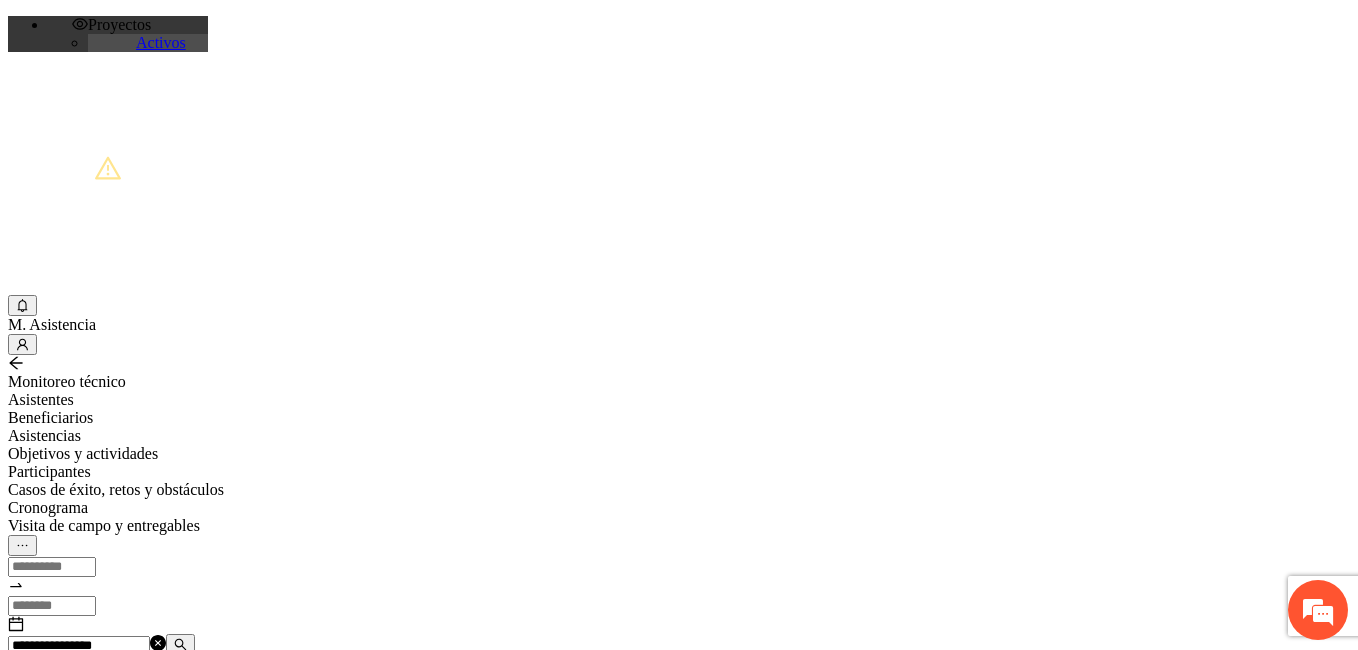 click at bounding box center (72, 1203) 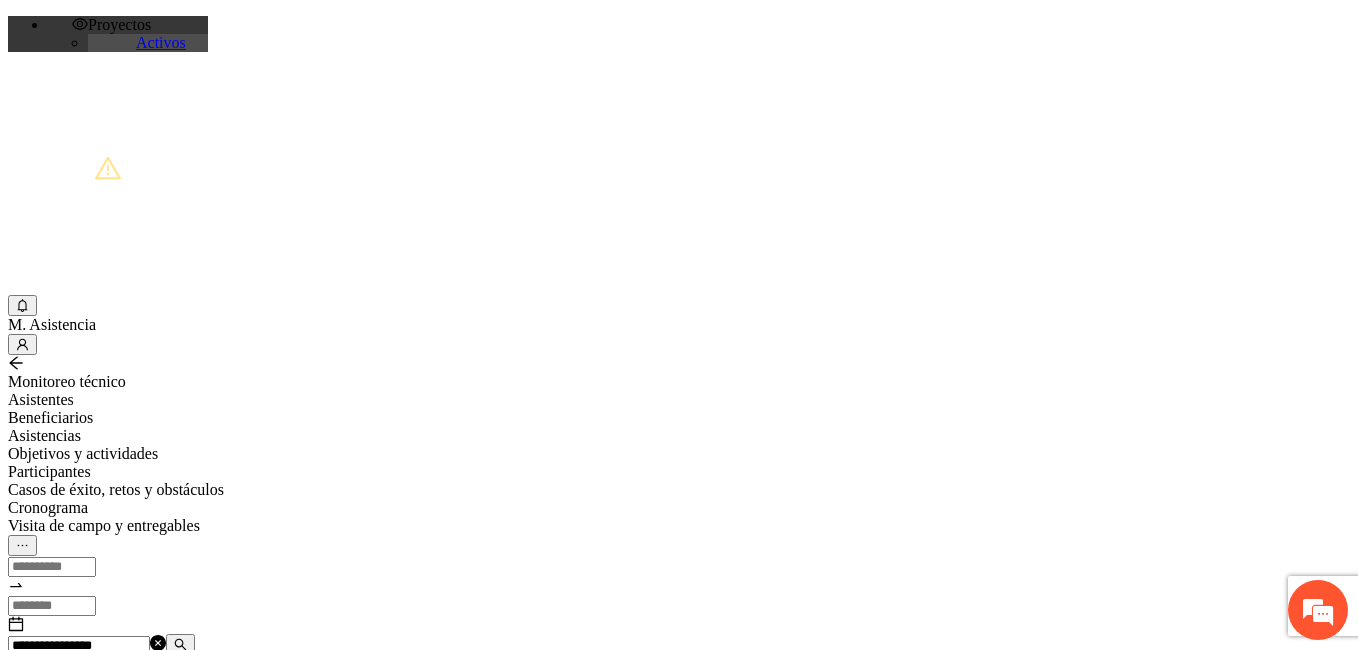 paste on "**********" 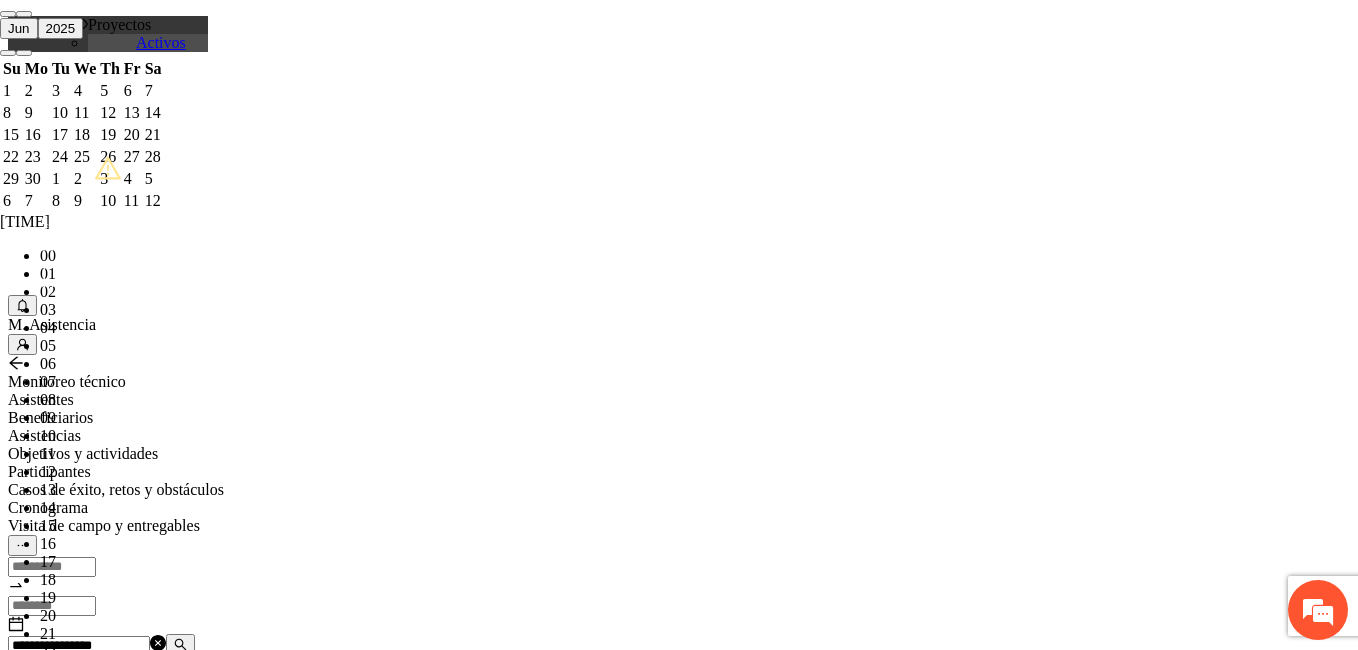 scroll, scrollTop: 8, scrollLeft: 0, axis: vertical 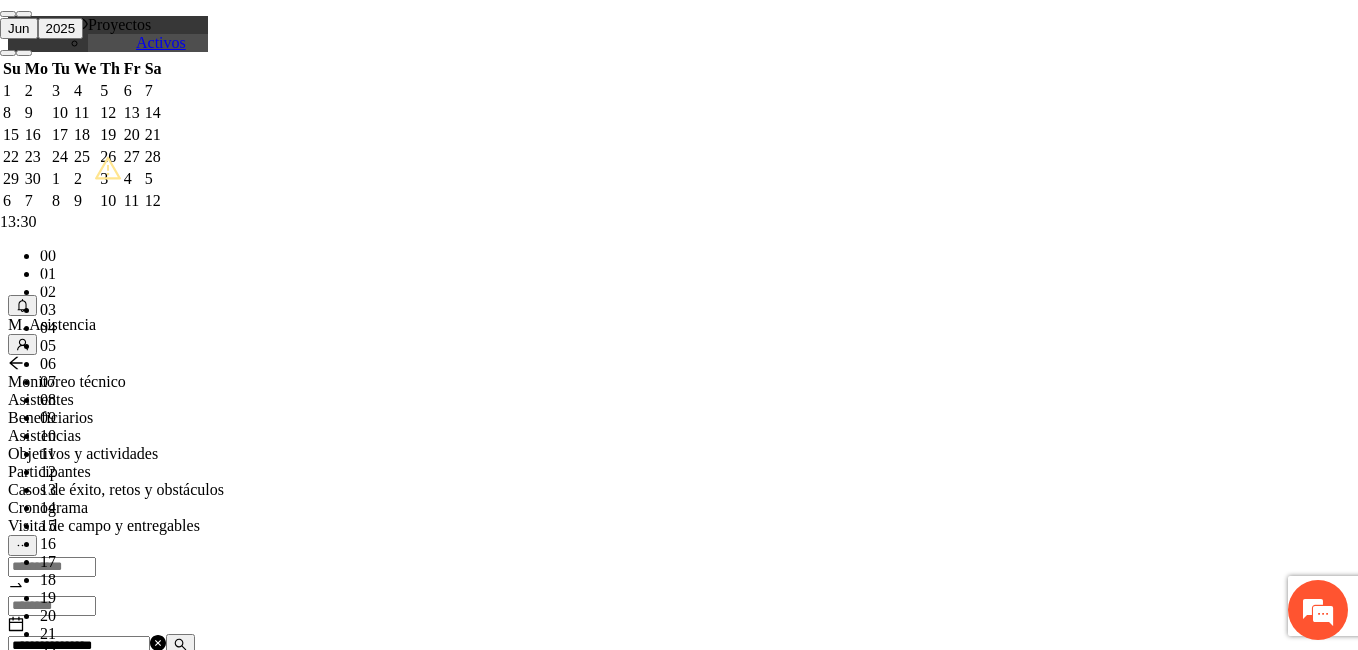 click on "OK" at bounding box center [57, 1819] 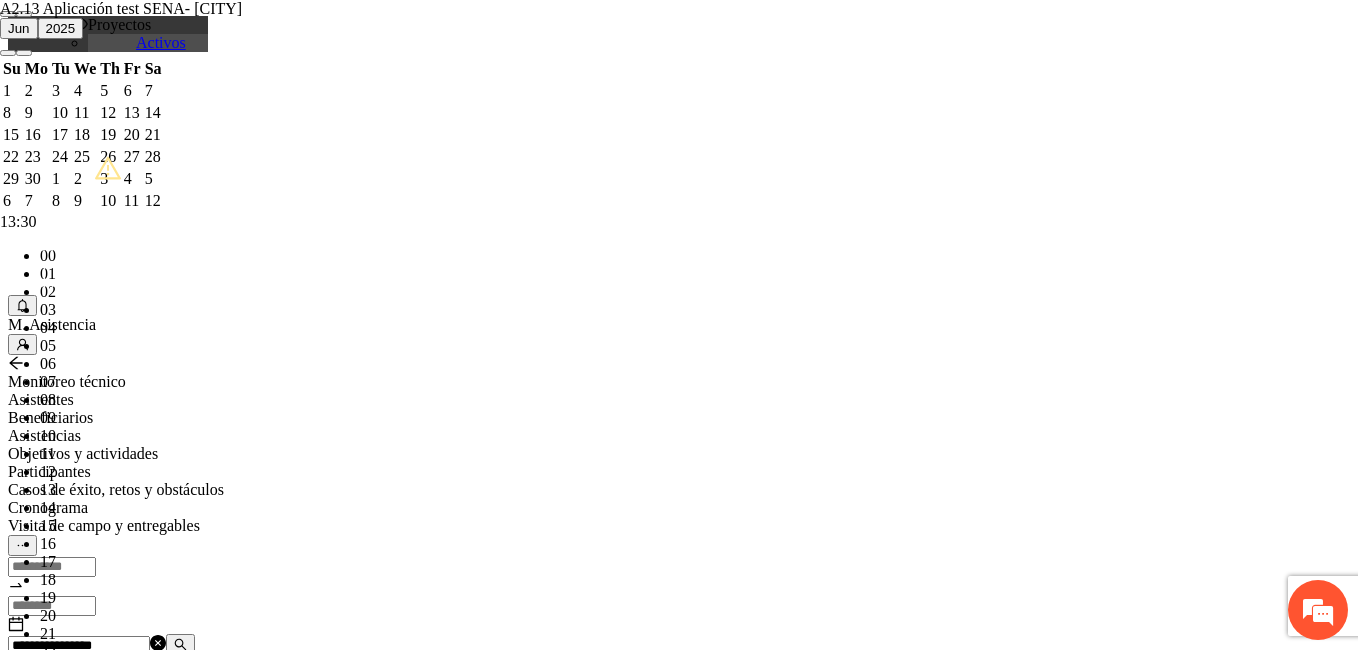 type 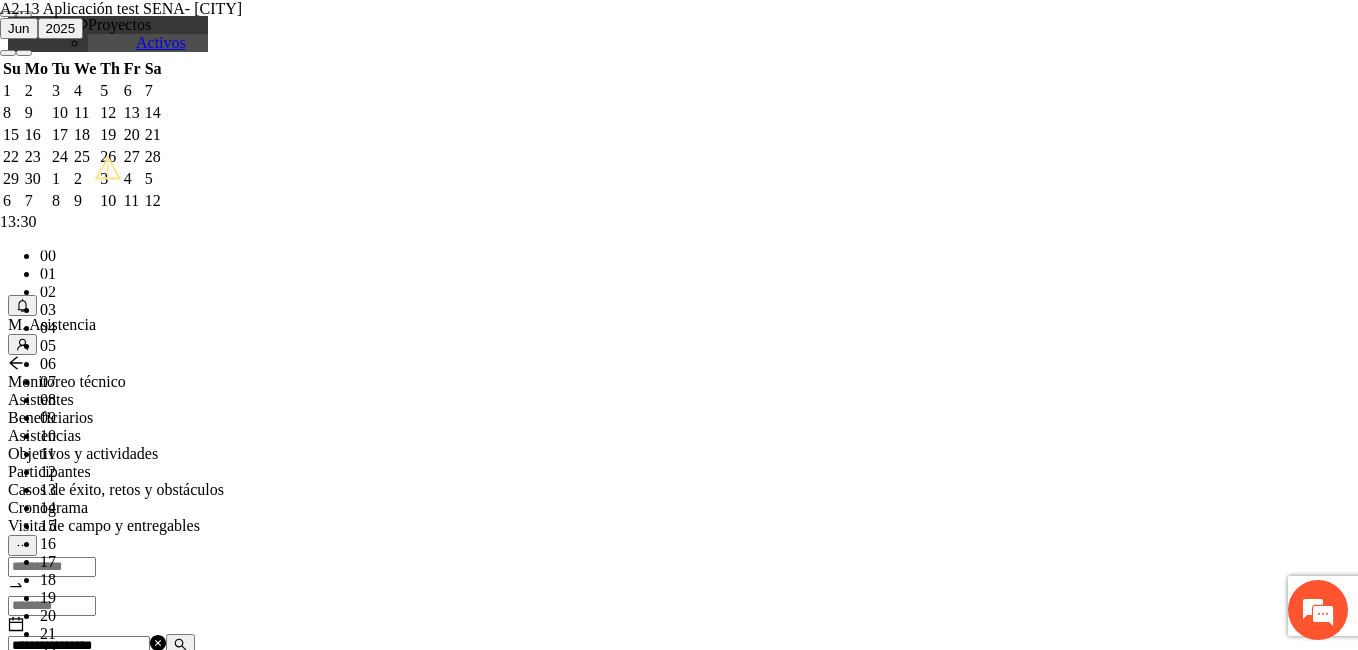 click on "**********" at bounding box center (258, 1165) 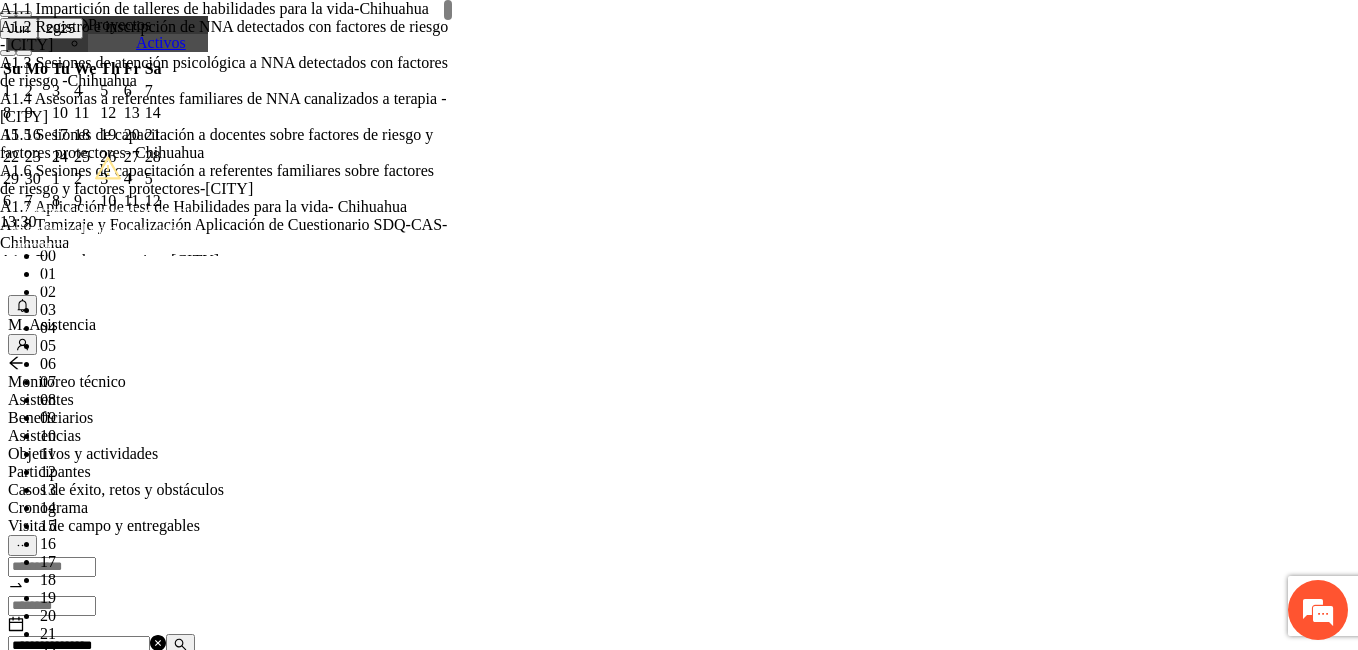 click on "Selecciona actividad(es) A2.13 AplicACIÓN TEST SENA- [CITY] A2.13 AplicACIÓN TEST SENA- [CITY]" at bounding box center (258, 1154) 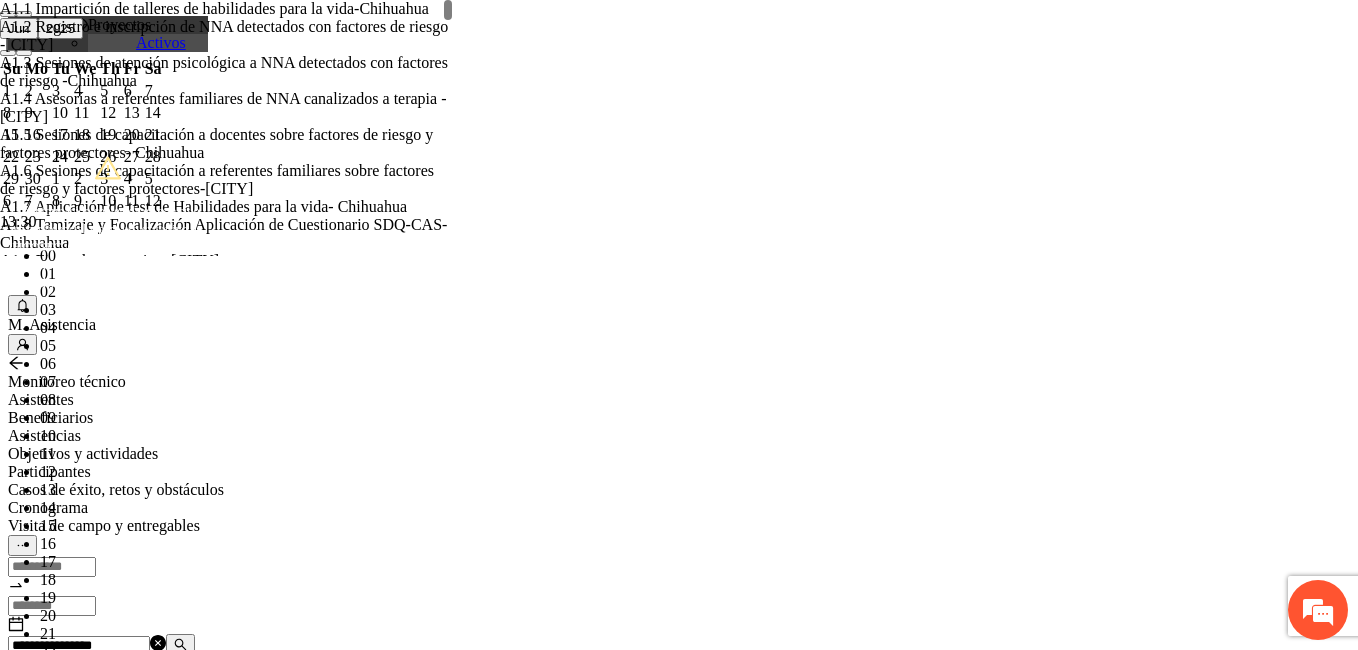 click on "**********" at bounding box center [258, 97718] 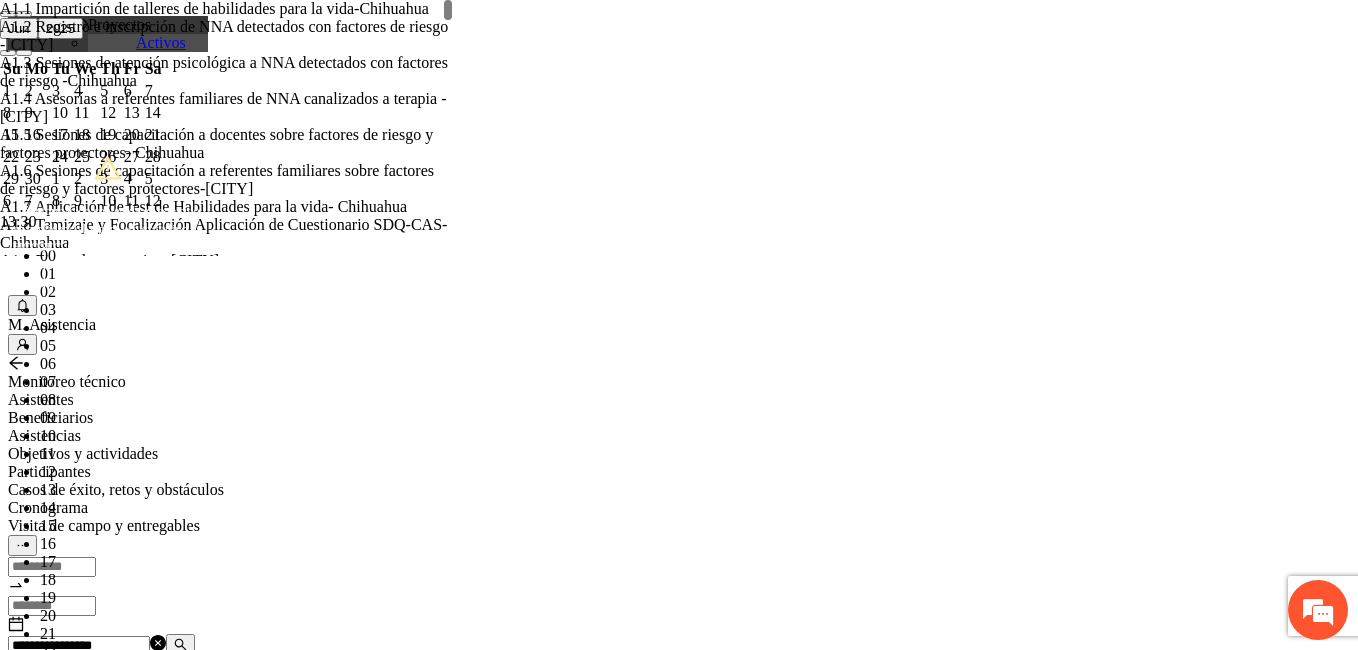 click on "**********" at bounding box center [258, 97718] 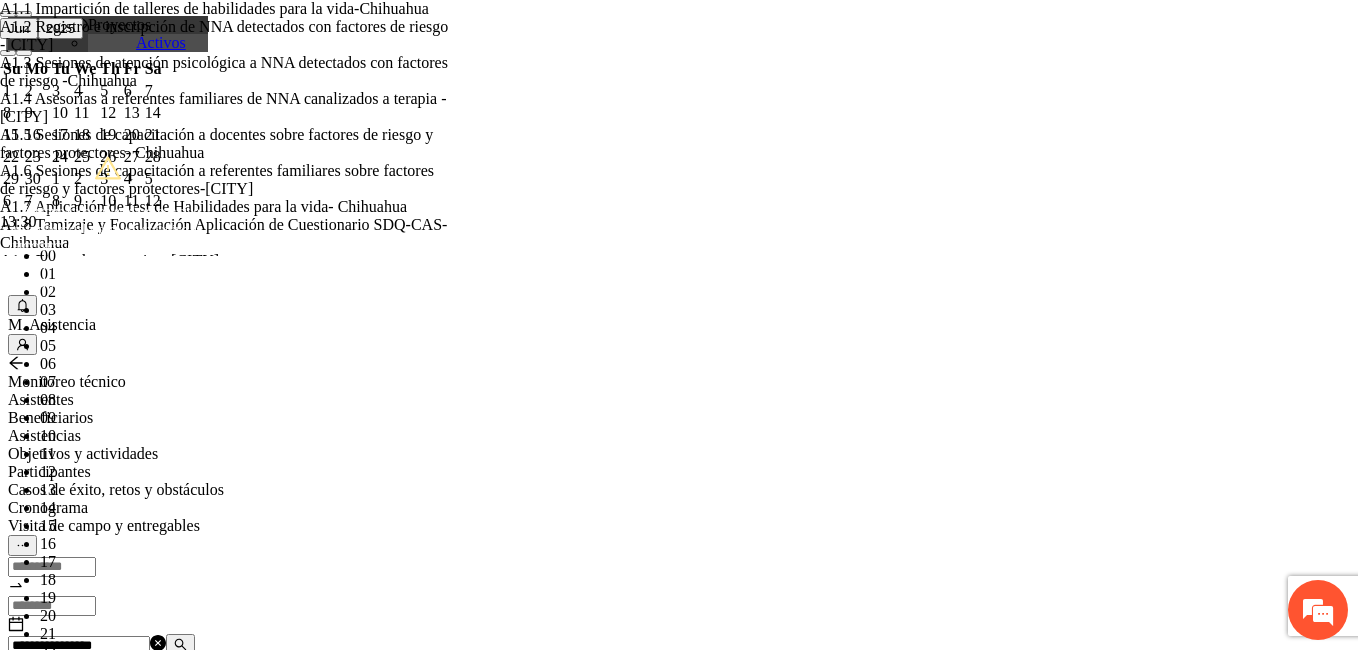 click on "Guardar" at bounding box center [109, 204673] 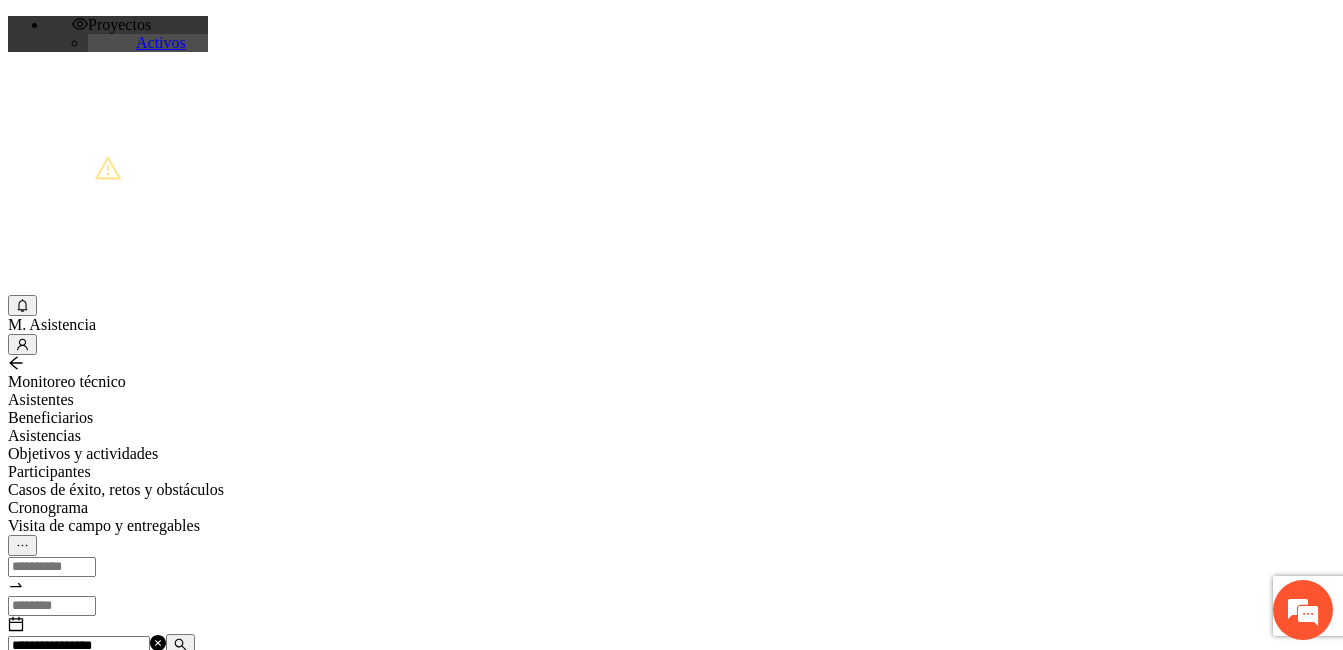 click at bounding box center (180, 644) 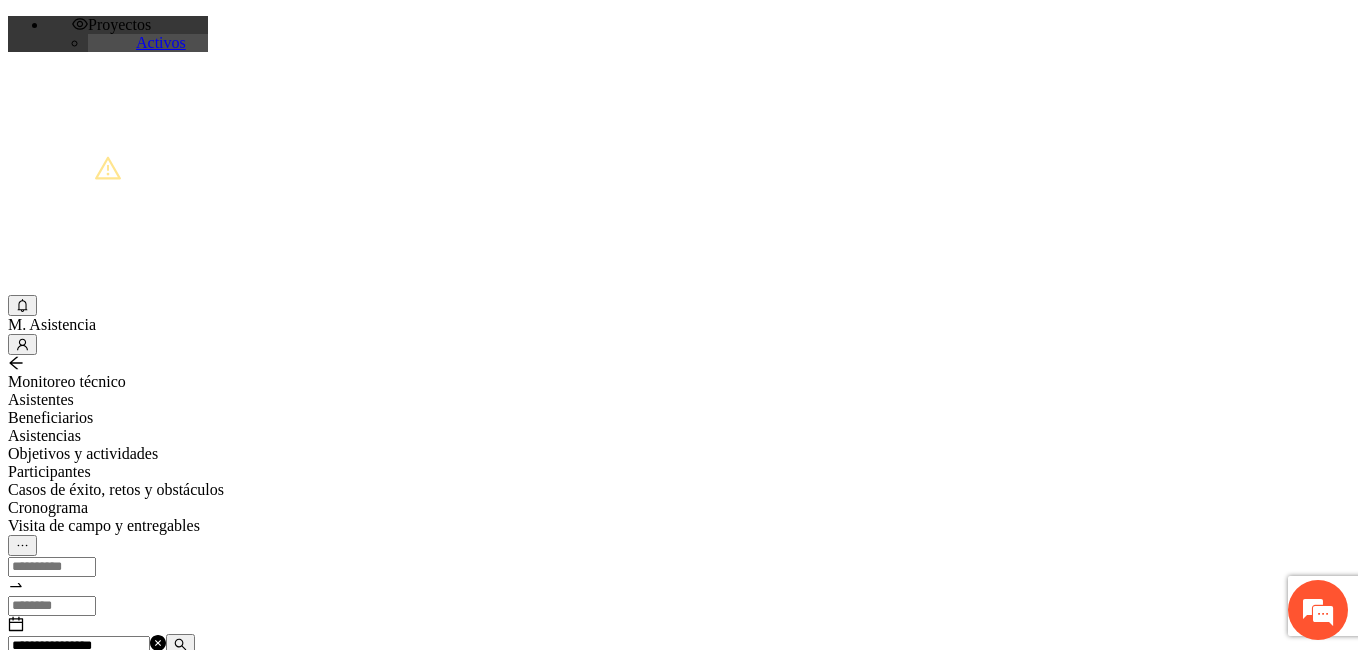 click at bounding box center (72, 1203) 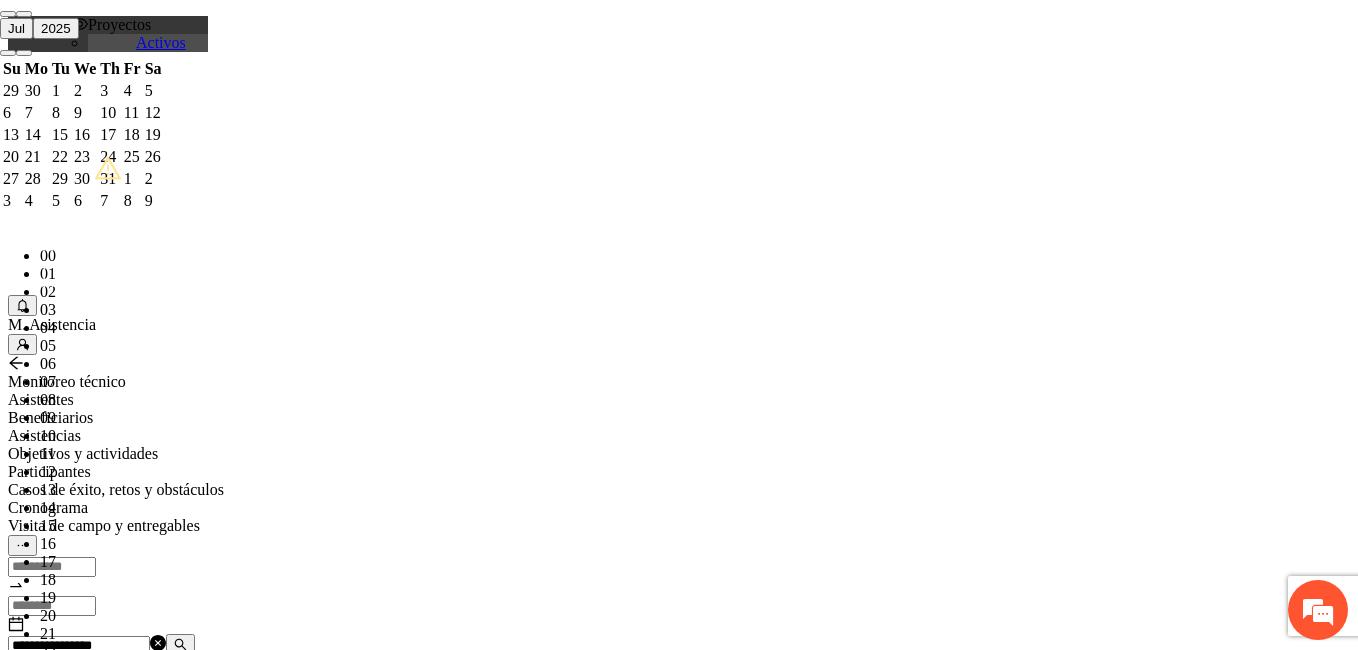 paste on "**********" 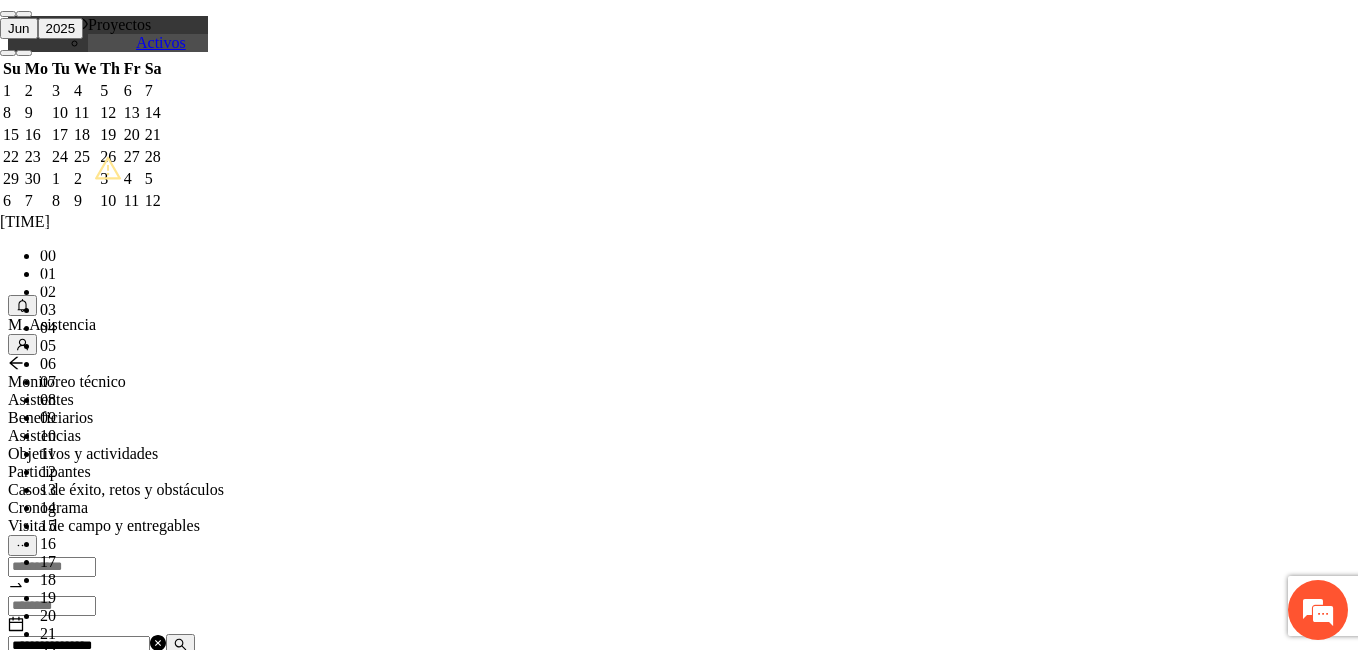 scroll, scrollTop: 18, scrollLeft: 0, axis: vertical 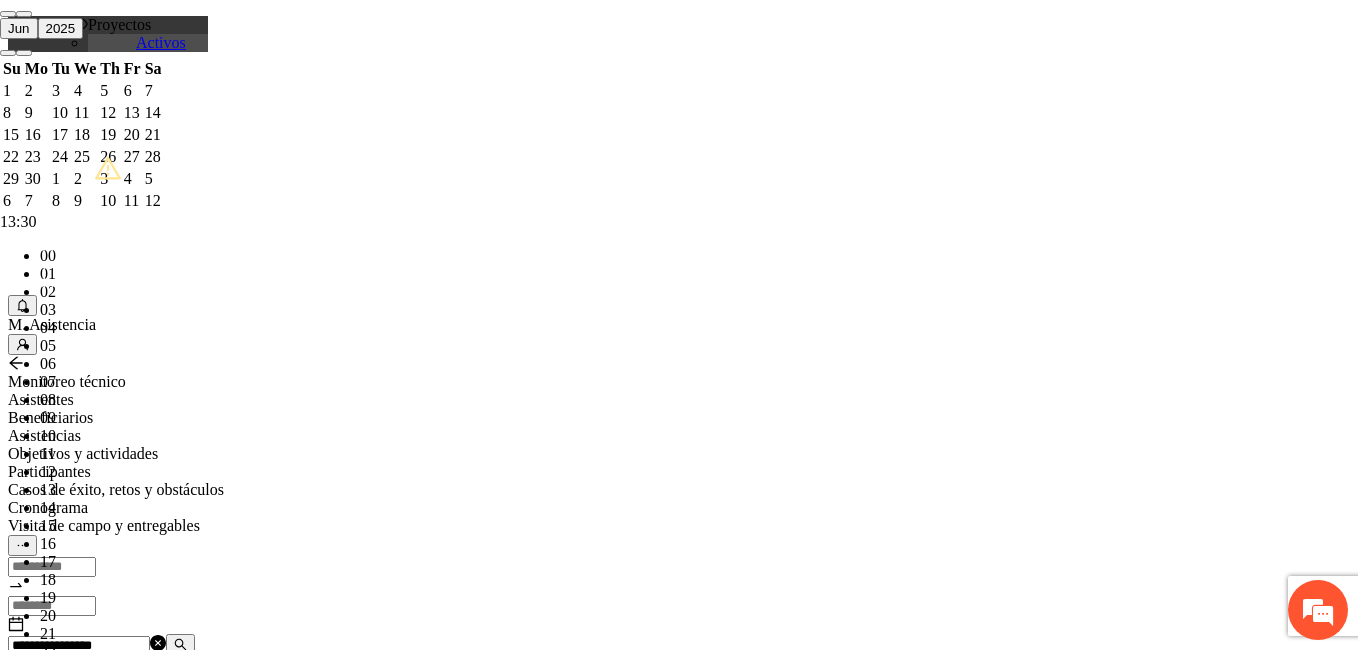 click on "OK" at bounding box center (57, 1819) 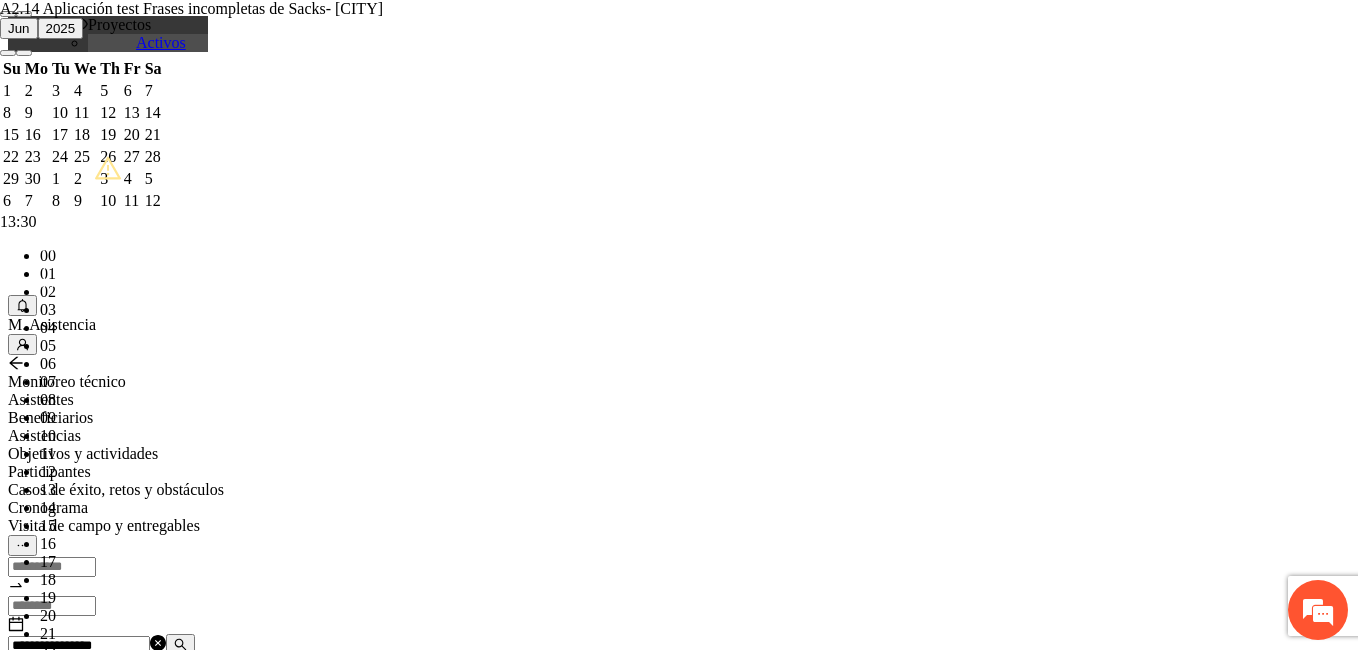 type 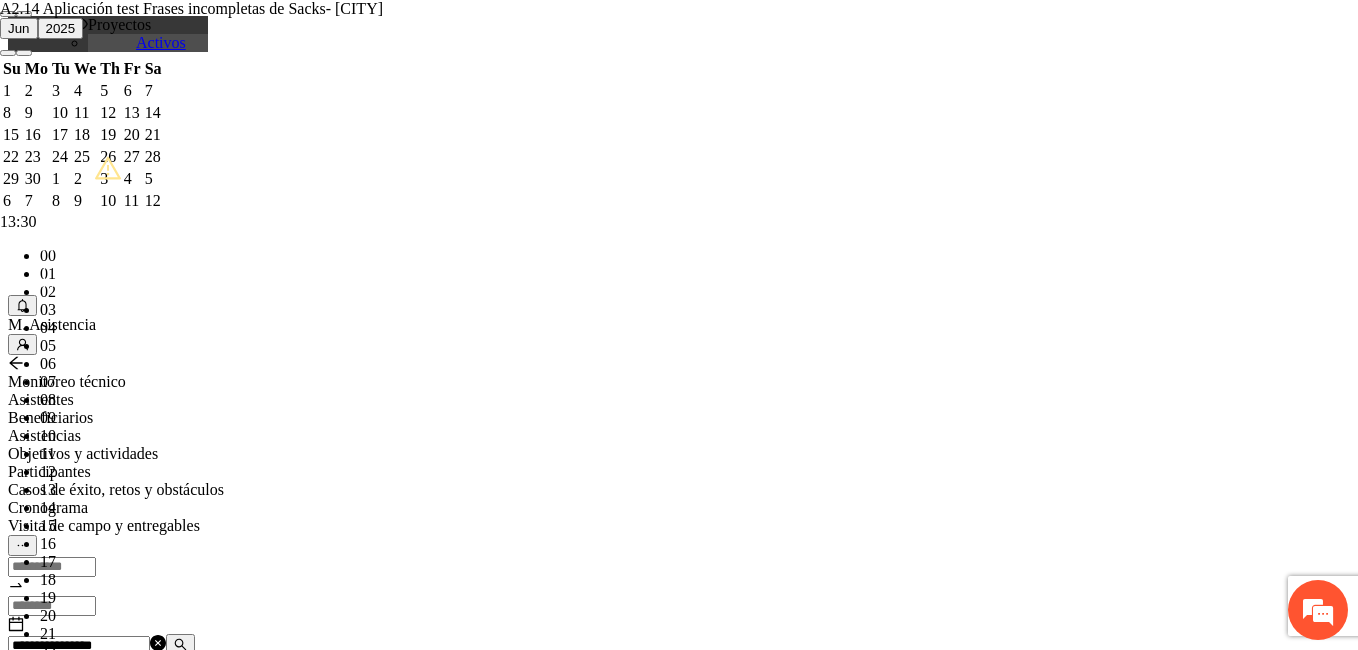 click on "**********" at bounding box center (258, 1165) 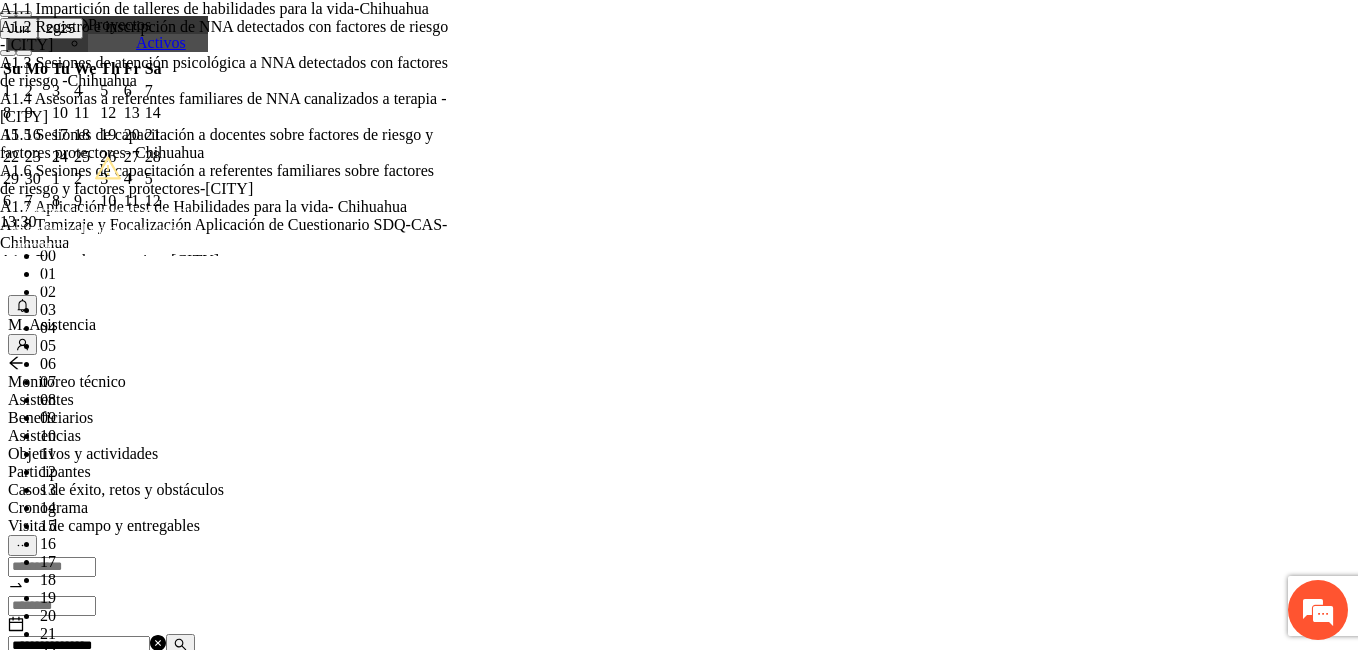 scroll, scrollTop: 217410, scrollLeft: 0, axis: vertical 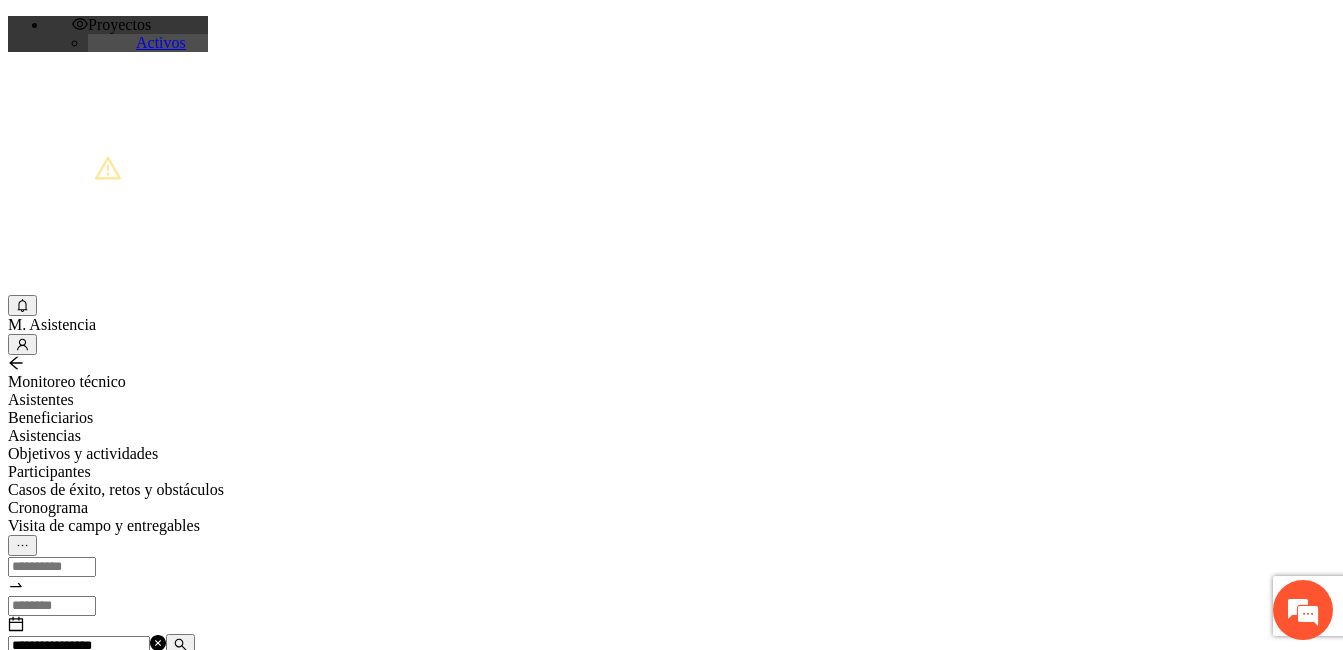 drag, startPoint x: 340, startPoint y: 230, endPoint x: 220, endPoint y: 239, distance: 120.33703 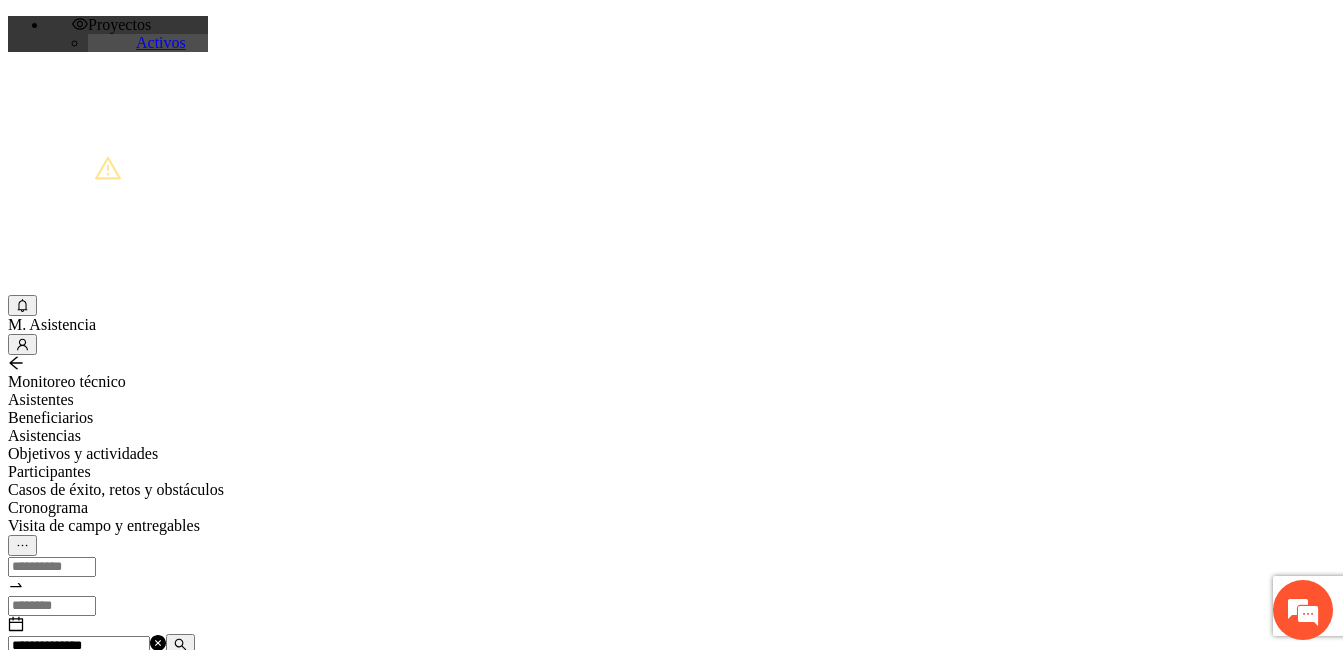 type on "**********" 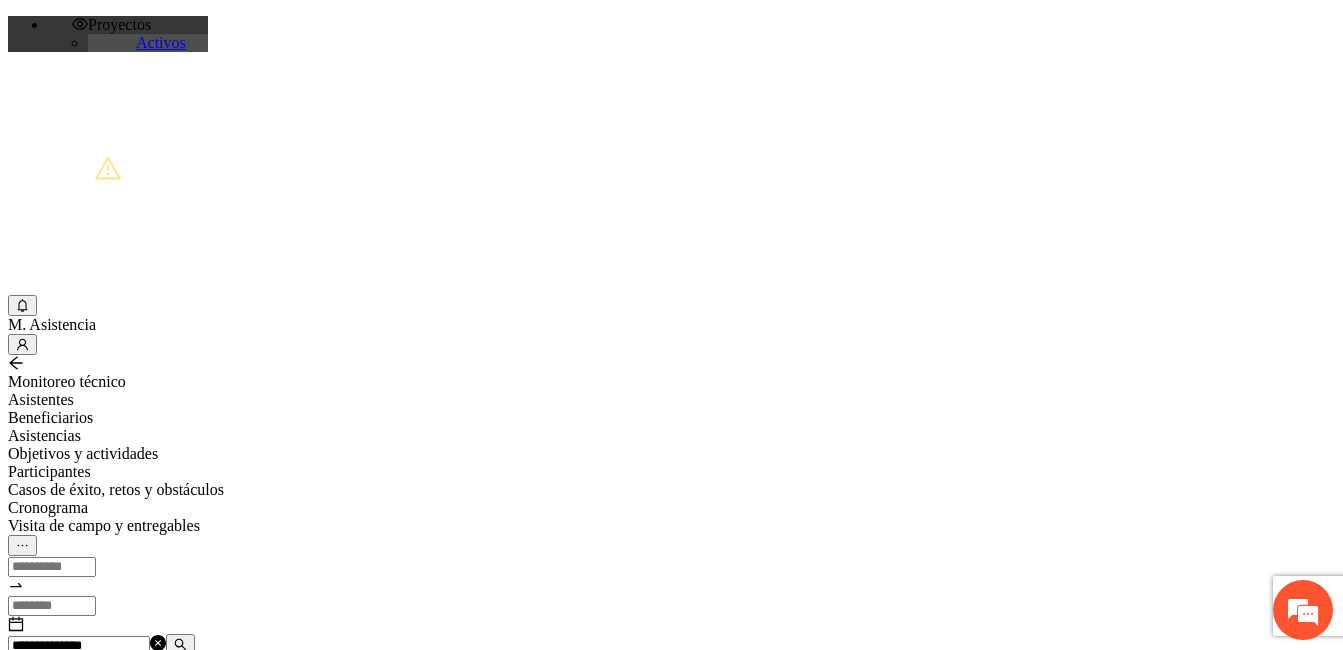 click on "Agregar asistencia" at bounding box center (71, 682) 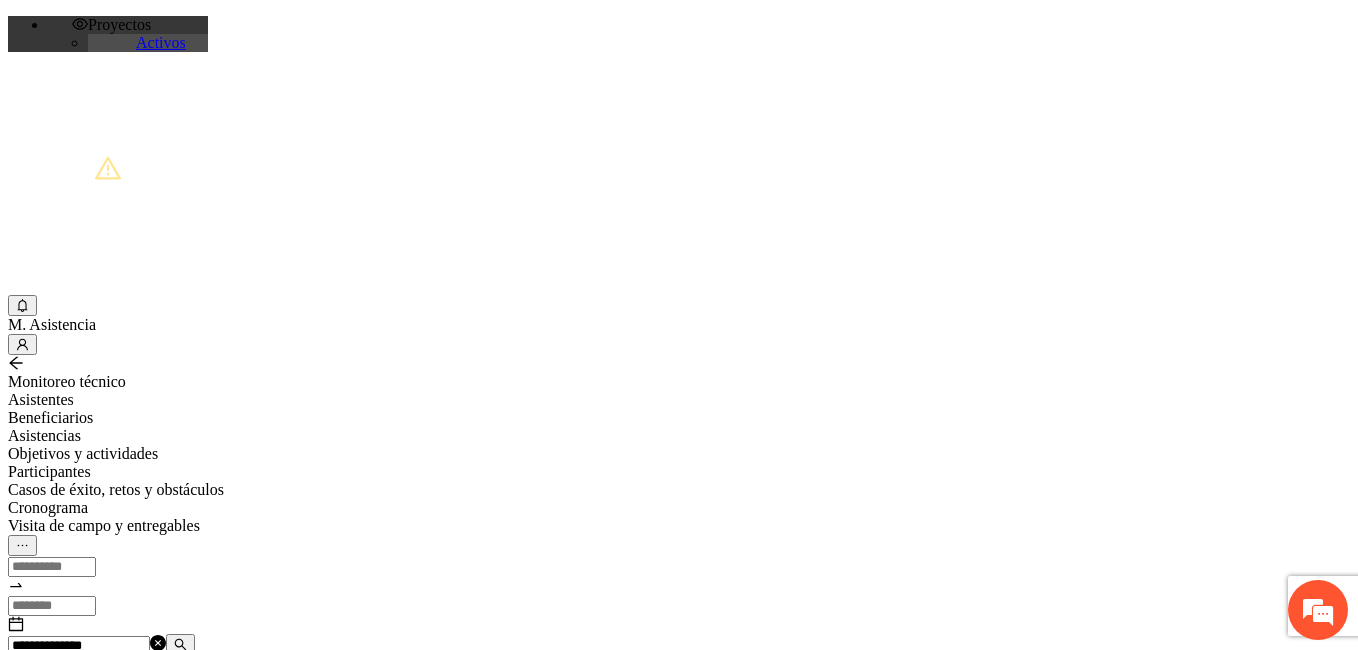 click at bounding box center (72, 1249) 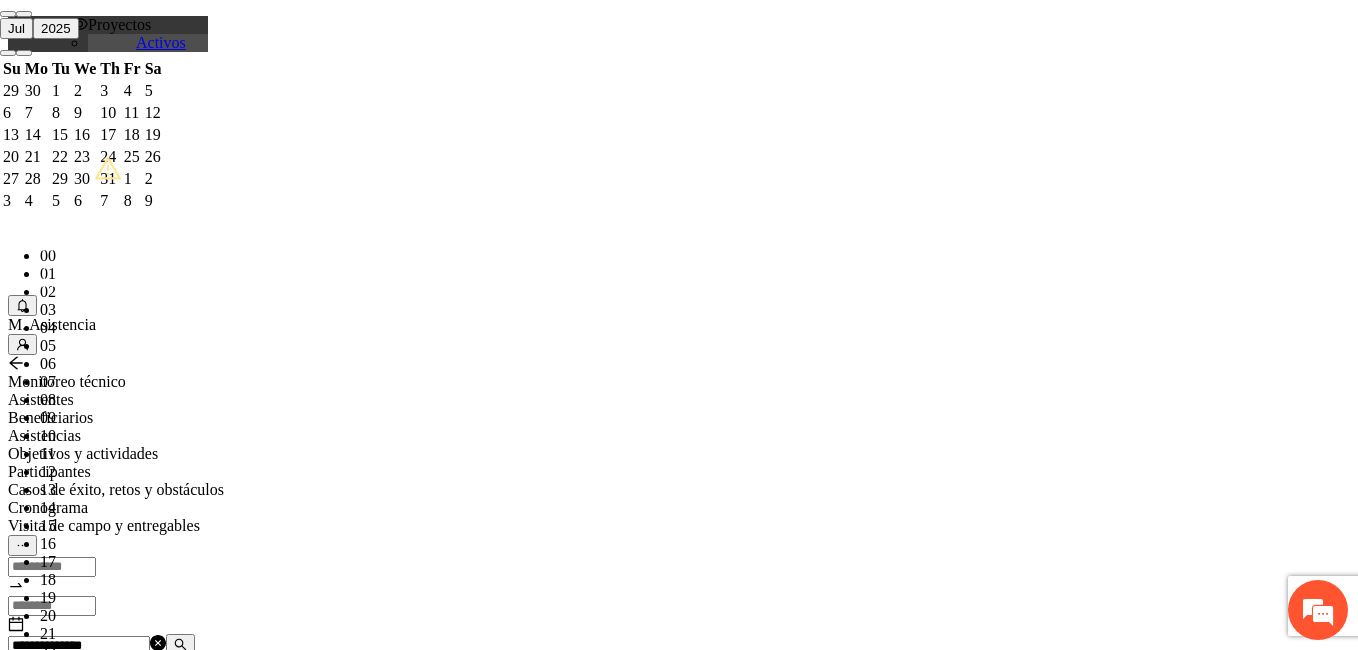 paste on "**********" 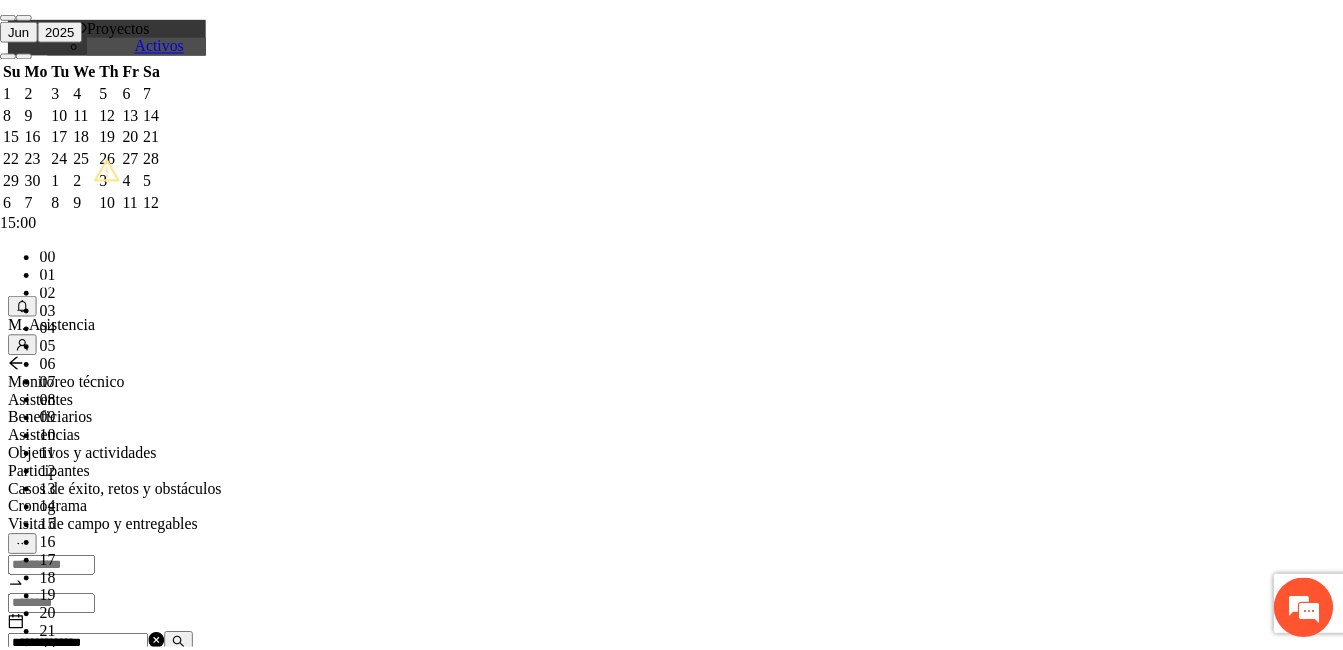 scroll, scrollTop: 420, scrollLeft: 0, axis: vertical 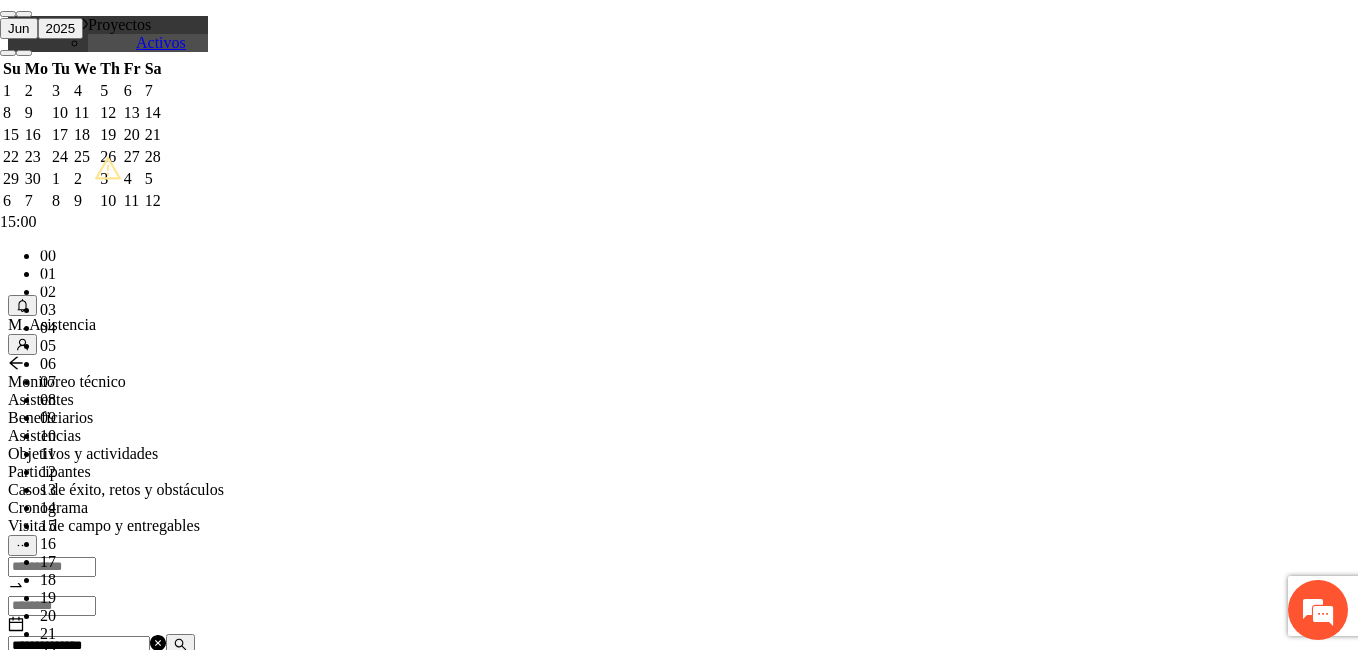click on "OK" at bounding box center (57, 1819) 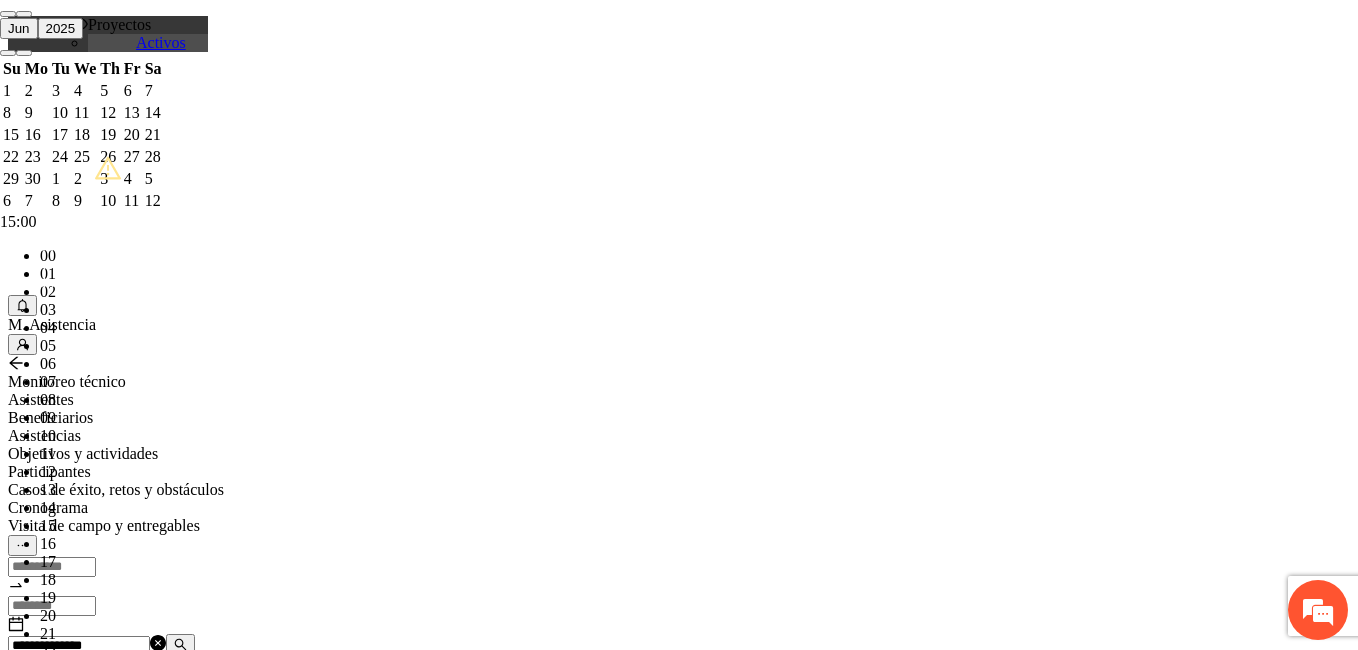 type on "**********" 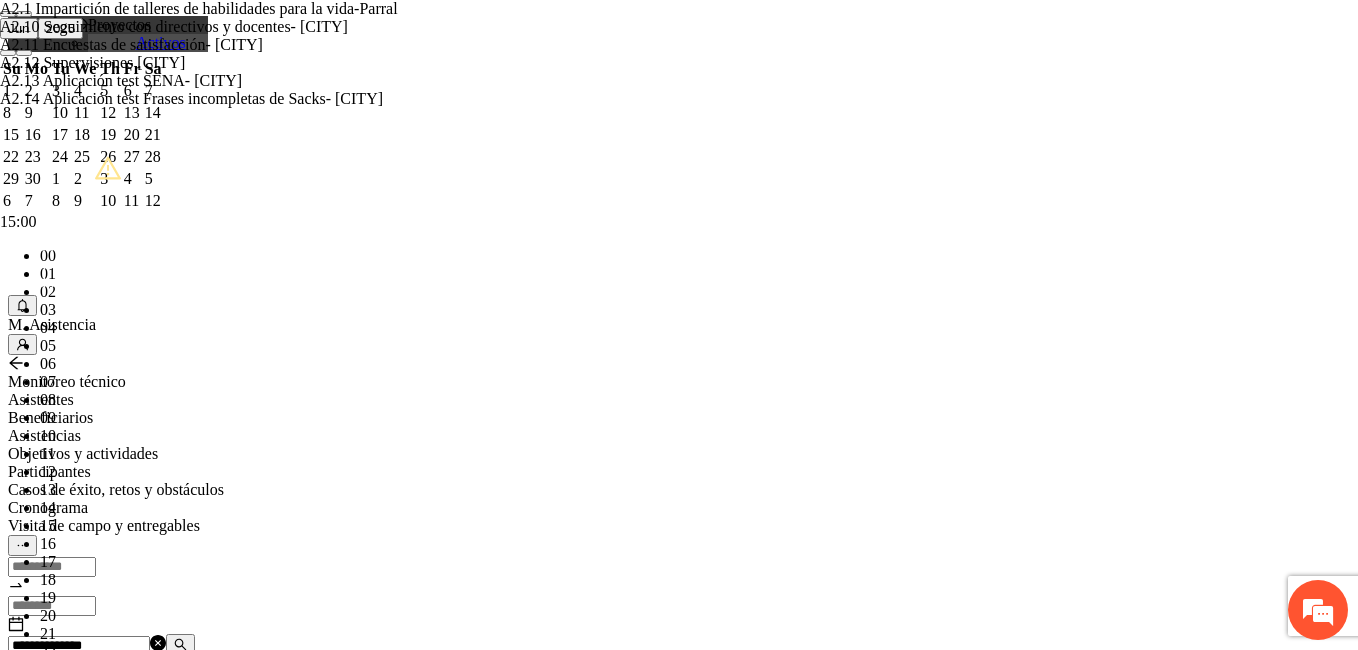 type on "****" 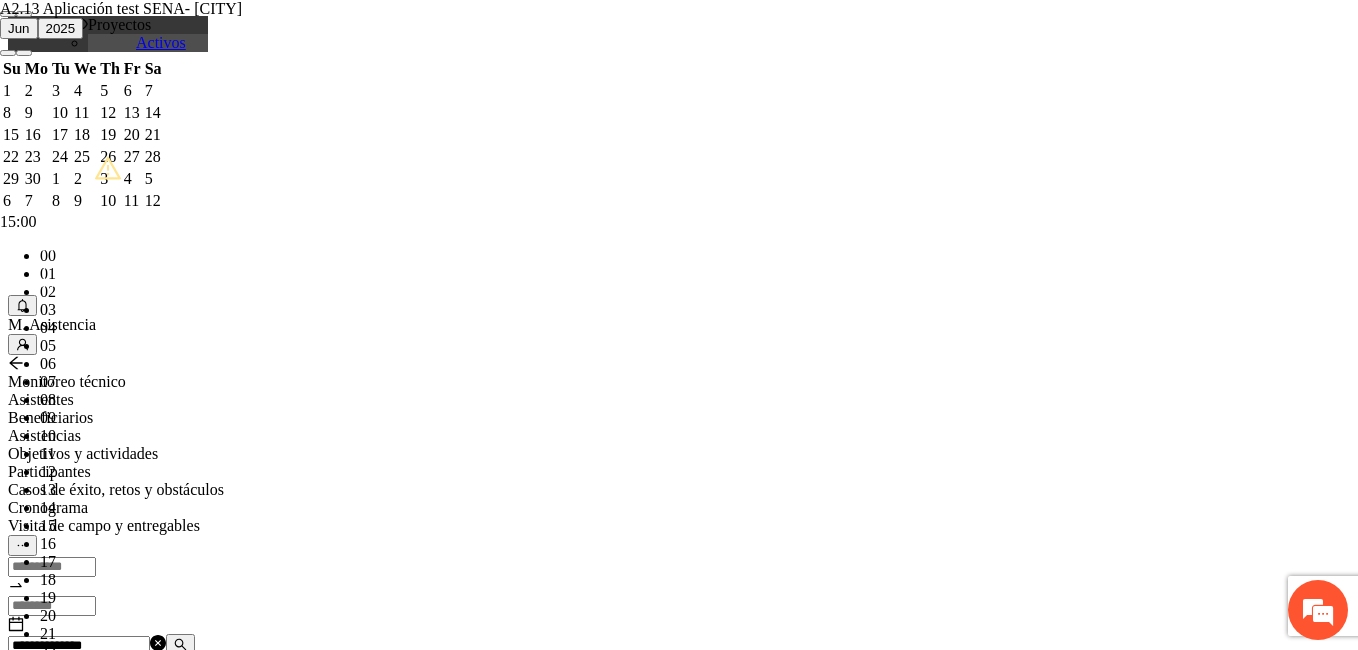 type 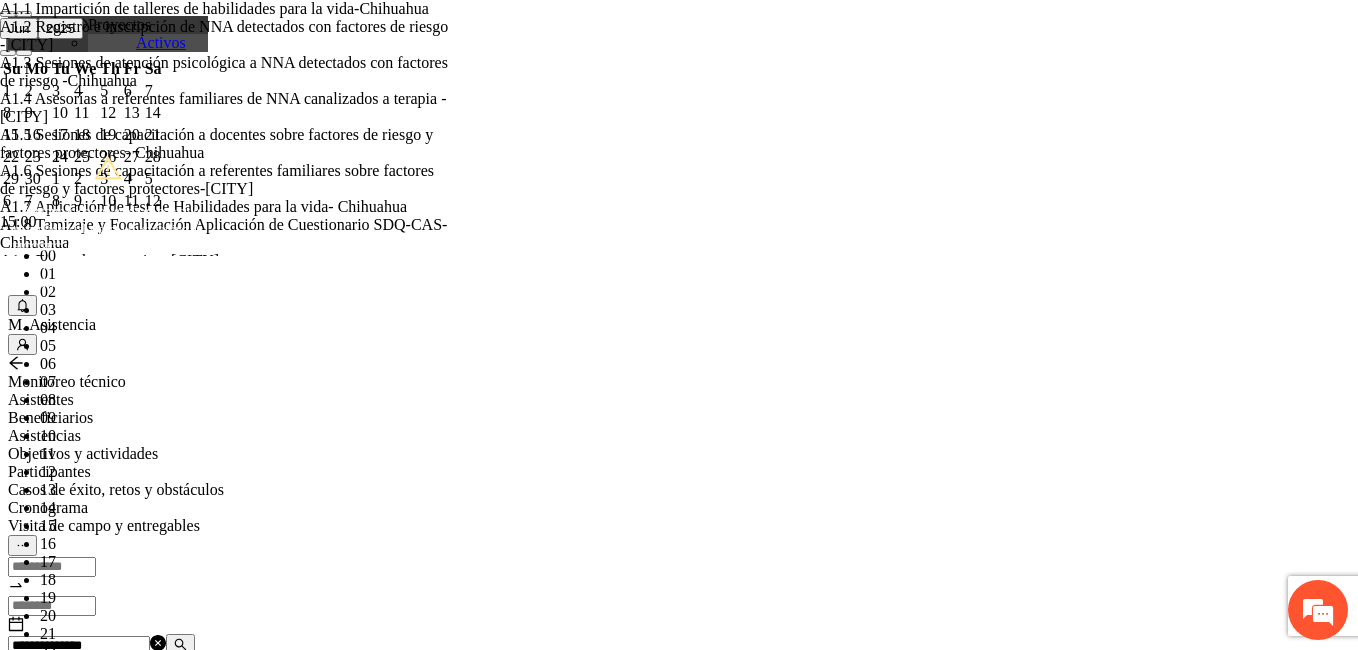 click on "Agregar asistencia" at bounding box center (258, 1154) 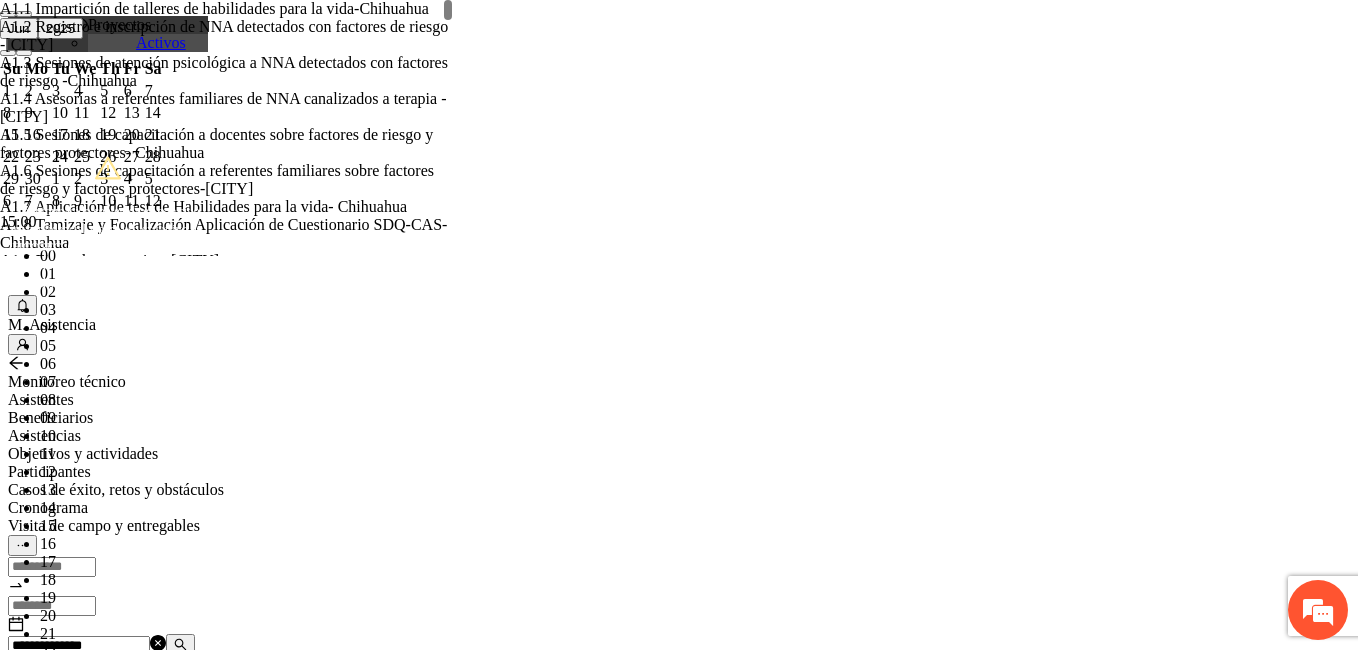 click on "**********" at bounding box center [258, 97764] 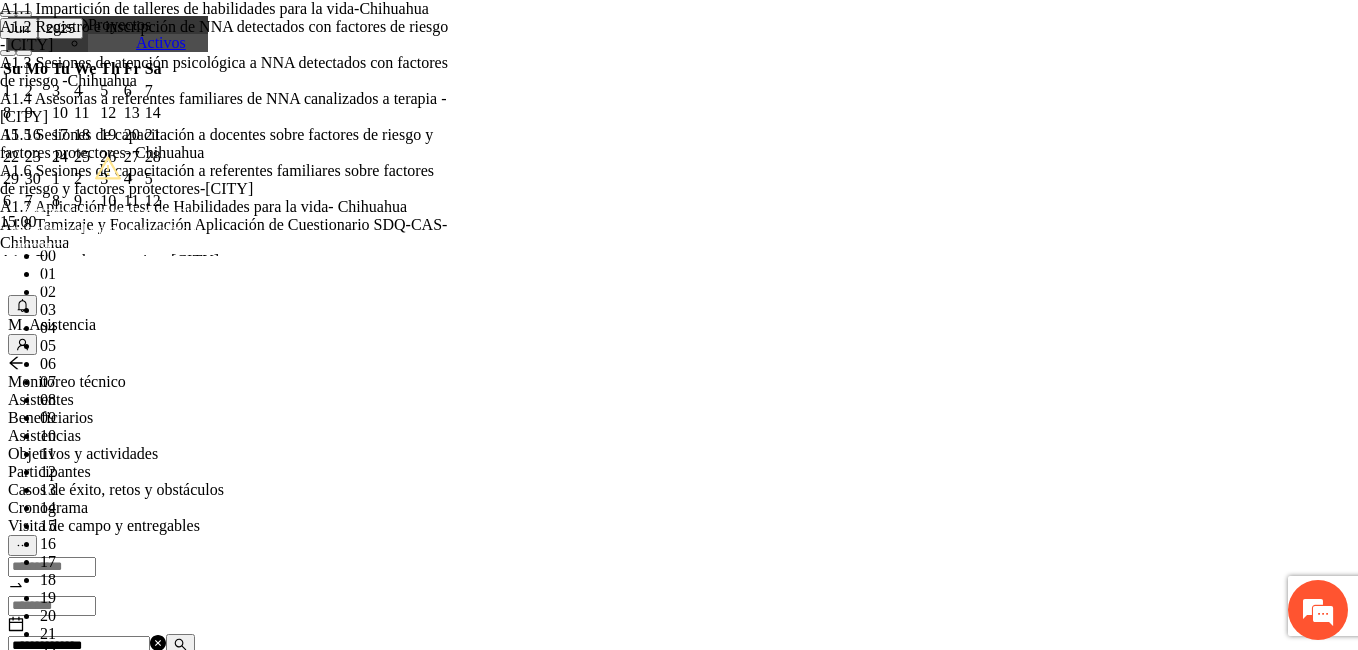 click on "Guardar" at bounding box center [109, 204719] 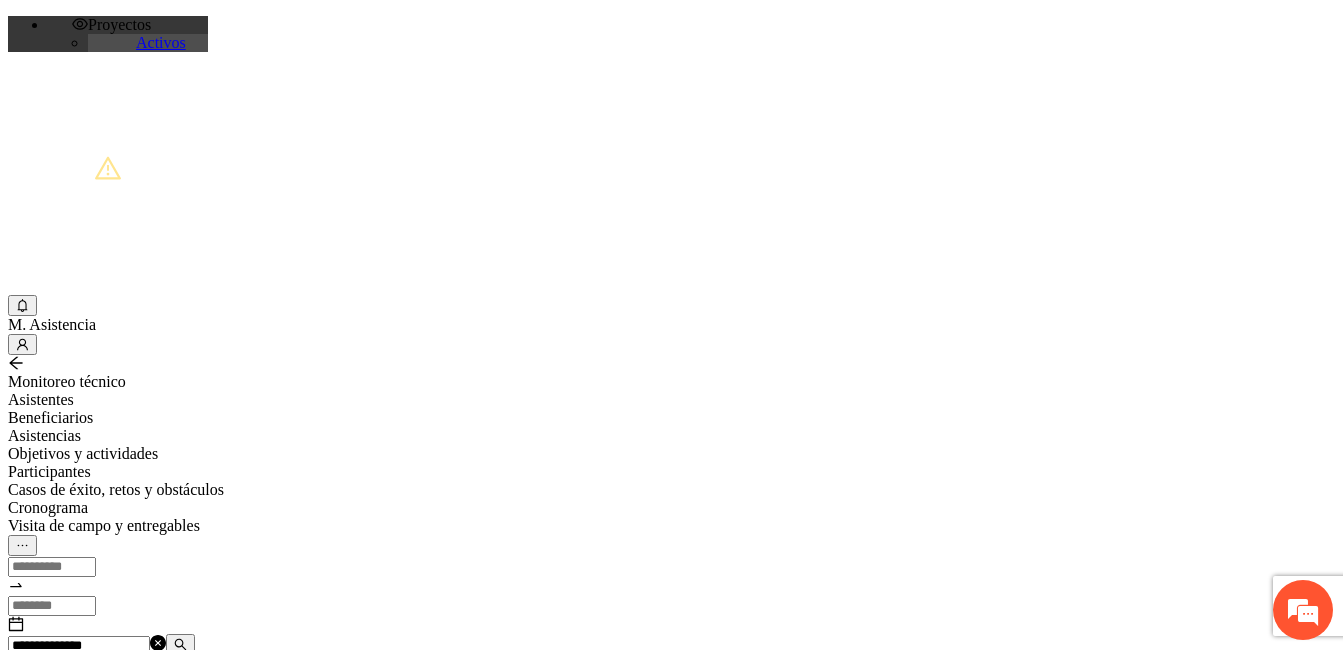 click at bounding box center (181, 644) 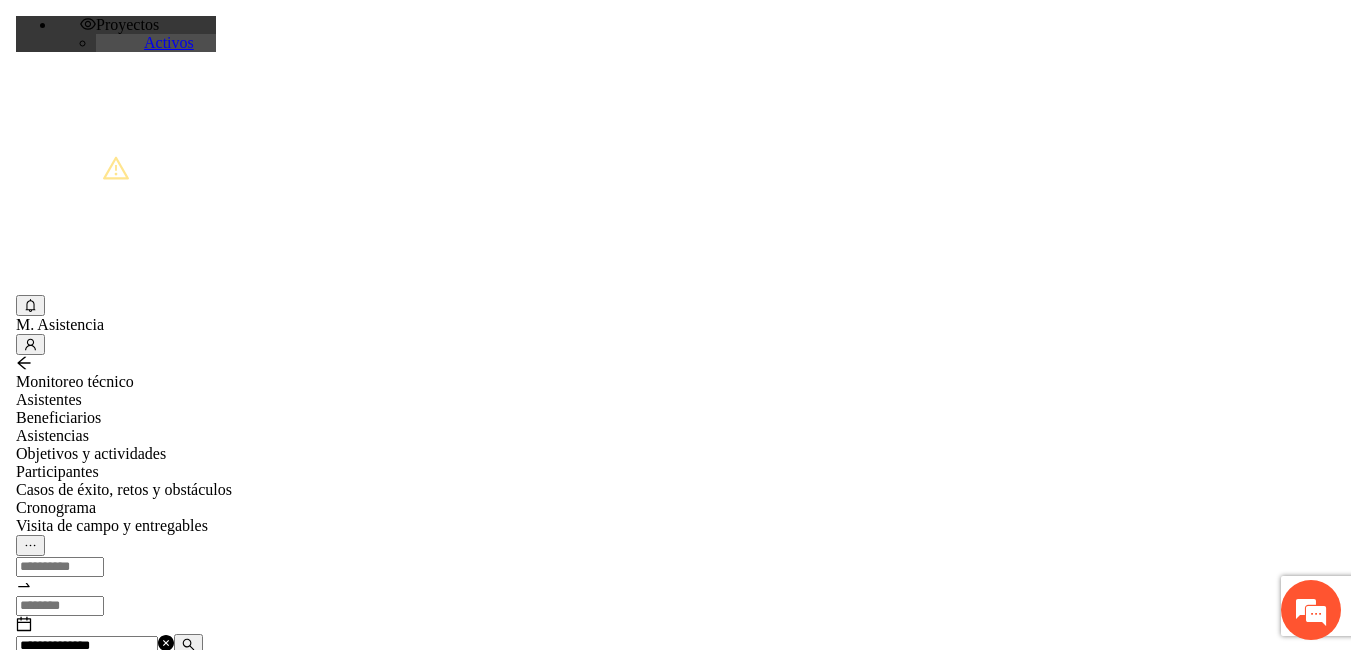 scroll, scrollTop: 0, scrollLeft: 0, axis: both 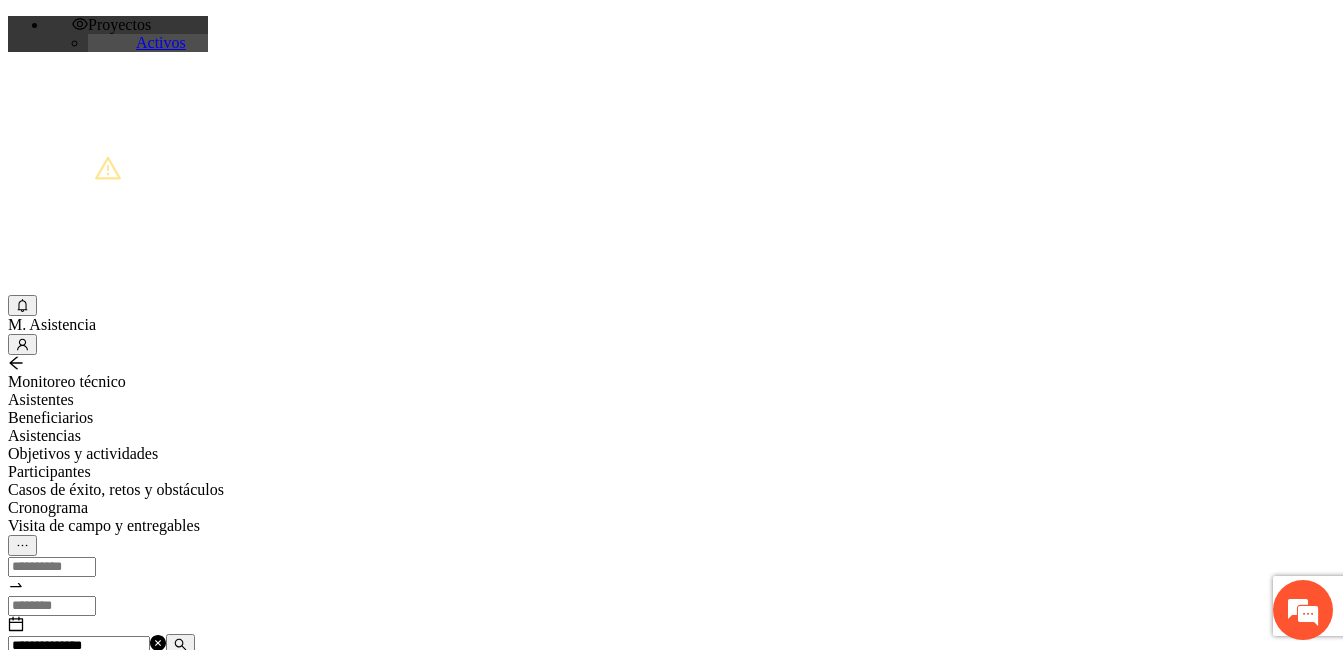 click on "Agregar asistencia" at bounding box center [71, 682] 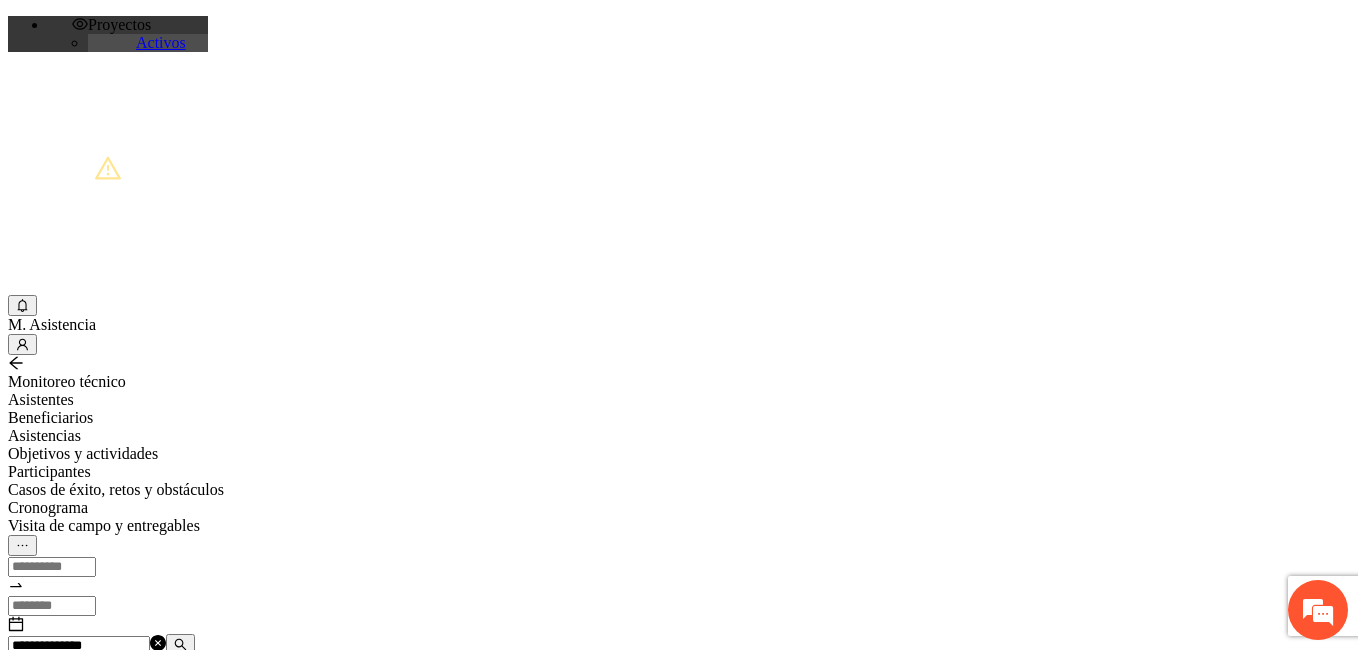 click at bounding box center (72, 1249) 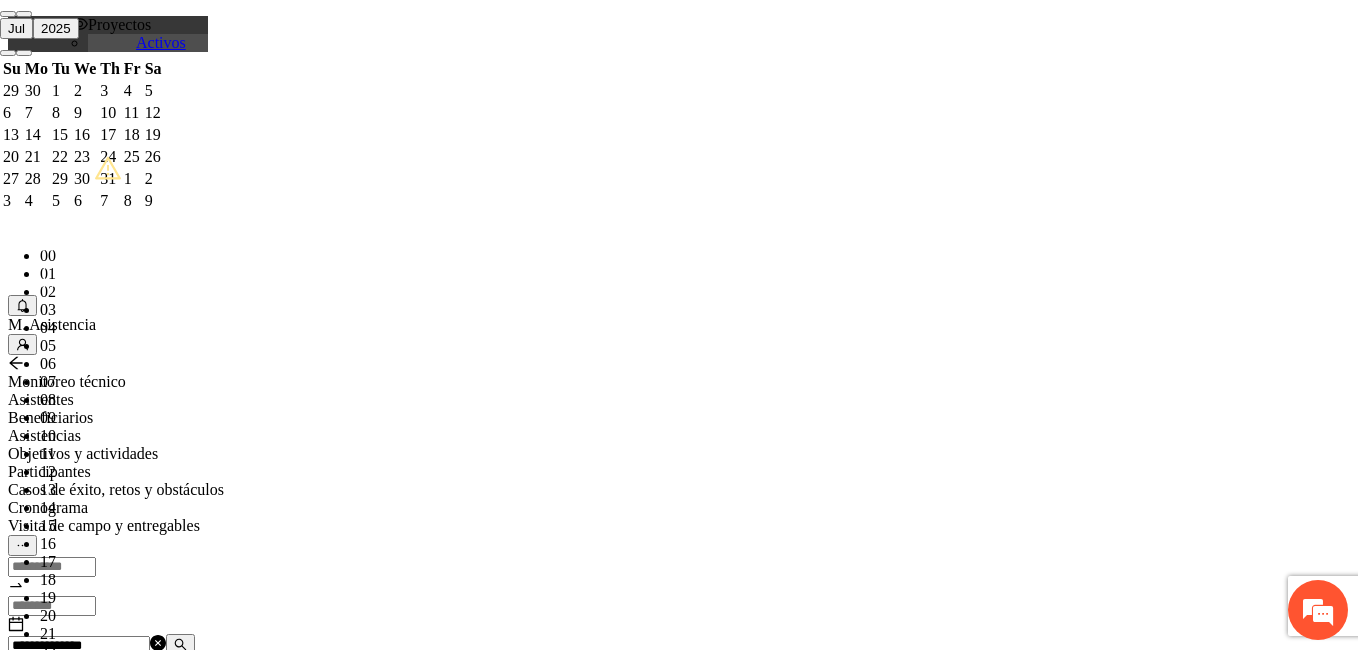 paste on "**********" 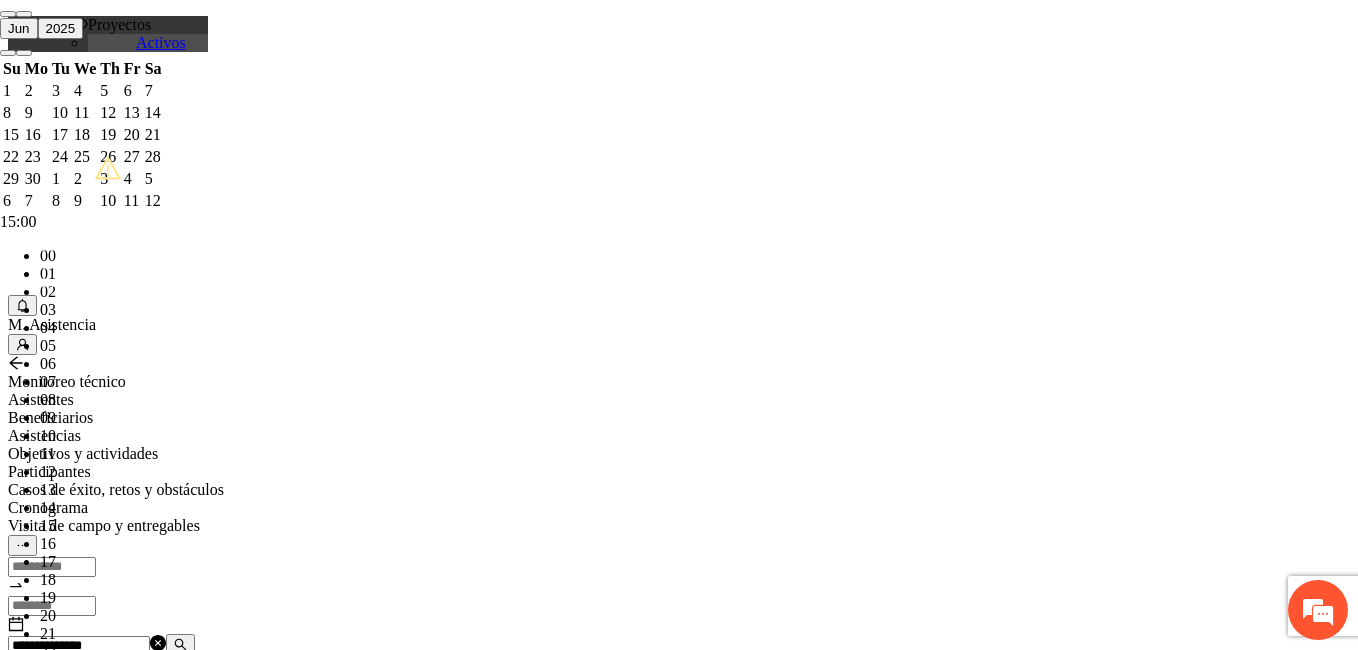 scroll, scrollTop: 420, scrollLeft: 0, axis: vertical 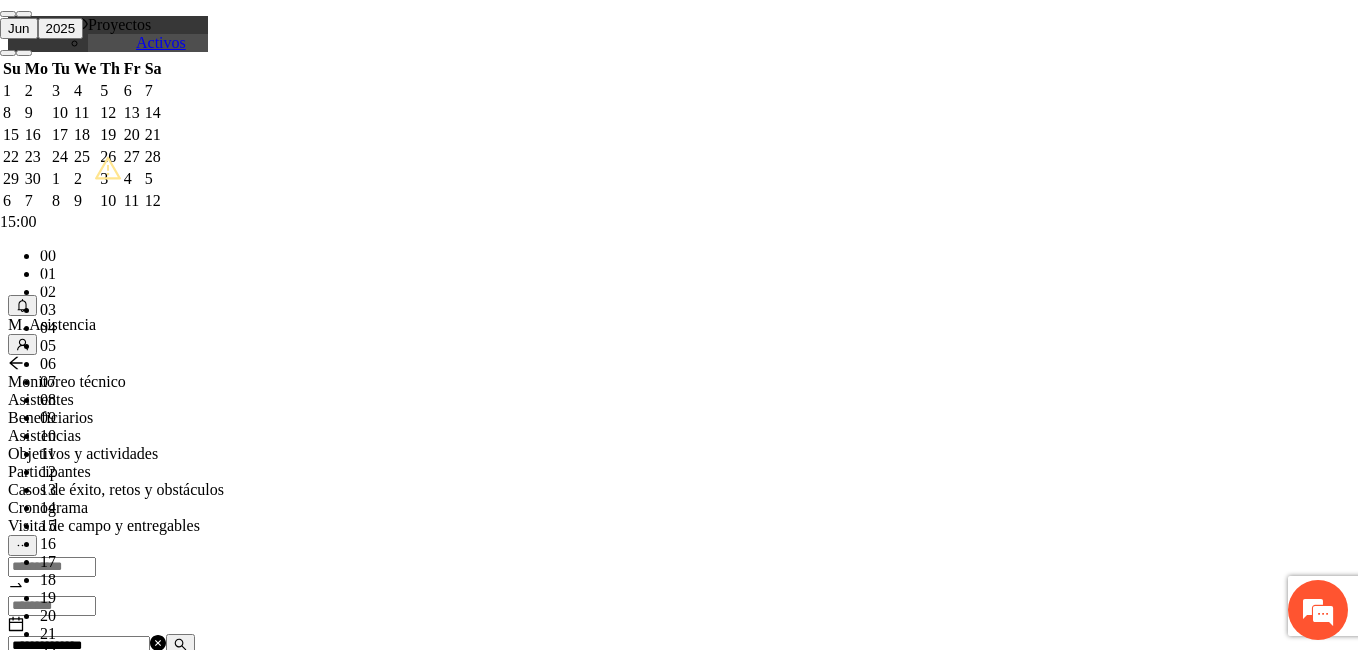 click on "OK" at bounding box center (57, 1819) 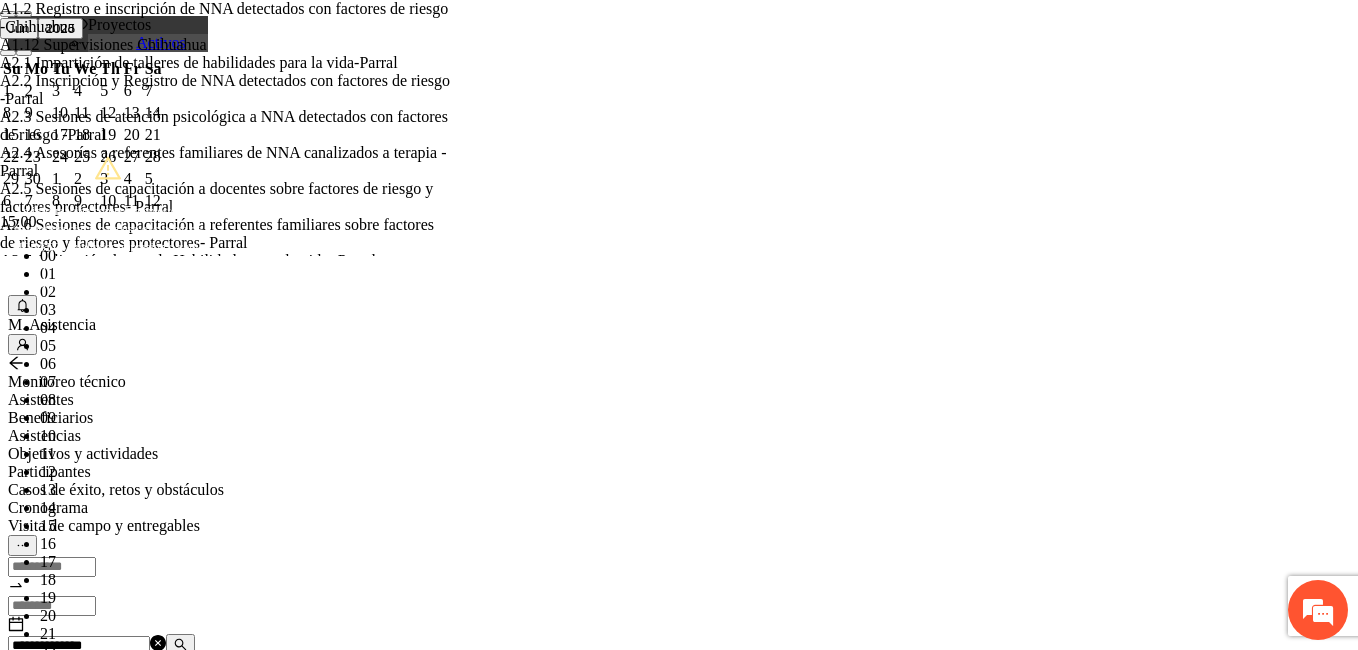 type on "***" 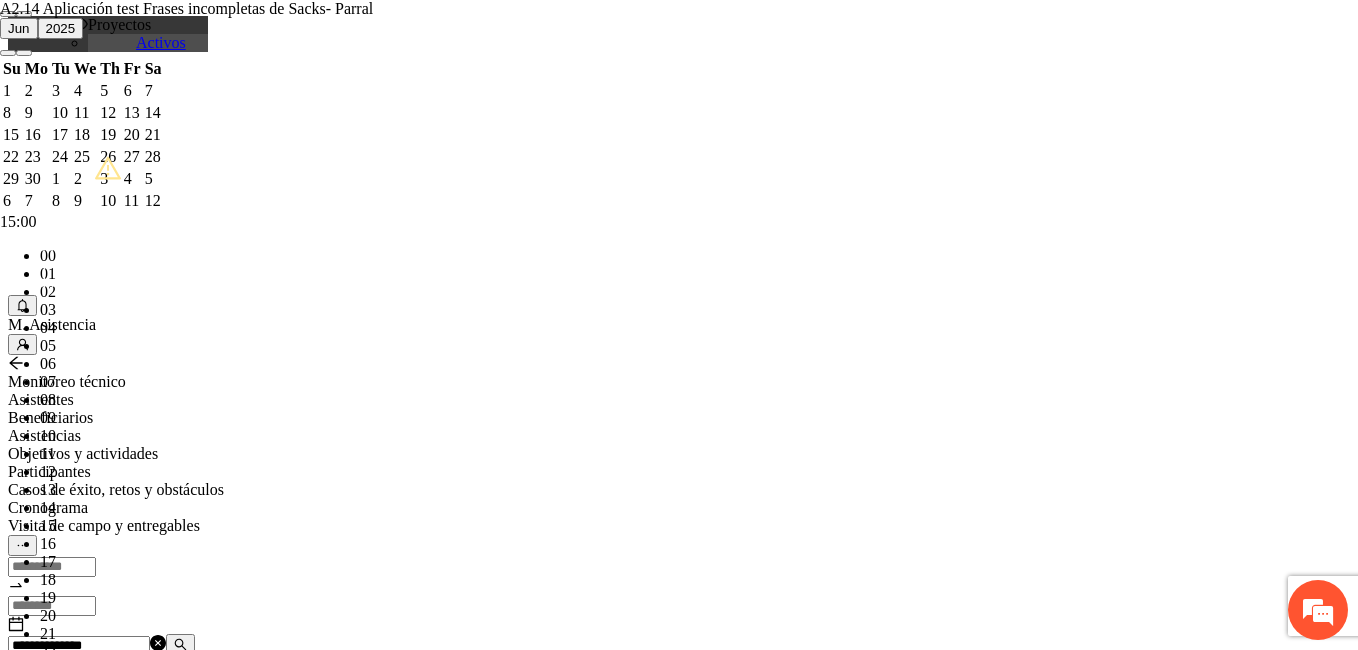 type 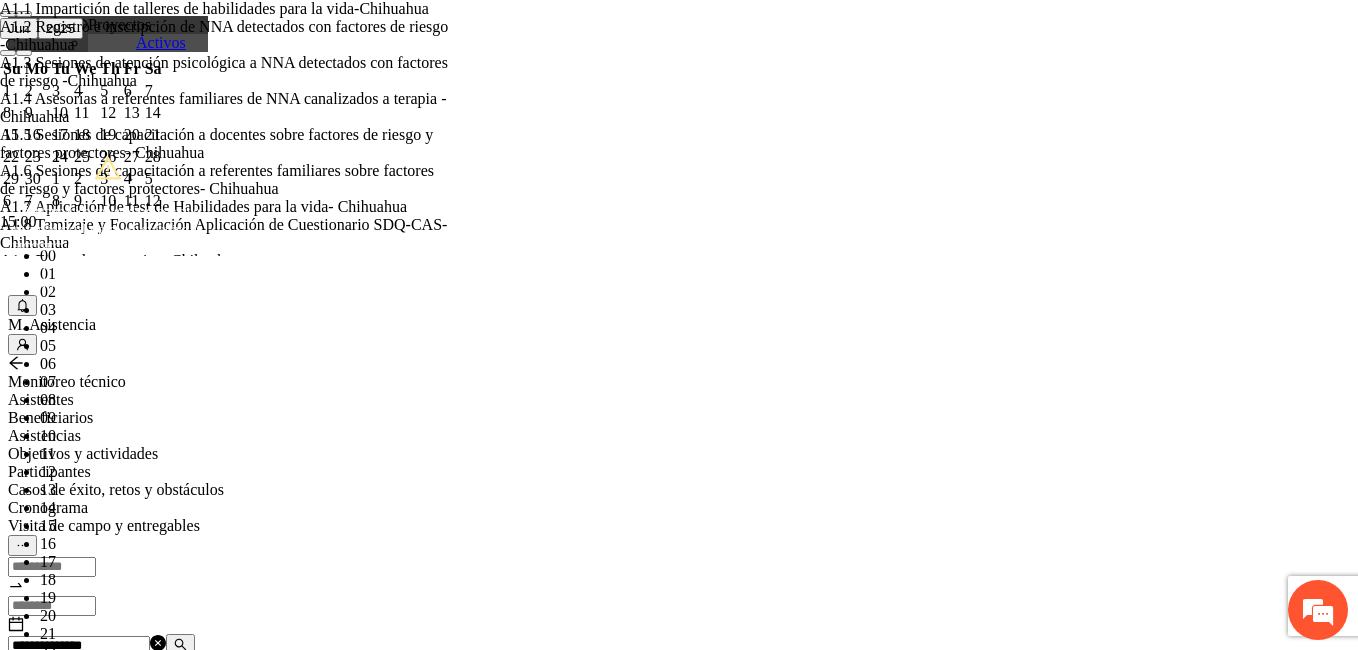click on "**********" at bounding box center [258, 1220] 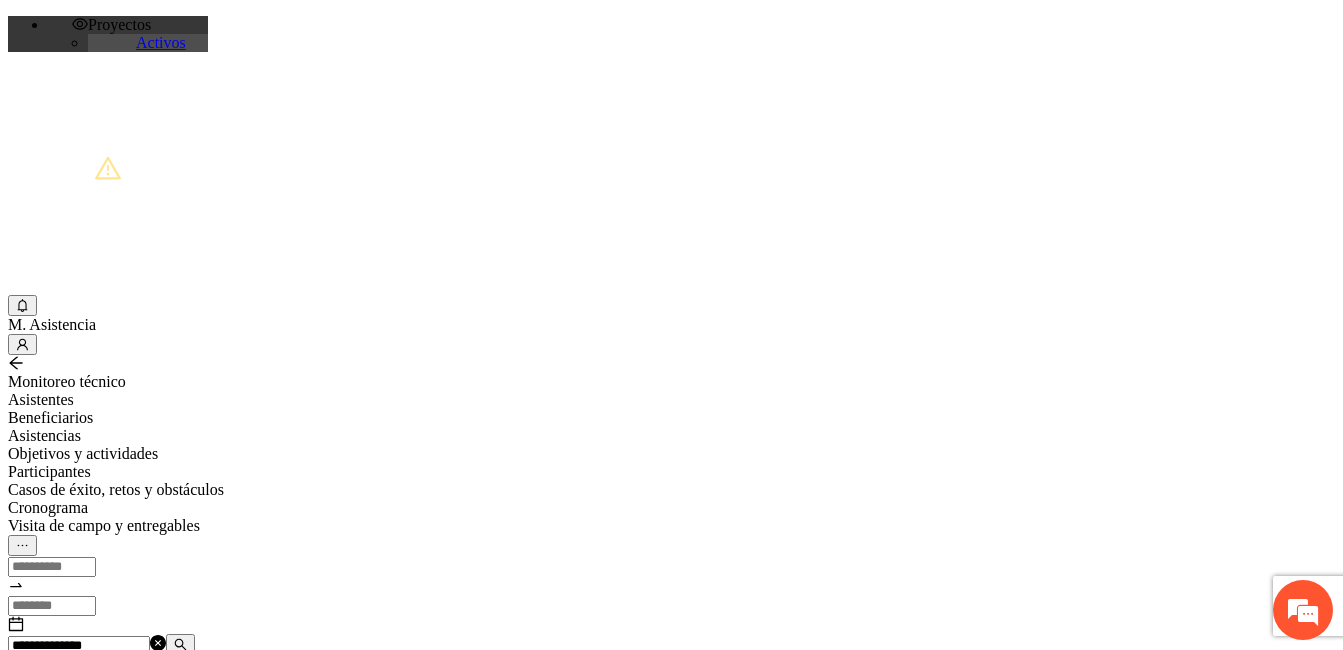 drag, startPoint x: 349, startPoint y: 241, endPoint x: 231, endPoint y: 237, distance: 118.06778 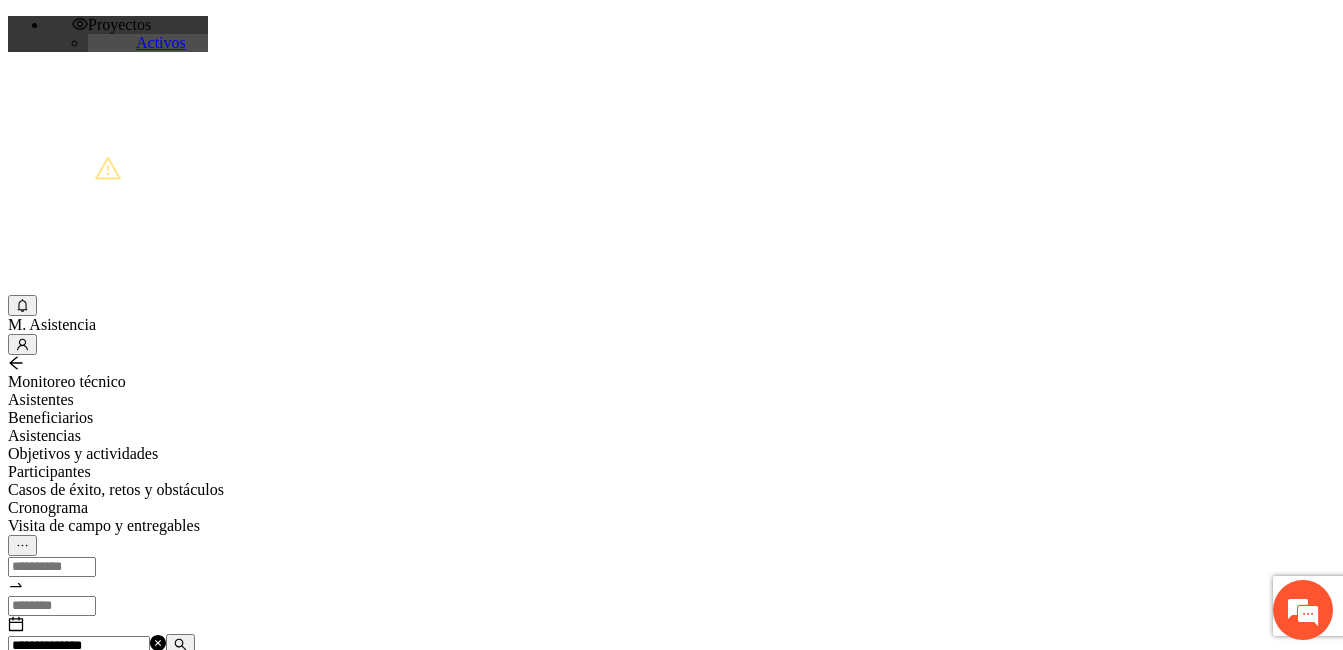 paste 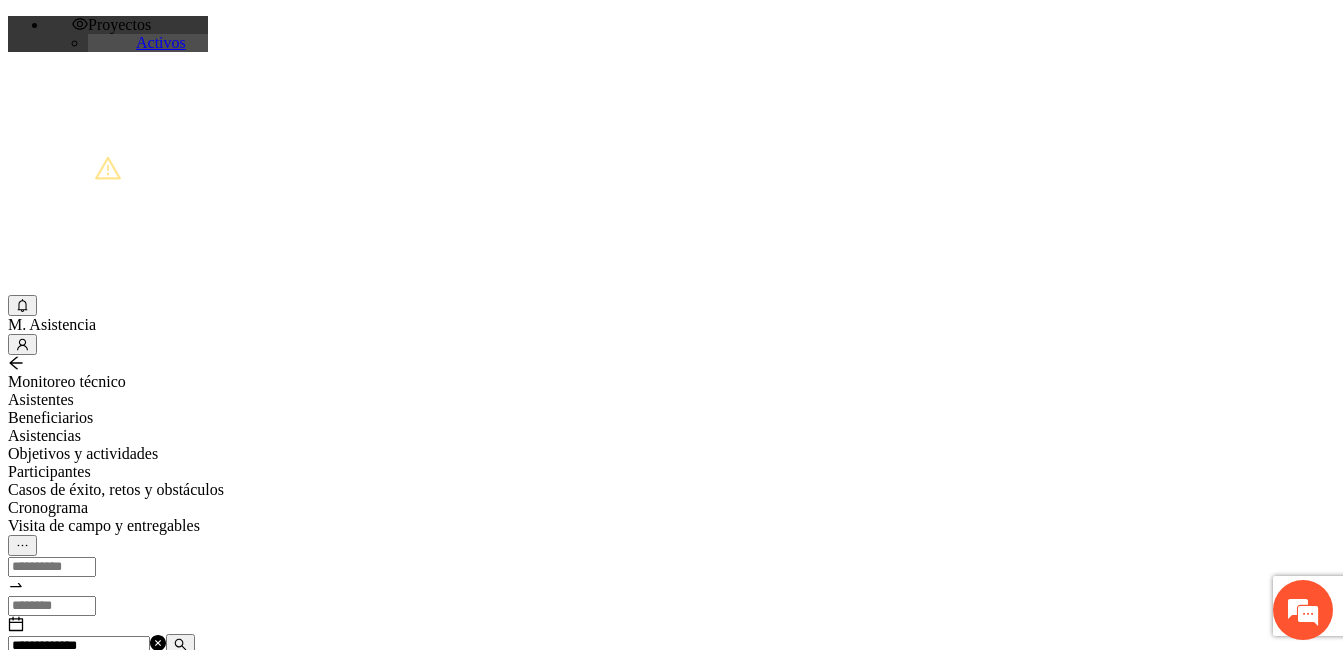 click at bounding box center (180, 644) 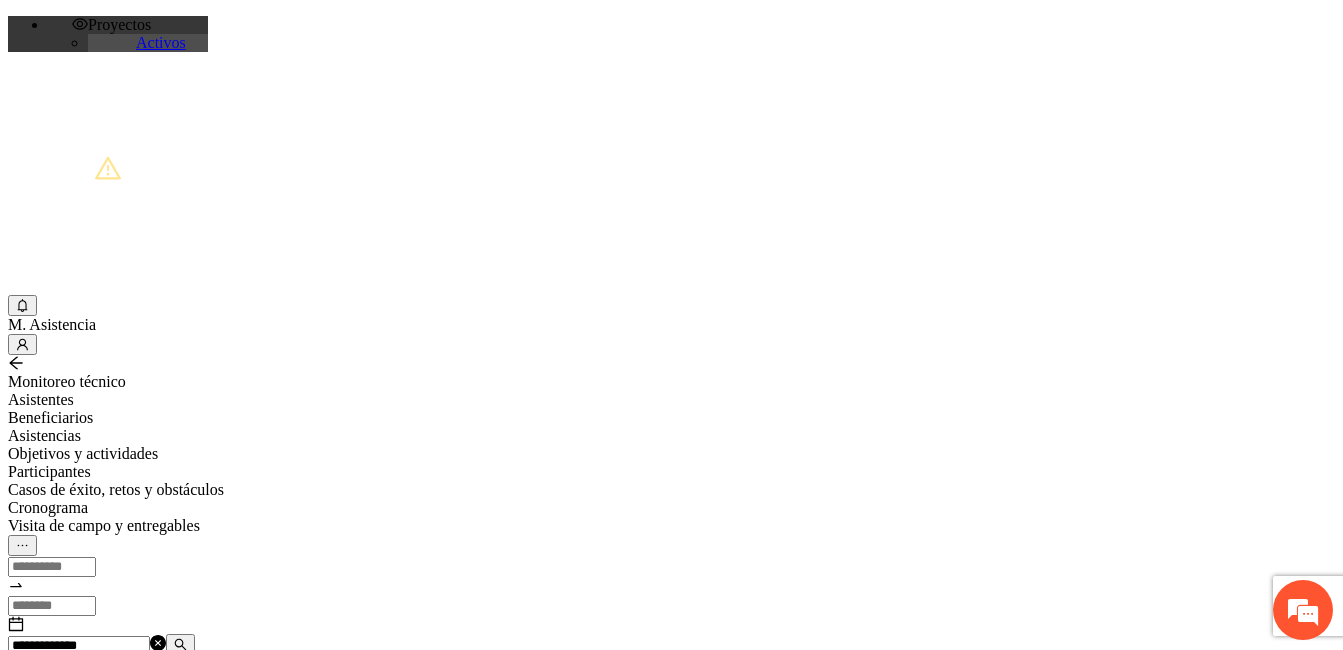 type on "**********" 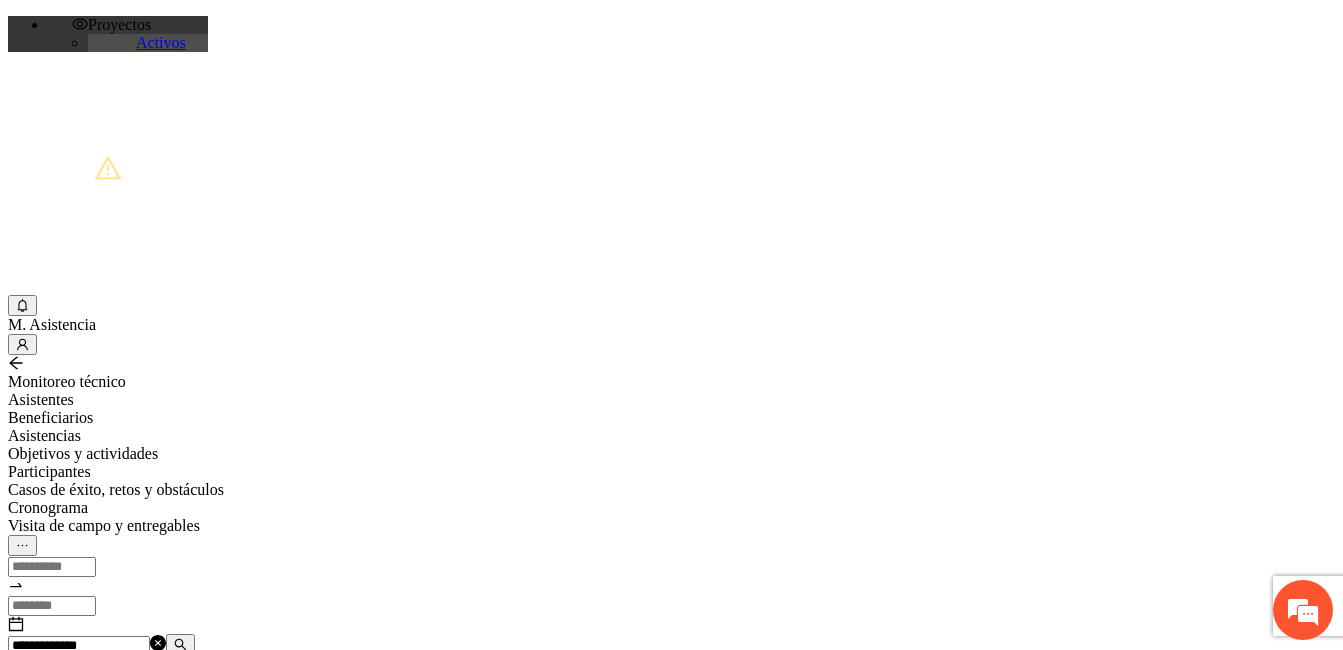 click on "Agregar asistencia" at bounding box center (71, 682) 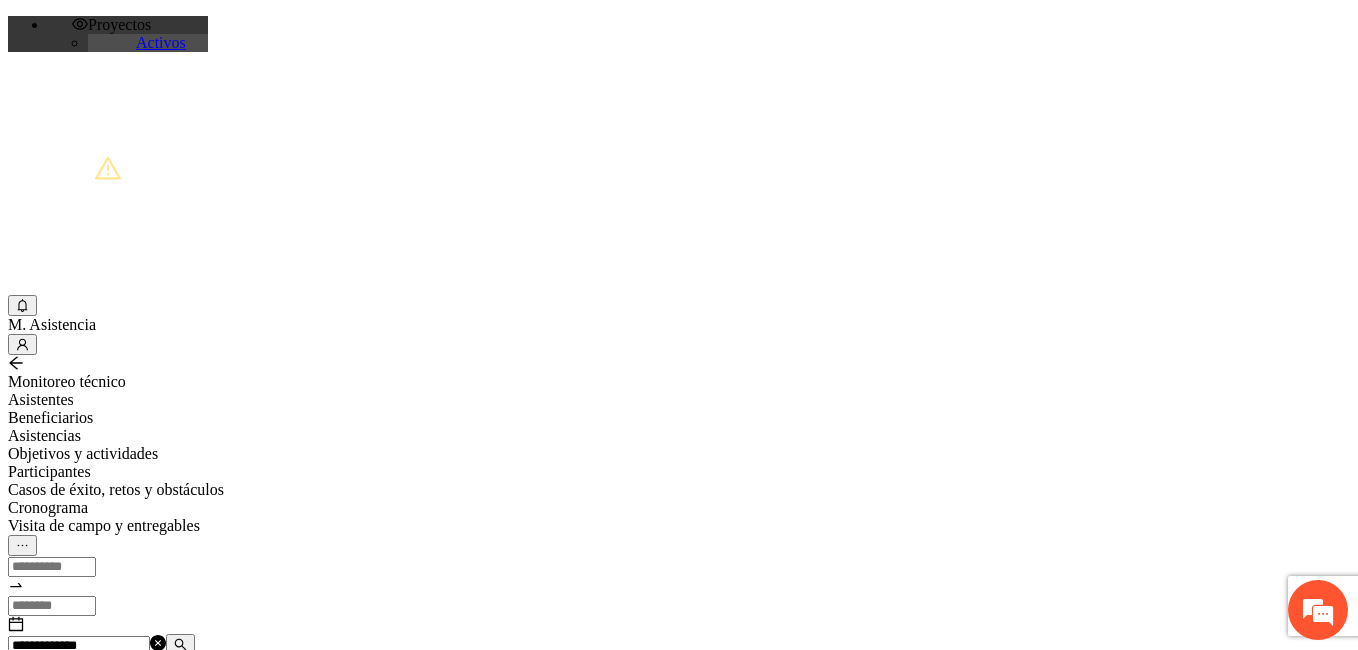 click at bounding box center (72, 1249) 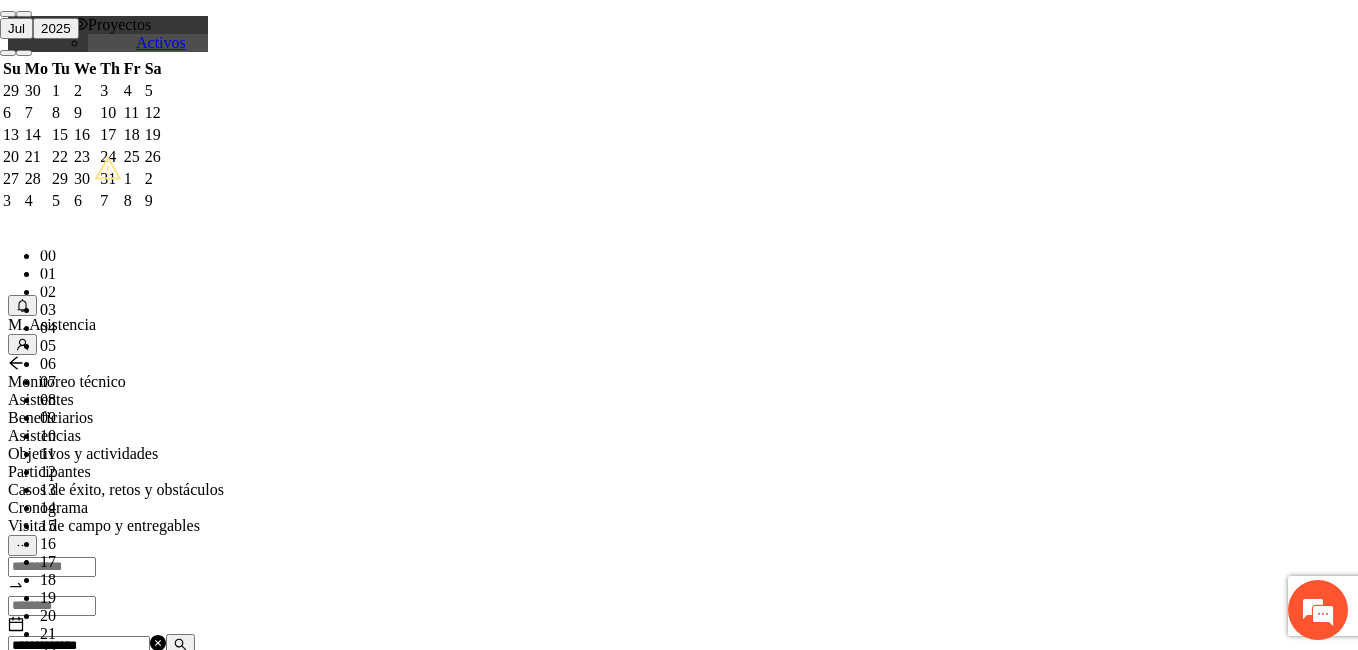 paste on "**********" 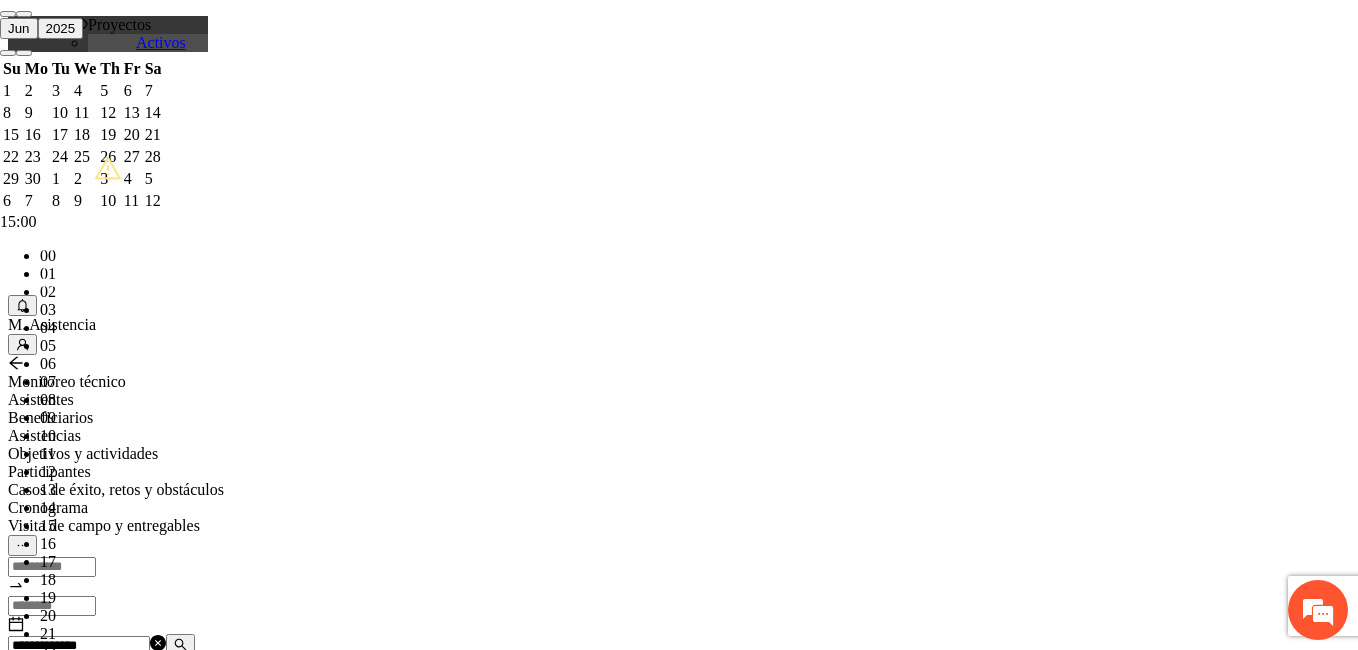 scroll, scrollTop: 420, scrollLeft: 0, axis: vertical 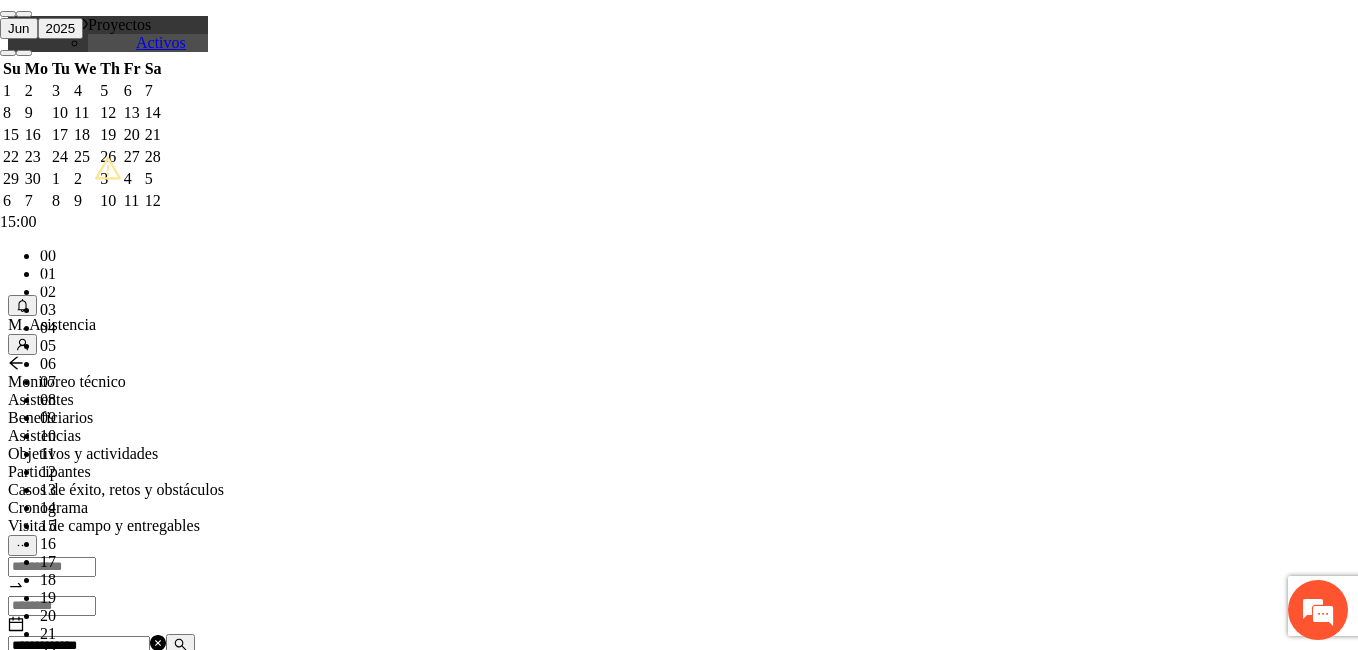 click on "OK" at bounding box center [57, 1819] 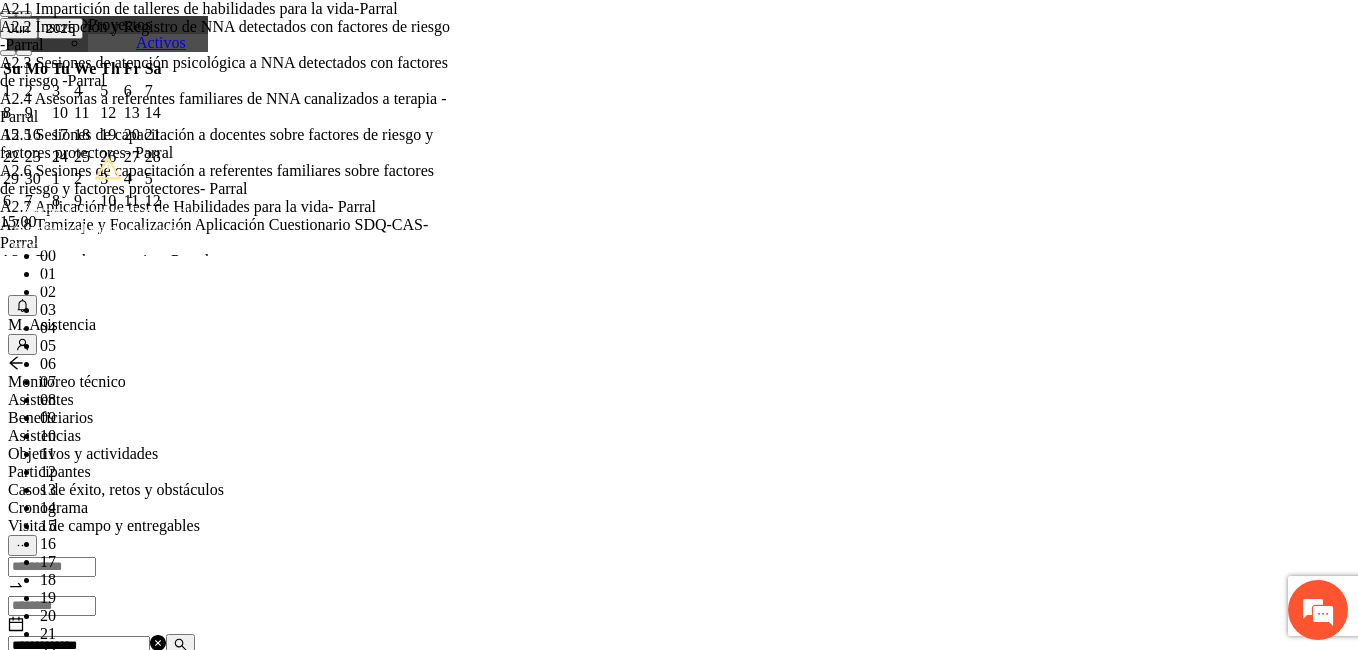 type on "****" 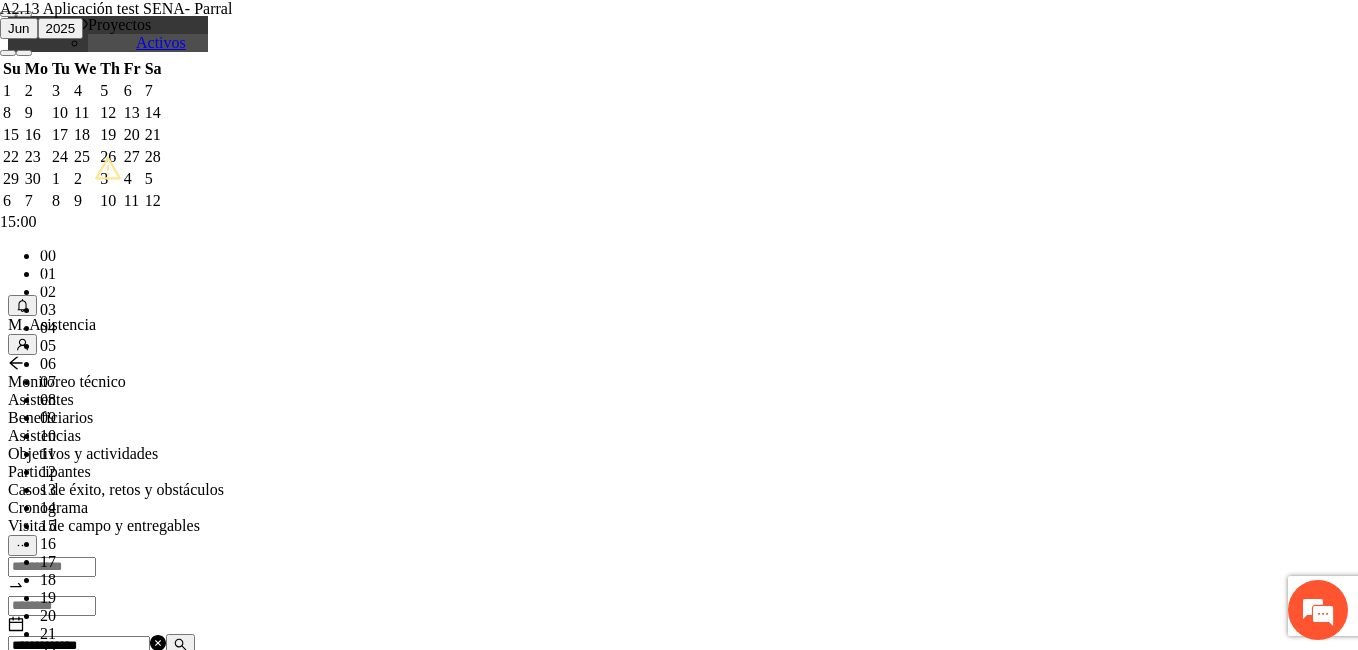 type 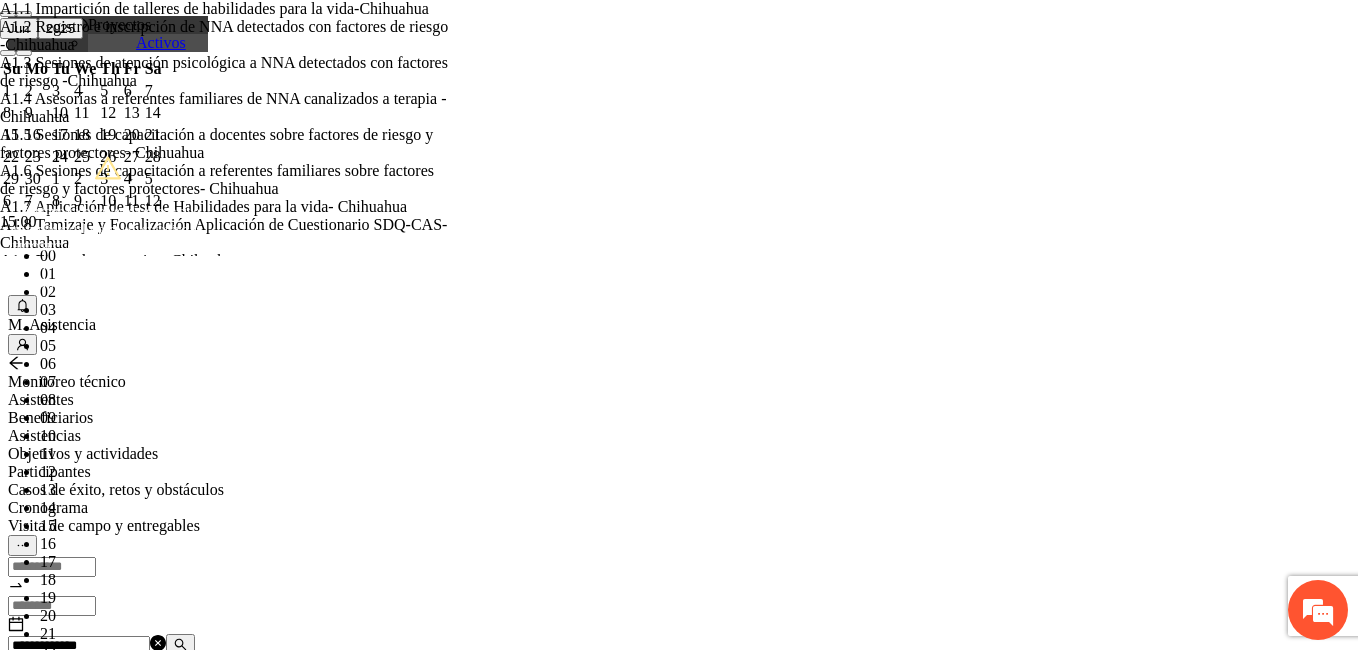 click on "**********" at bounding box center [258, 1220] 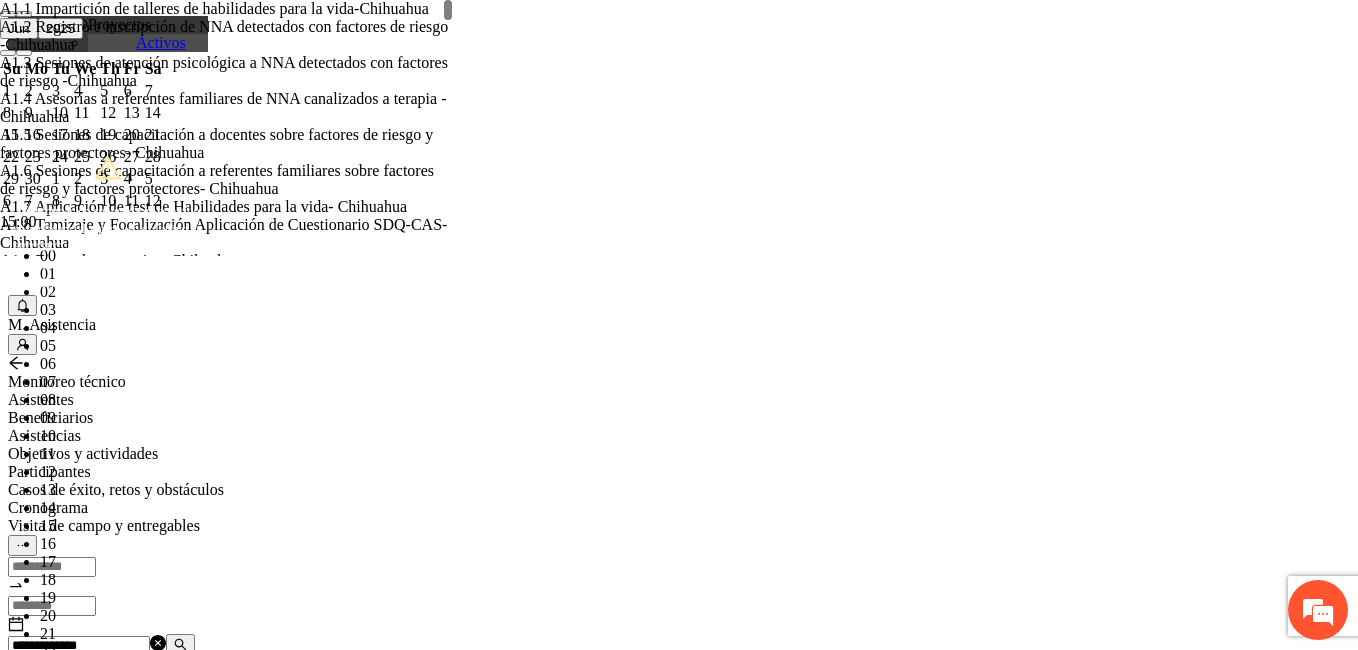 click on "**********" at bounding box center (258, 97764) 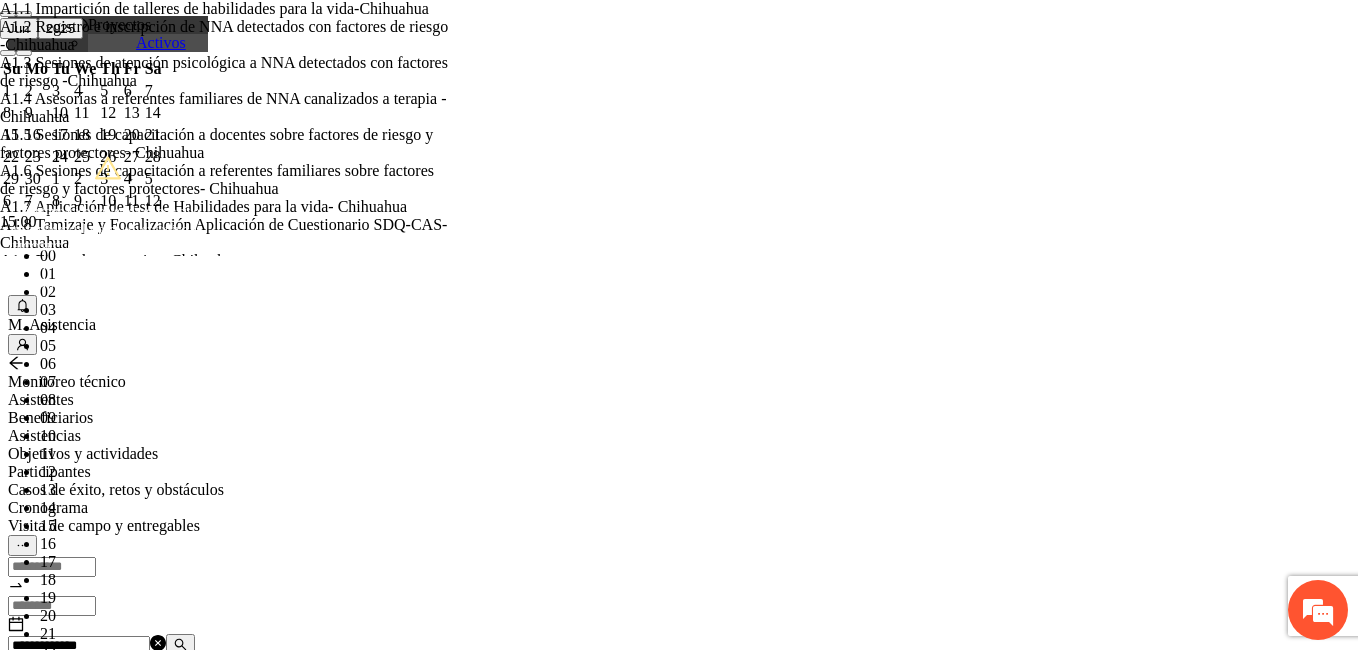 click on "Guardar" at bounding box center (109, 204719) 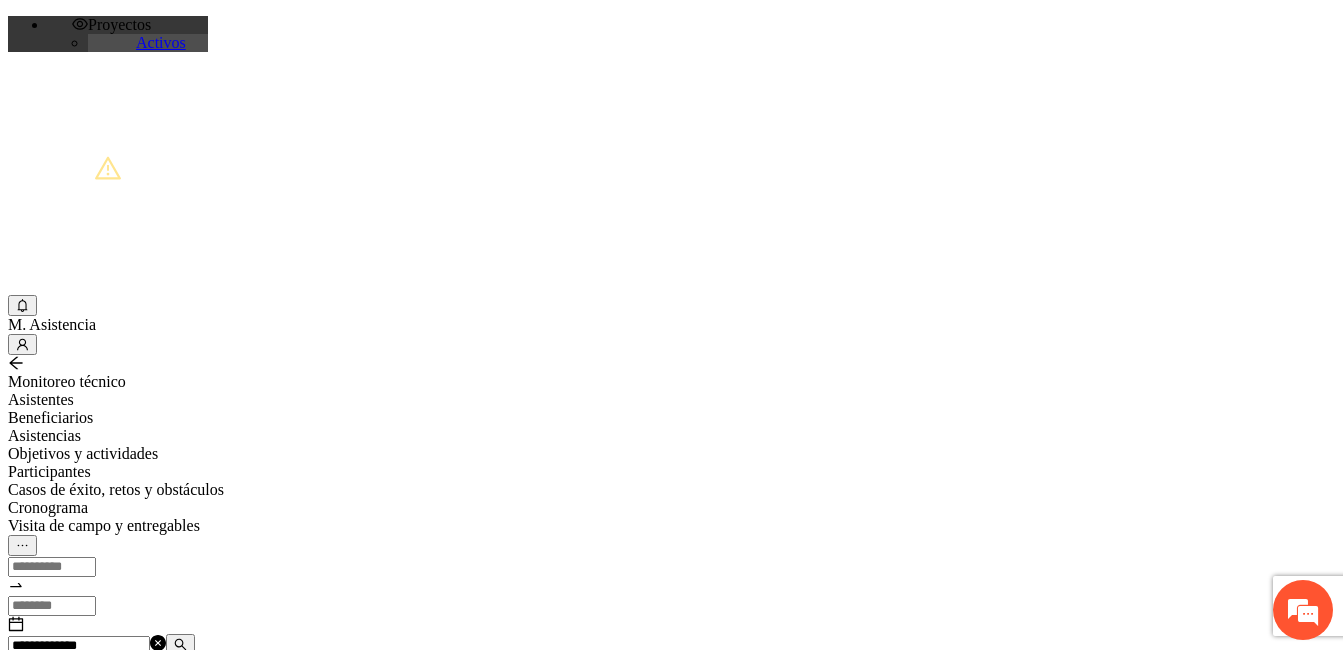click on "**********" at bounding box center [79, 646] 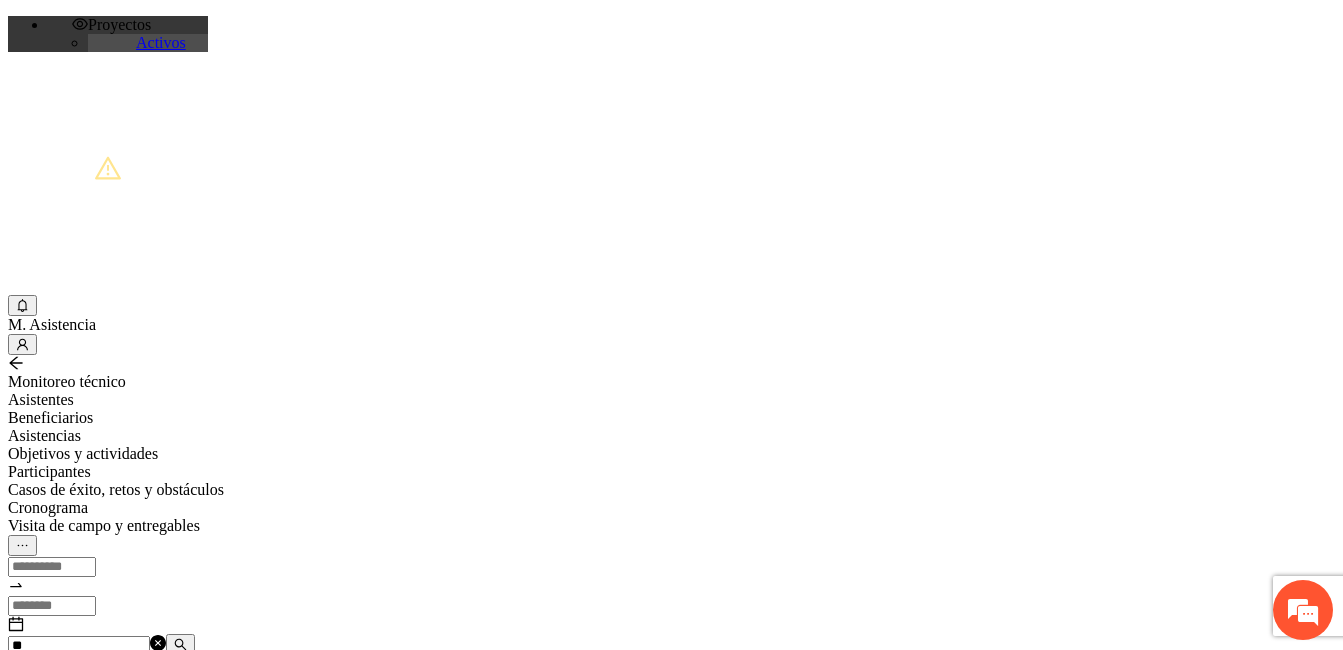 type on "*" 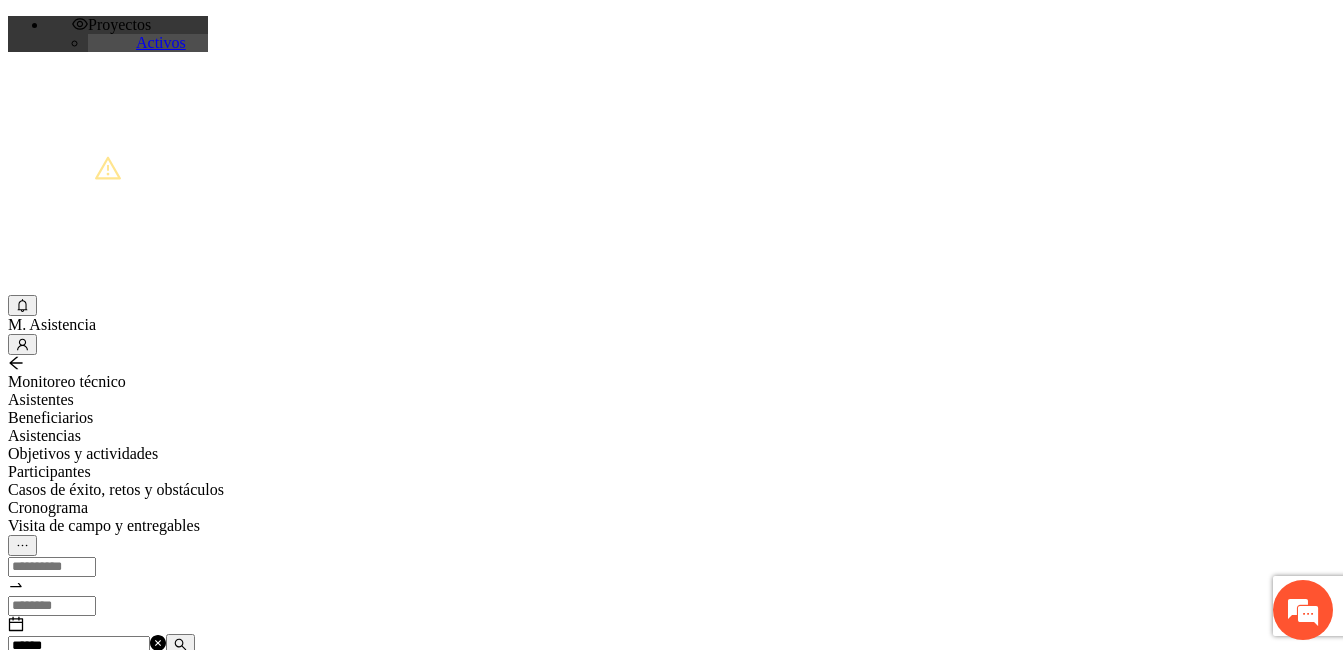 click on "*****" at bounding box center [79, 646] 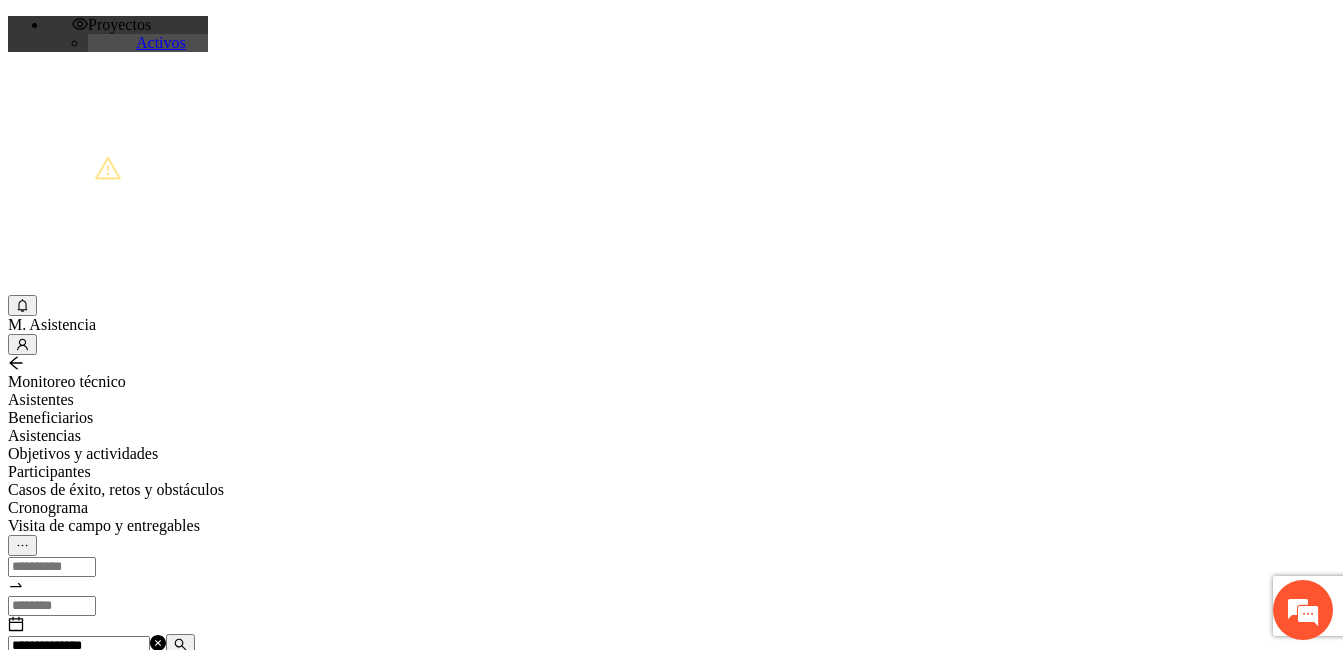 type on "**********" 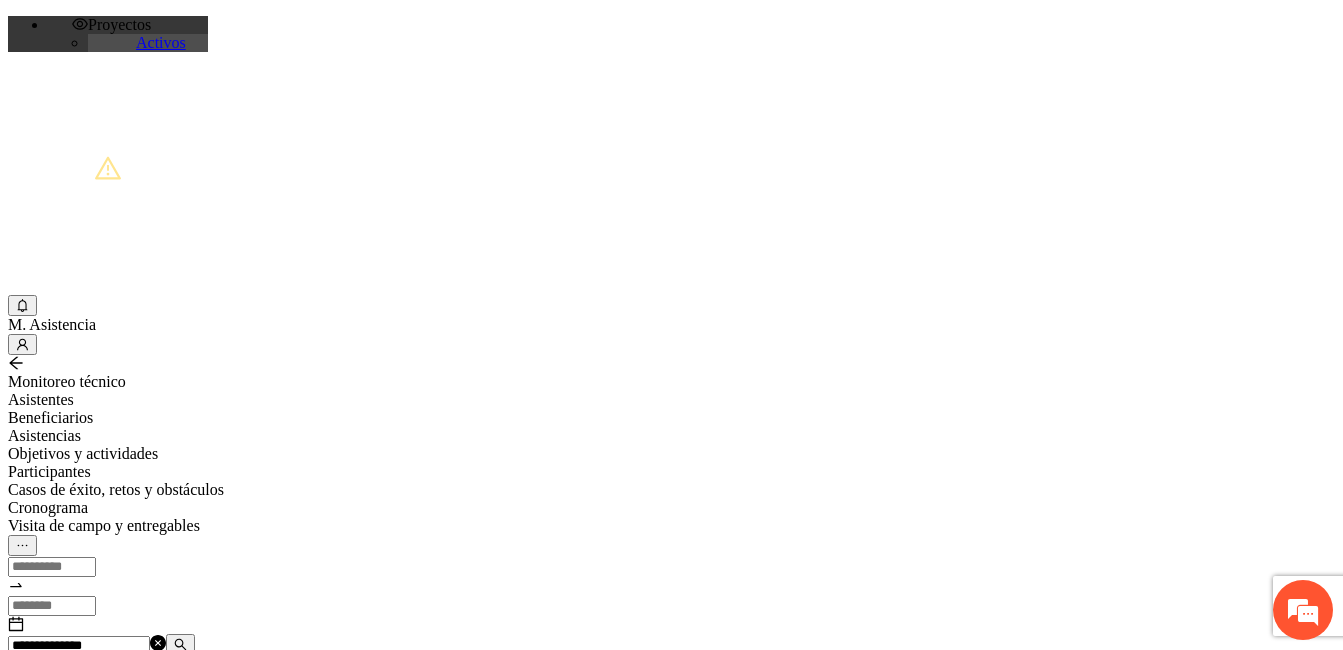click on "Agregar asistencia" at bounding box center [71, 682] 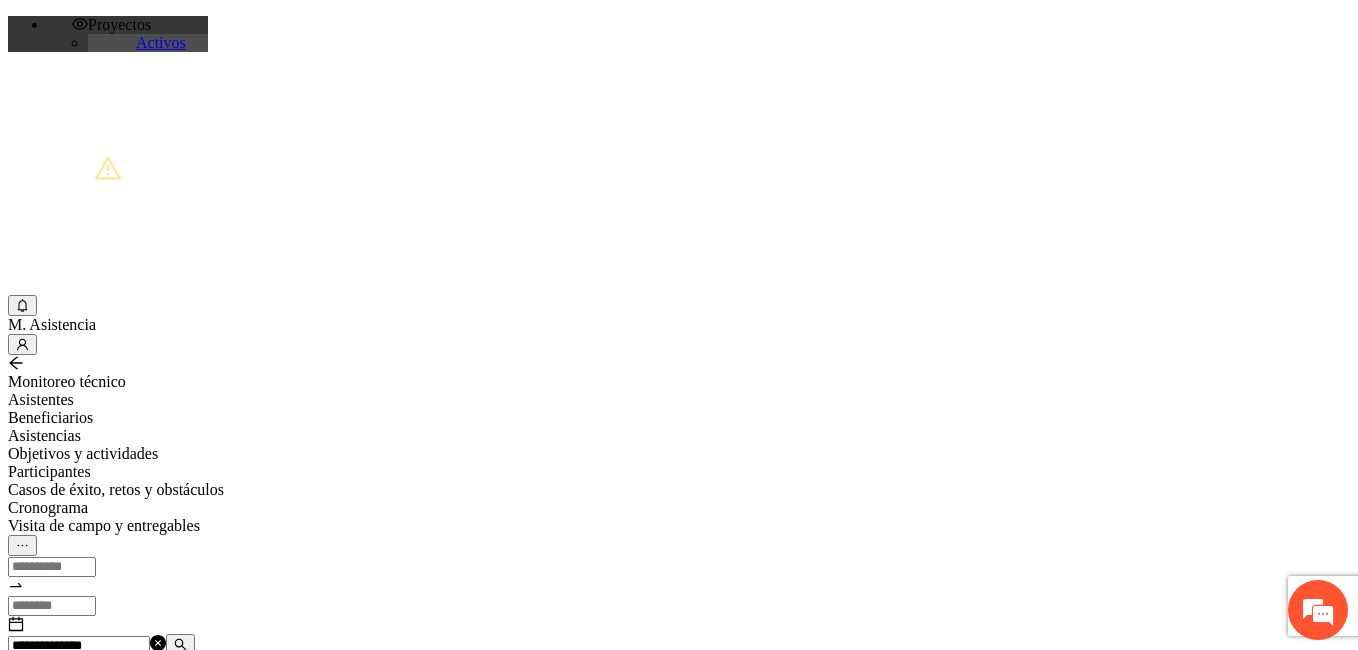 click at bounding box center (72, 1203) 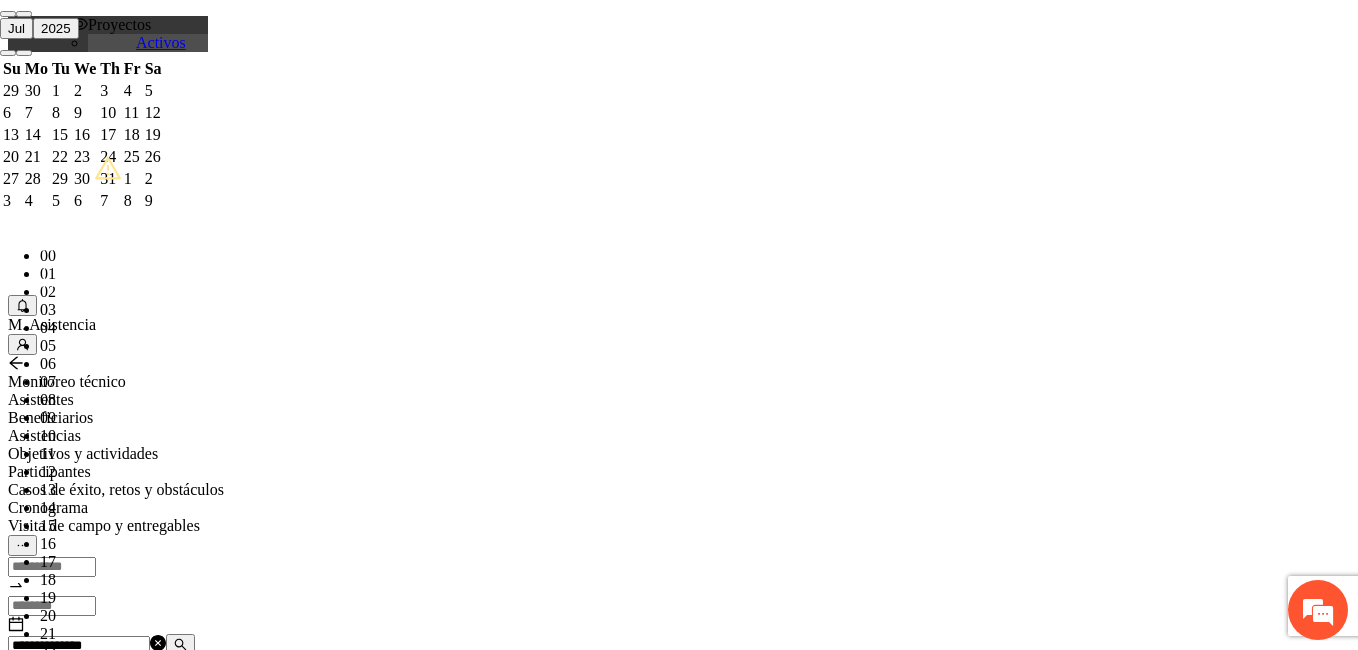 paste on "**********" 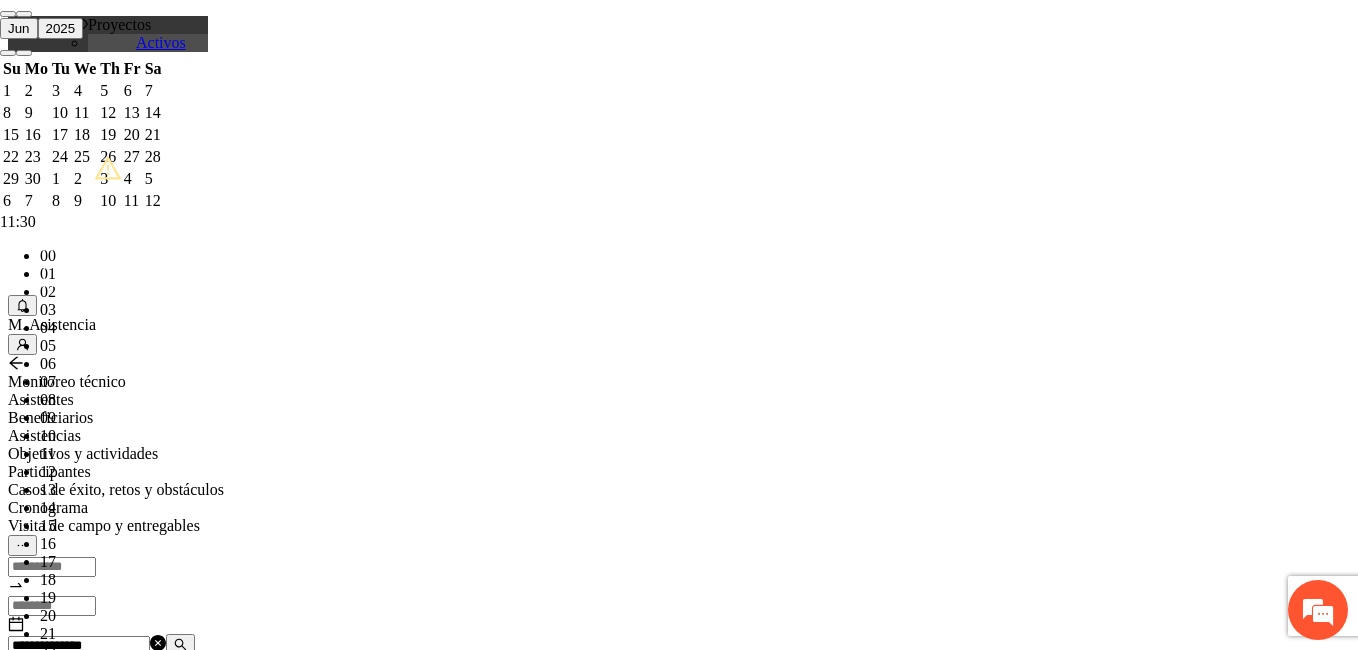 scroll, scrollTop: 206, scrollLeft: 0, axis: vertical 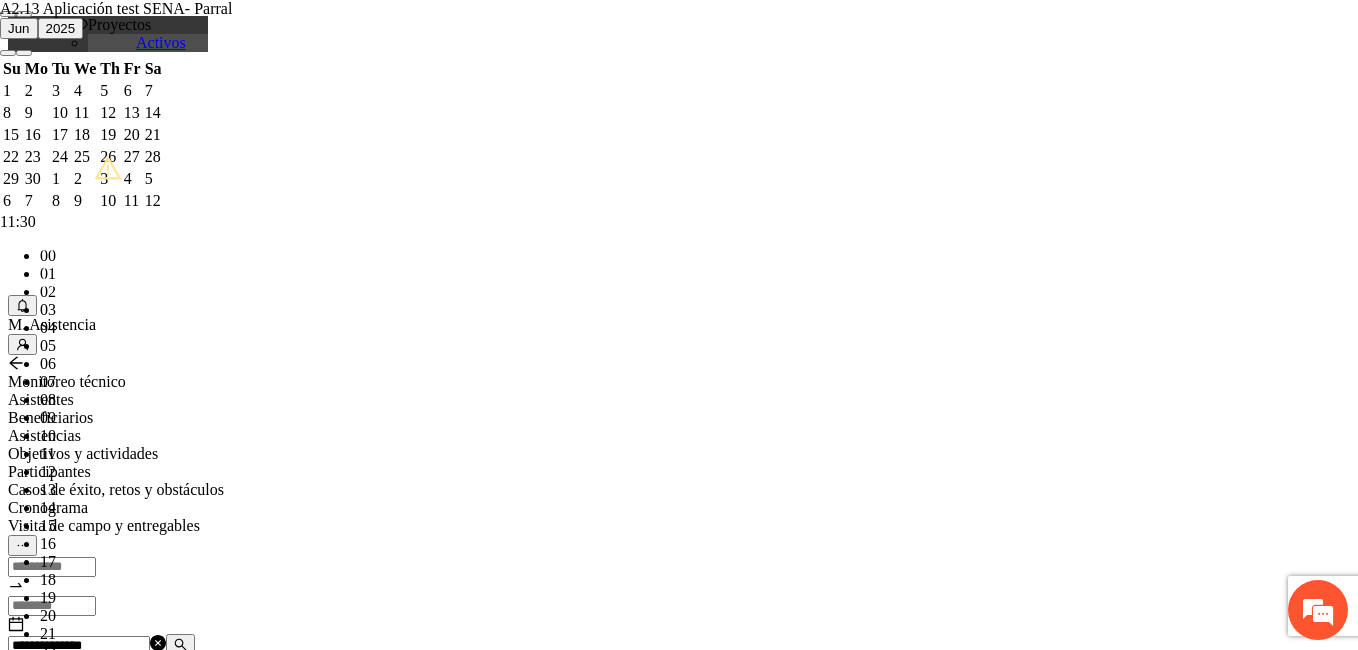 type 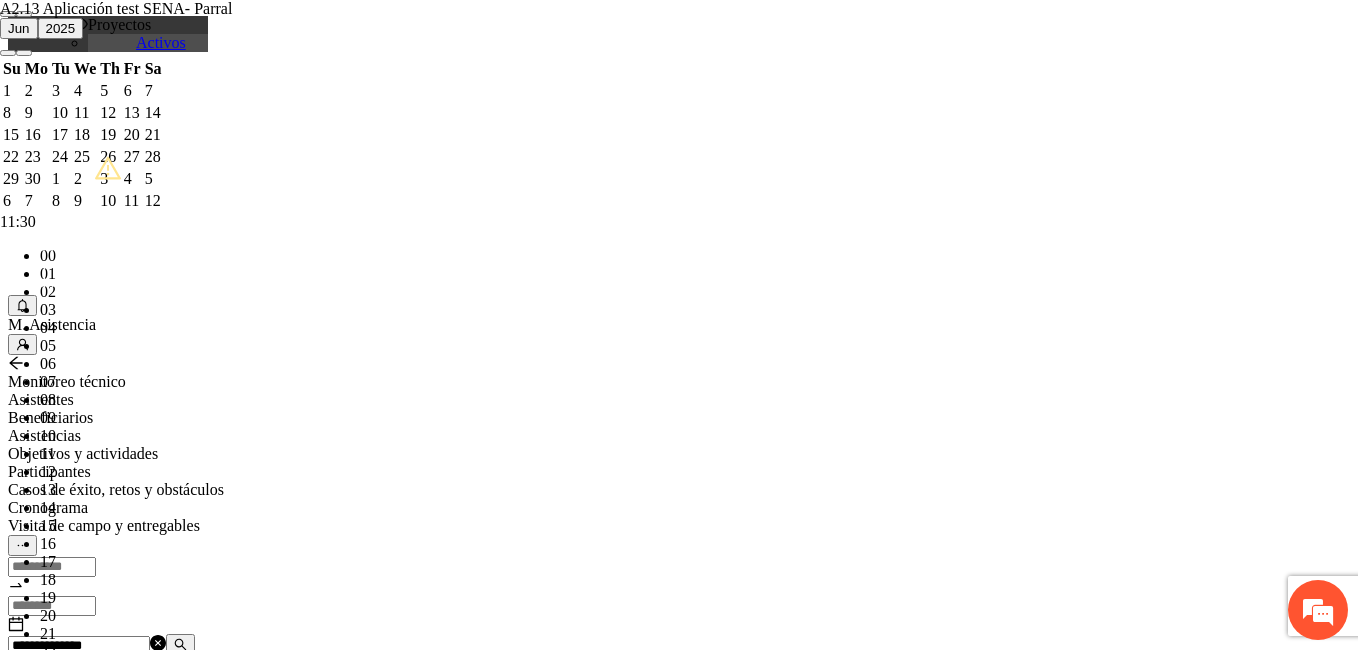 click on "**********" at bounding box center (258, 1165) 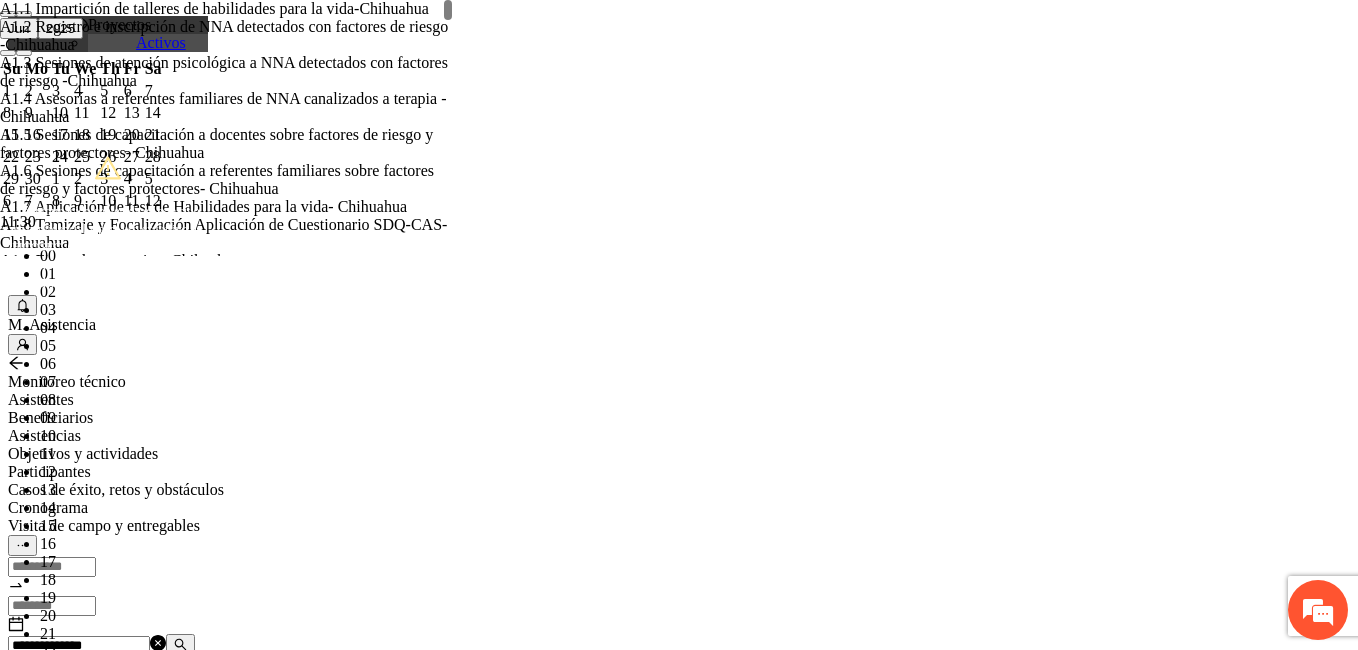 click on "**********" at bounding box center [258, 97718] 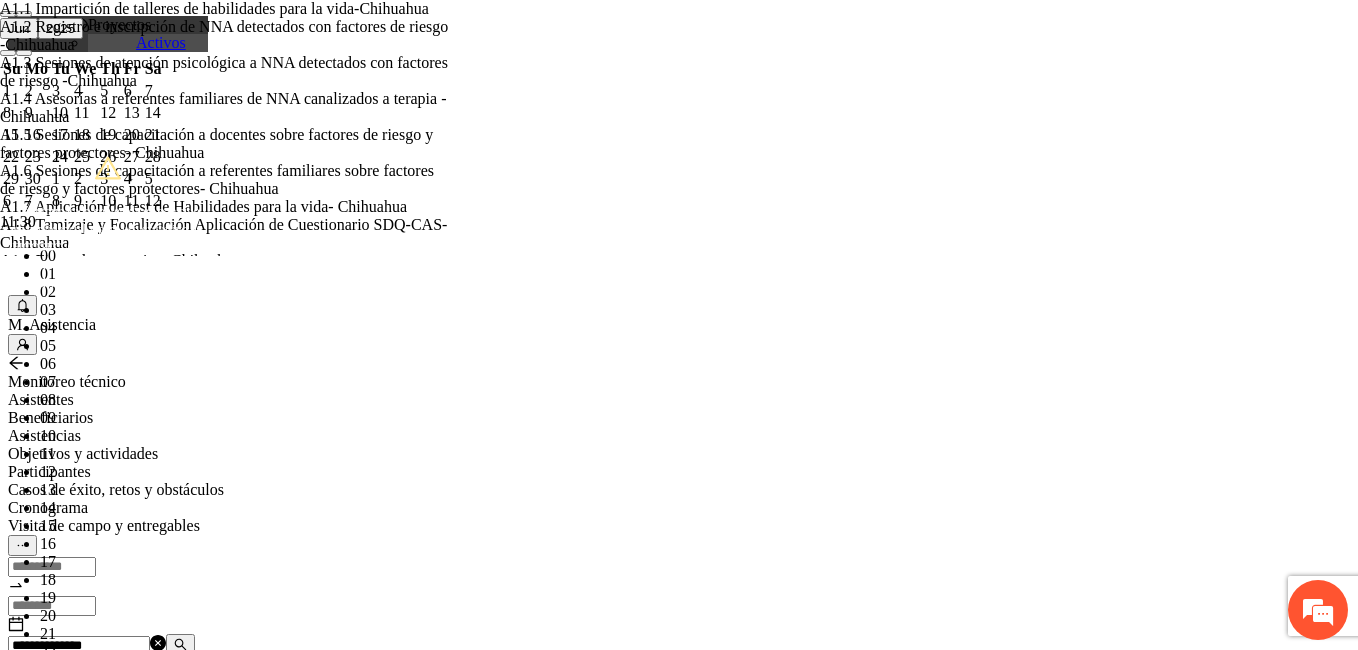 click on "Guardar" at bounding box center [109, 204673] 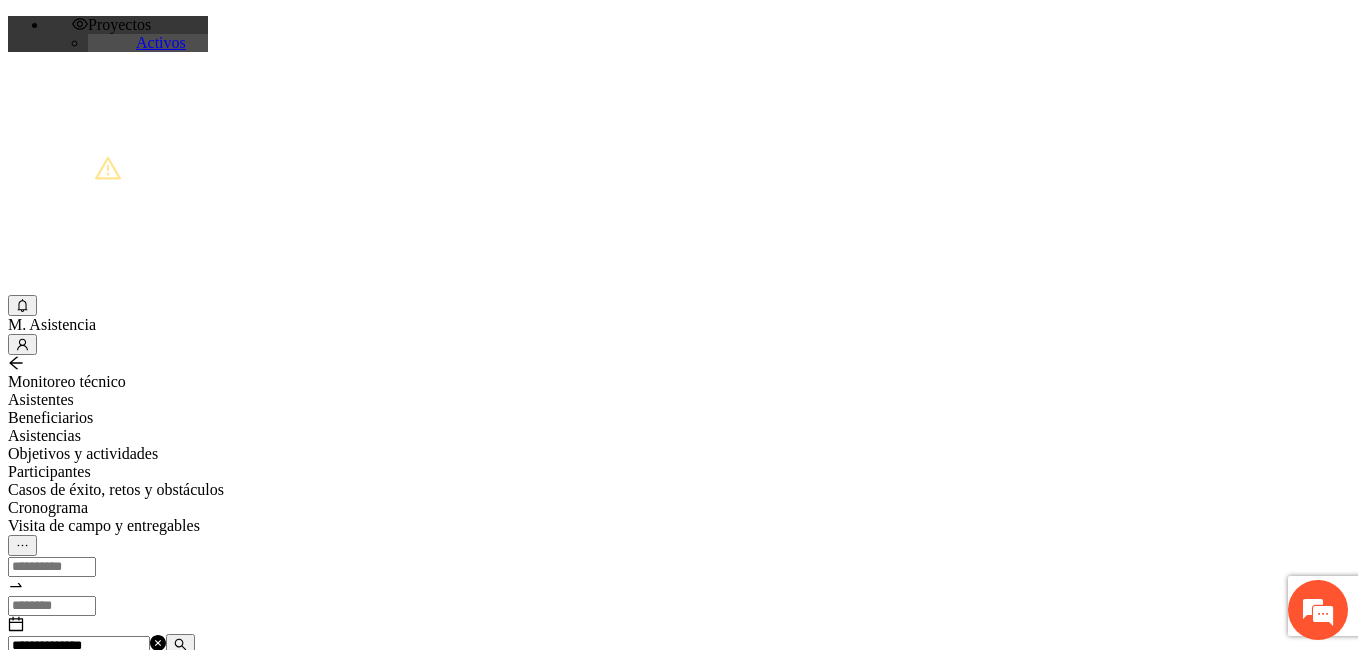 click on "**********" at bounding box center (79, 646) 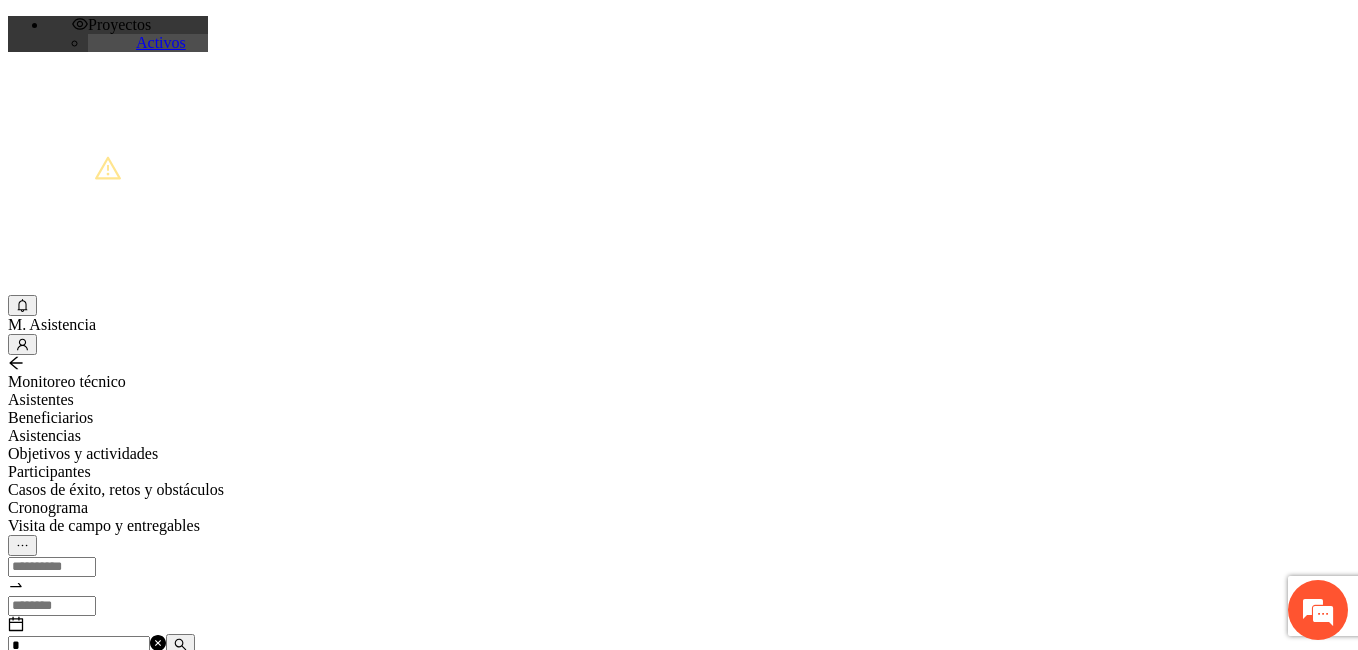 type on "*" 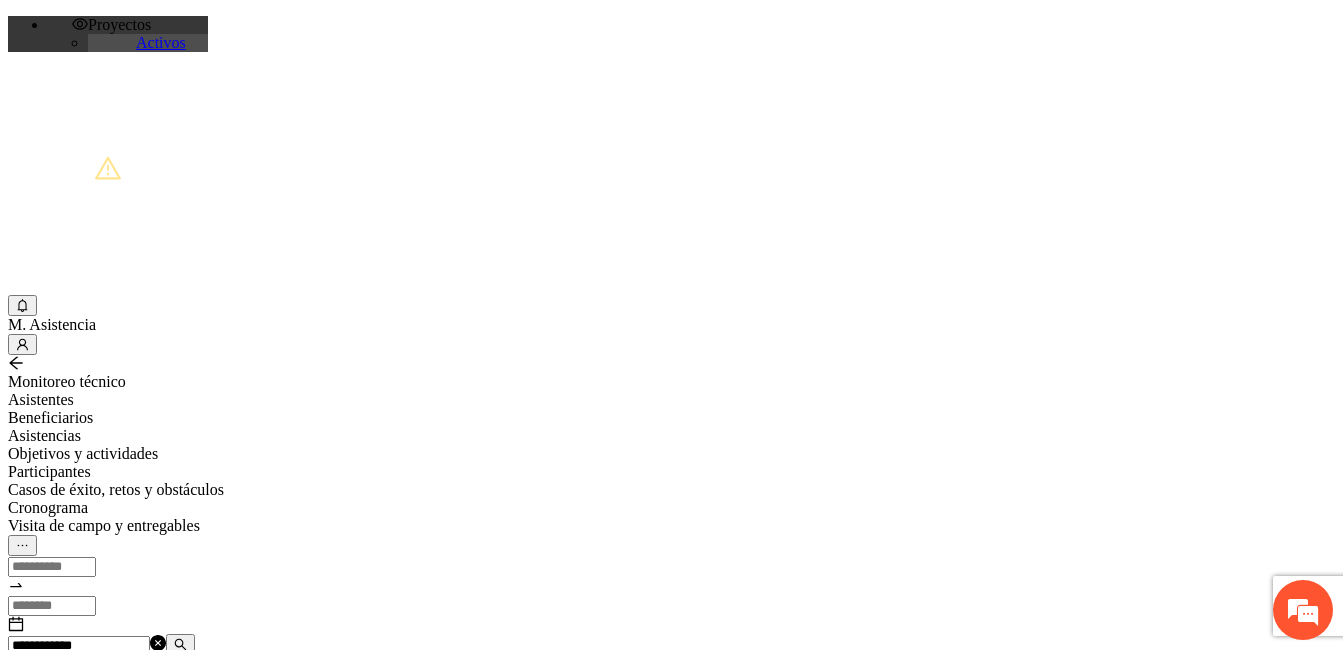type on "**********" 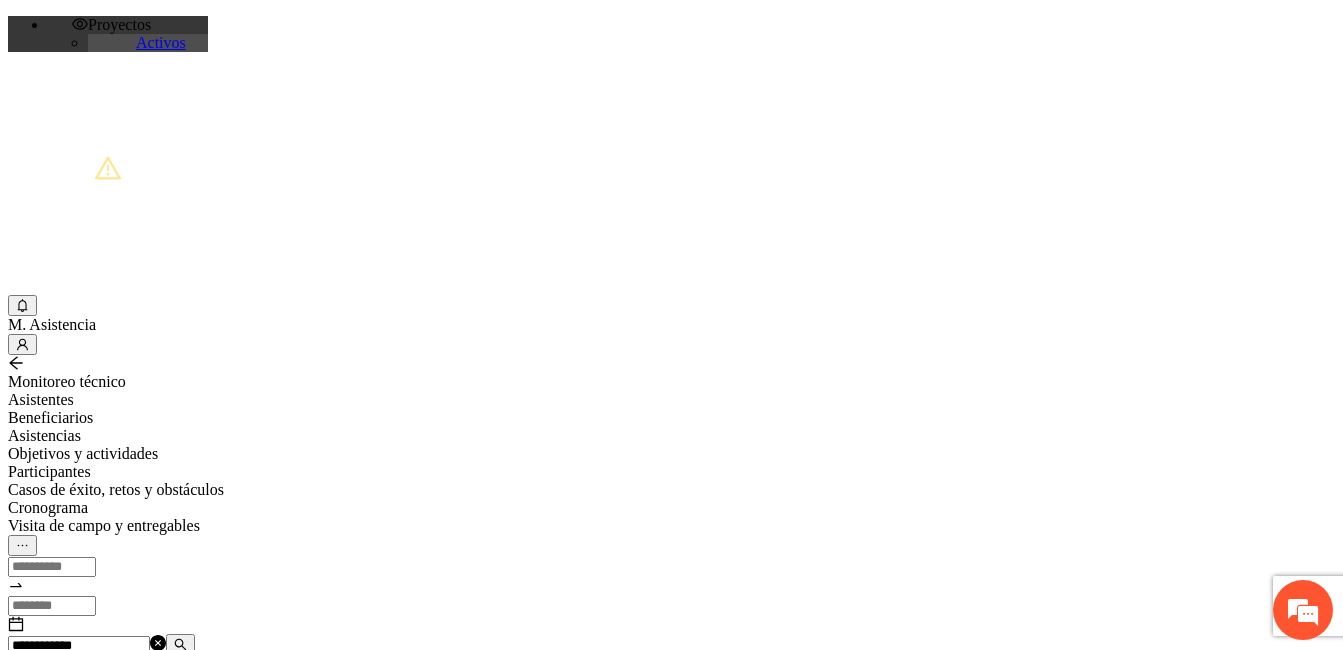 click on "Agregar asistencia" at bounding box center (71, 682) 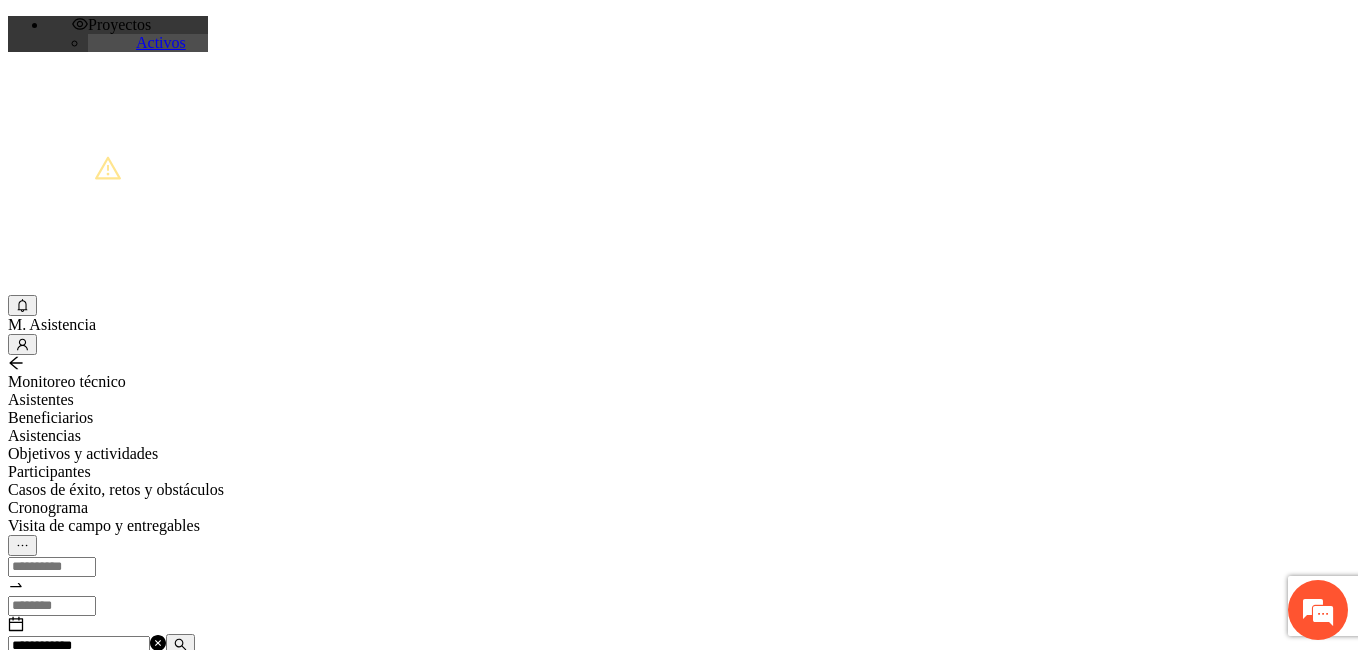click at bounding box center (72, 1203) 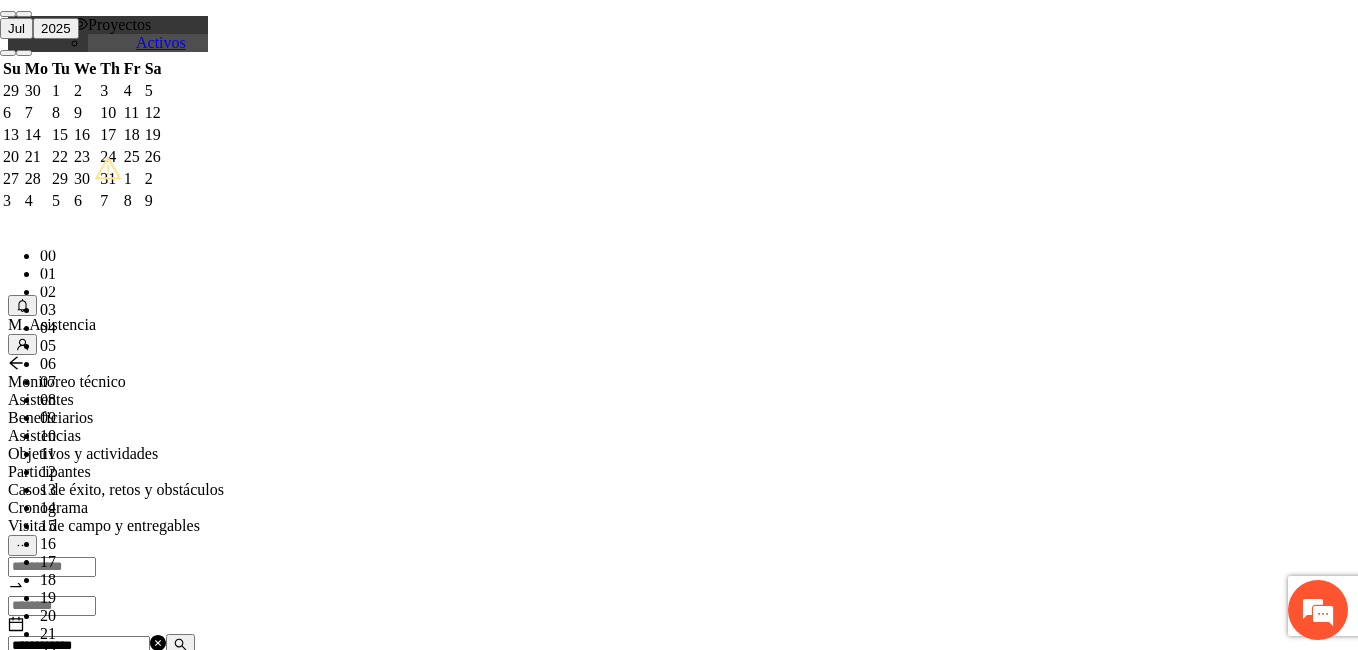 paste on "**********" 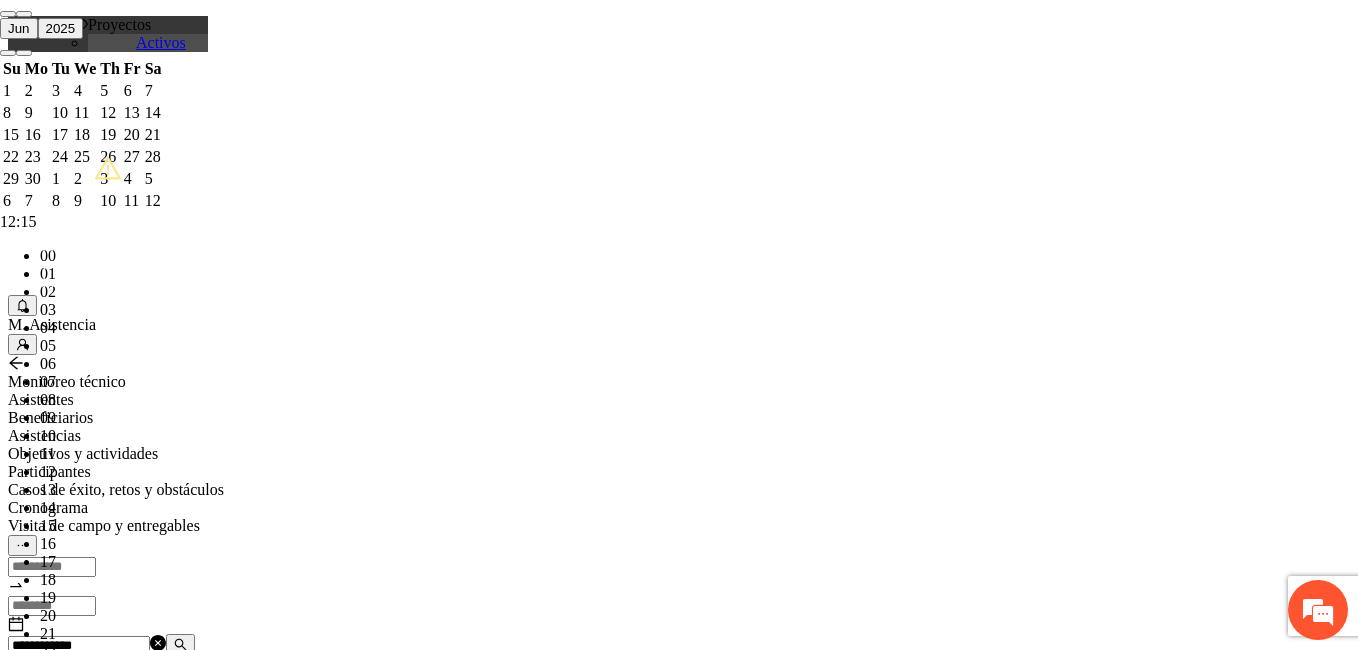 scroll, scrollTop: 336, scrollLeft: 0, axis: vertical 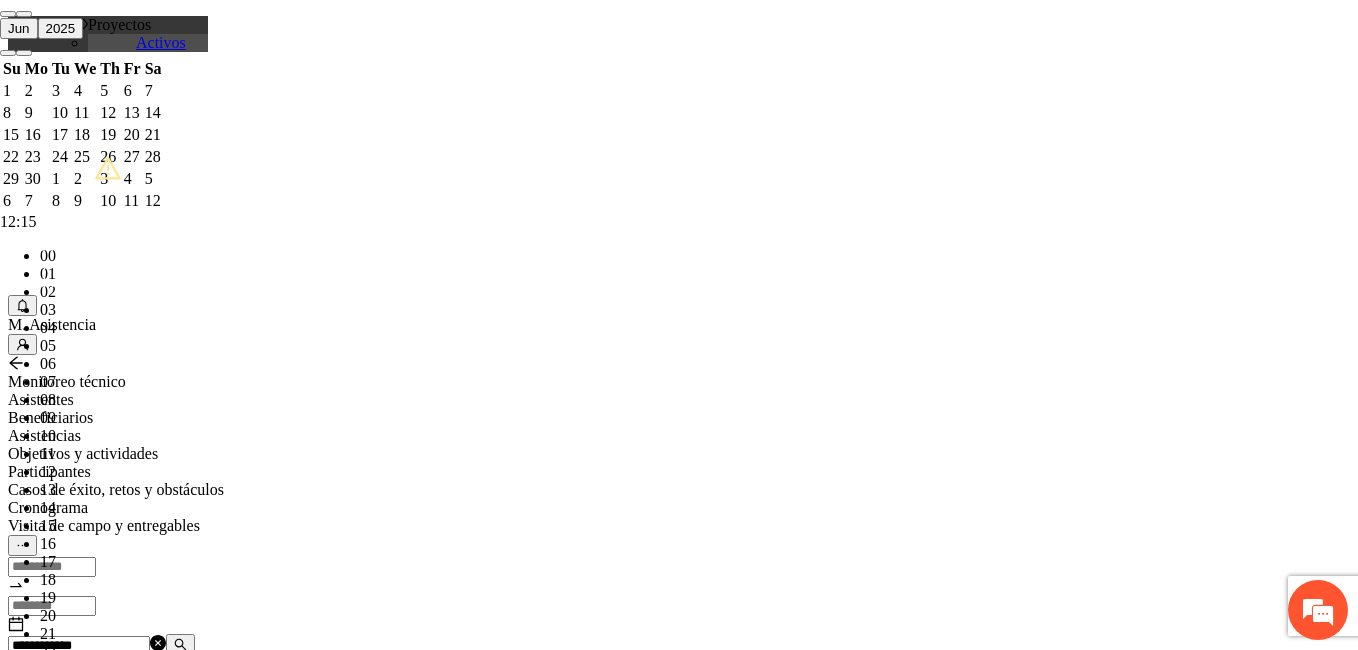 click on "OK" at bounding box center (57, 1819) 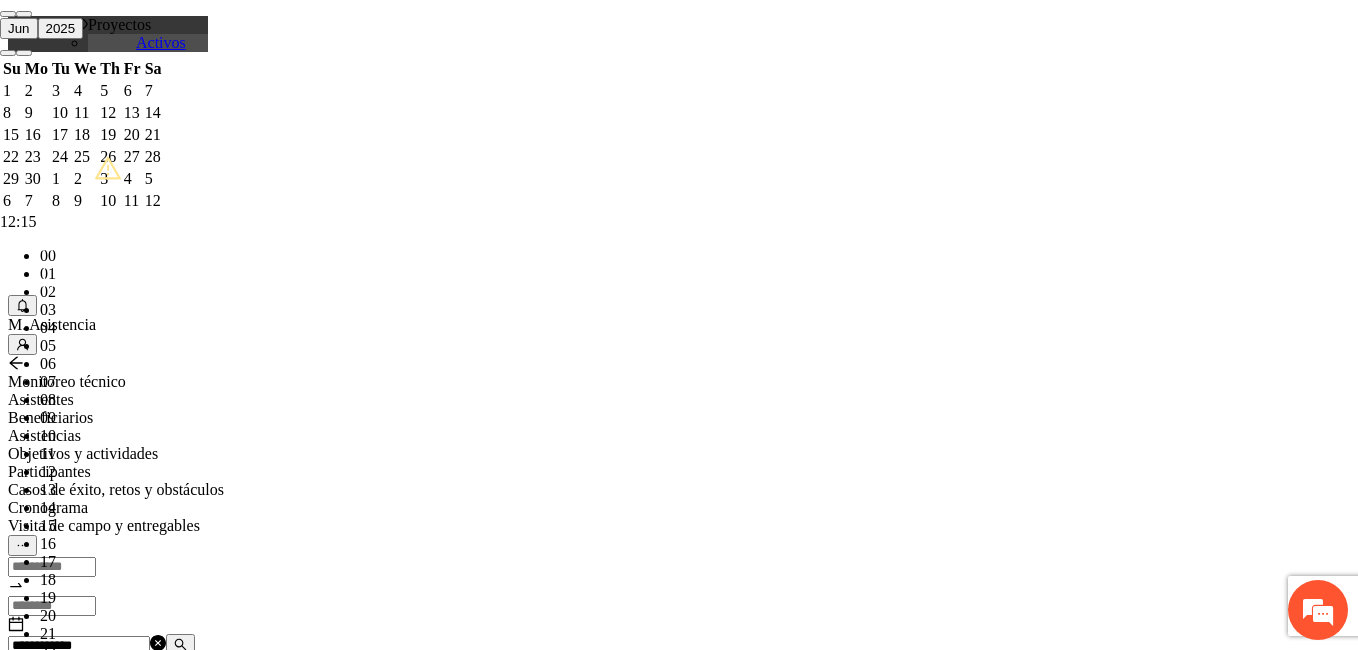 type on "**********" 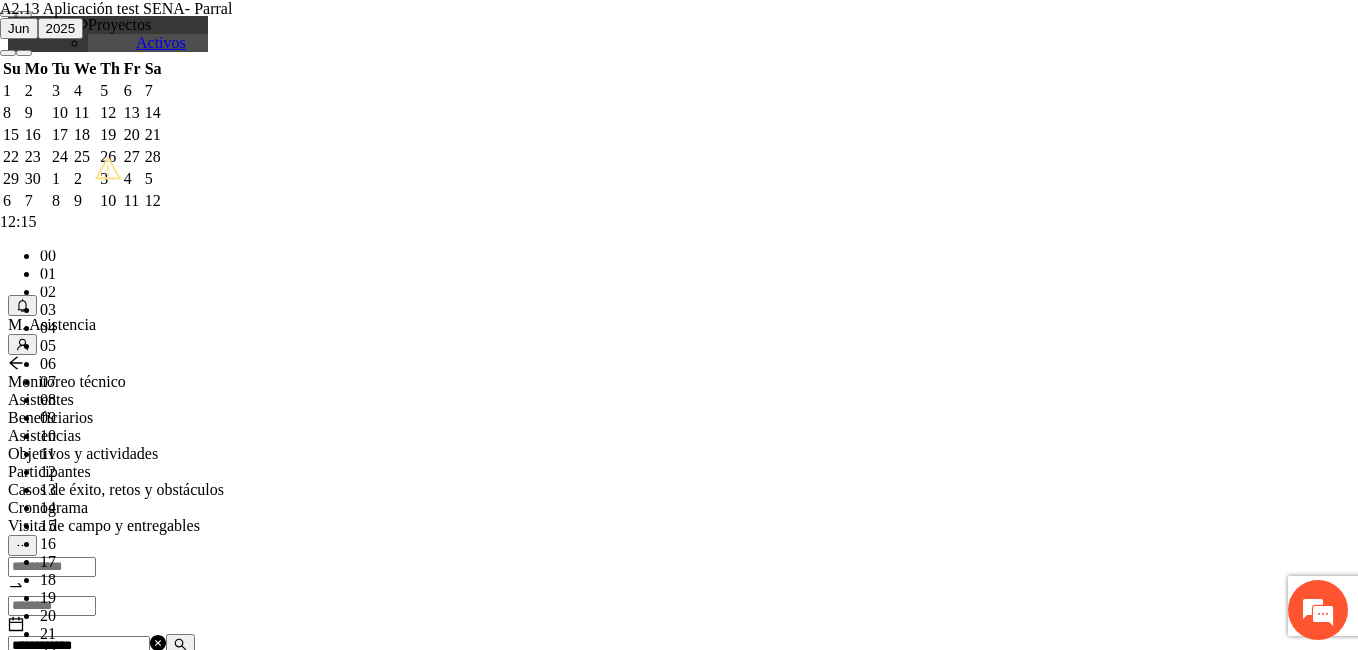 type 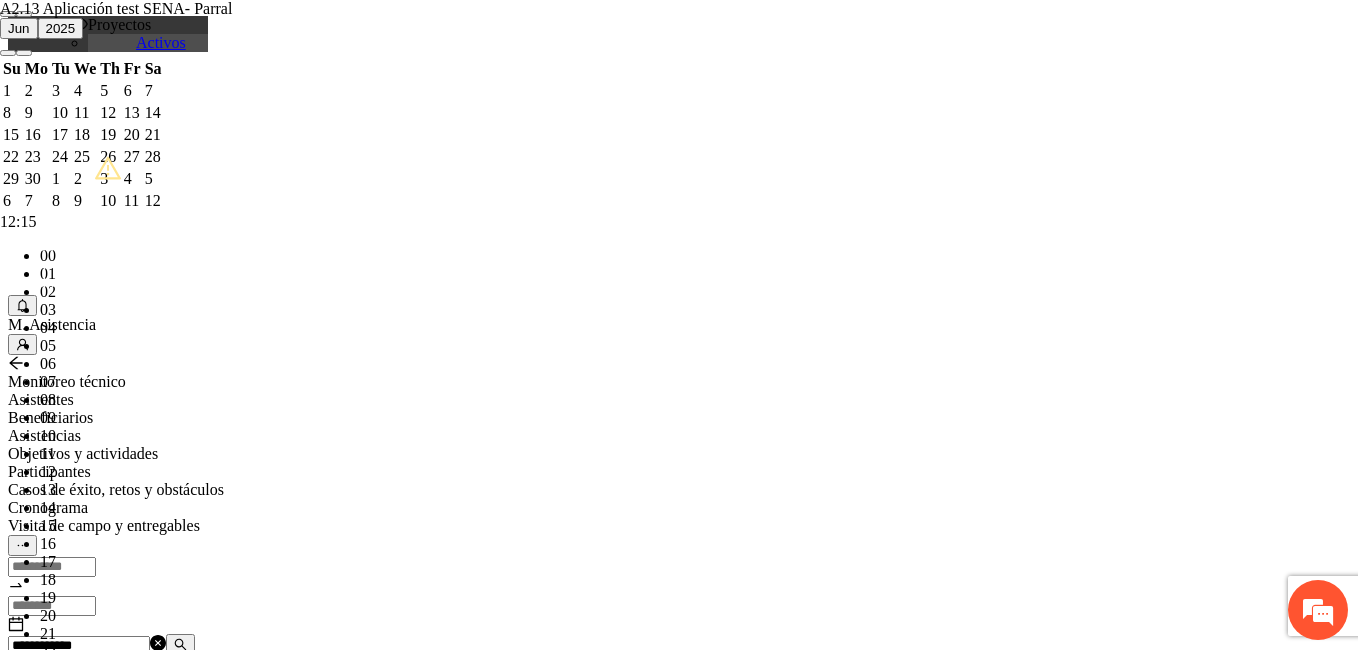 click on "**********" at bounding box center (258, 1165) 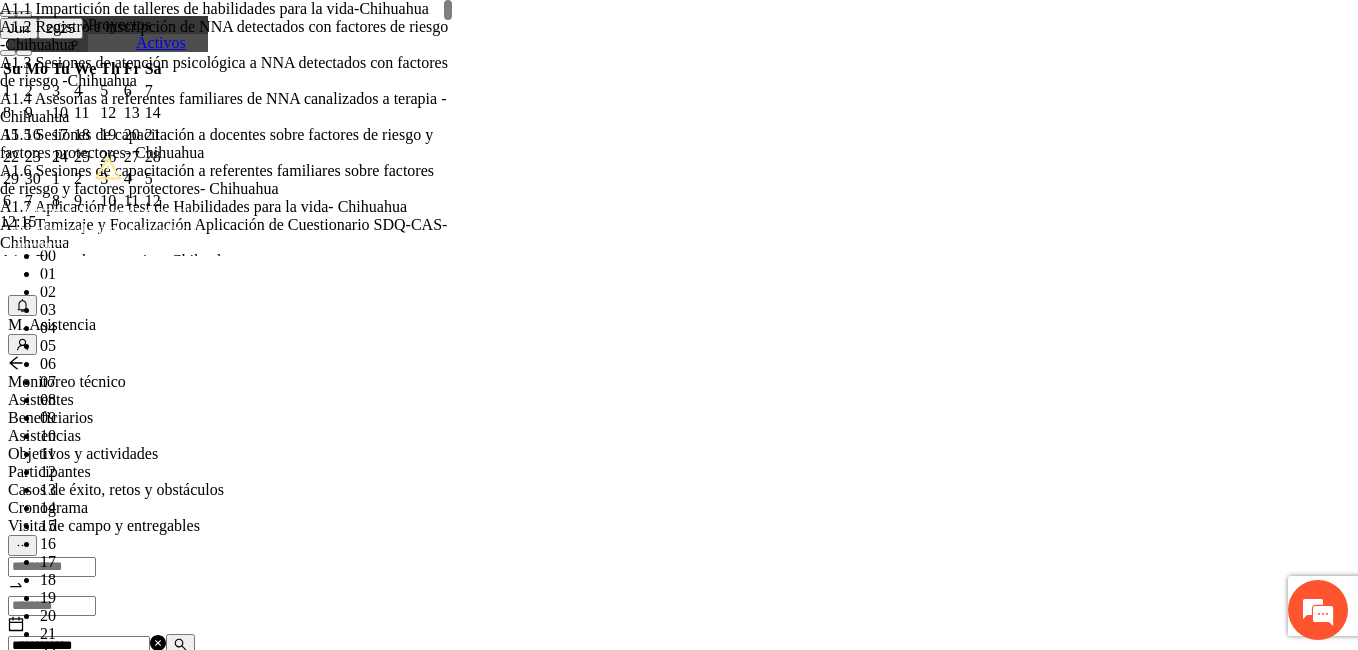 click on "**********" at bounding box center (258, 97718) 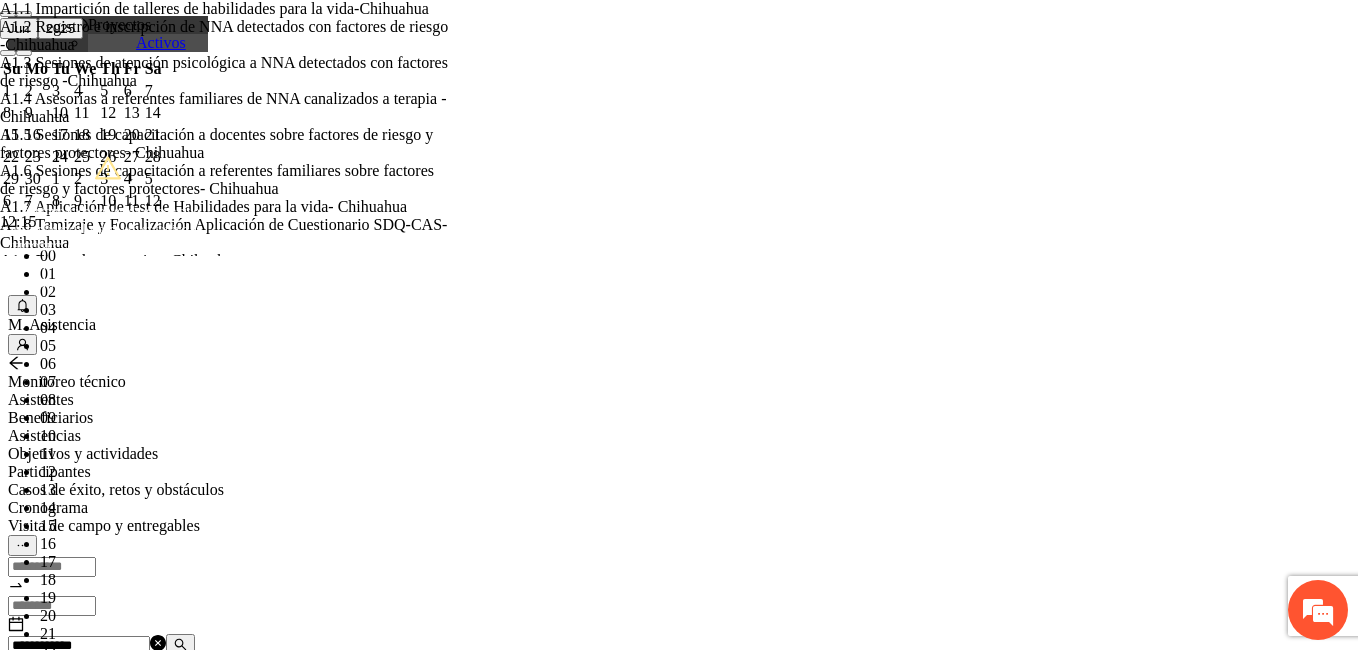 click on "Guardar" at bounding box center (109, 204673) 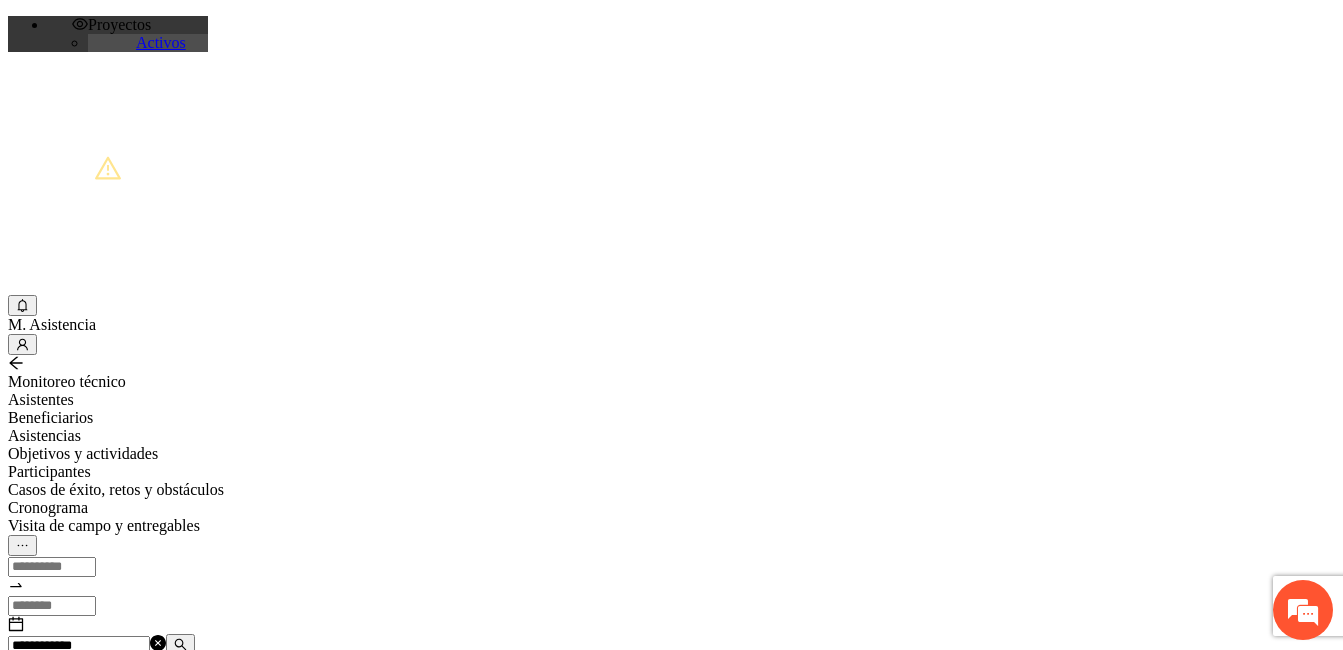 click on "Asistencias" at bounding box center (671, 436) 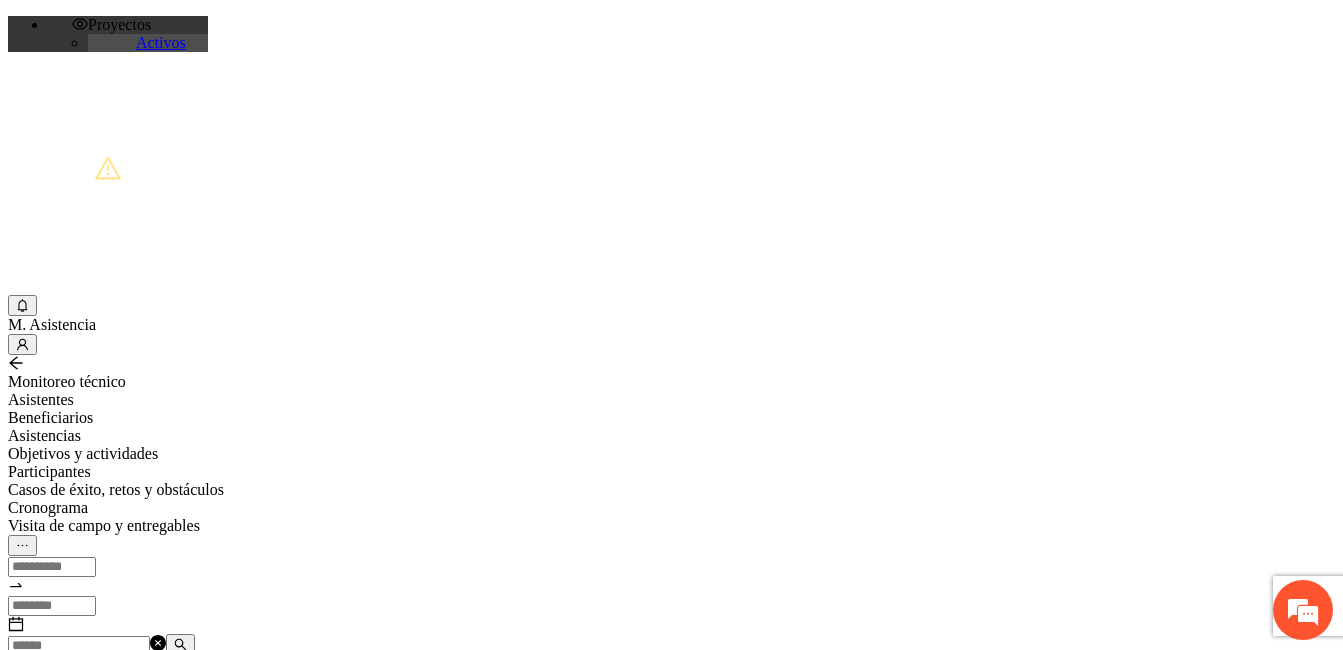 click at bounding box center (79, 646) 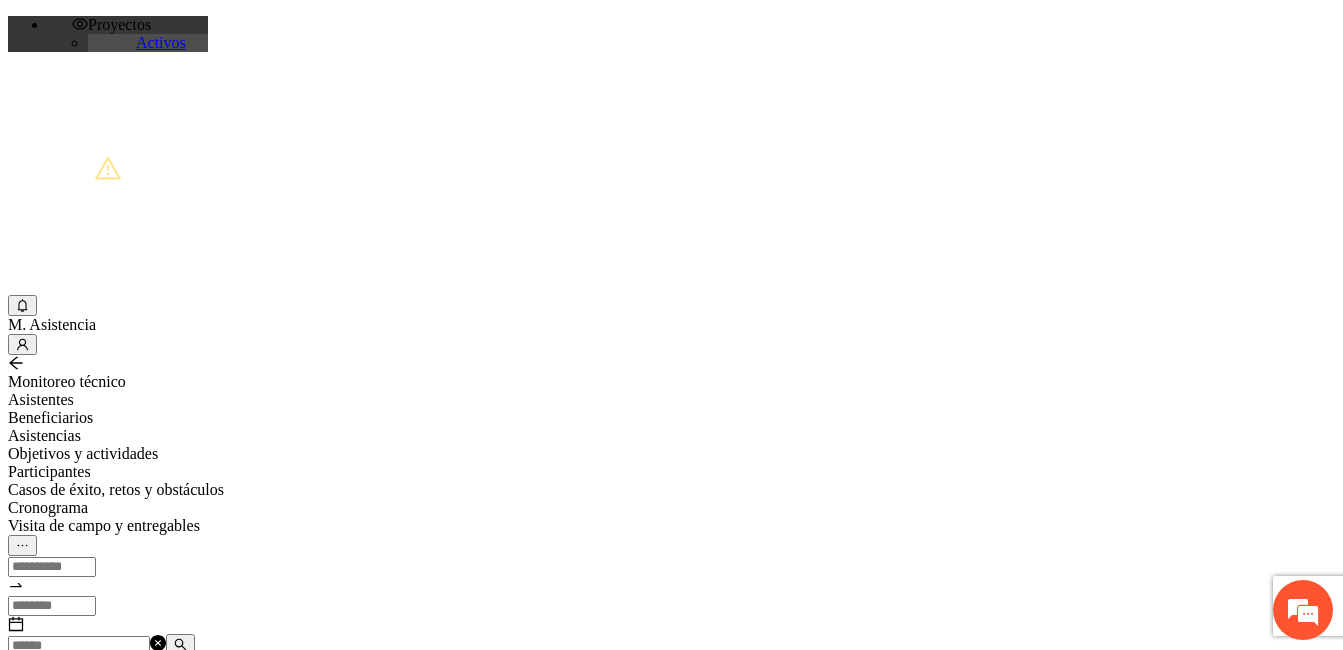 paste on "********" 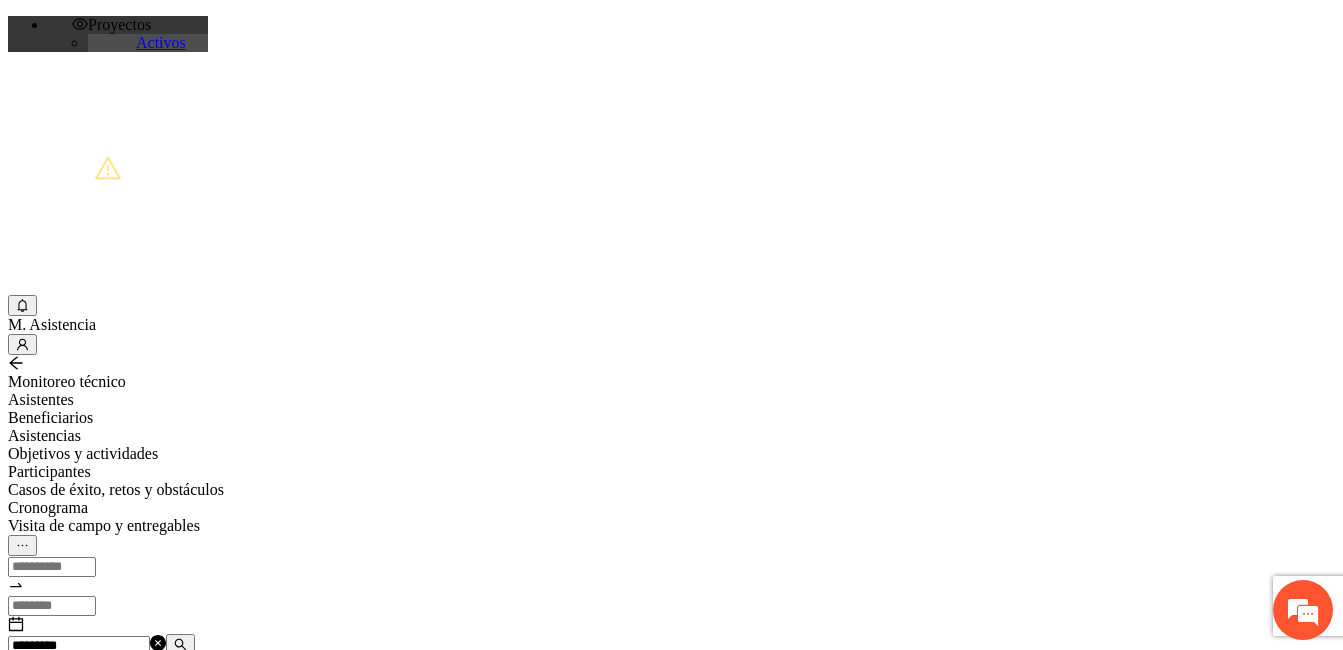 click on "A1.1 Impartición de talleres de habilidades para la vida-Chihuahua" at bounding box center [128, 700] 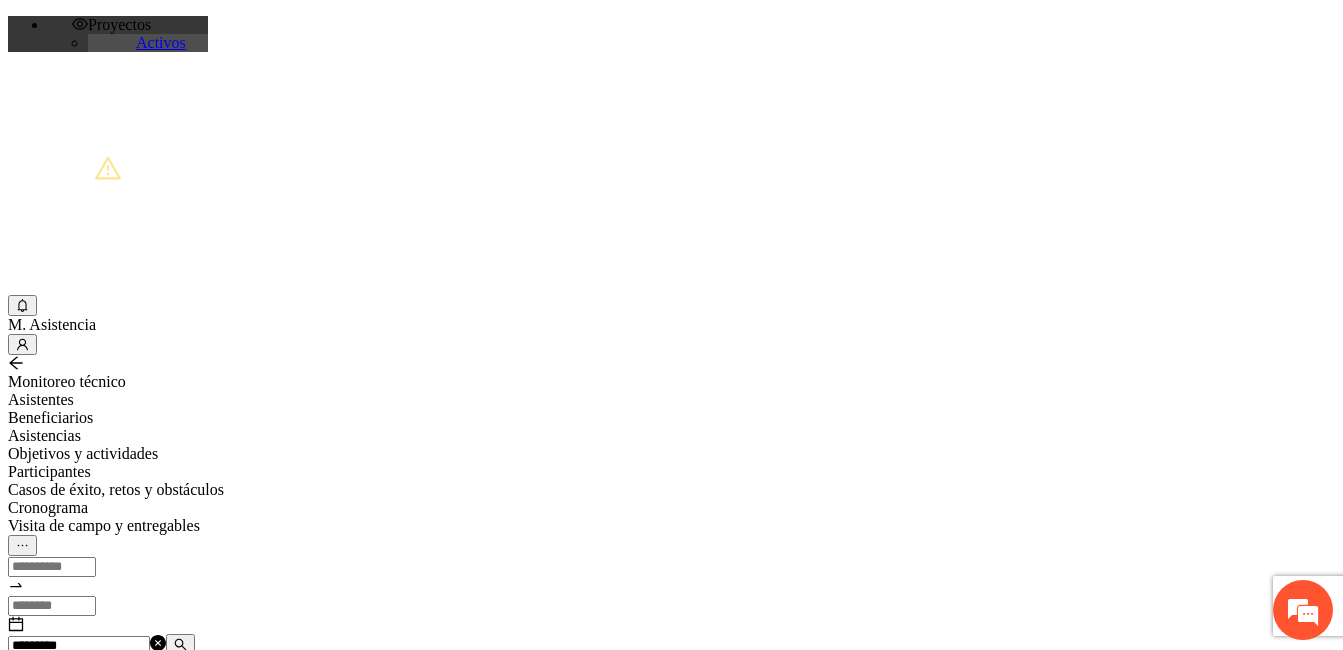 type on "***" 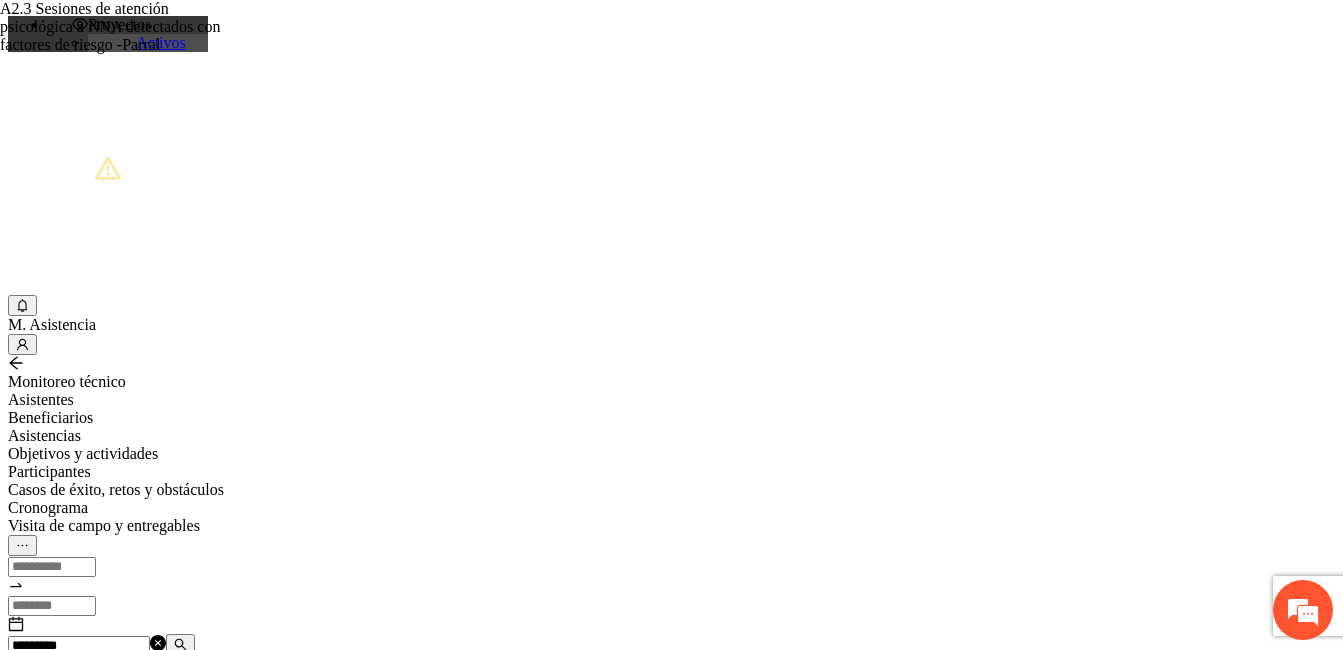 click on "******** A2.3 Sesiones de atención psicológica a NNA detectados con factores de riesgo -Parral A2.3 Sesiones de atención psicológica a NNA detectados con factores de riesgo -Parral Descargar Asistente   No hay asistencias registradas 1 2 3 4 5 ••• 126 20 / page" at bounding box center [671, 935] 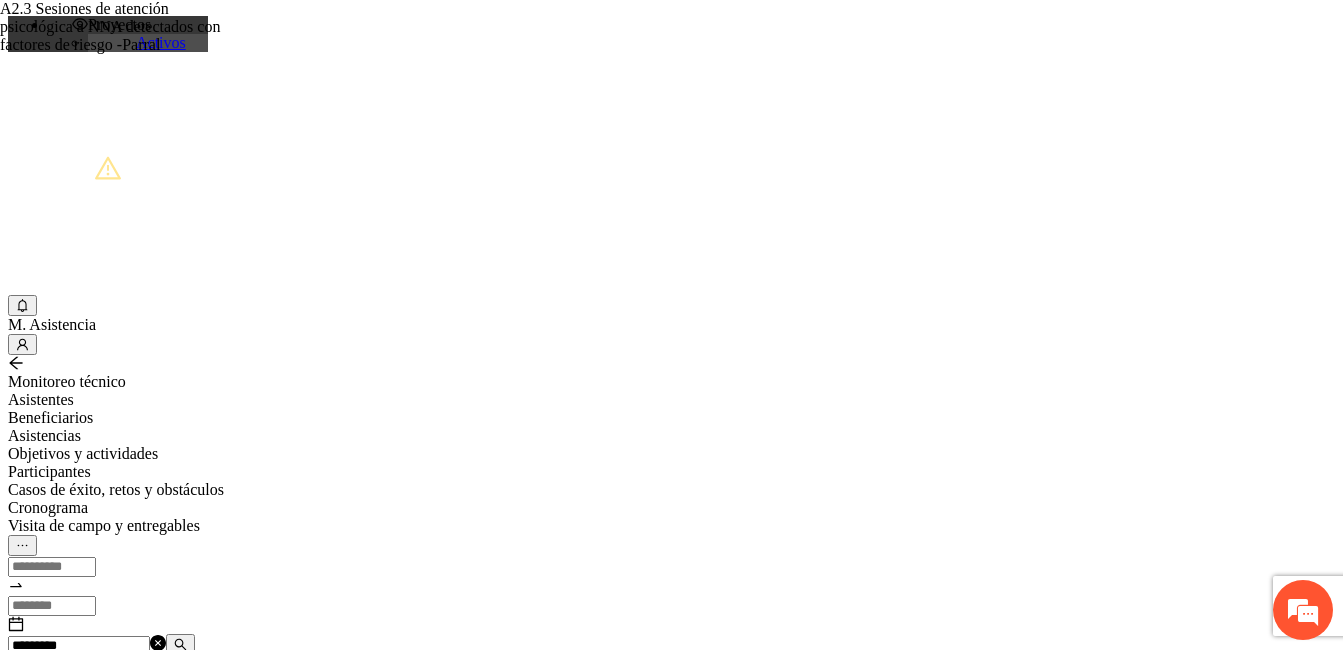 scroll, scrollTop: 0, scrollLeft: 464, axis: horizontal 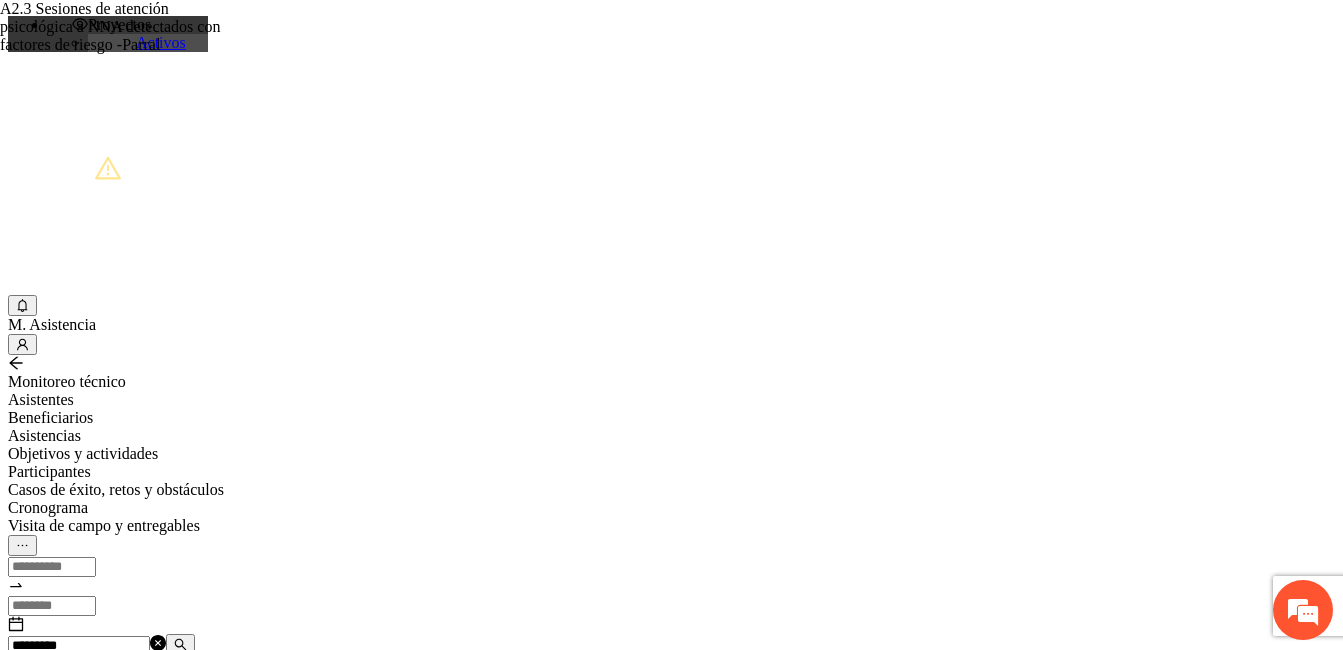 click on "********" at bounding box center [79, 646] 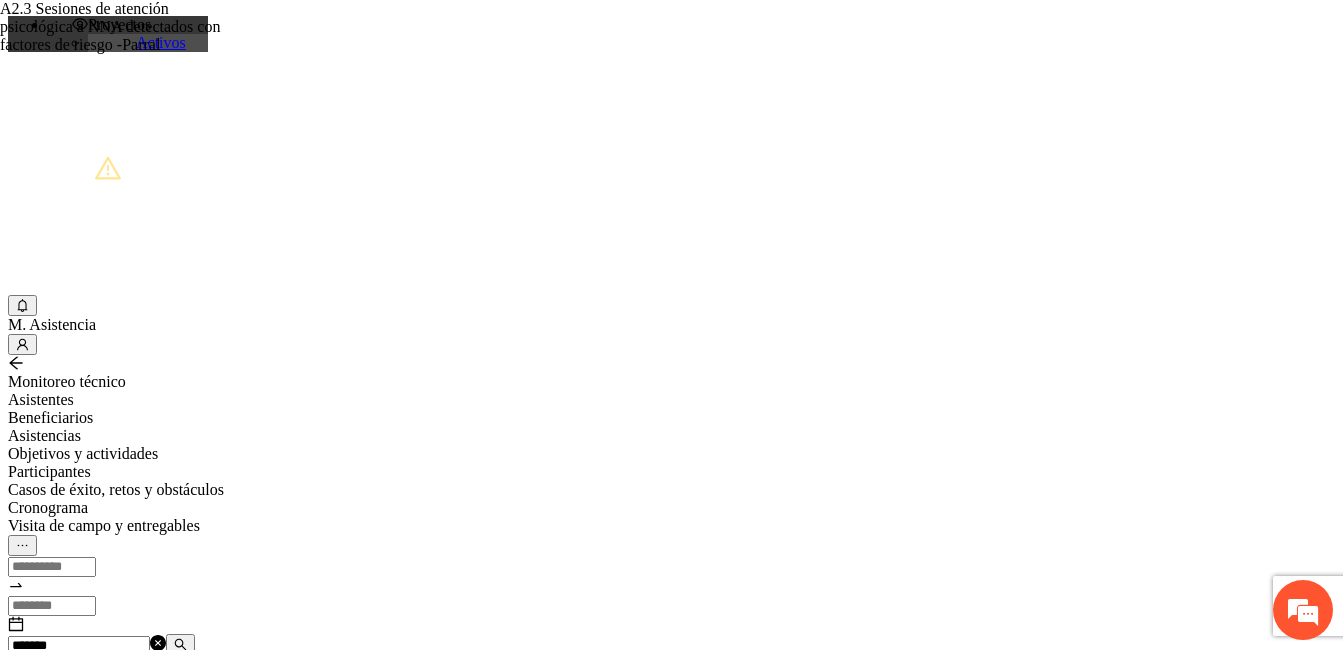 type on "******" 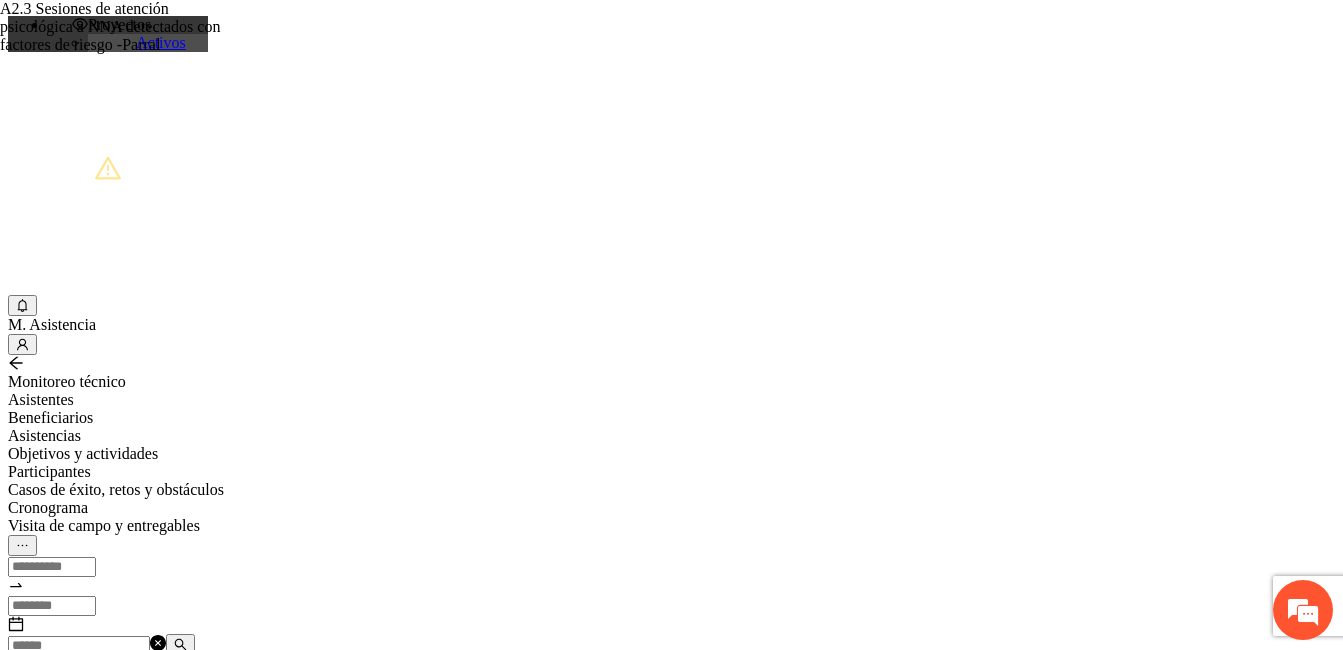 paste on "**********" 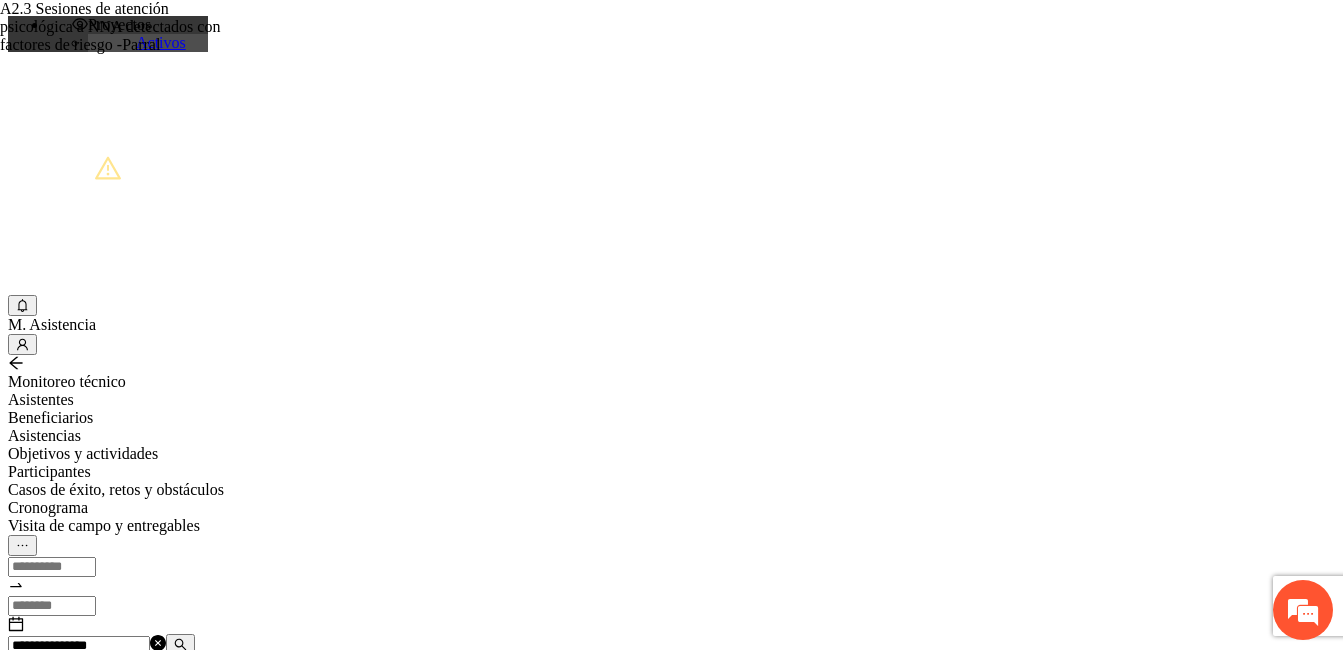 scroll, scrollTop: 0, scrollLeft: 285, axis: horizontal 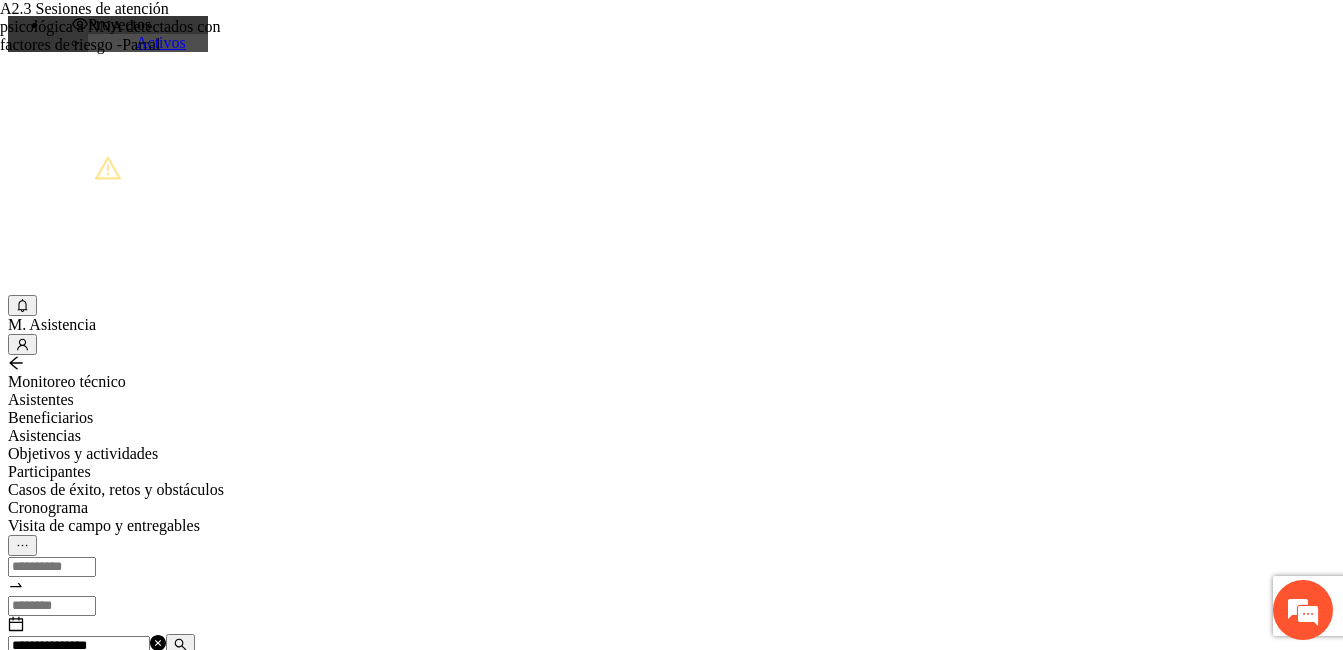 drag, startPoint x: 341, startPoint y: 235, endPoint x: 223, endPoint y: 240, distance: 118.10589 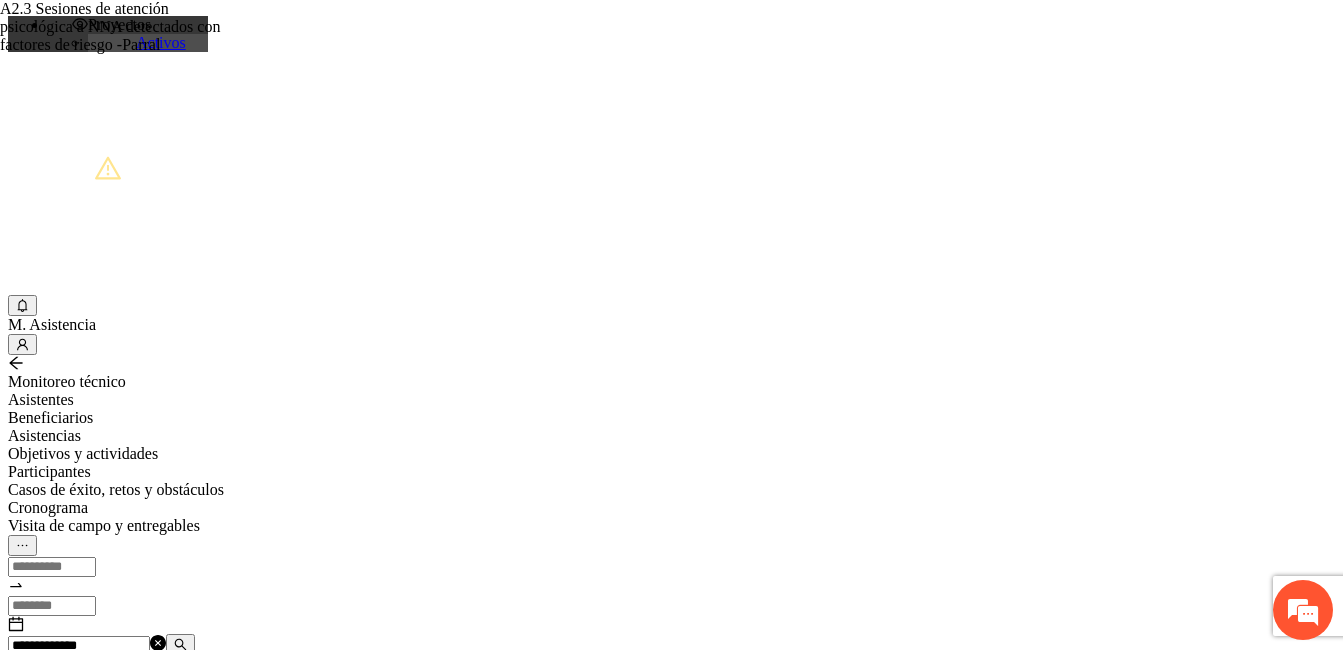 scroll, scrollTop: 0, scrollLeft: 554, axis: horizontal 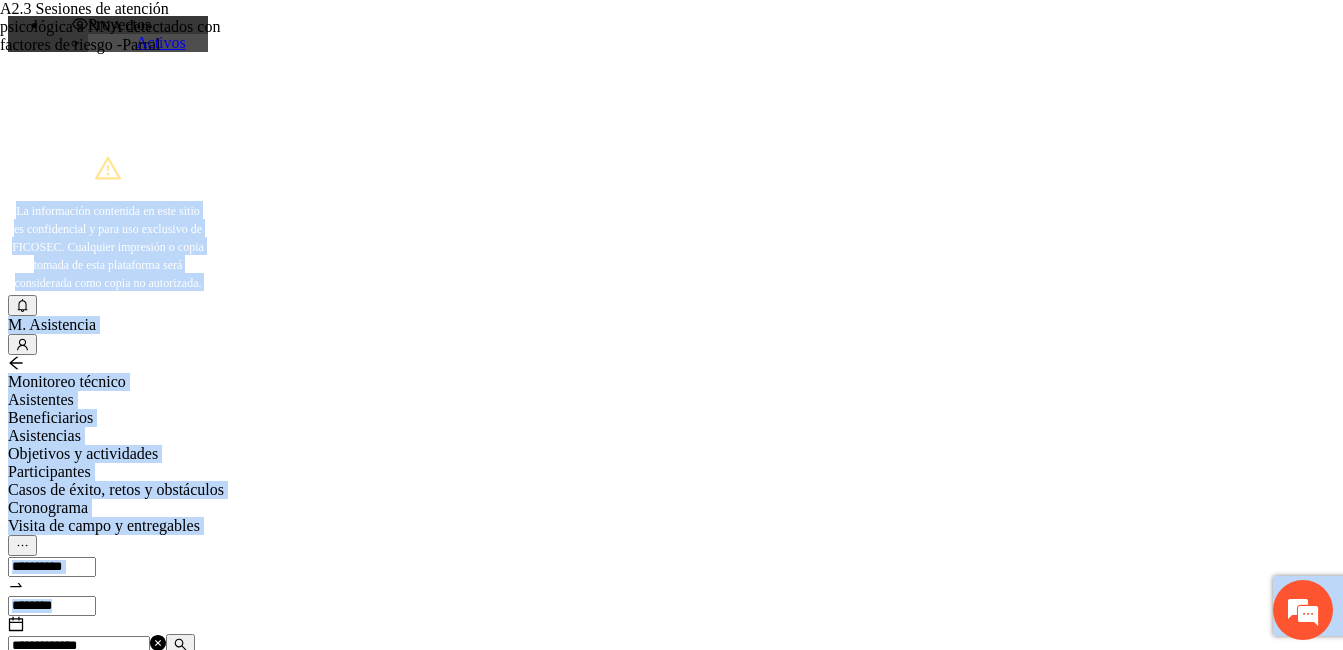 drag, startPoint x: 363, startPoint y: 219, endPoint x: 192, endPoint y: 219, distance: 171 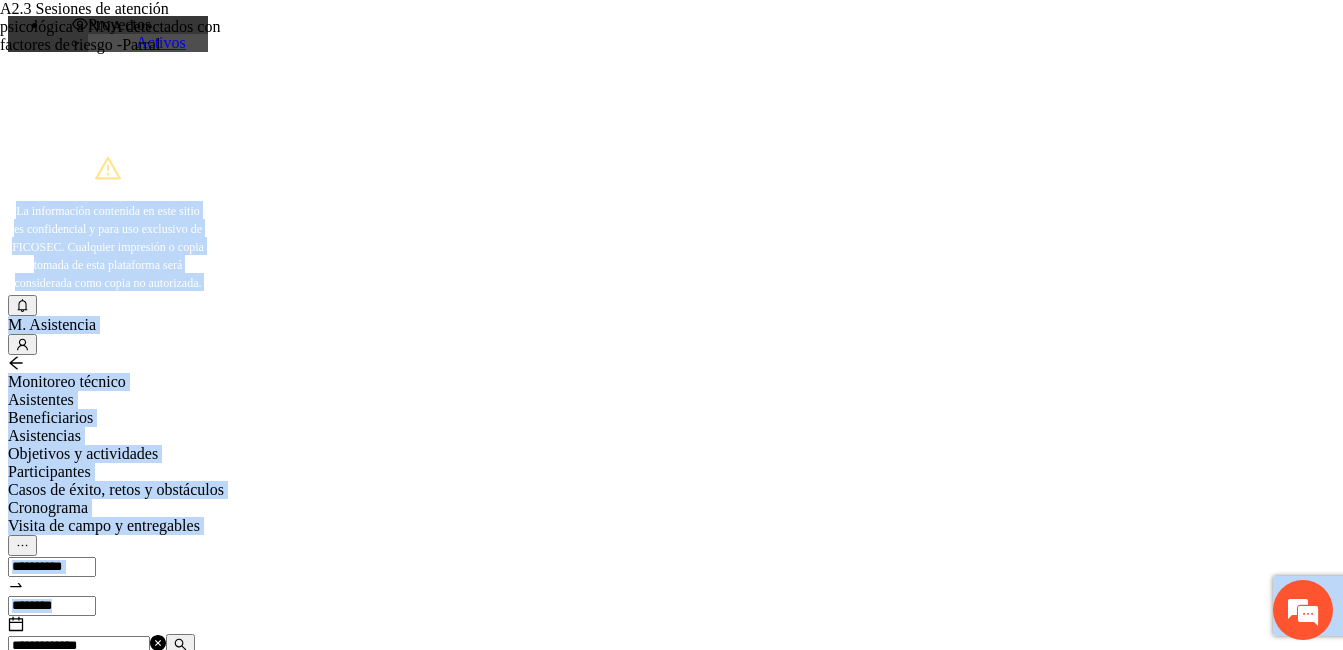 click on "**********" at bounding box center [671, 545] 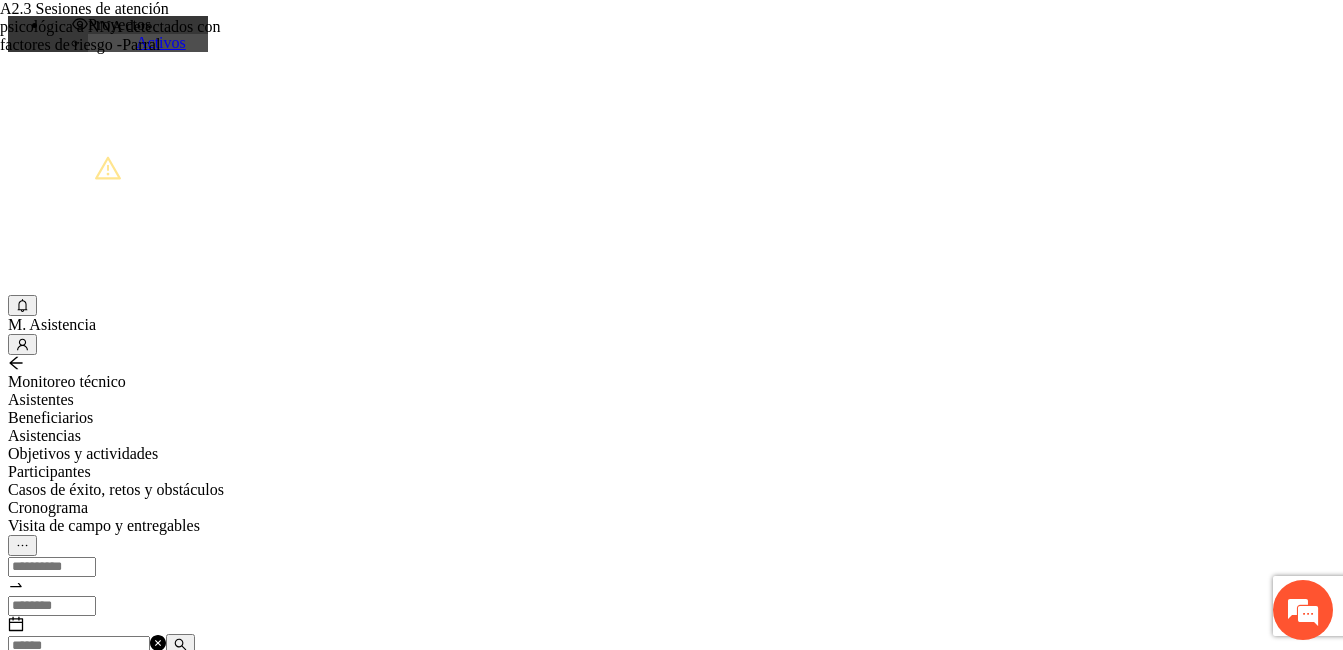 paste on "**********" 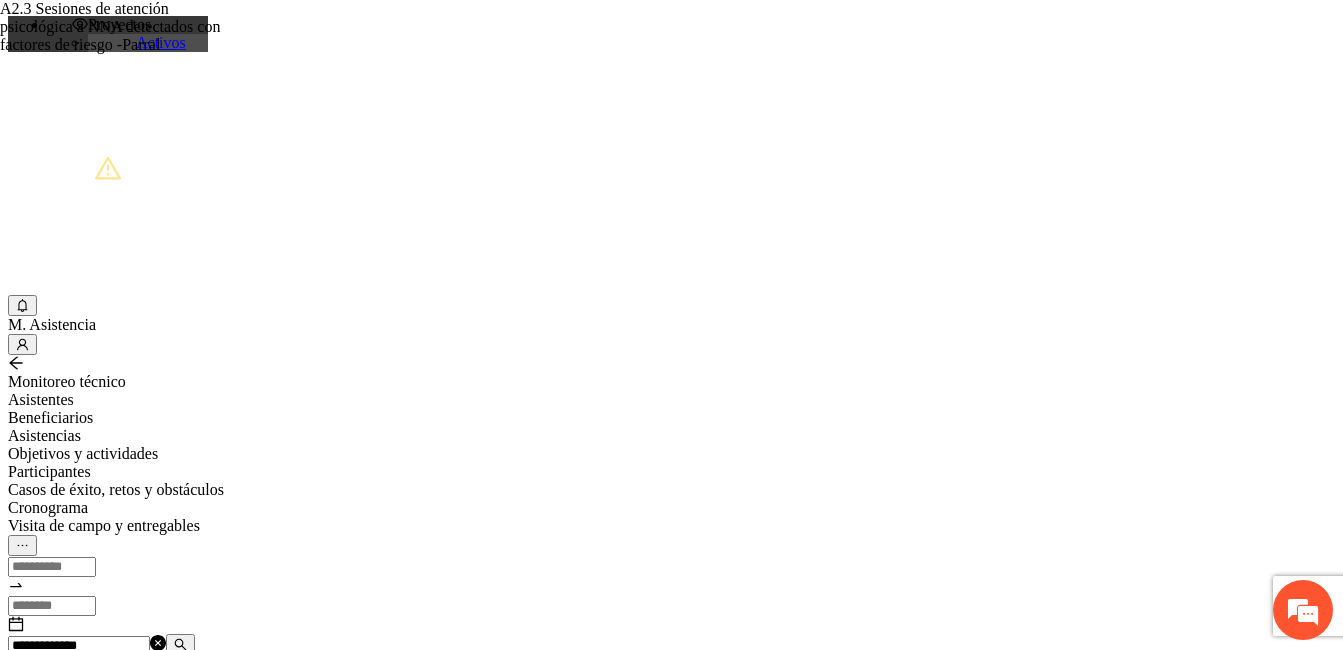 scroll, scrollTop: 0, scrollLeft: 15, axis: horizontal 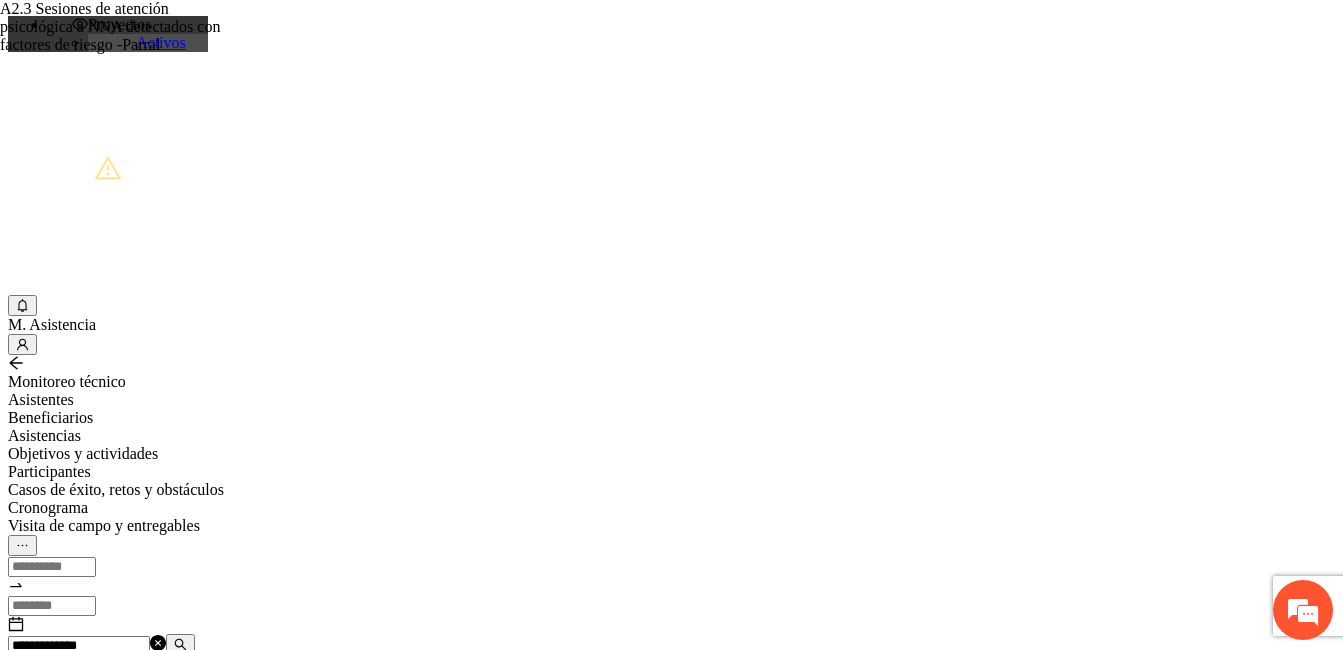drag, startPoint x: 321, startPoint y: 232, endPoint x: 96, endPoint y: 229, distance: 225.02 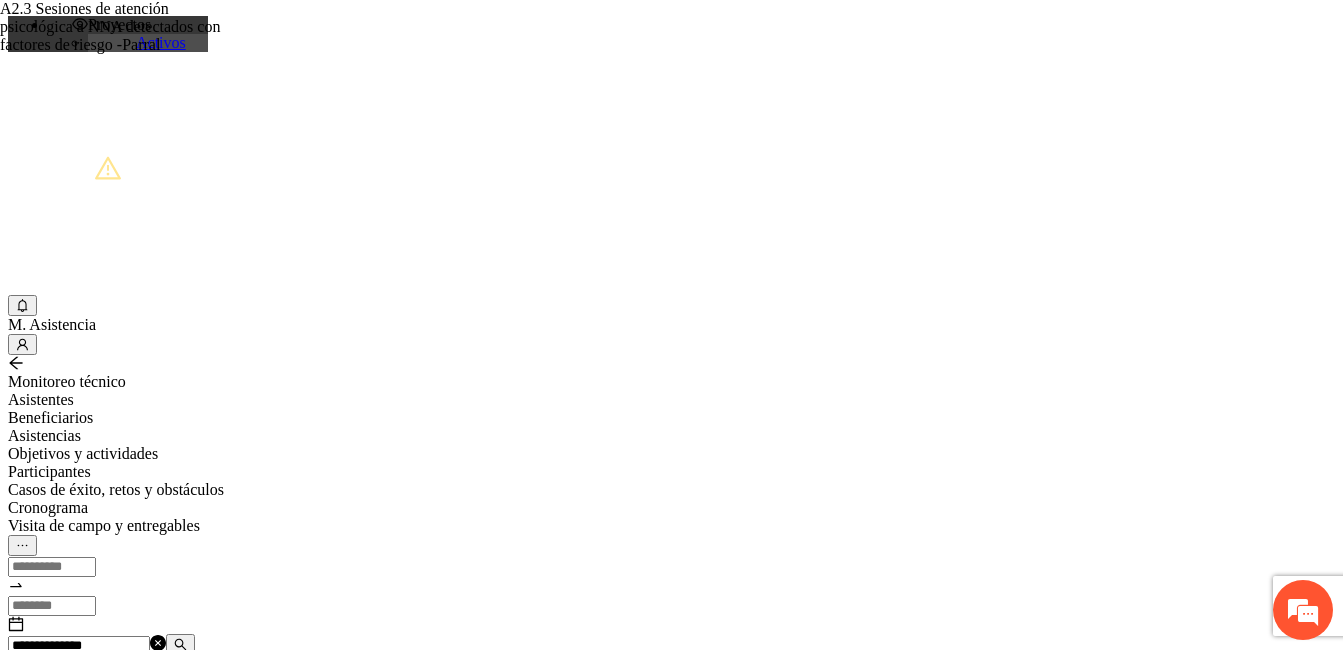 scroll, scrollTop: 0, scrollLeft: 195, axis: horizontal 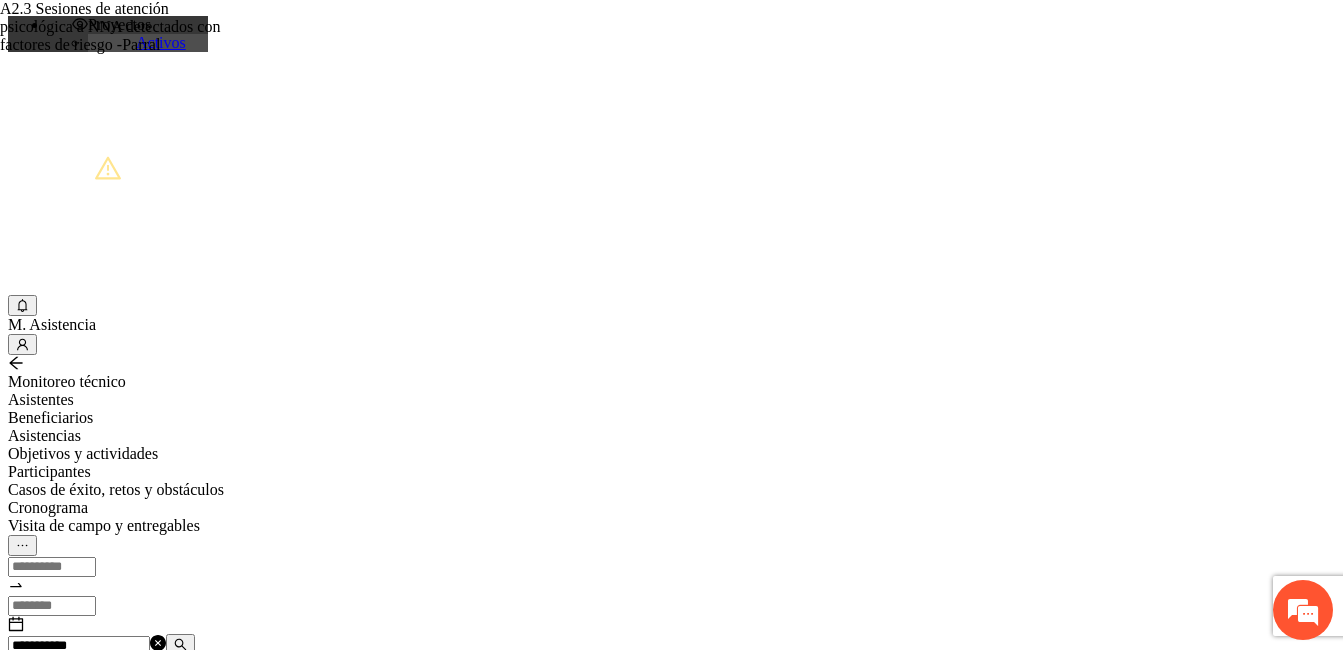 drag, startPoint x: 324, startPoint y: 236, endPoint x: 181, endPoint y: 231, distance: 143.08739 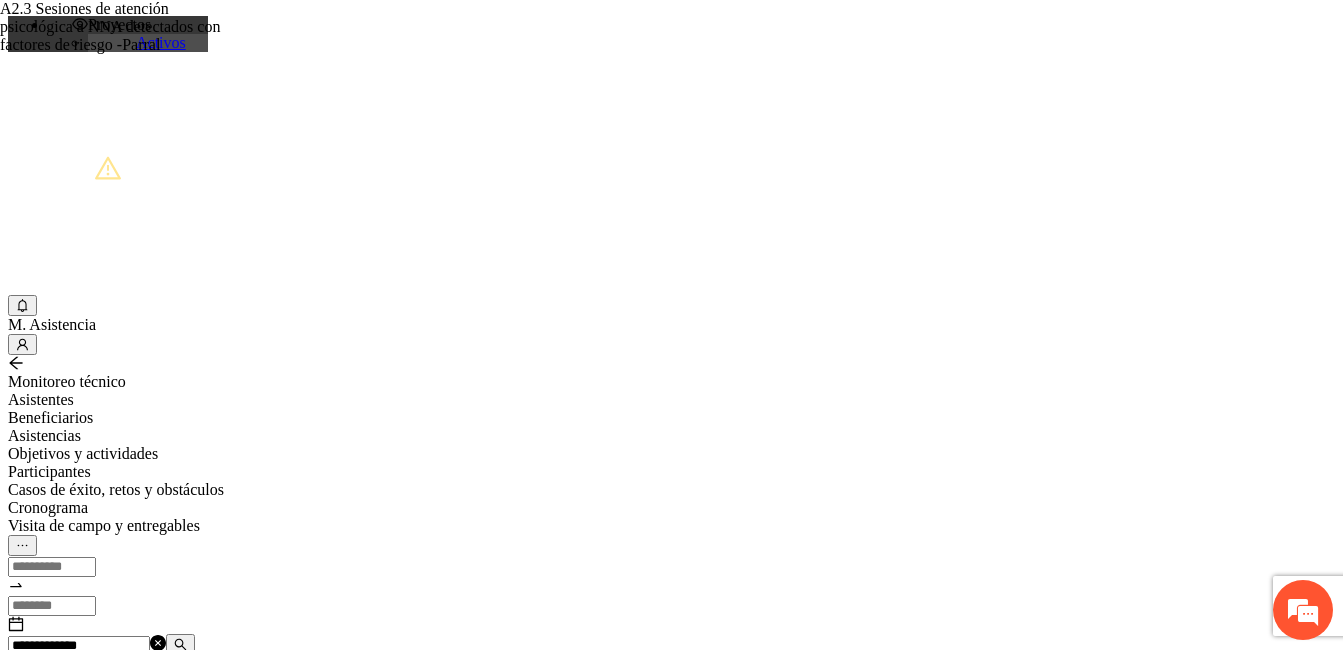 scroll, scrollTop: 0, scrollLeft: 284, axis: horizontal 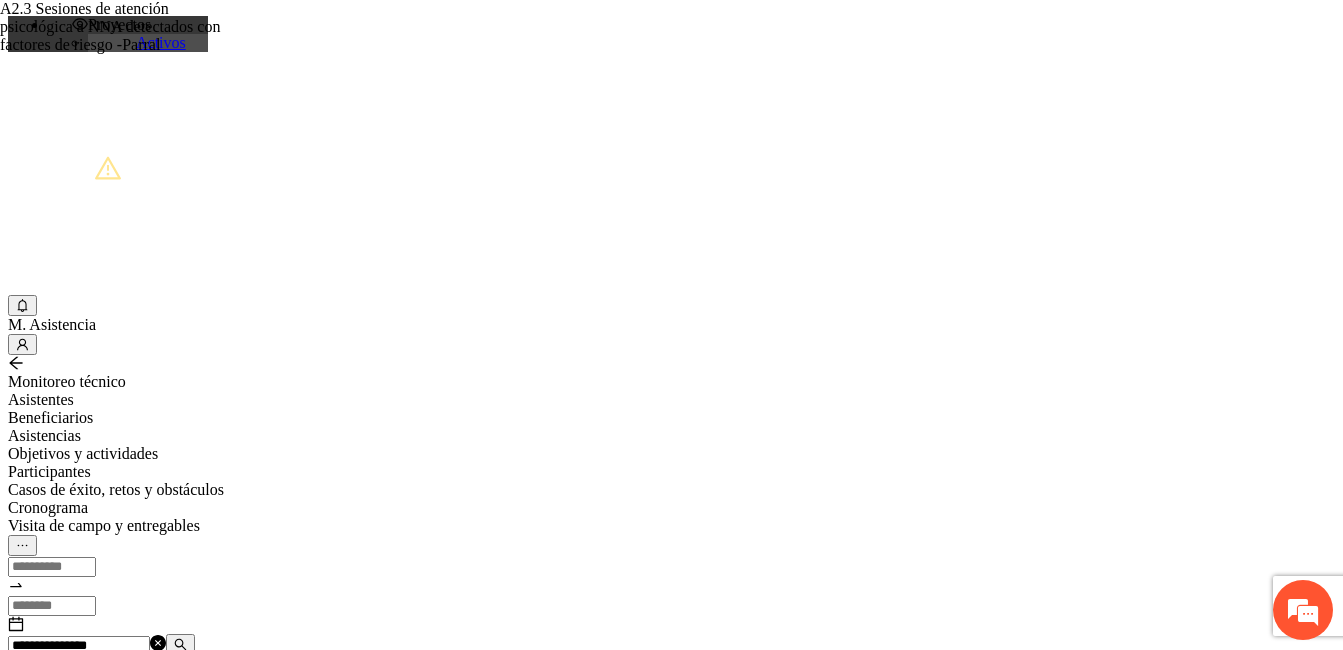 click at bounding box center [180, 644] 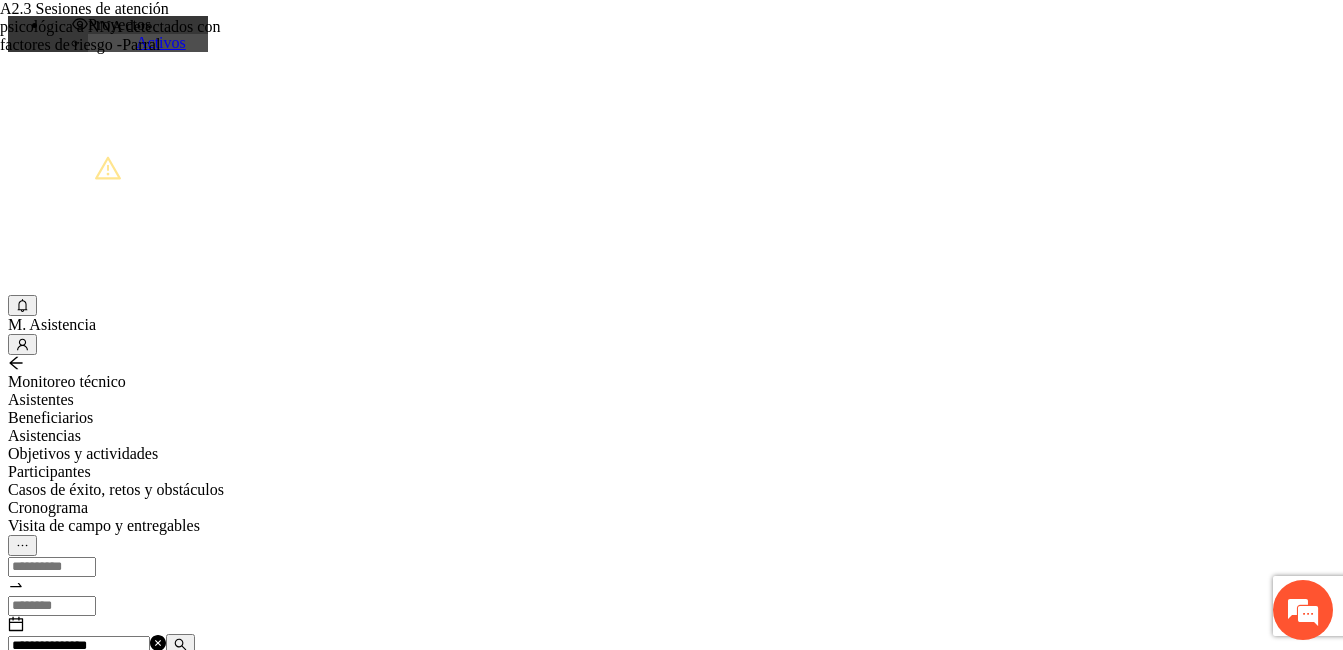 scroll, scrollTop: 0, scrollLeft: 195, axis: horizontal 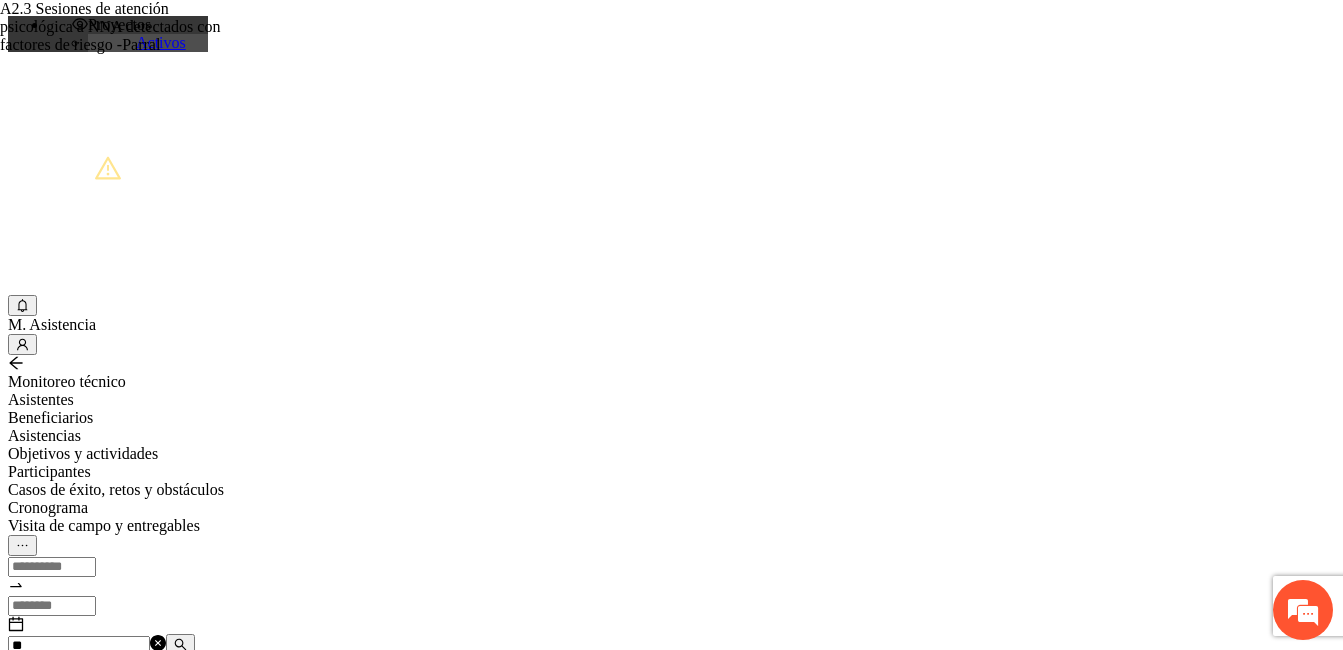 type on "*" 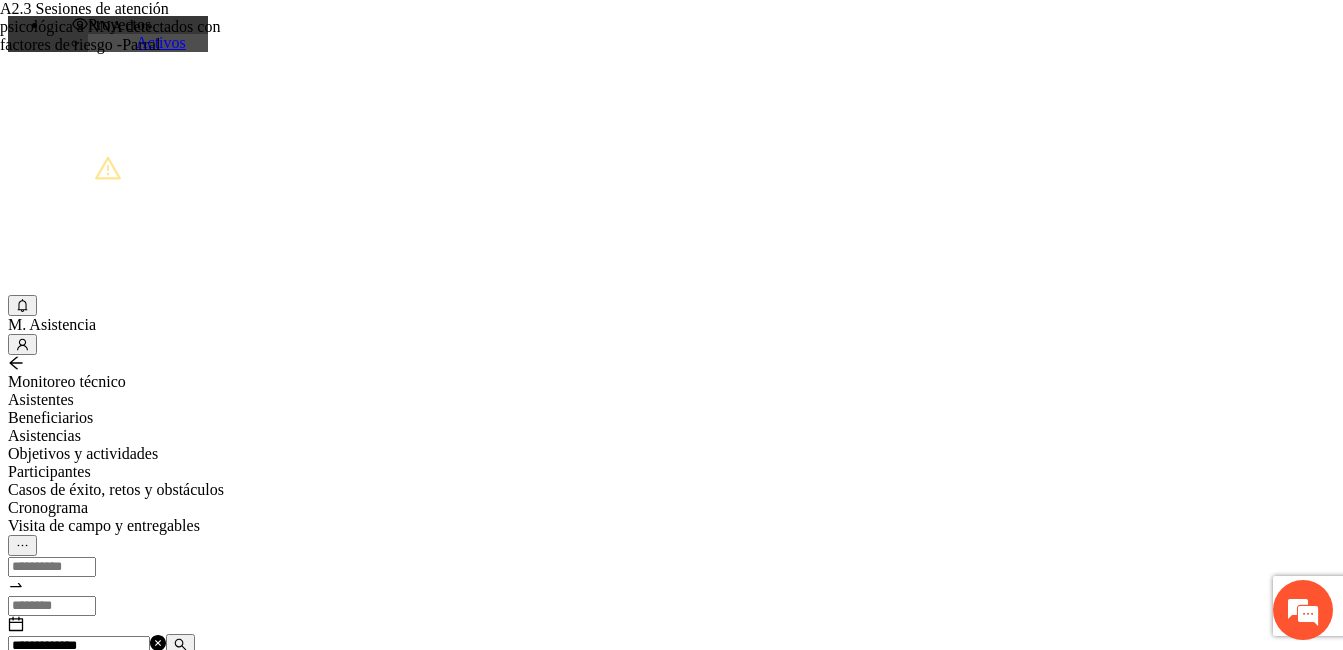 drag, startPoint x: 311, startPoint y: 232, endPoint x: 225, endPoint y: 230, distance: 86.023254 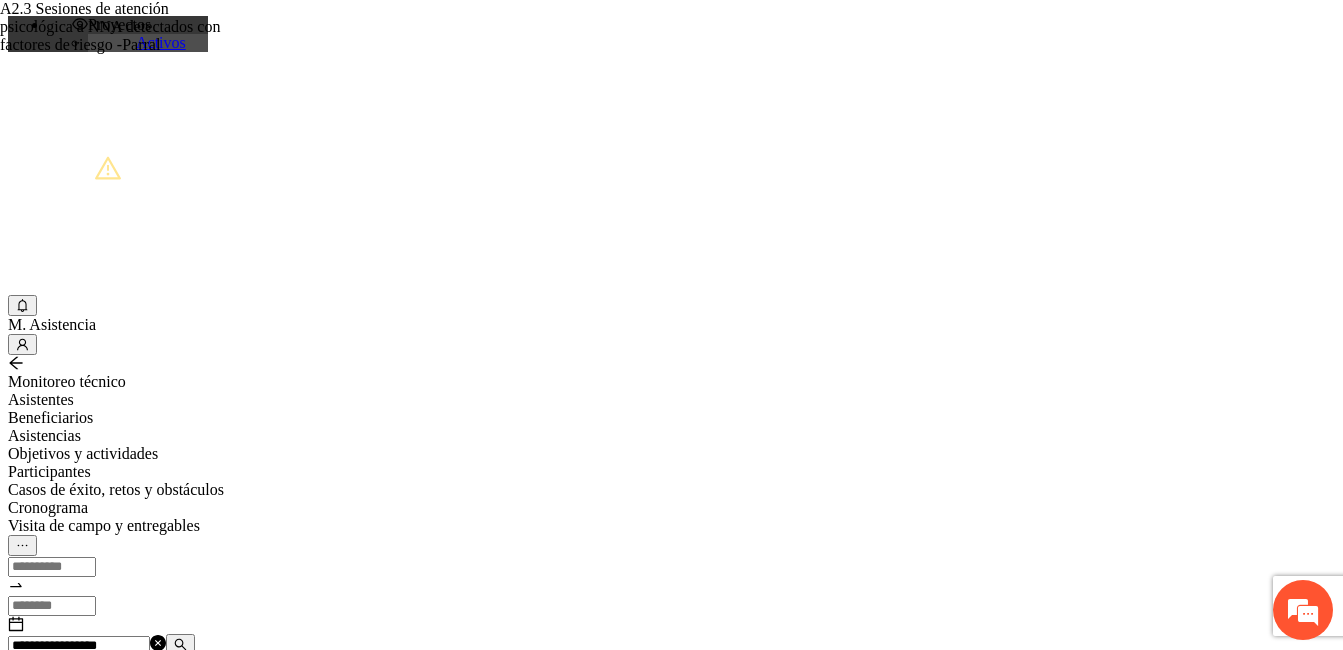scroll, scrollTop: 0, scrollLeft: 375, axis: horizontal 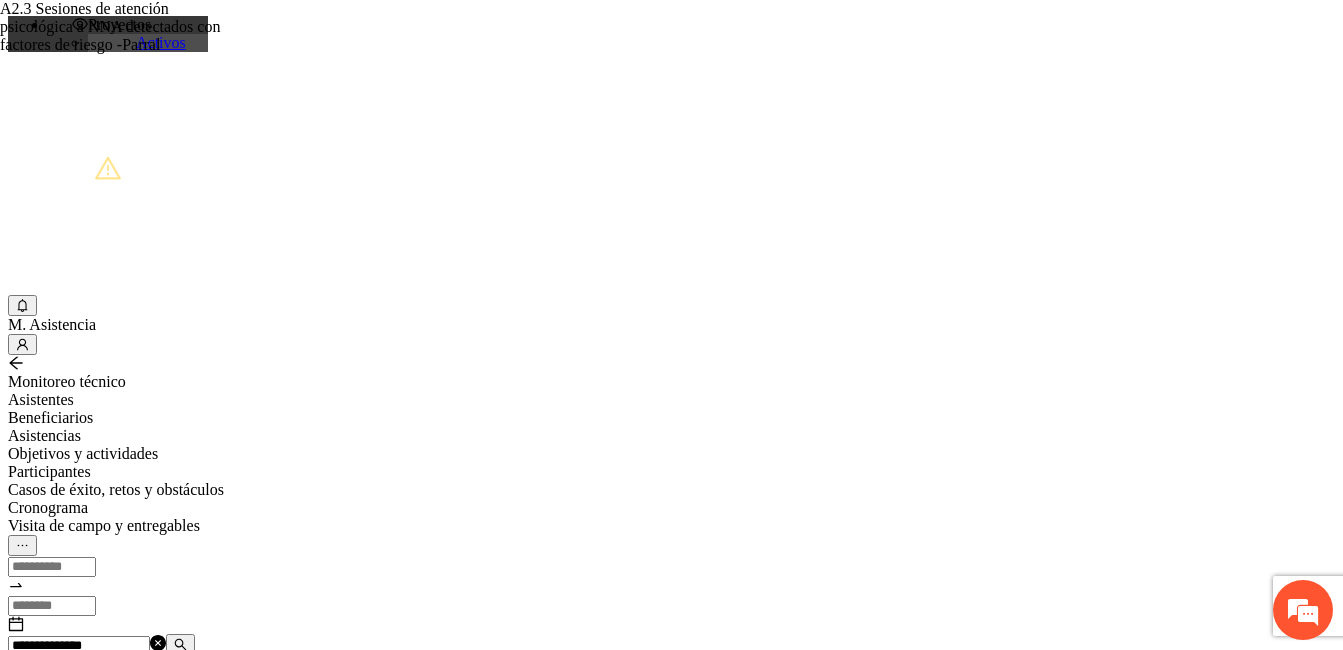 type on "**********" 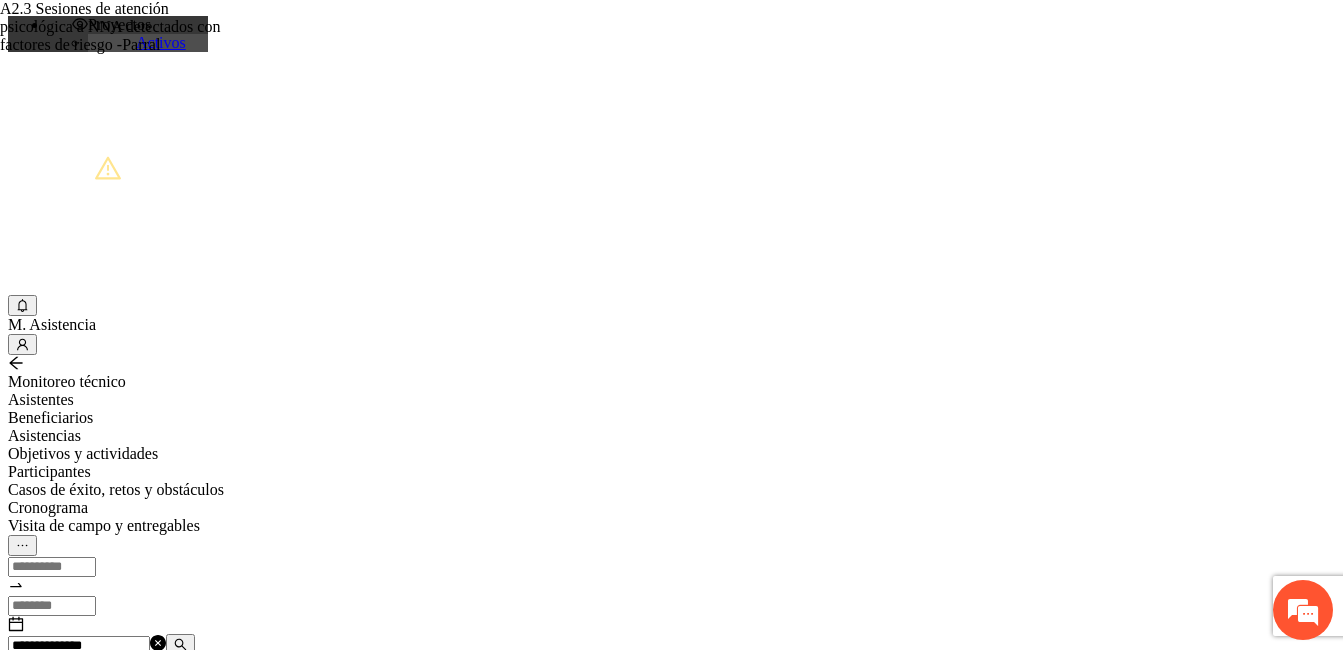 scroll, scrollTop: 0, scrollLeft: 0, axis: both 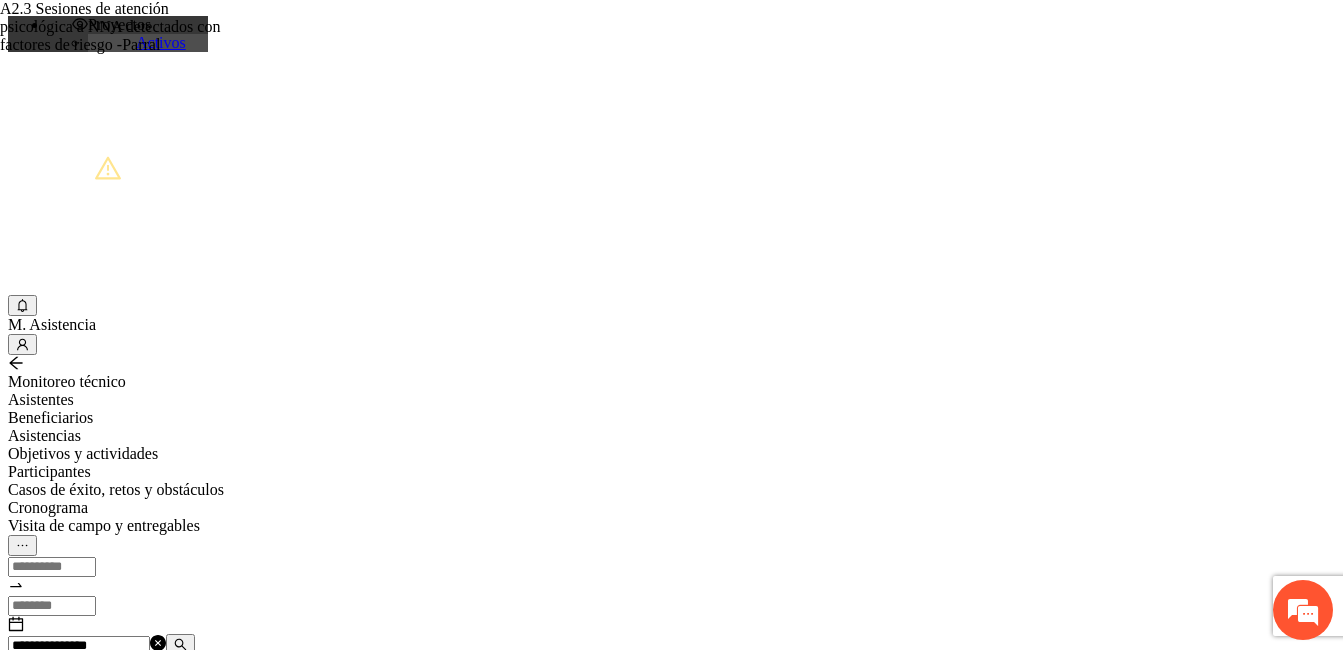 drag, startPoint x: 347, startPoint y: 234, endPoint x: 204, endPoint y: 230, distance: 143.05594 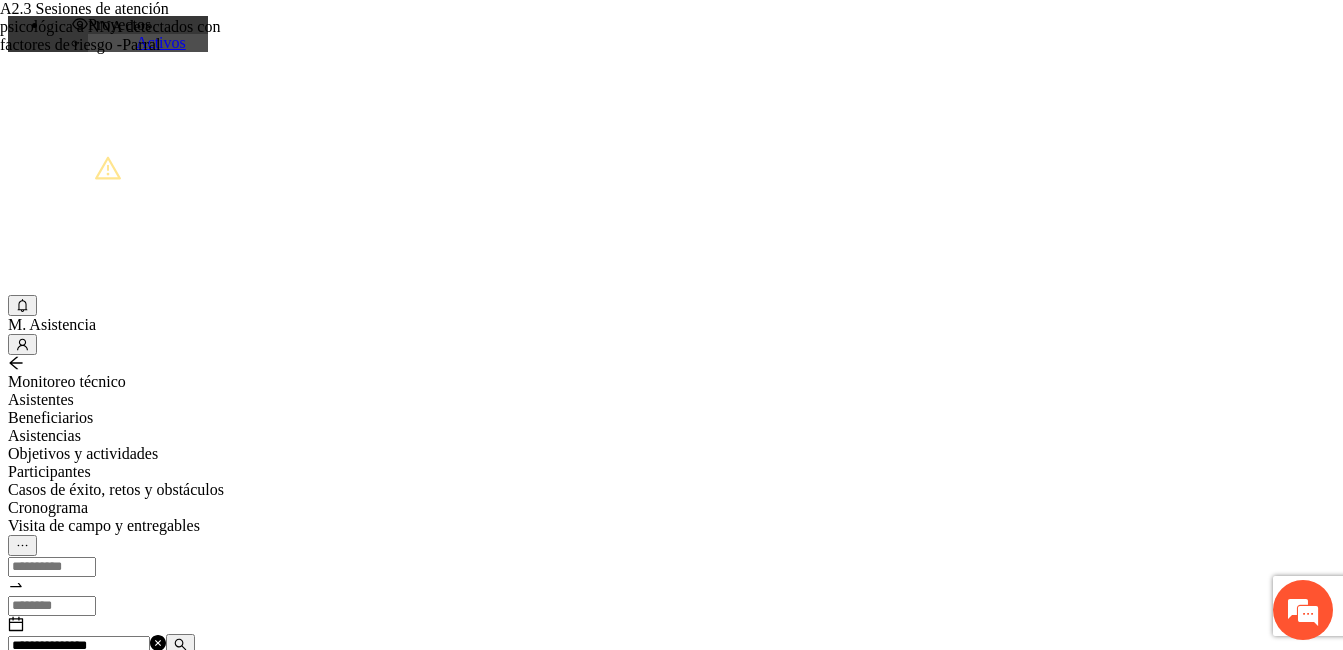 paste 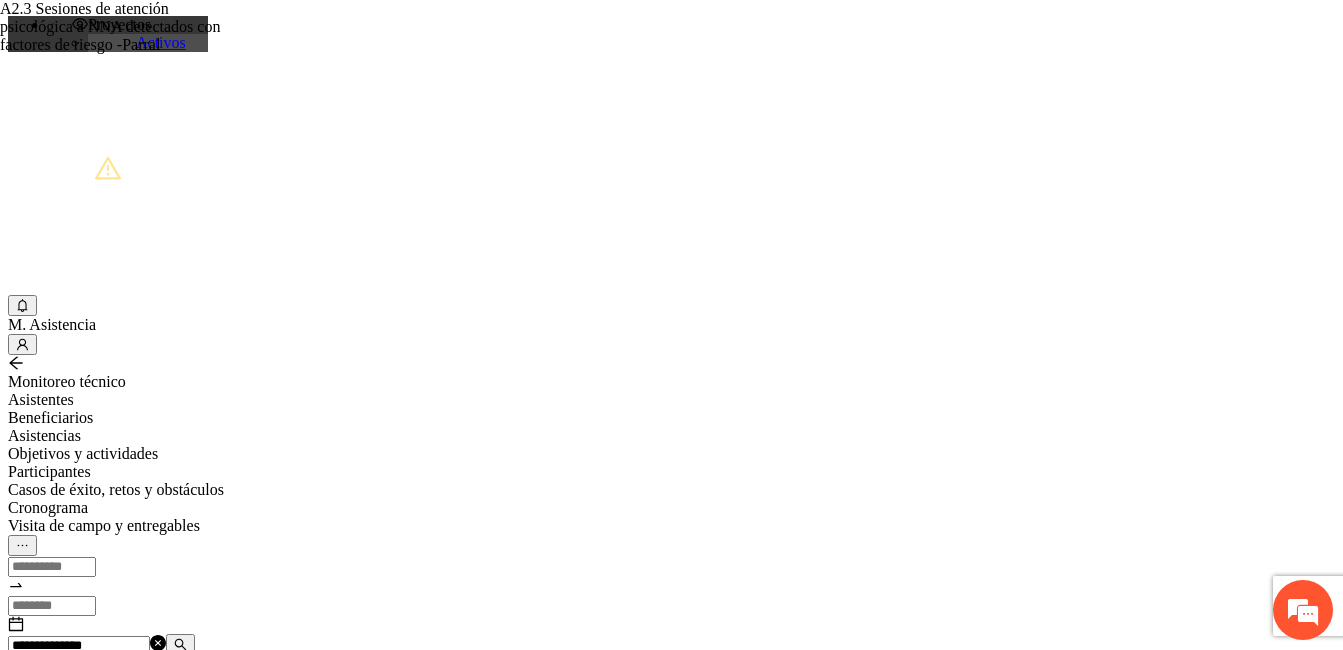 scroll, scrollTop: 0, scrollLeft: 194, axis: horizontal 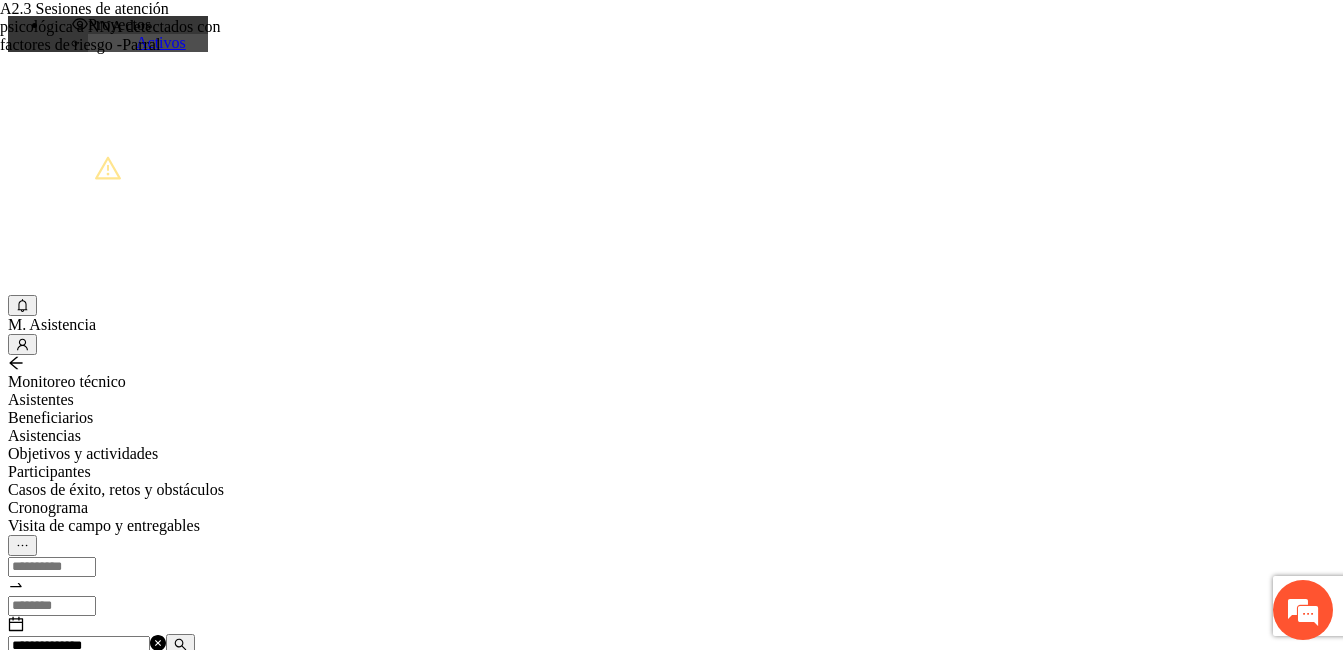 drag, startPoint x: 334, startPoint y: 233, endPoint x: 182, endPoint y: 227, distance: 152.11838 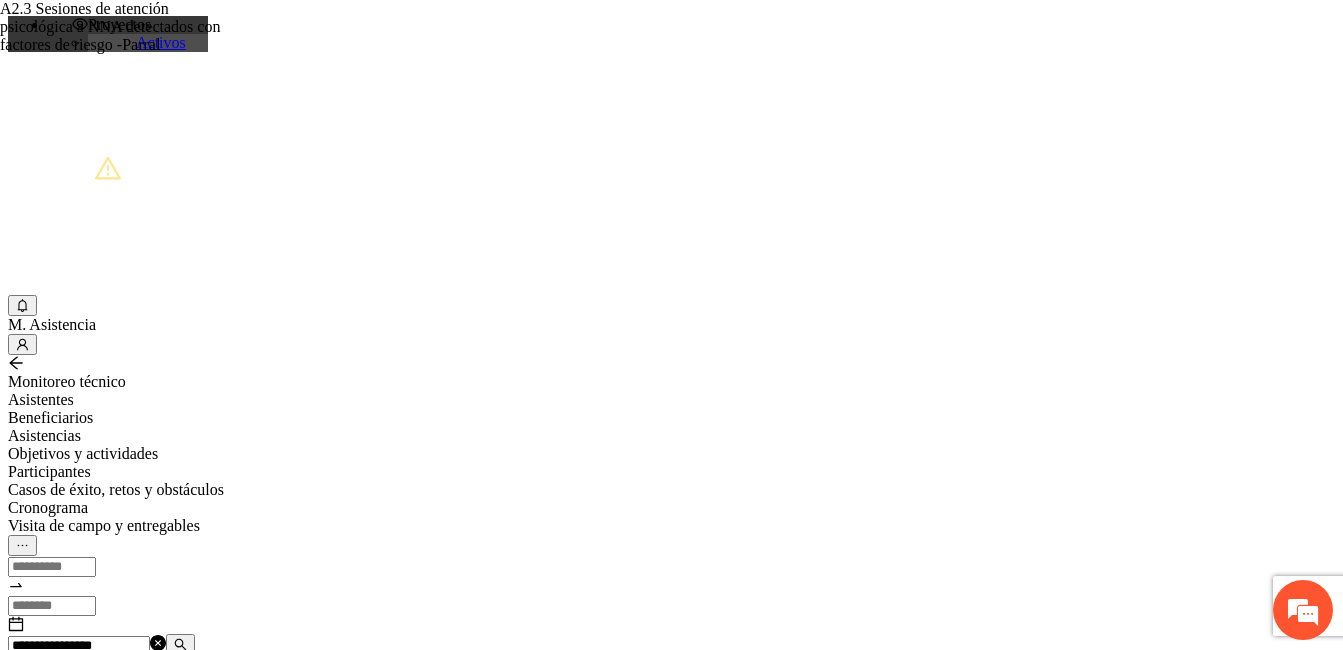 scroll, scrollTop: 0, scrollLeft: 195, axis: horizontal 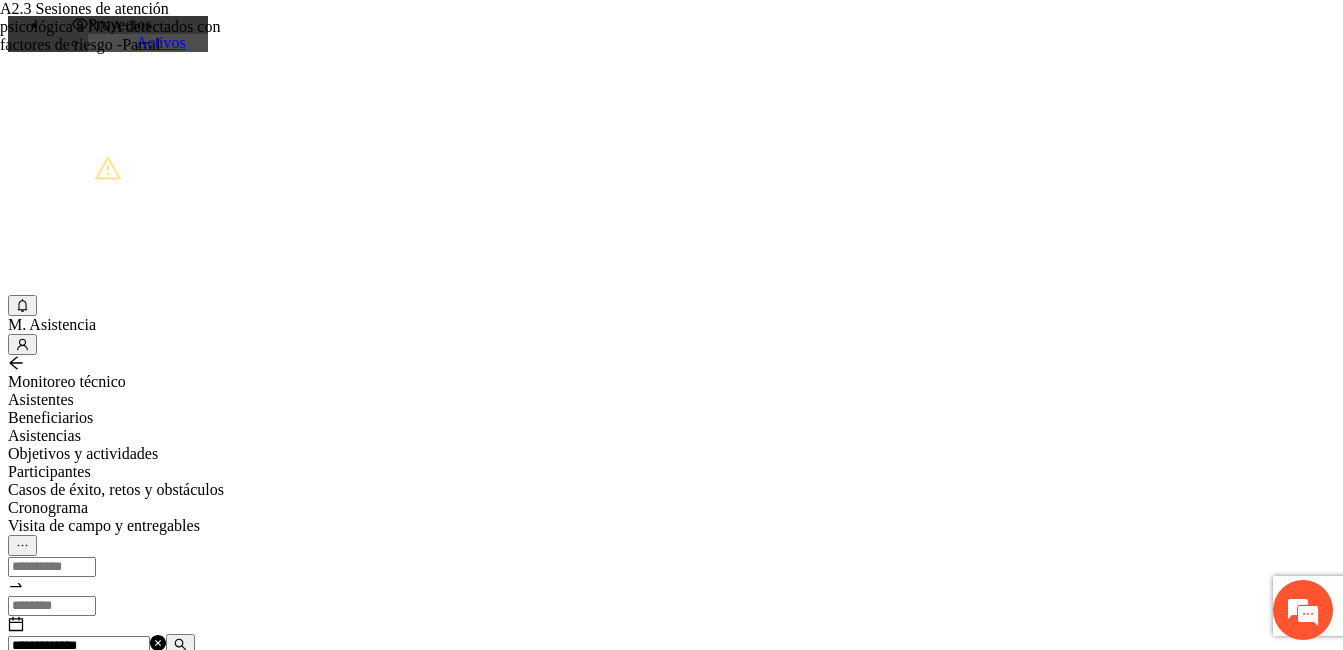 click on "[NAME] [NAME] [NAME]" at bounding box center (671, 545) 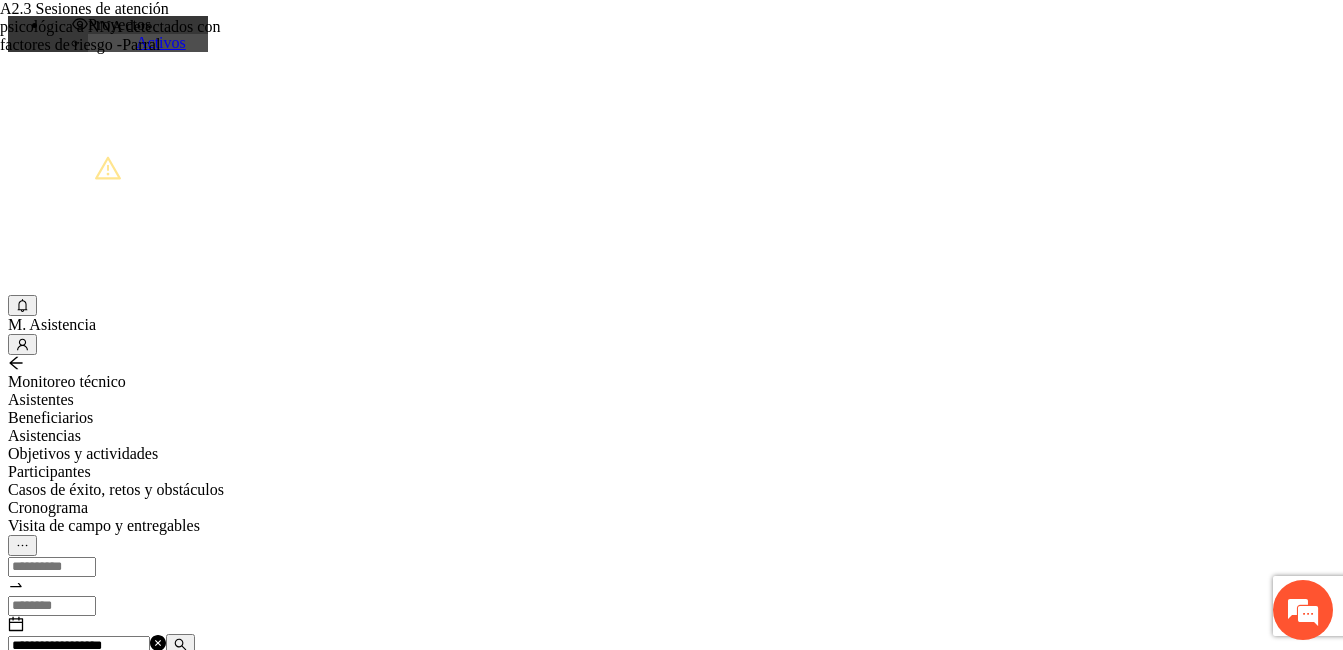 scroll, scrollTop: 0, scrollLeft: 285, axis: horizontal 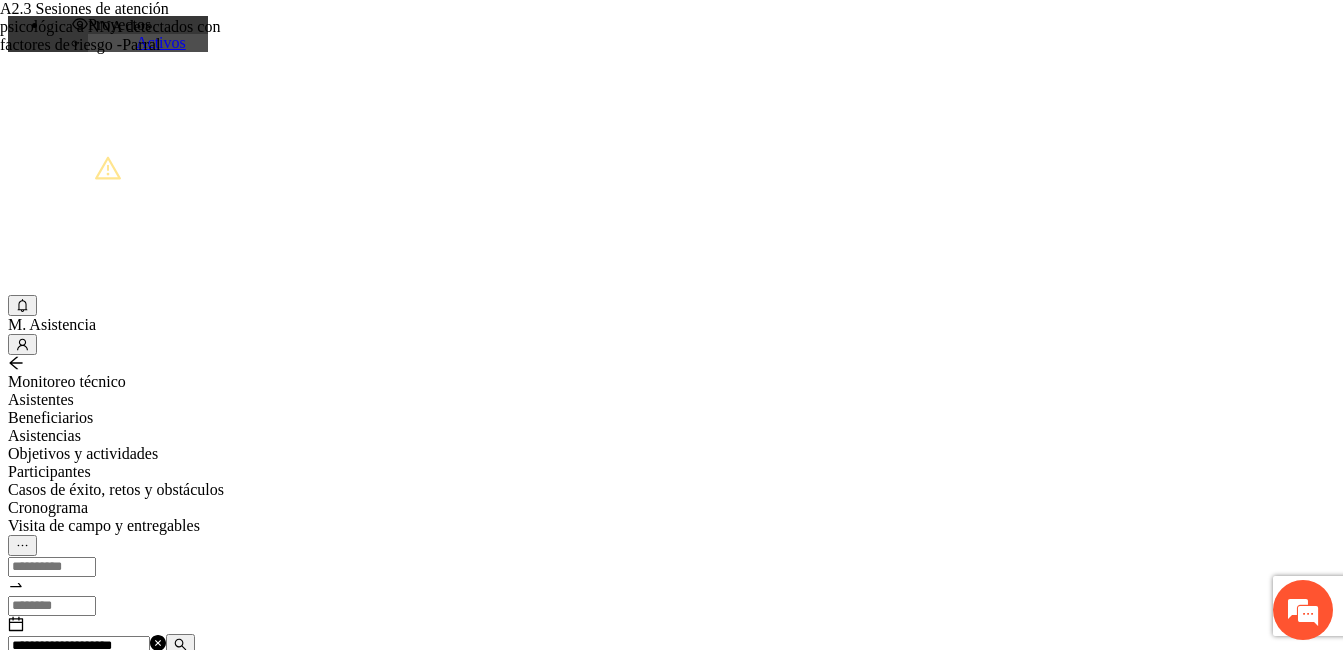 drag, startPoint x: 276, startPoint y: 228, endPoint x: 219, endPoint y: 239, distance: 58.0517 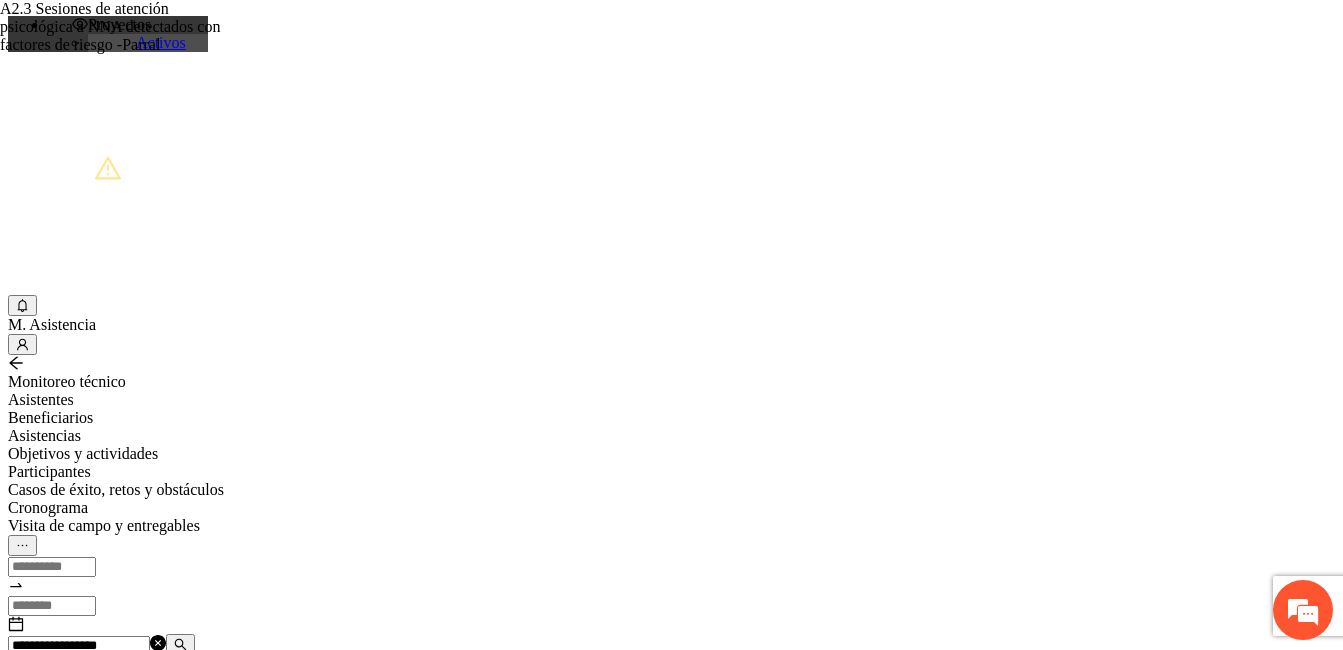 scroll, scrollTop: 0, scrollLeft: 464, axis: horizontal 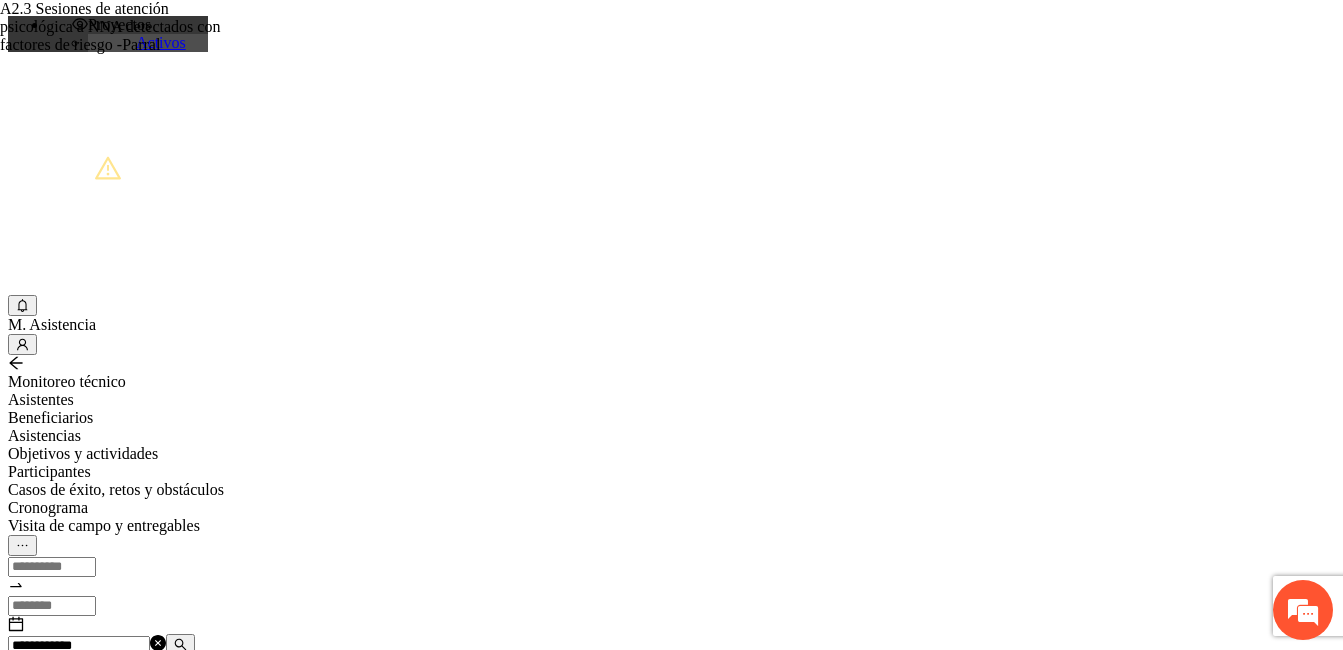 drag, startPoint x: 307, startPoint y: 232, endPoint x: 217, endPoint y: 226, distance: 90.199776 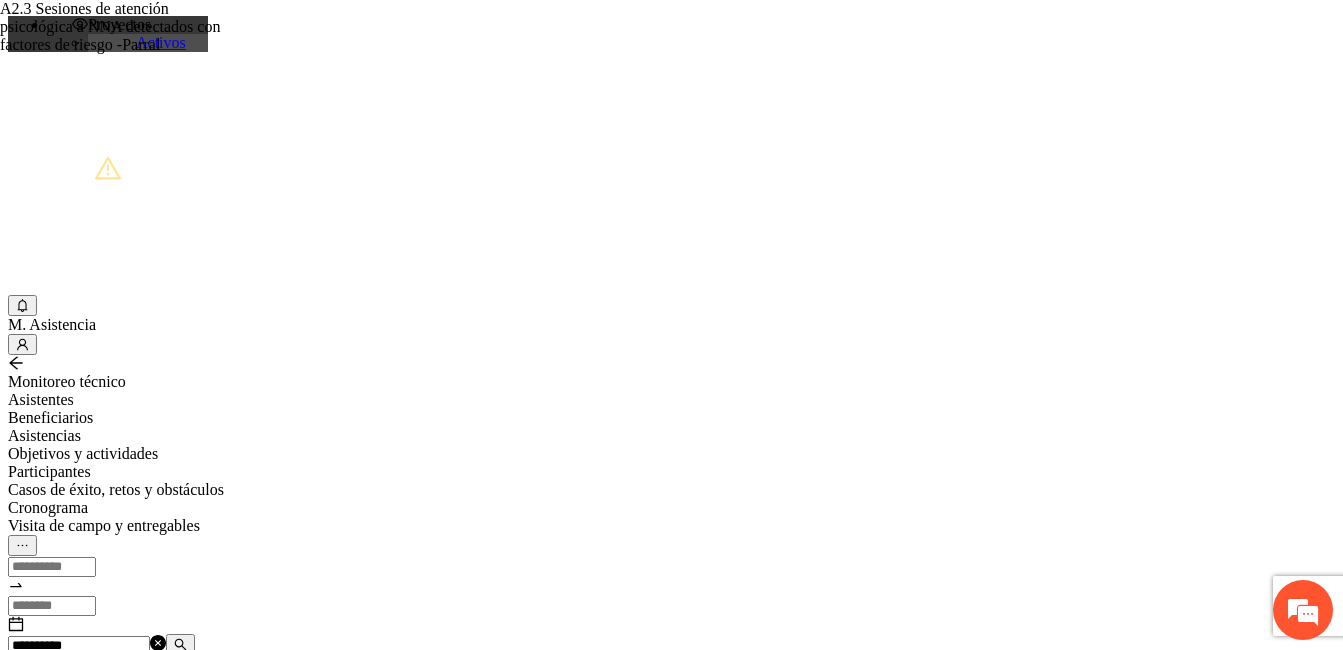 scroll, scrollTop: 0, scrollLeft: 284, axis: horizontal 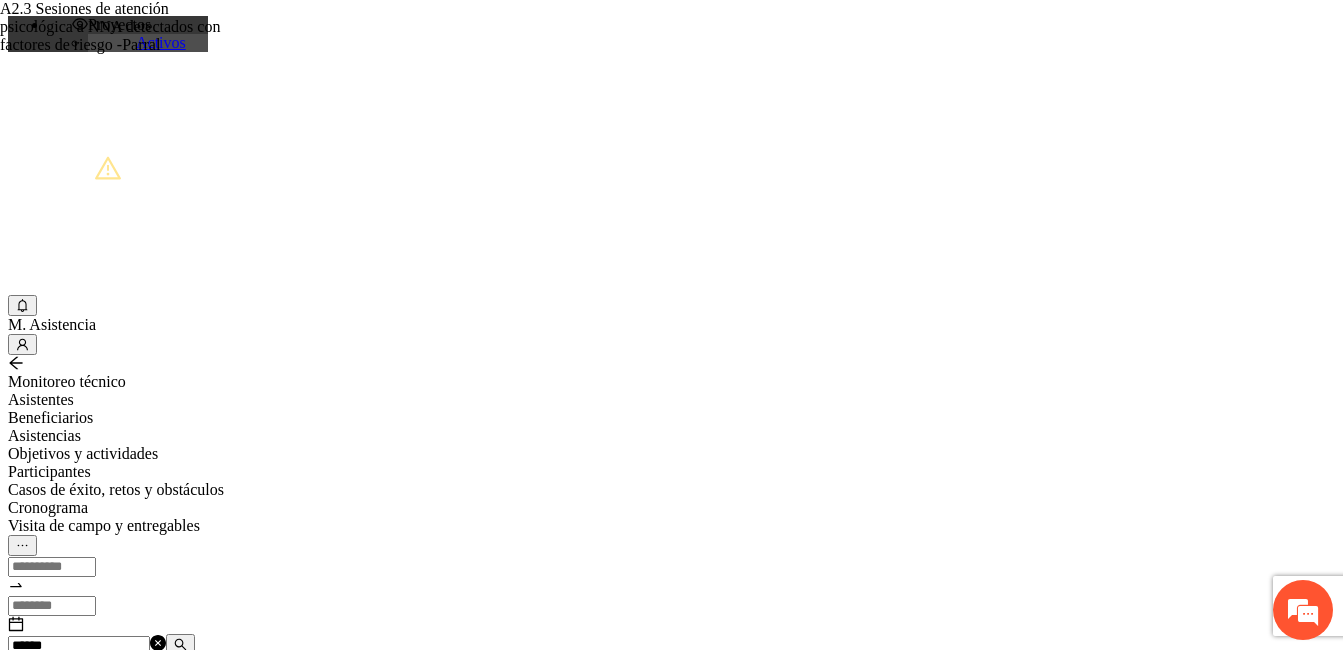 type on "*****" 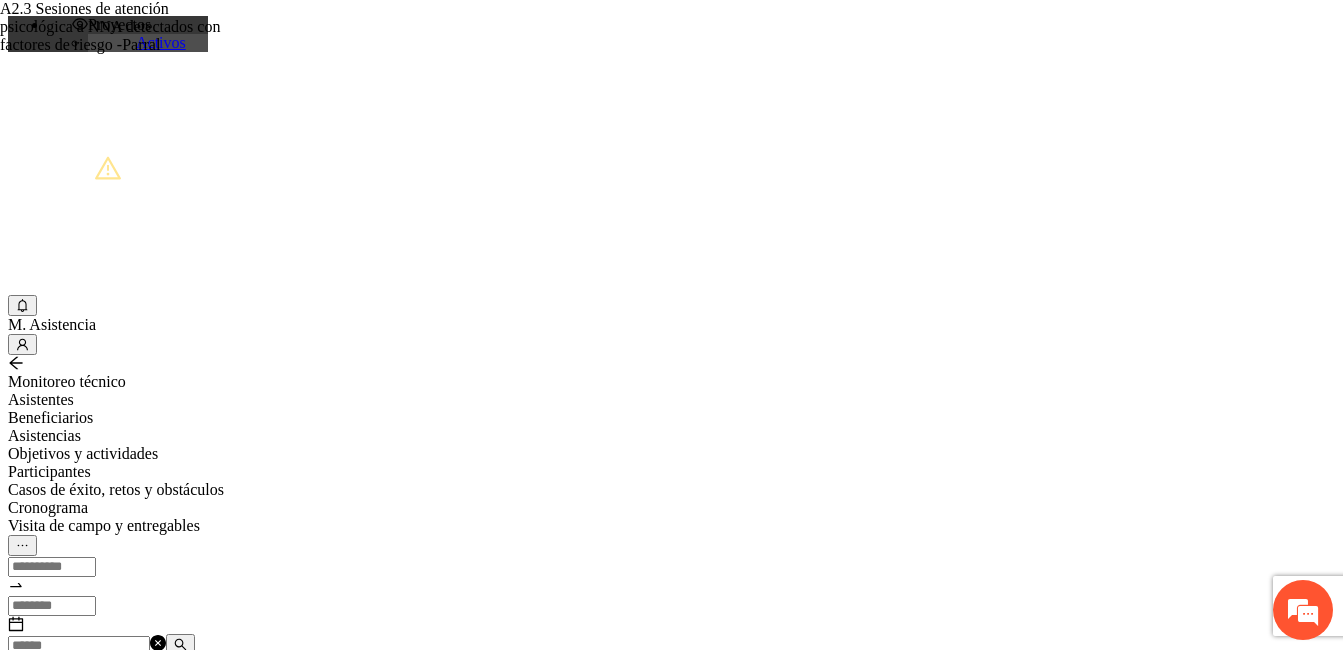 paste on "******" 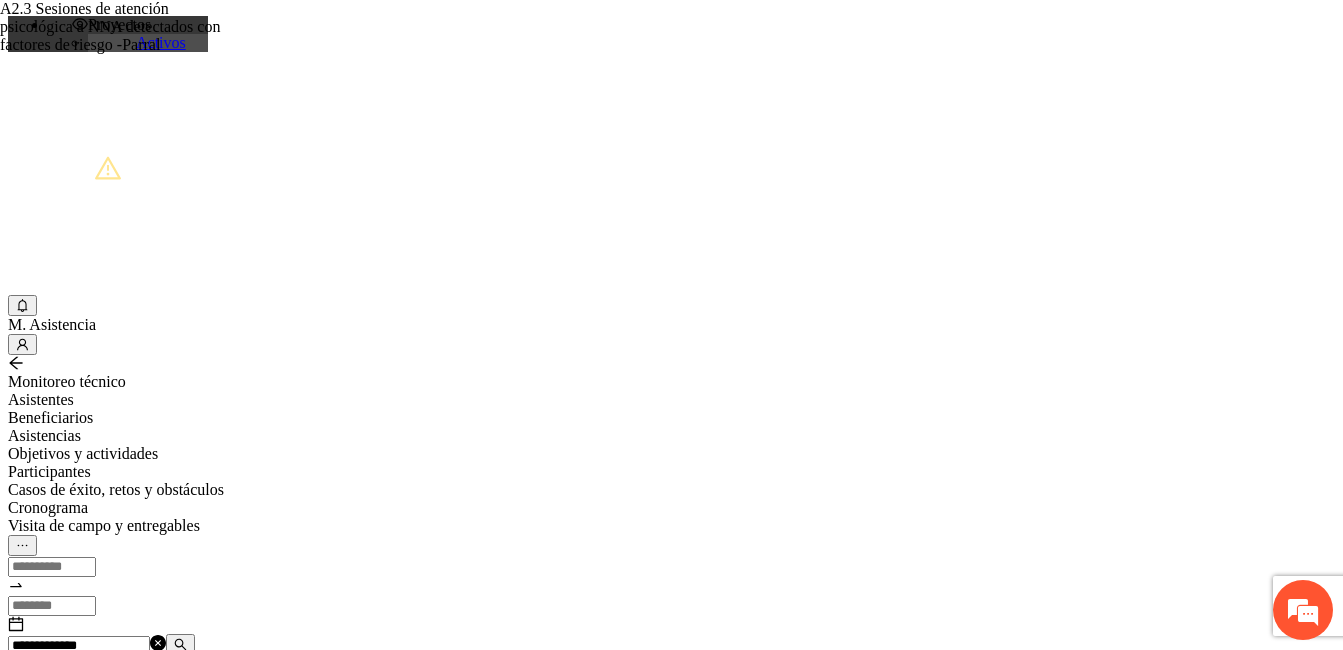 scroll, scrollTop: 0, scrollLeft: 105, axis: horizontal 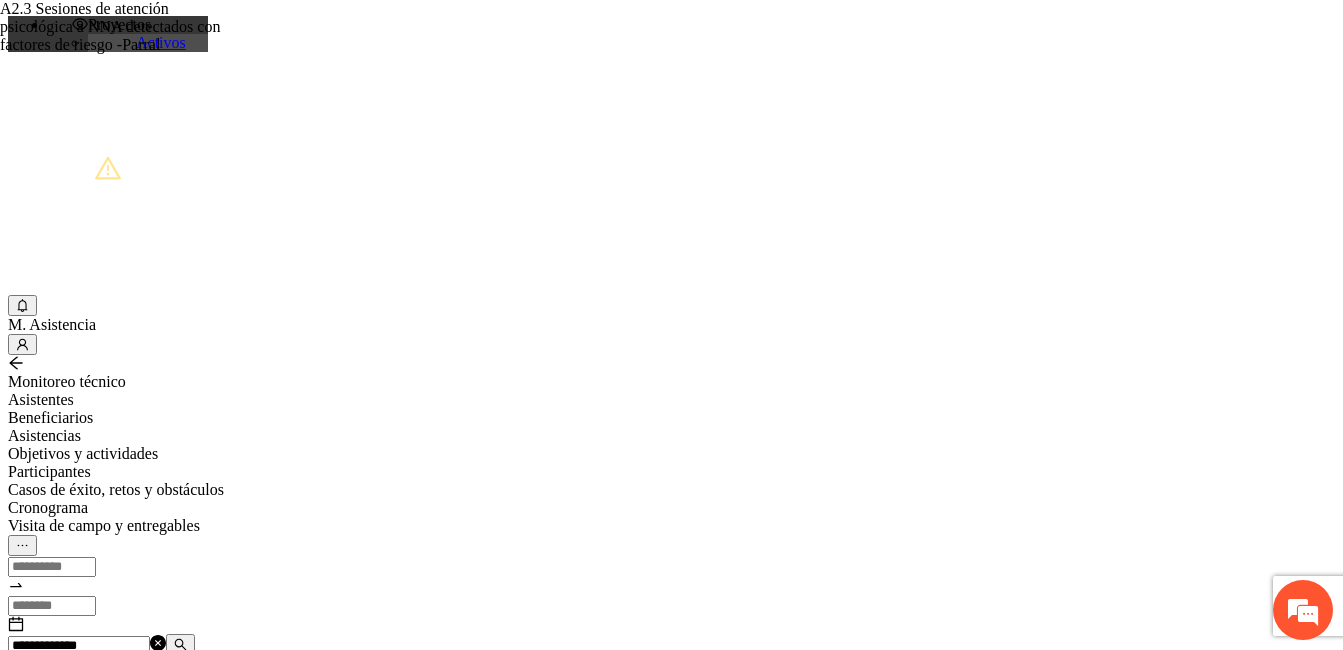 drag, startPoint x: 343, startPoint y: 242, endPoint x: 205, endPoint y: 242, distance: 138 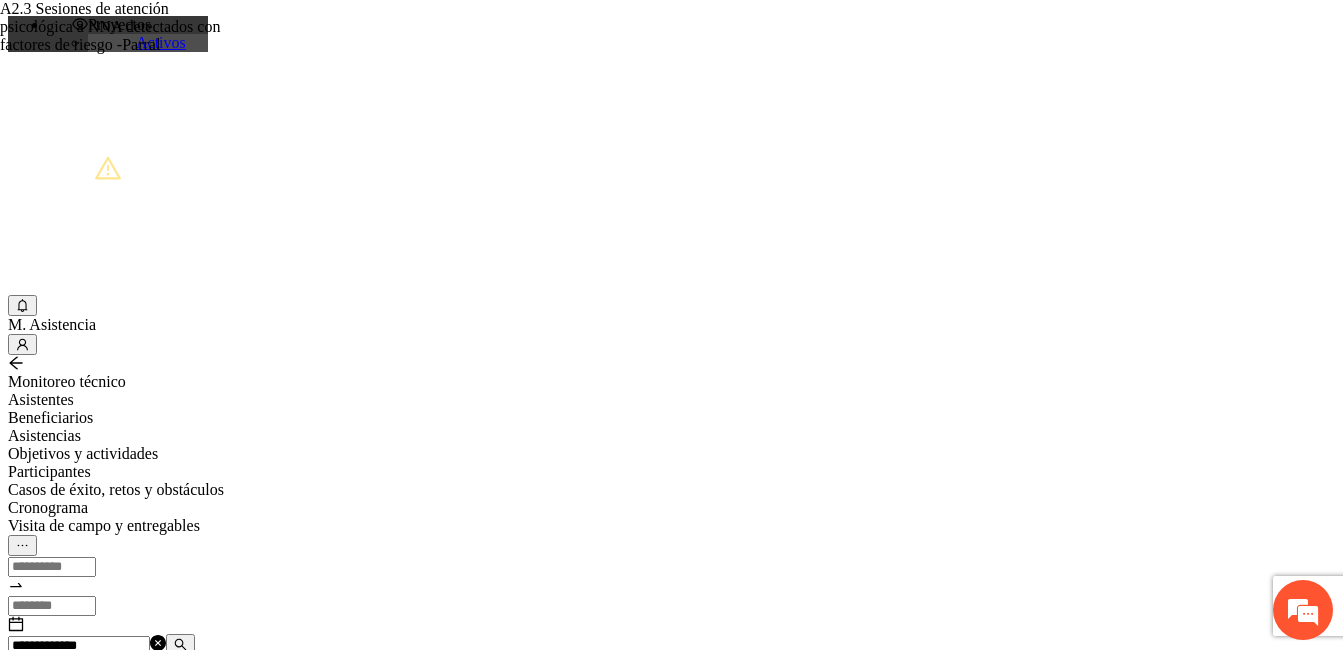 paste 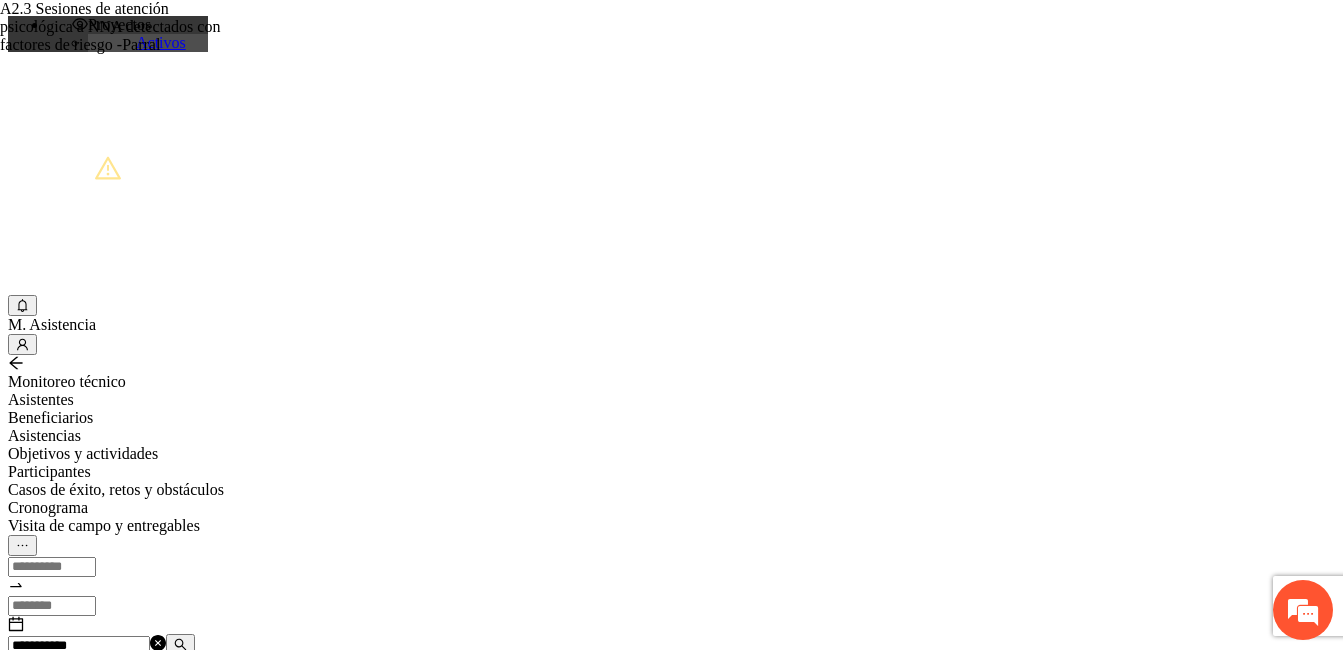 scroll, scrollTop: 0, scrollLeft: 285, axis: horizontal 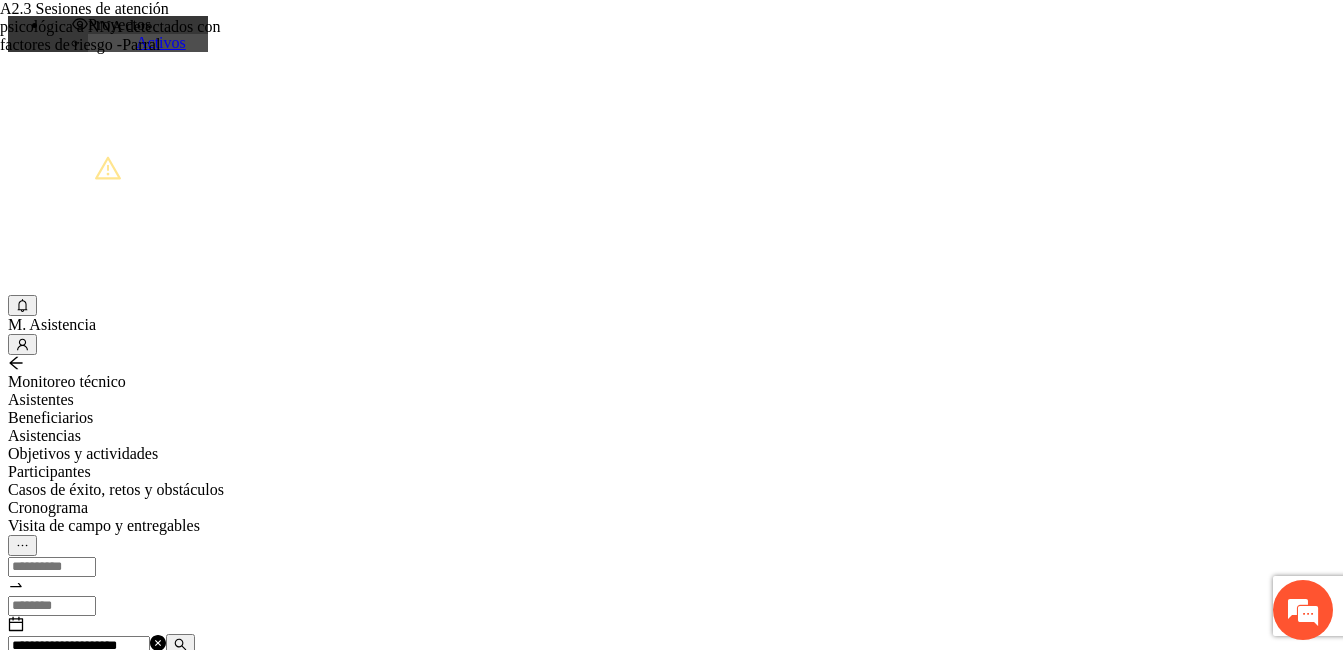 drag, startPoint x: 384, startPoint y: 225, endPoint x: 238, endPoint y: 242, distance: 146.98639 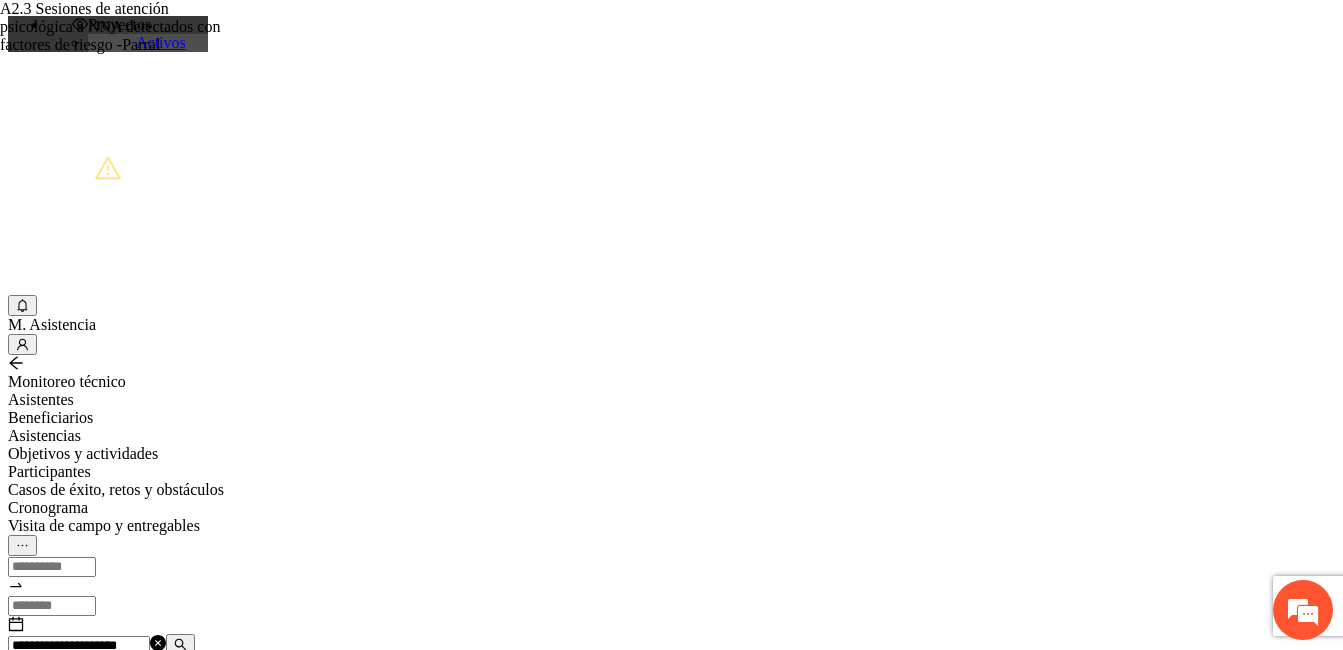 click on "**********" at bounding box center [79, 646] 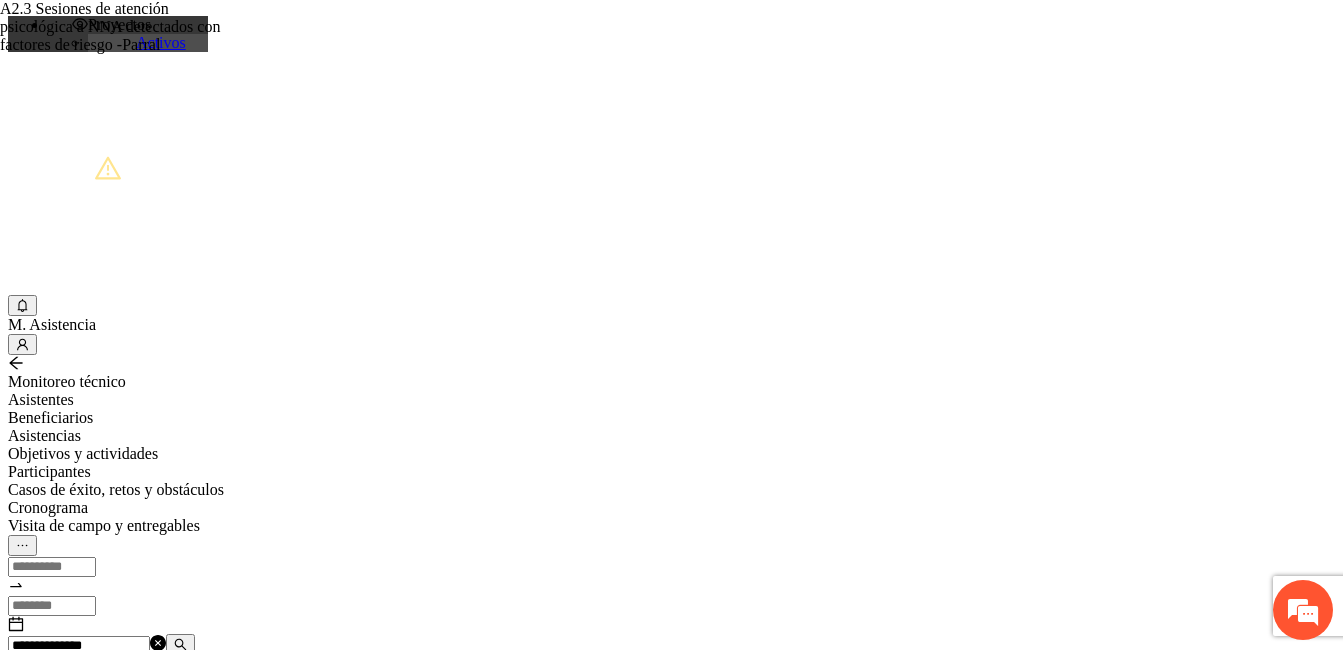 scroll, scrollTop: 0, scrollLeft: 15, axis: horizontal 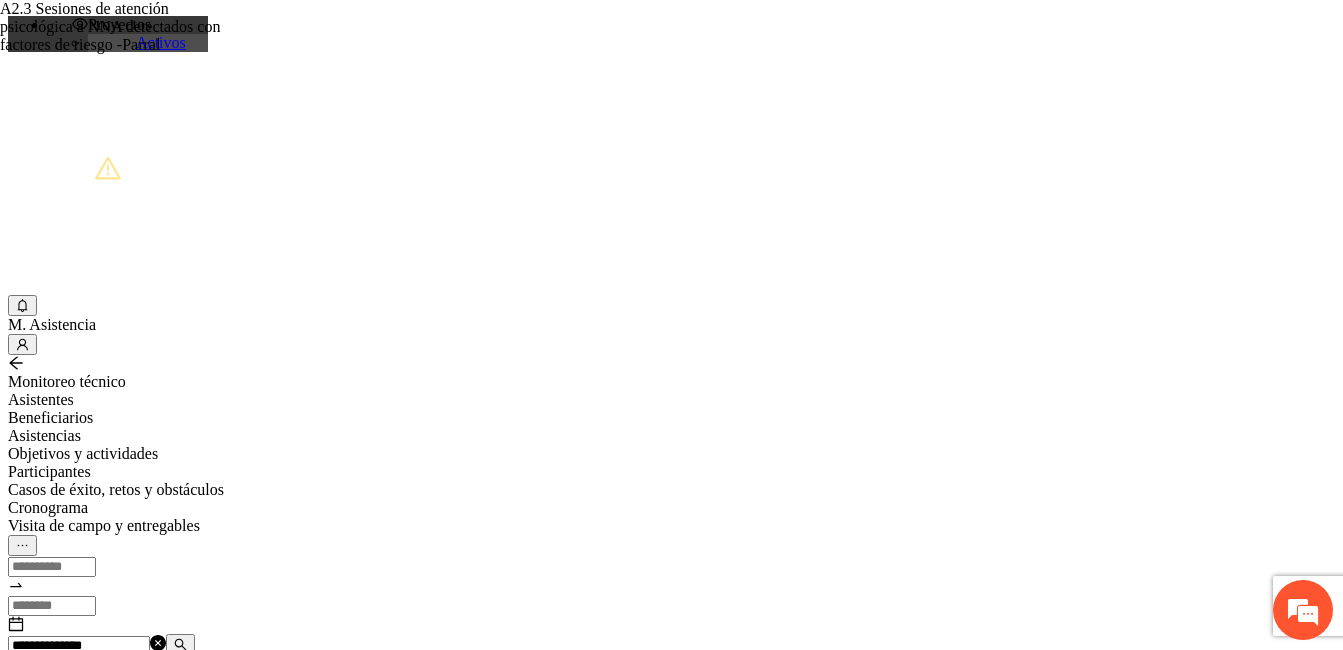 drag, startPoint x: 320, startPoint y: 225, endPoint x: 219, endPoint y: 229, distance: 101.07918 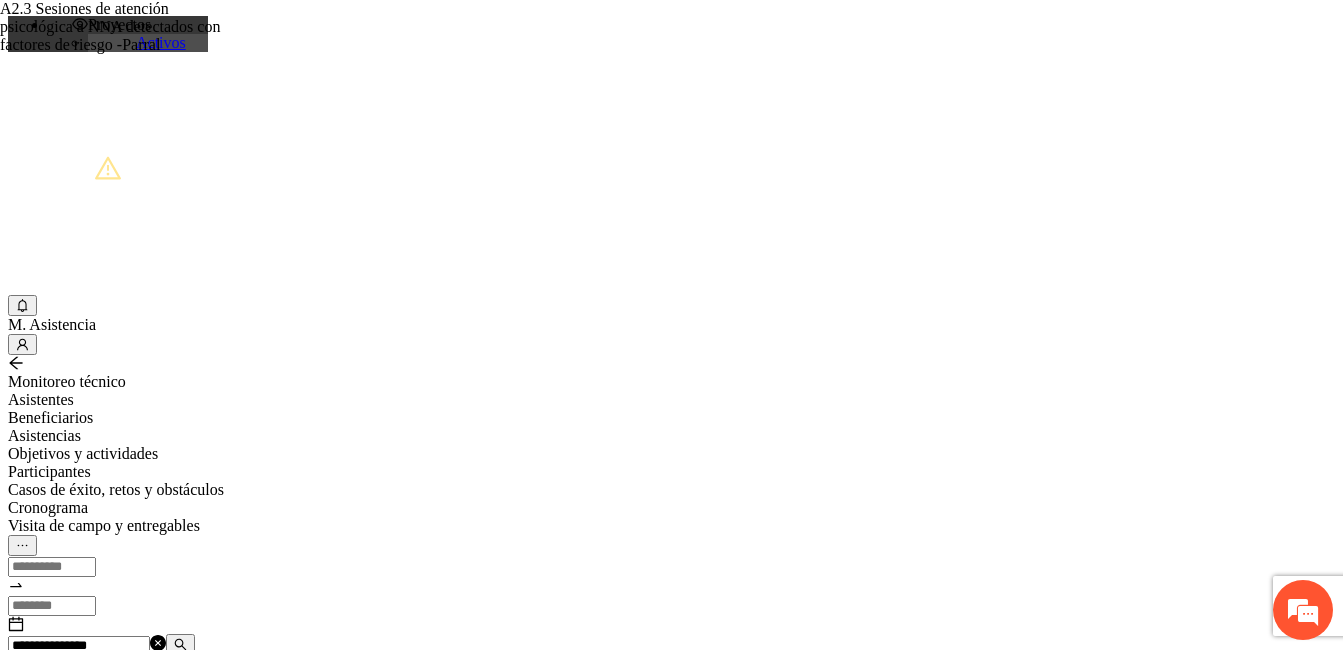 scroll, scrollTop: 0, scrollLeft: 195, axis: horizontal 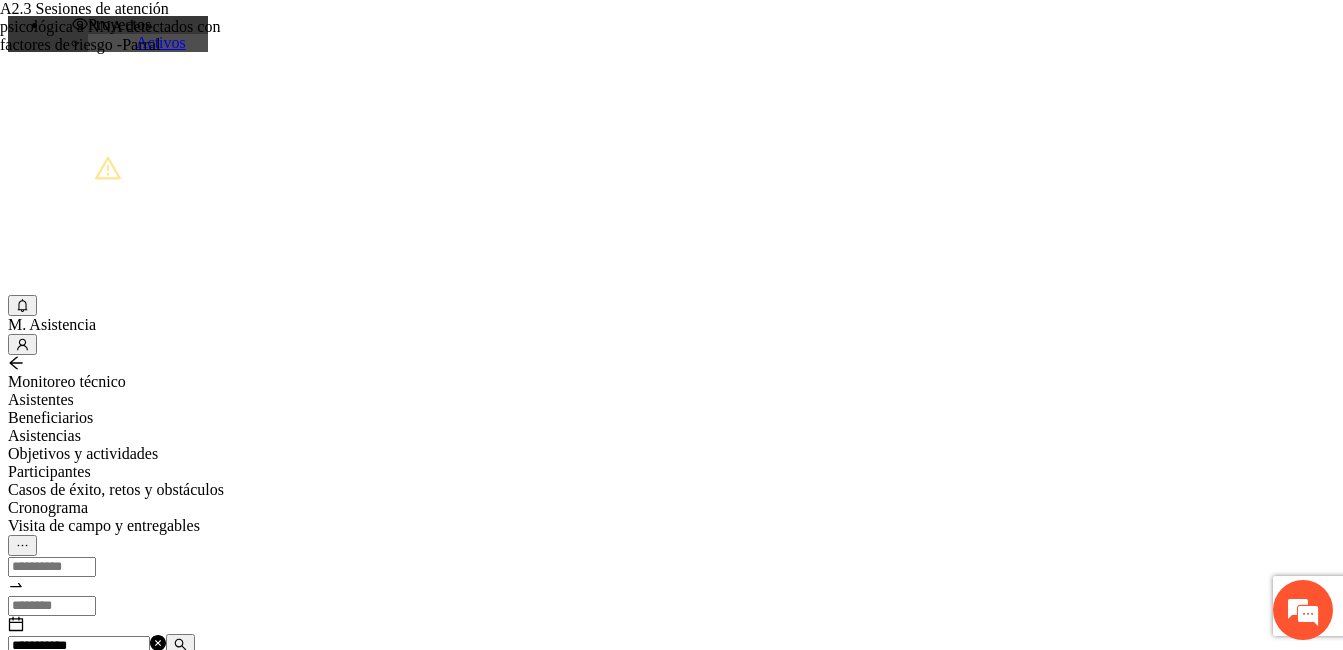 drag, startPoint x: 307, startPoint y: 225, endPoint x: 206, endPoint y: 230, distance: 101.12369 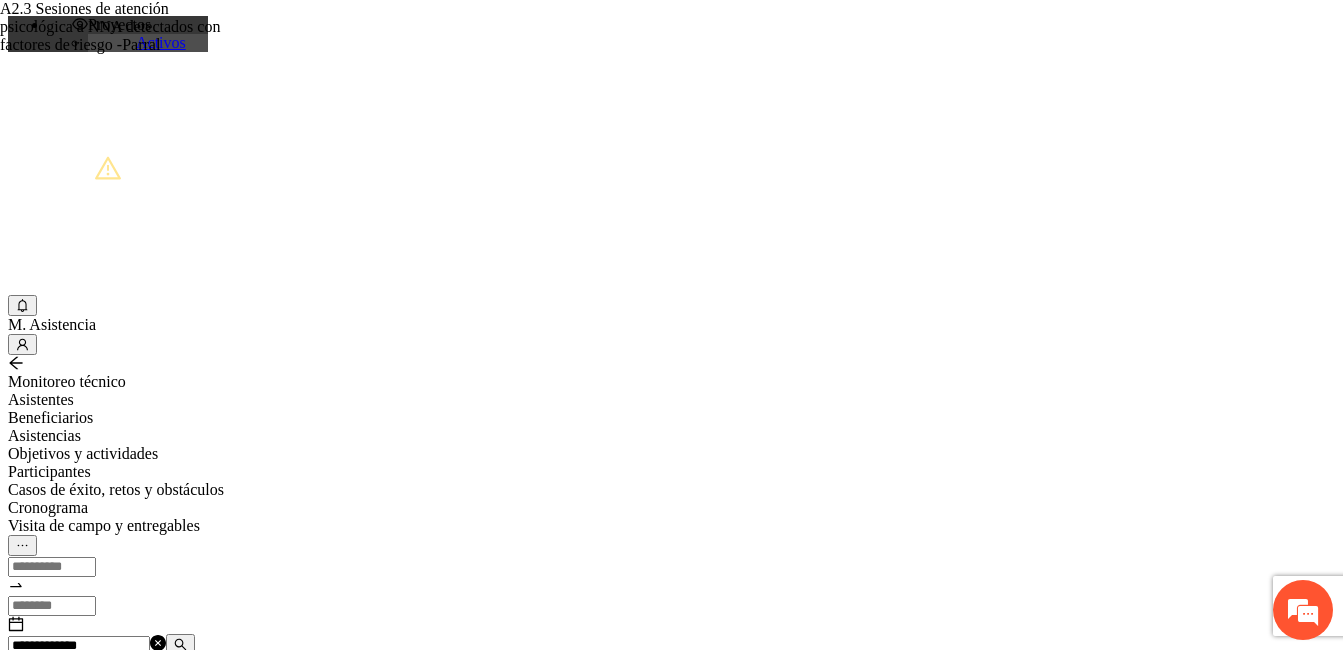 drag, startPoint x: 347, startPoint y: 223, endPoint x: 190, endPoint y: 227, distance: 157.05095 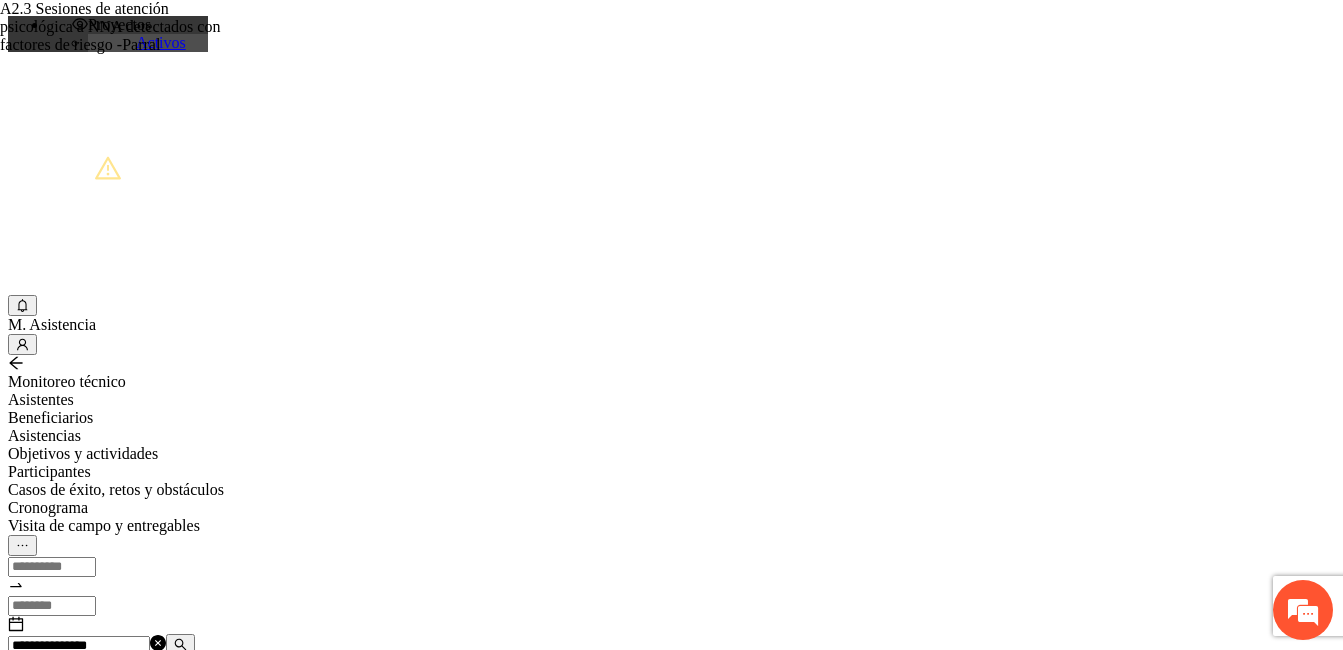 scroll, scrollTop: 0, scrollLeft: 1541, axis: horizontal 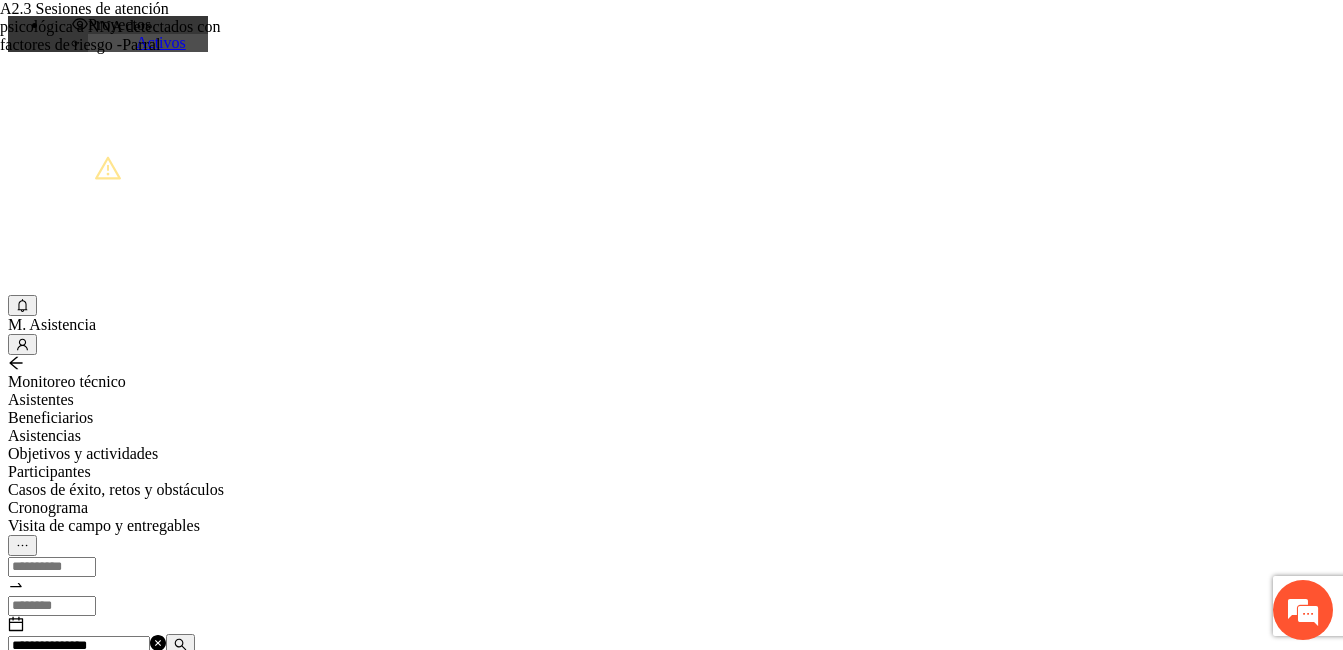 paste 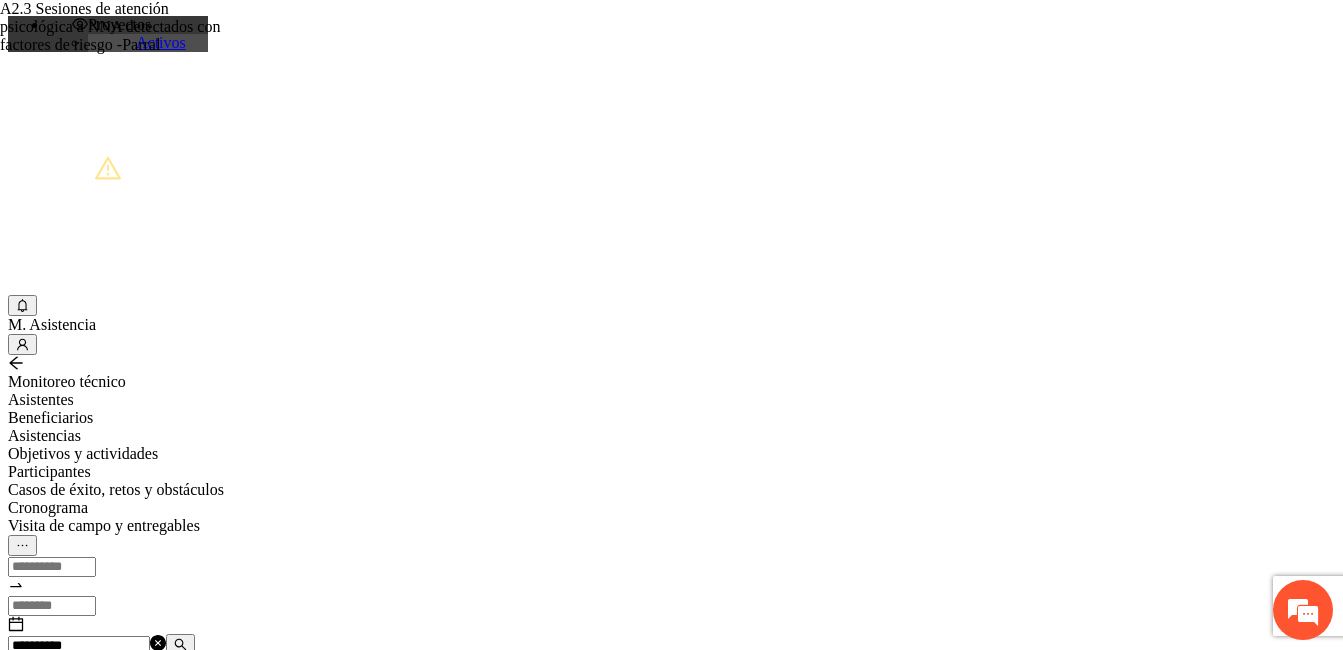 scroll, scrollTop: 0, scrollLeft: 1631, axis: horizontal 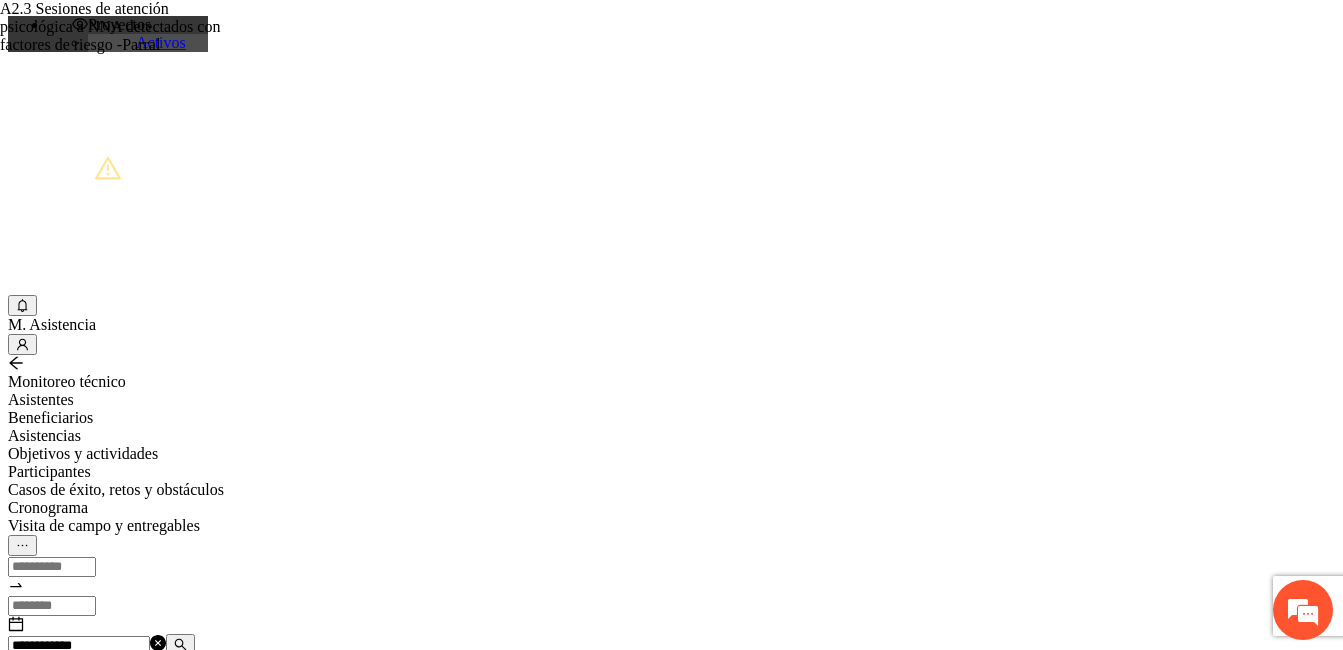 drag, startPoint x: 338, startPoint y: 236, endPoint x: 221, endPoint y: 235, distance: 117.00427 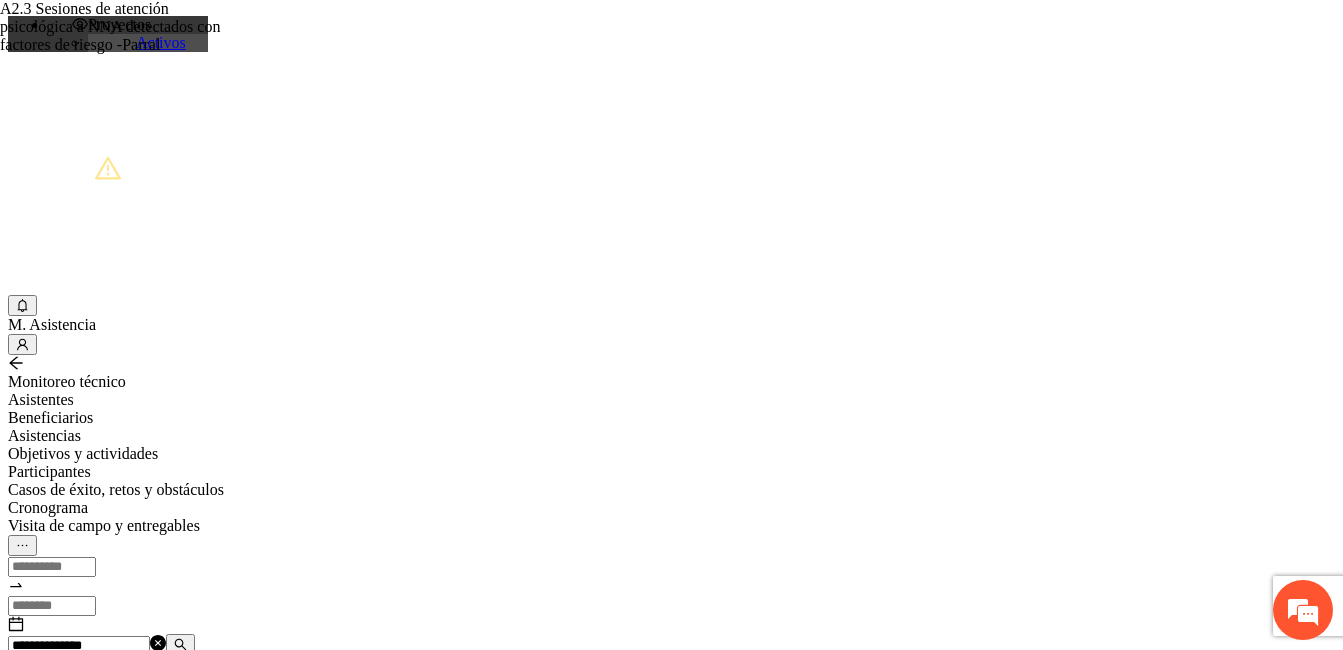 drag, startPoint x: 339, startPoint y: 224, endPoint x: 214, endPoint y: 229, distance: 125.09996 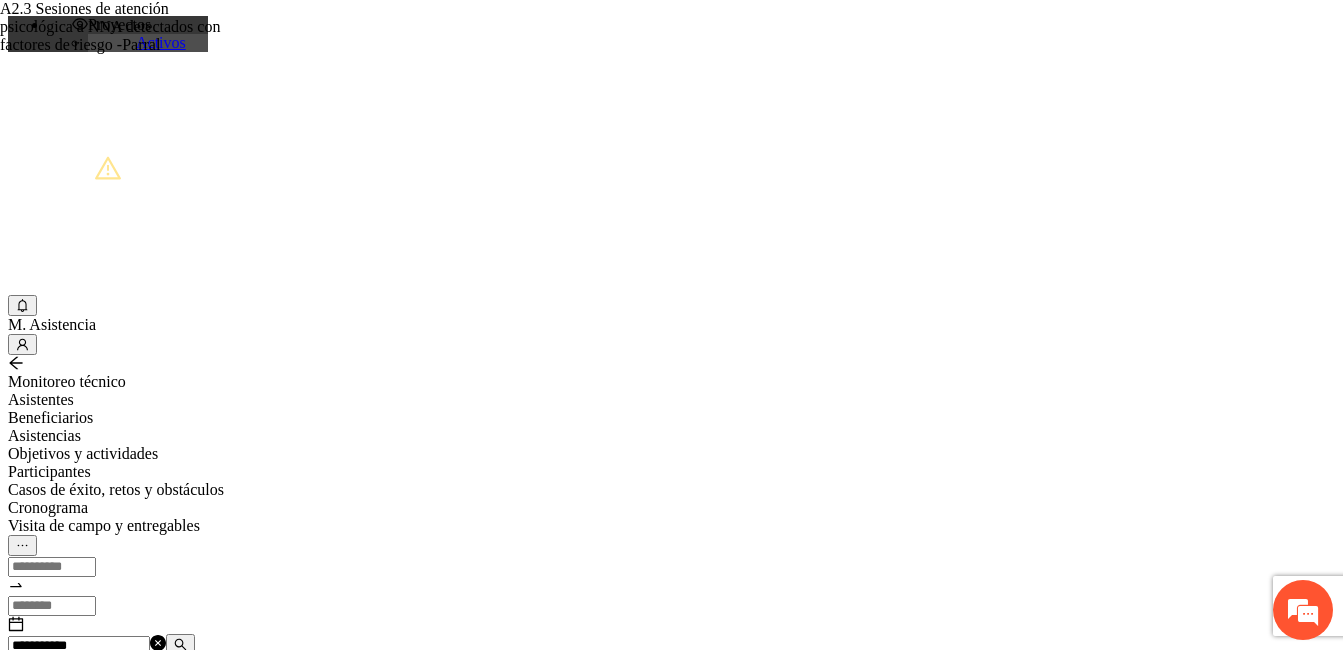 scroll, scrollTop: 0, scrollLeft: 1541, axis: horizontal 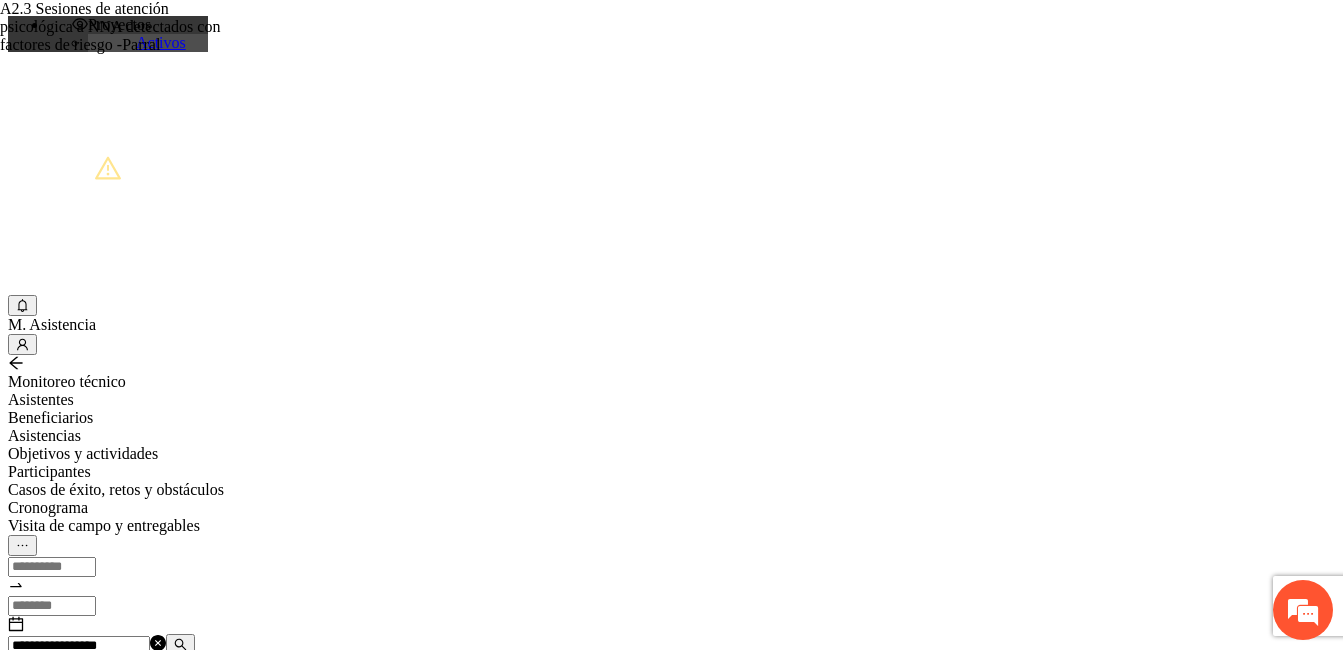 drag, startPoint x: 332, startPoint y: 235, endPoint x: 131, endPoint y: 219, distance: 201.6358 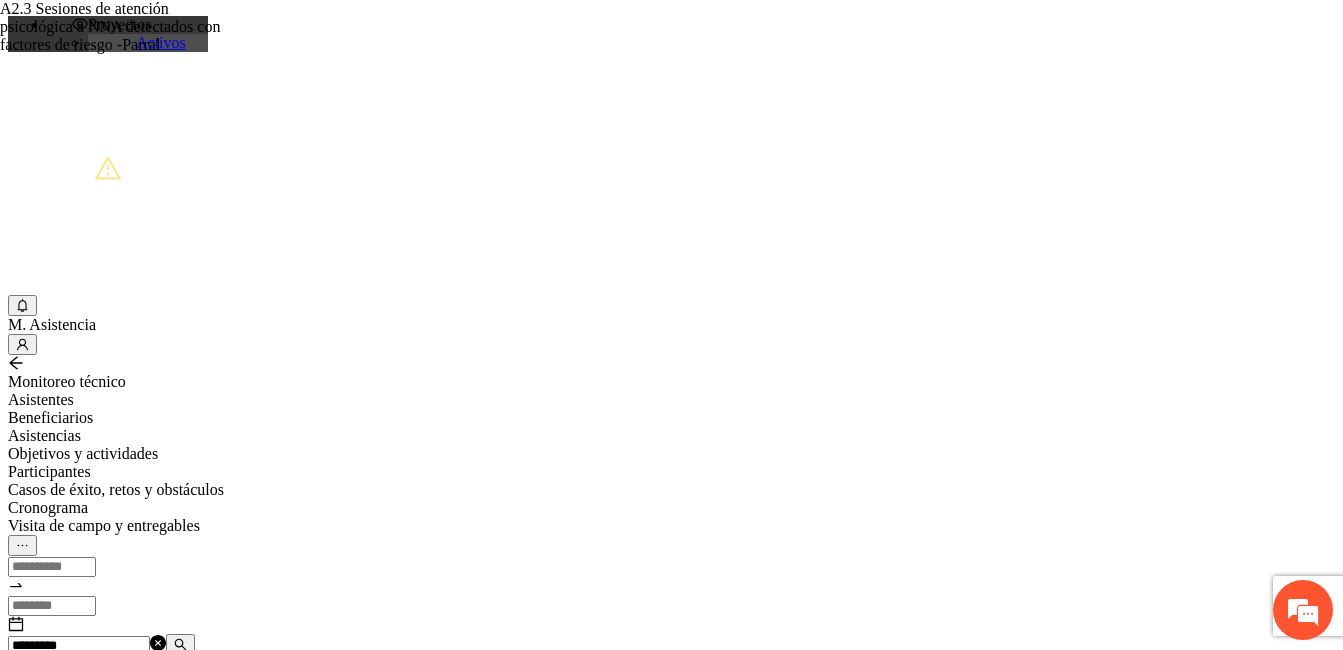paste on "*******" 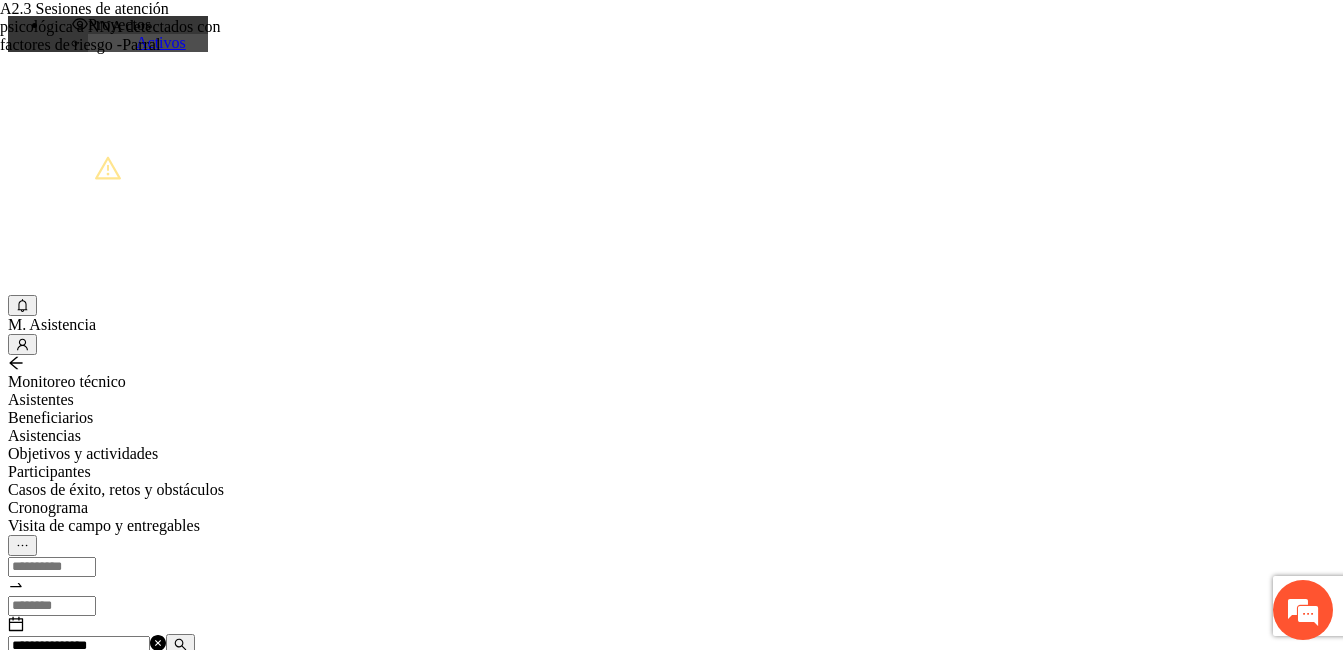 scroll, scrollTop: 0, scrollLeft: 1721, axis: horizontal 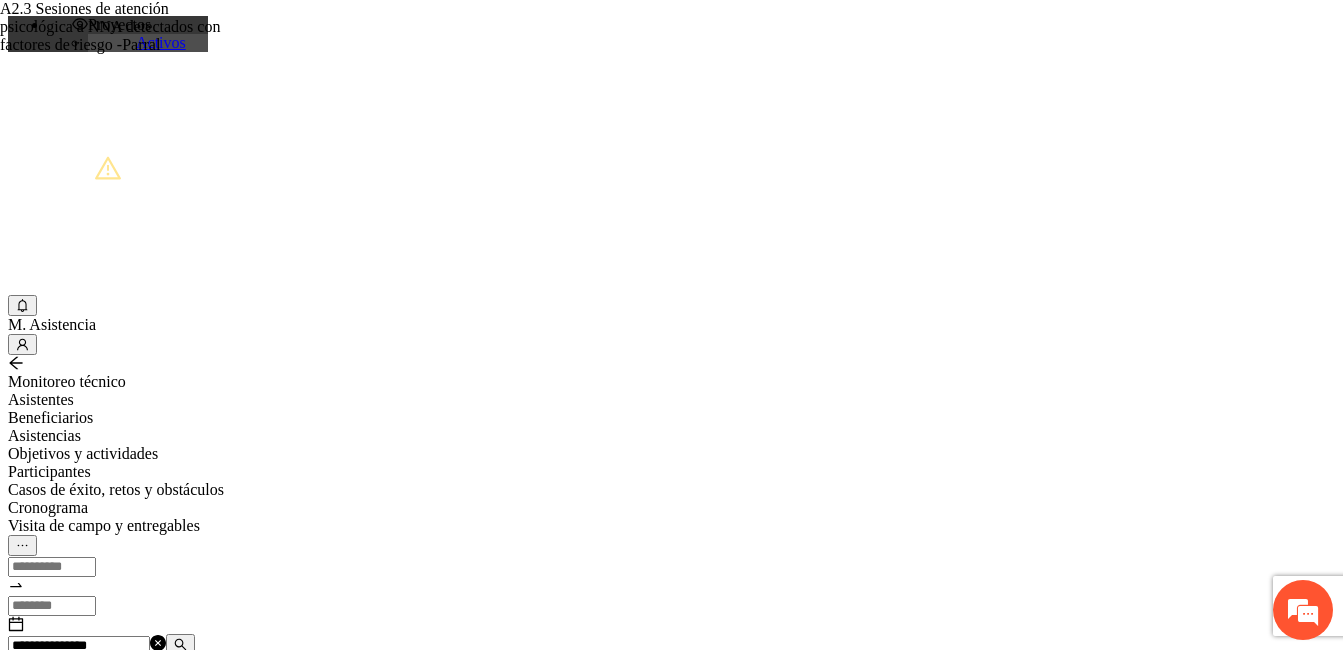 paste 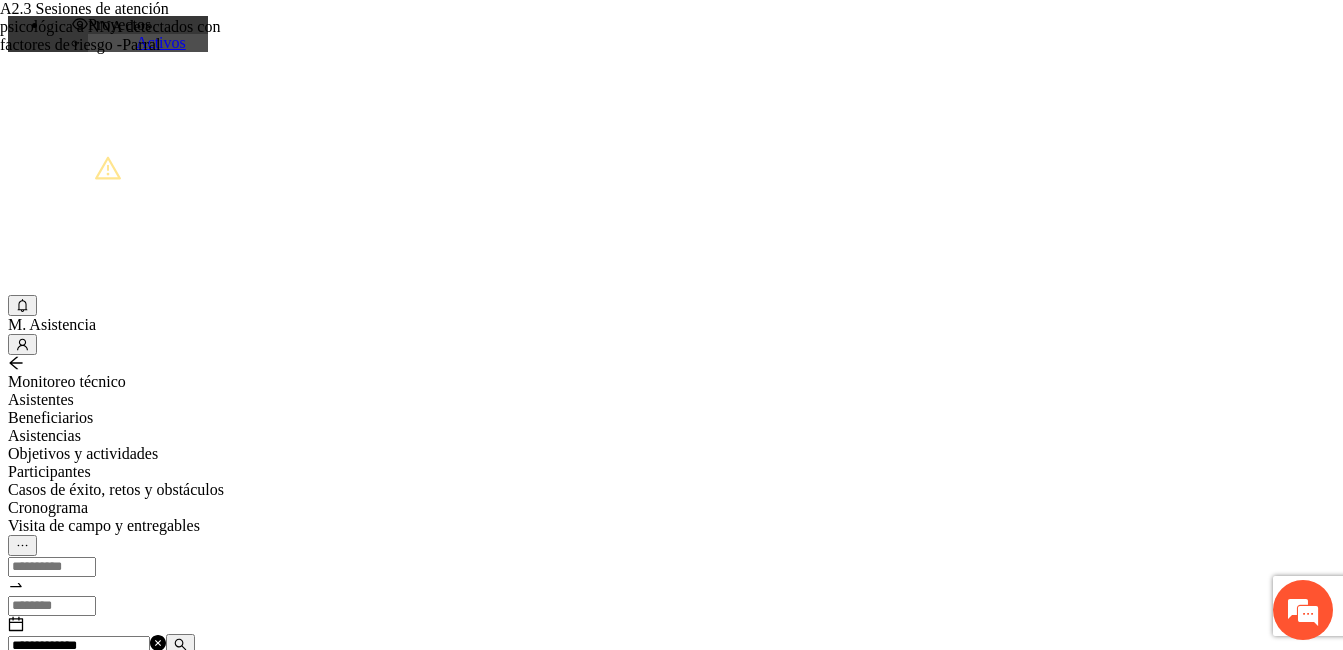scroll, scrollTop: 0, scrollLeft: 0, axis: both 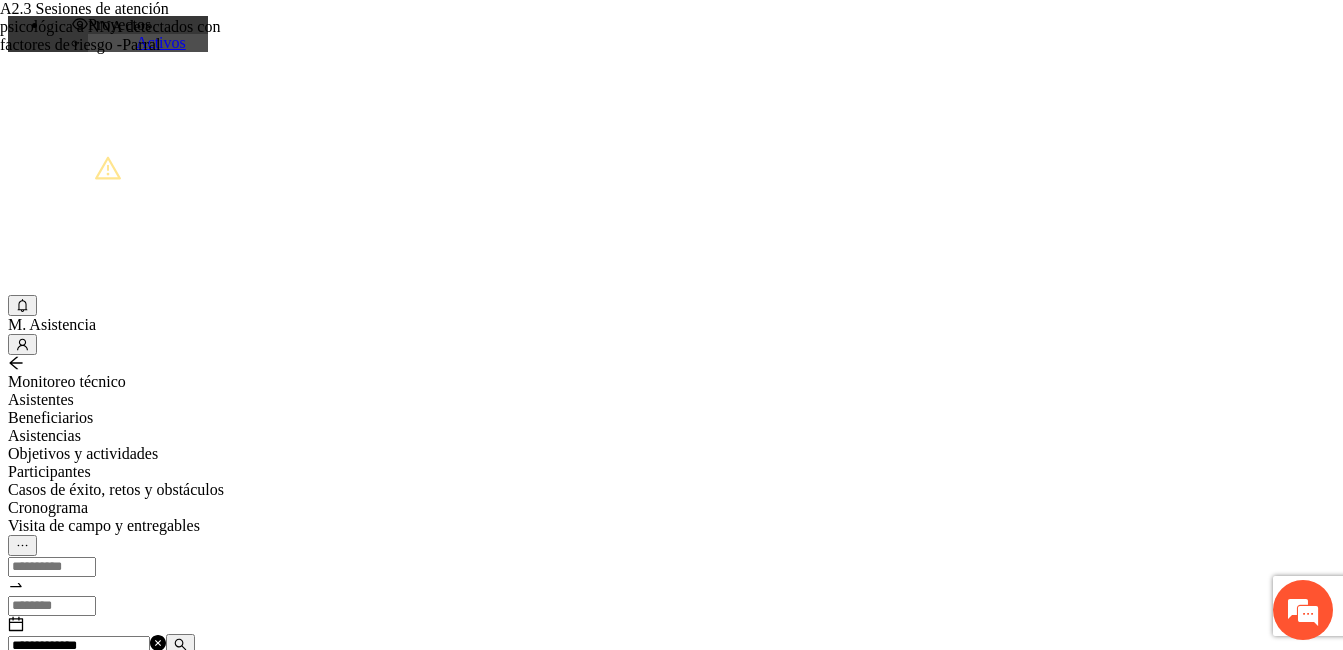 drag, startPoint x: 325, startPoint y: 229, endPoint x: 157, endPoint y: 229, distance: 168 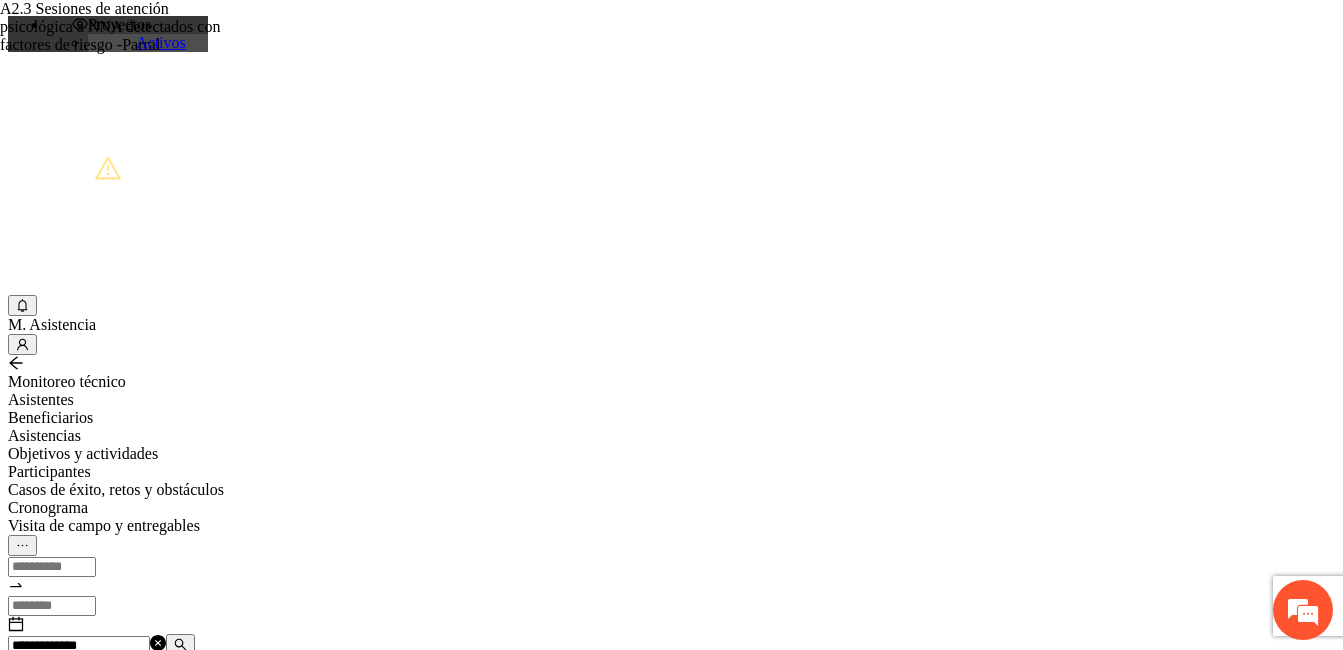 paste 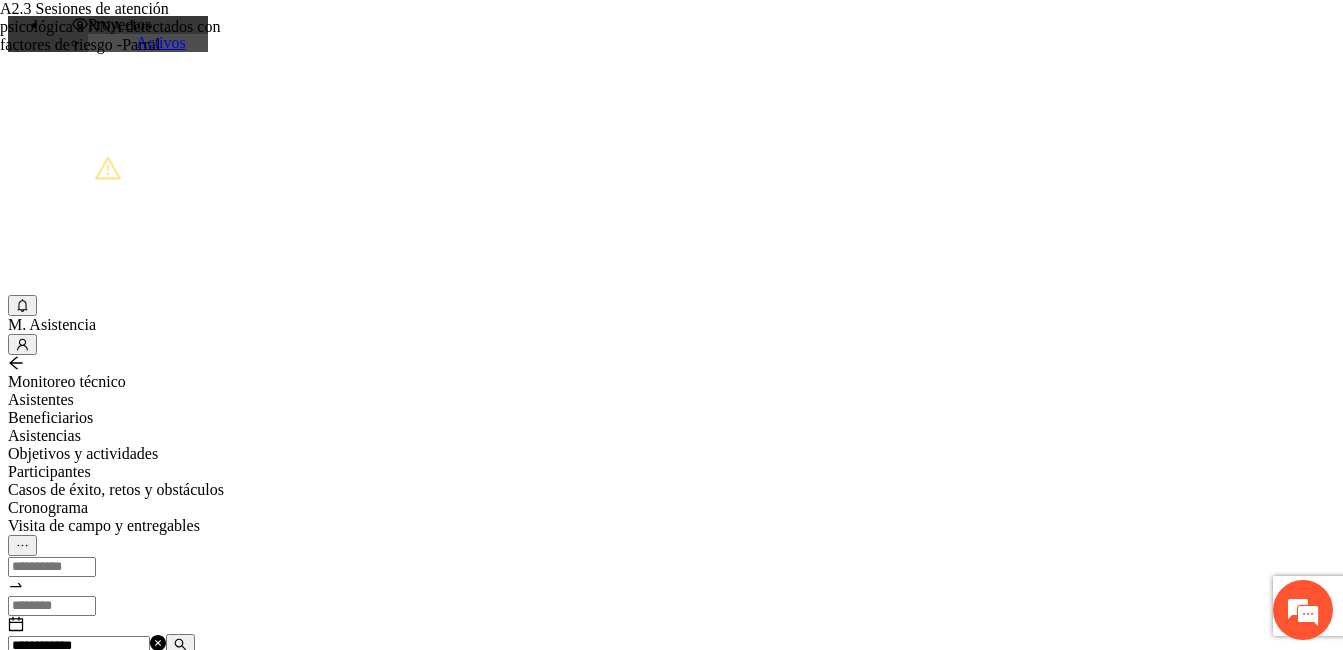 scroll, scrollTop: 0, scrollLeft: 1810, axis: horizontal 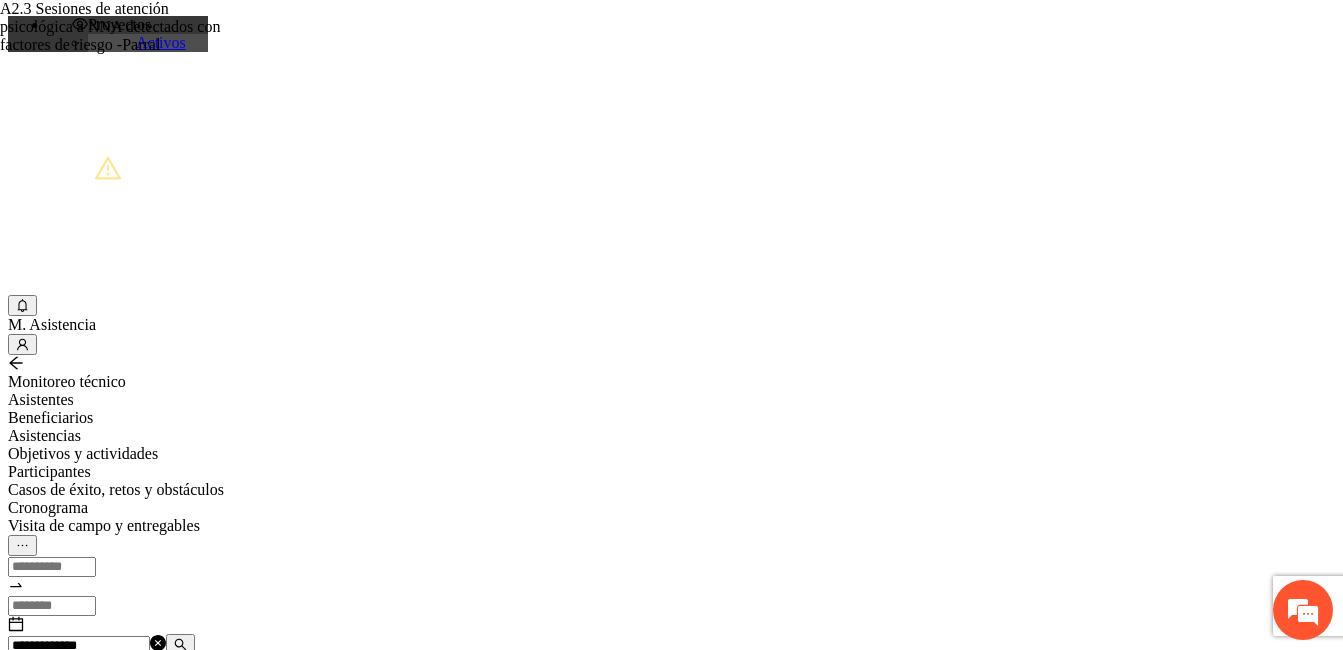 drag, startPoint x: 176, startPoint y: 232, endPoint x: 130, endPoint y: 232, distance: 46 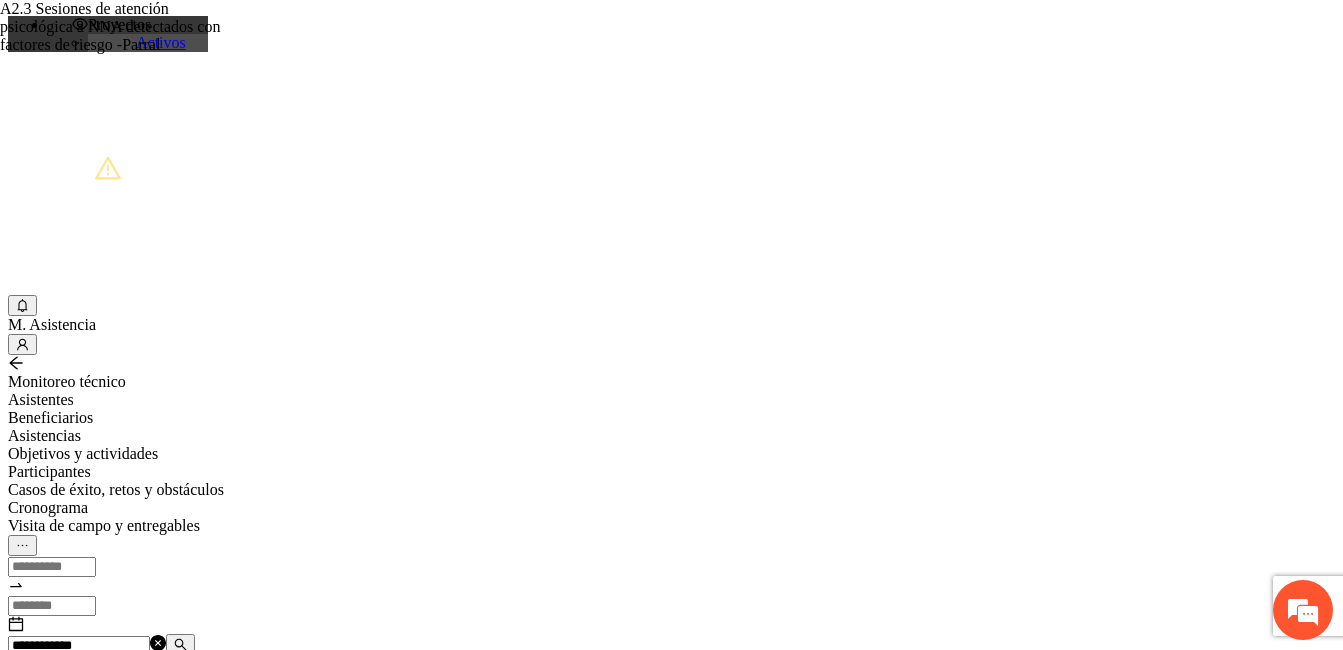 scroll, scrollTop: 0, scrollLeft: 0, axis: both 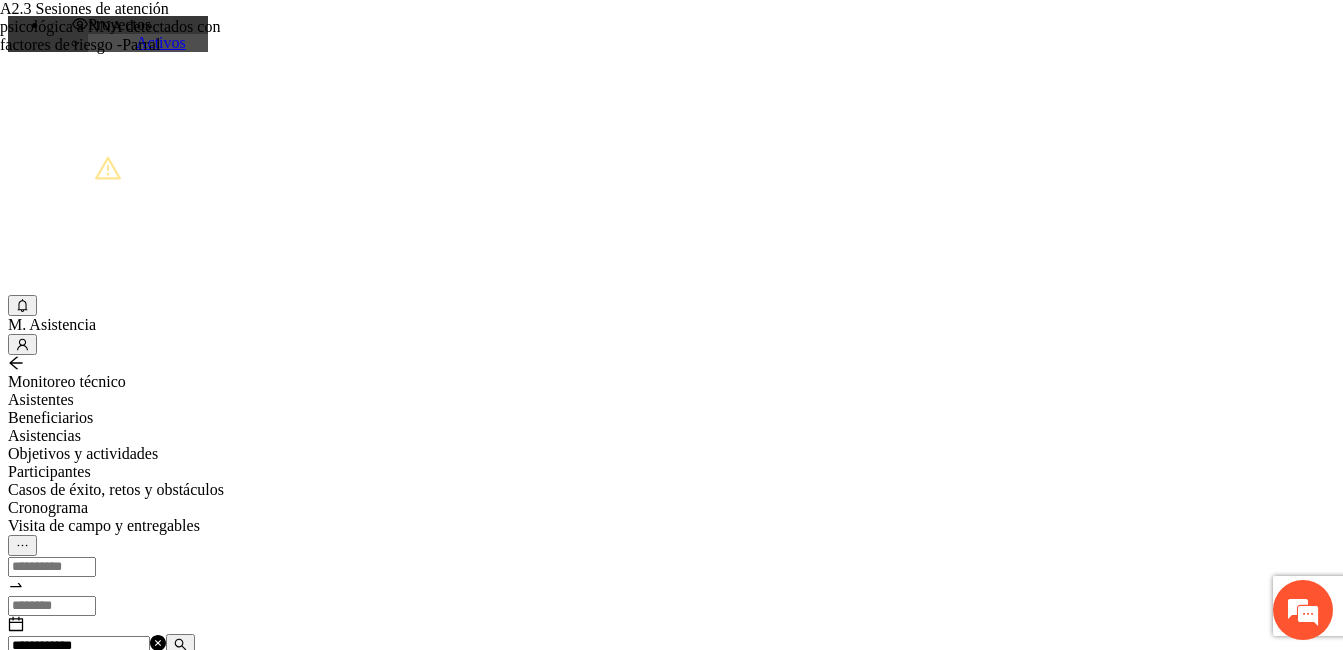 drag, startPoint x: 227, startPoint y: 225, endPoint x: 213, endPoint y: 227, distance: 14.142136 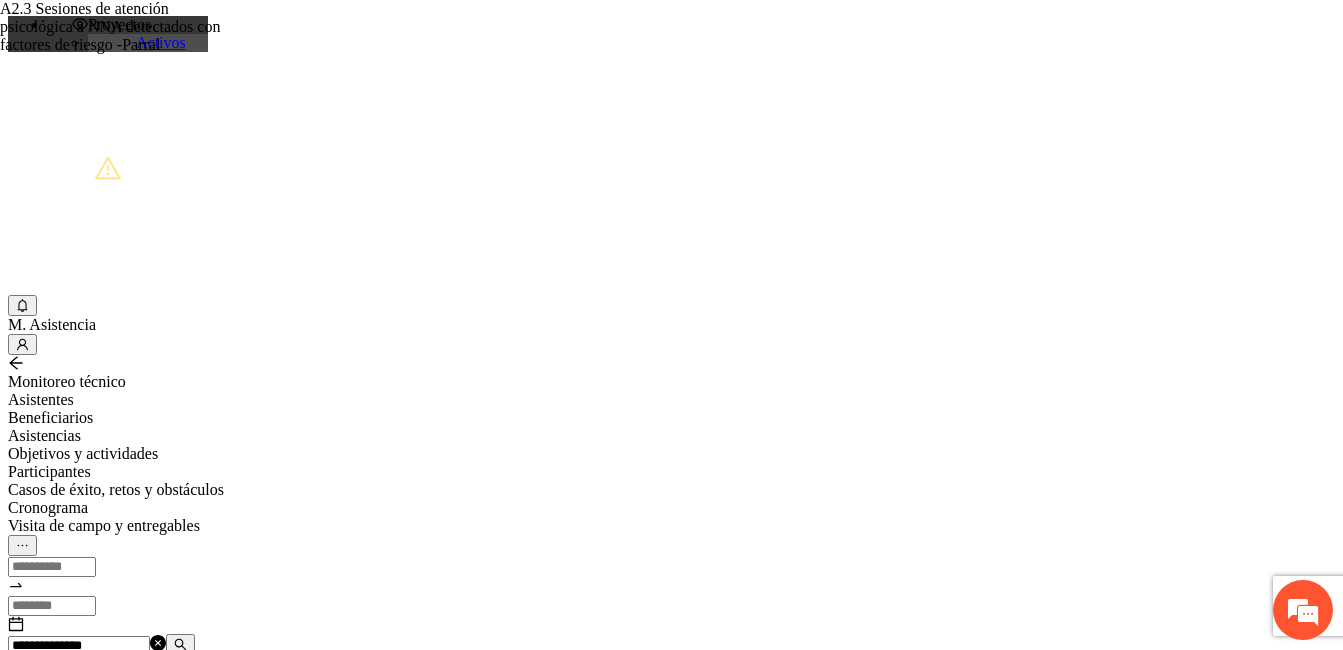 scroll, scrollTop: 0, scrollLeft: 912, axis: horizontal 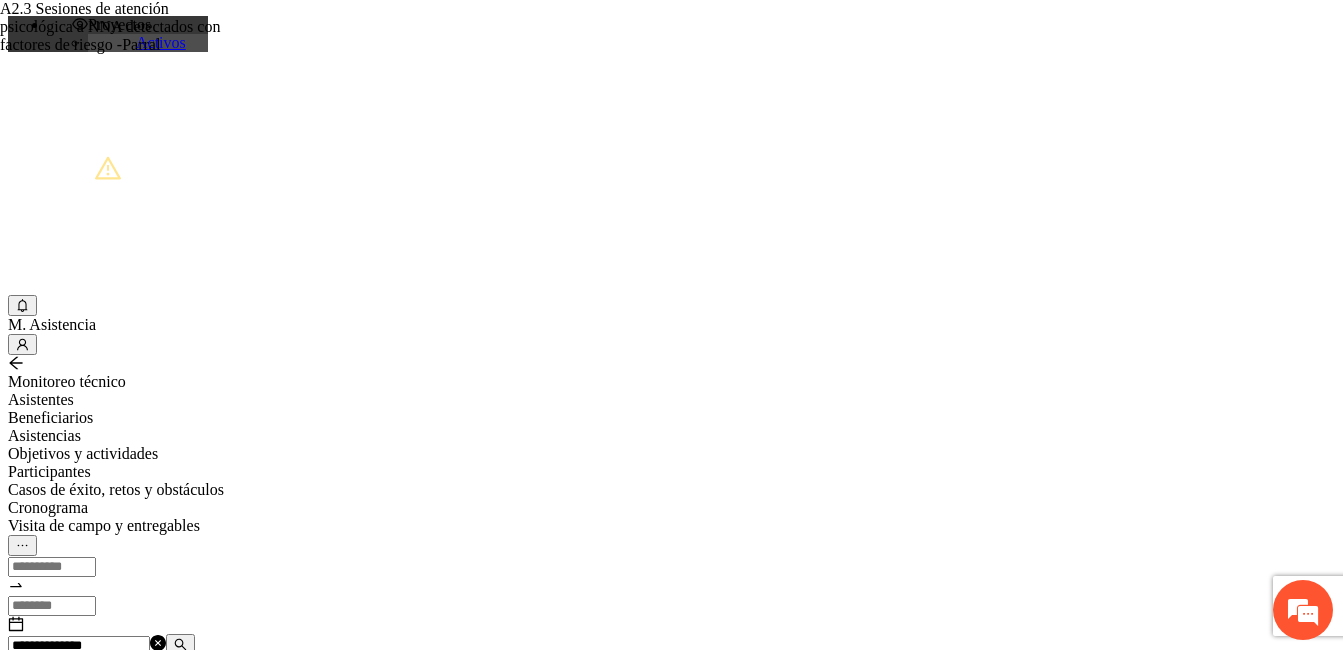 paste on "**" 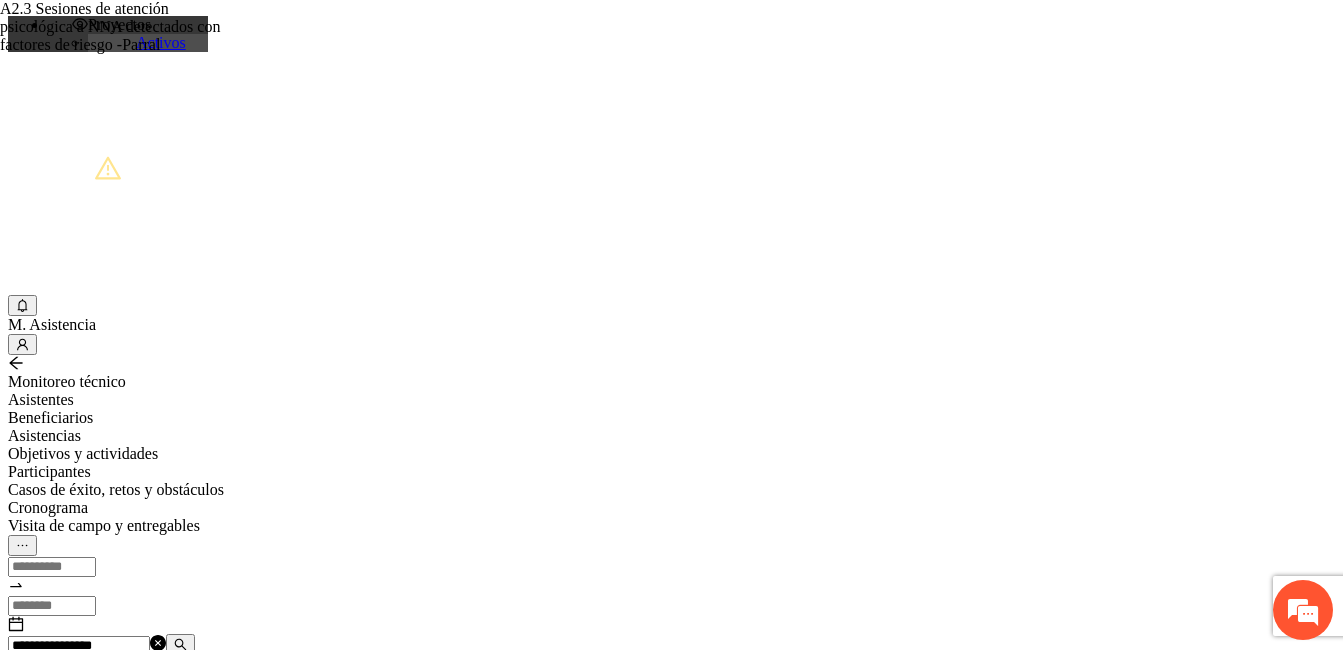 type on "**********" 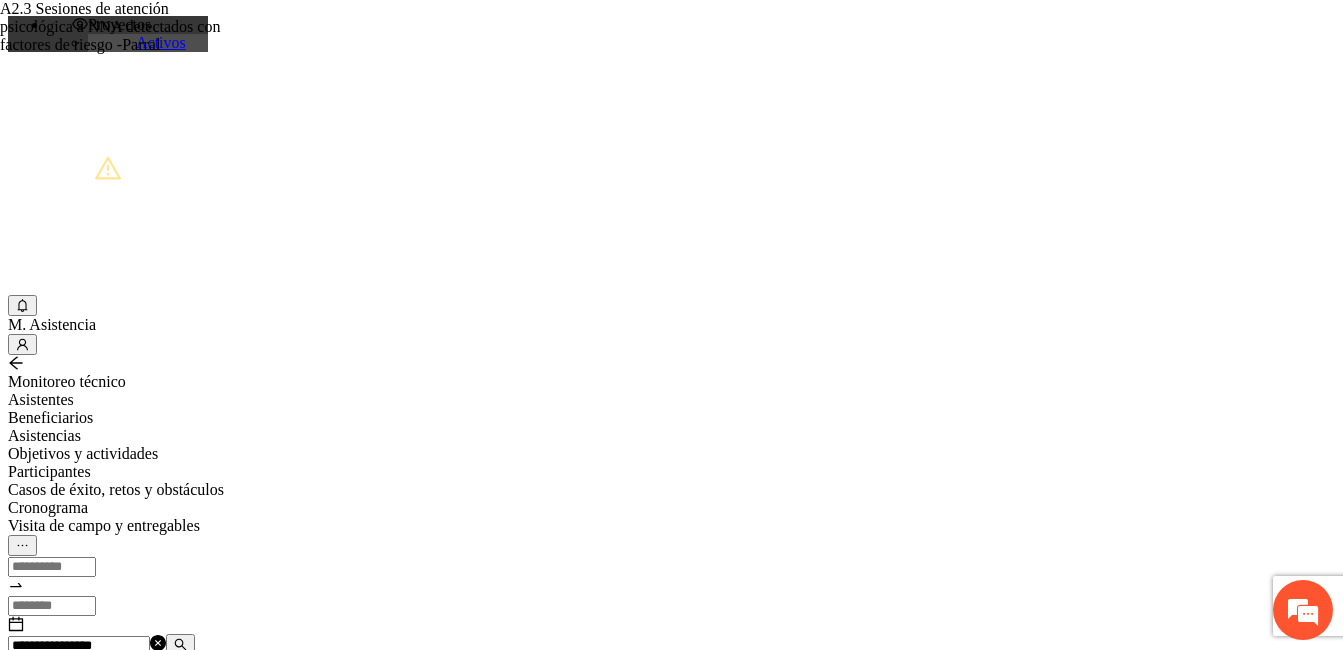 drag, startPoint x: 373, startPoint y: 232, endPoint x: 316, endPoint y: 261, distance: 63.953106 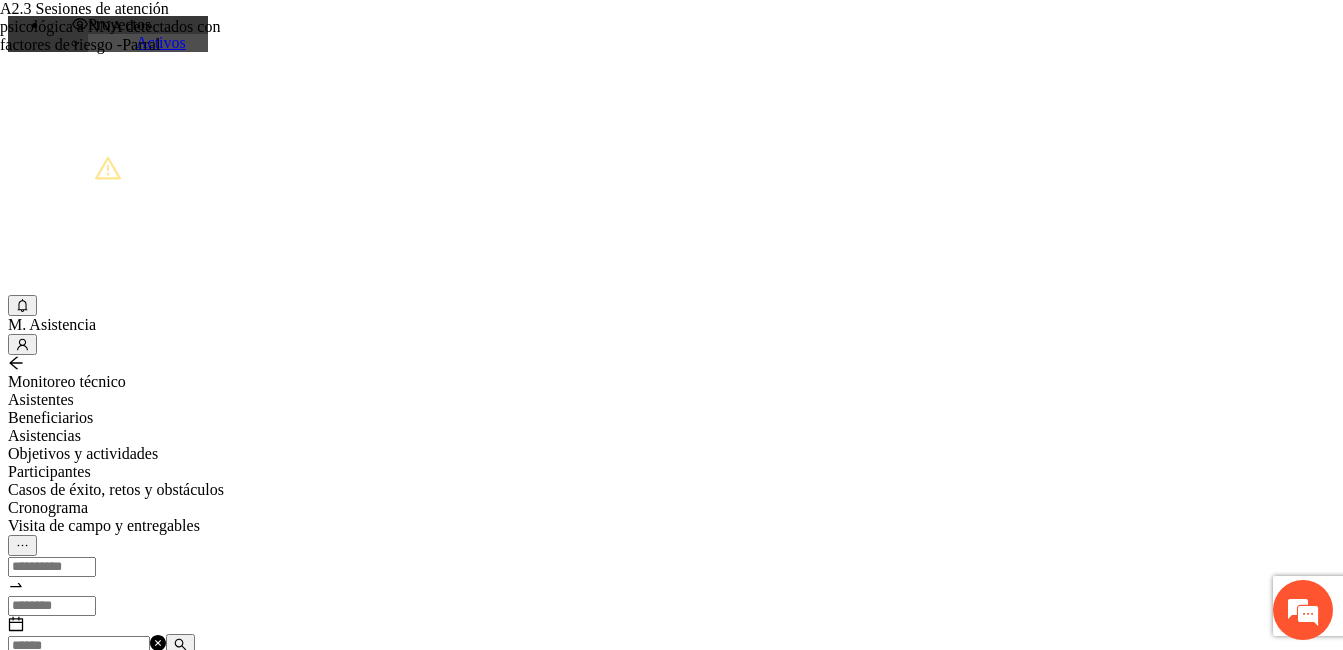 paste on "**********" 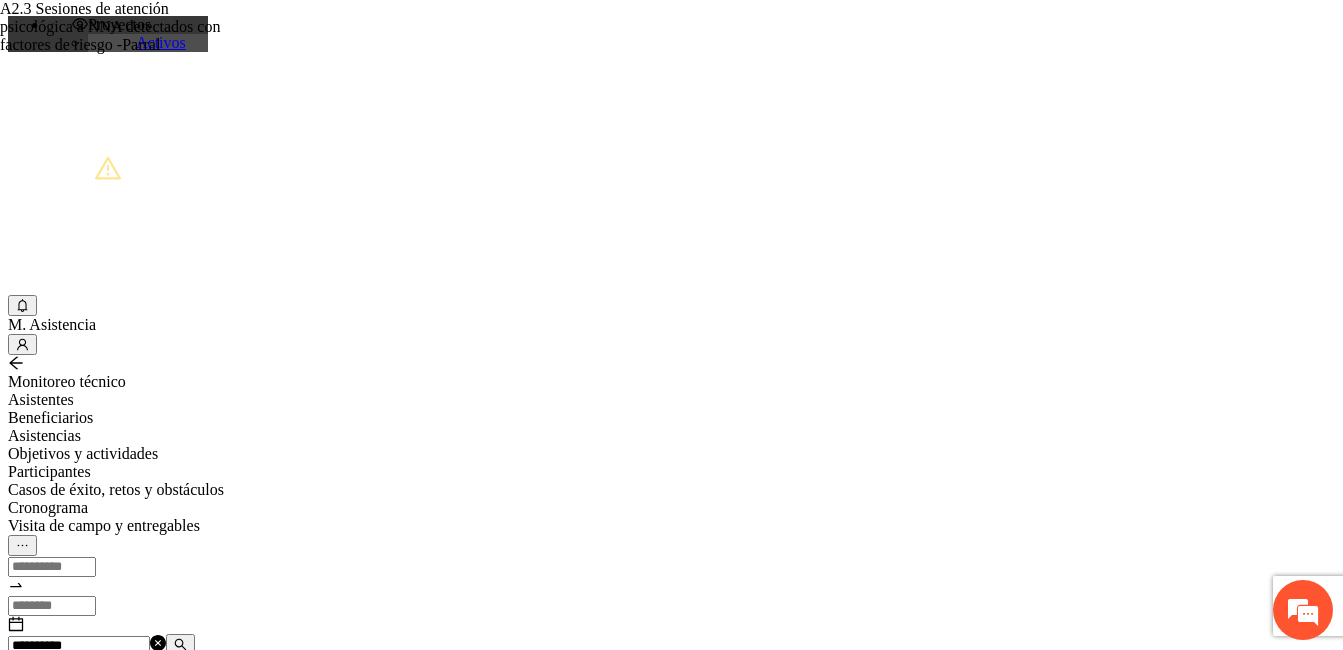 scroll, scrollTop: 0, scrollLeft: 1092, axis: horizontal 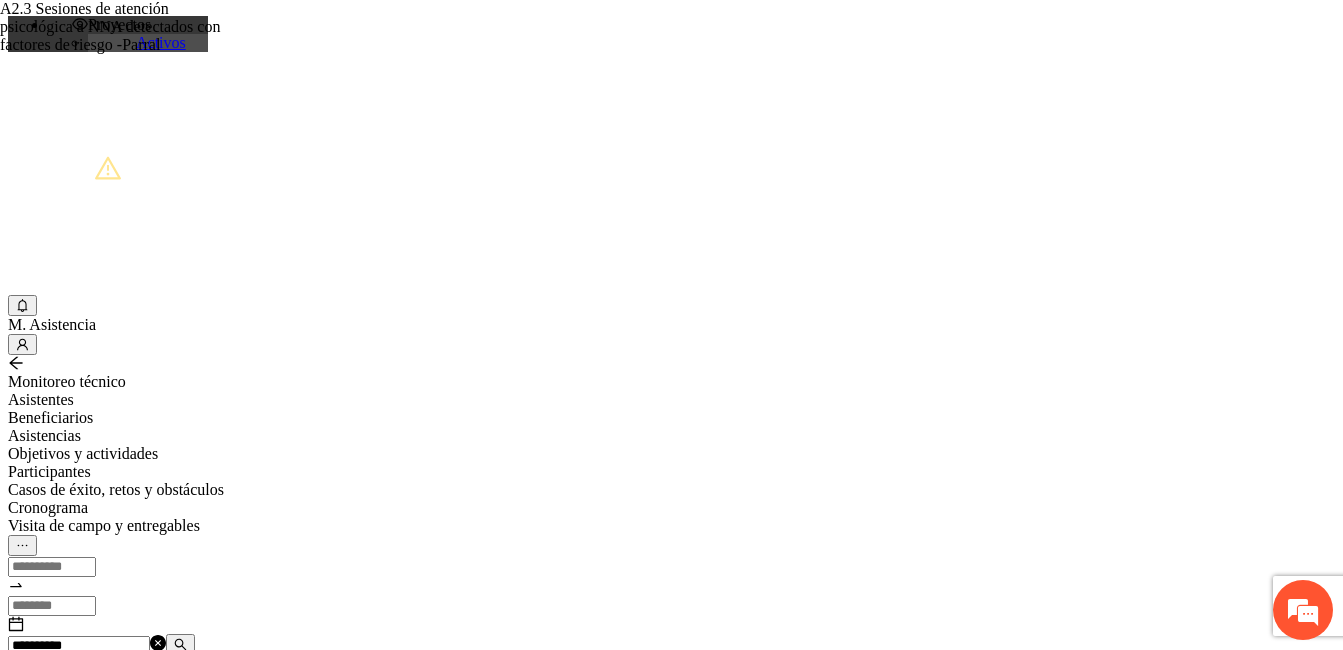 paste on "***" 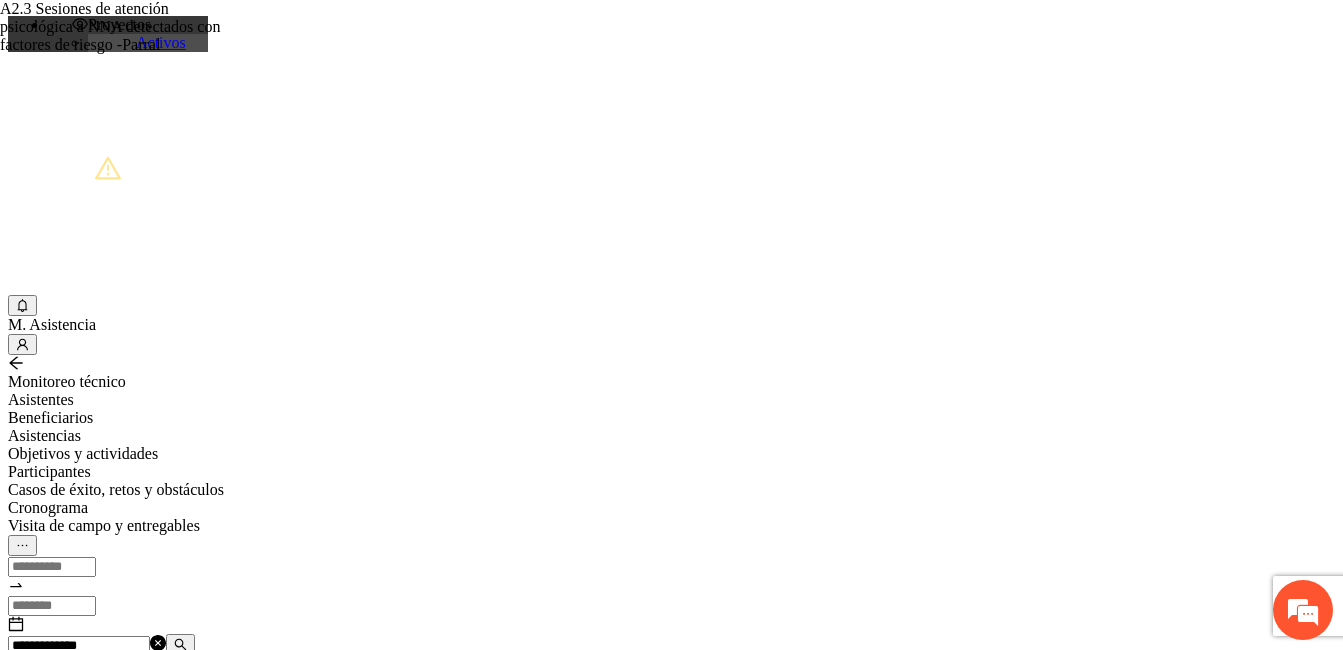 scroll, scrollTop: 0, scrollLeft: 195, axis: horizontal 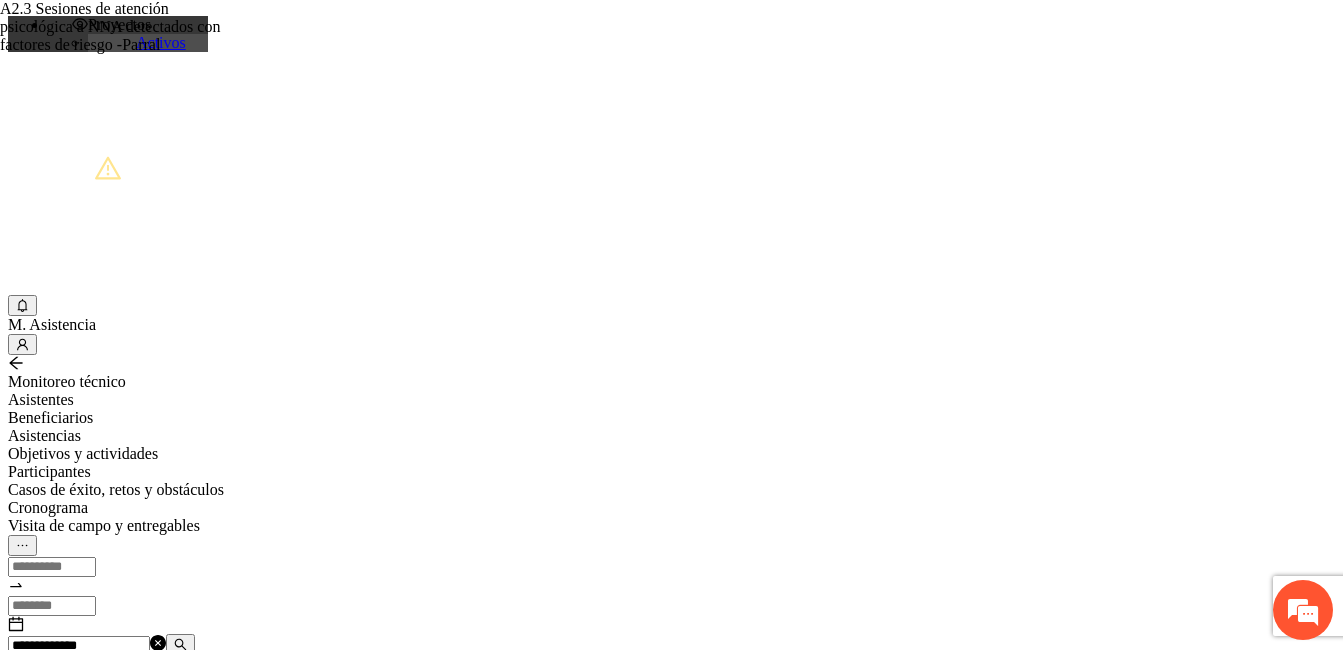 click on "**********" at bounding box center (671, 545) 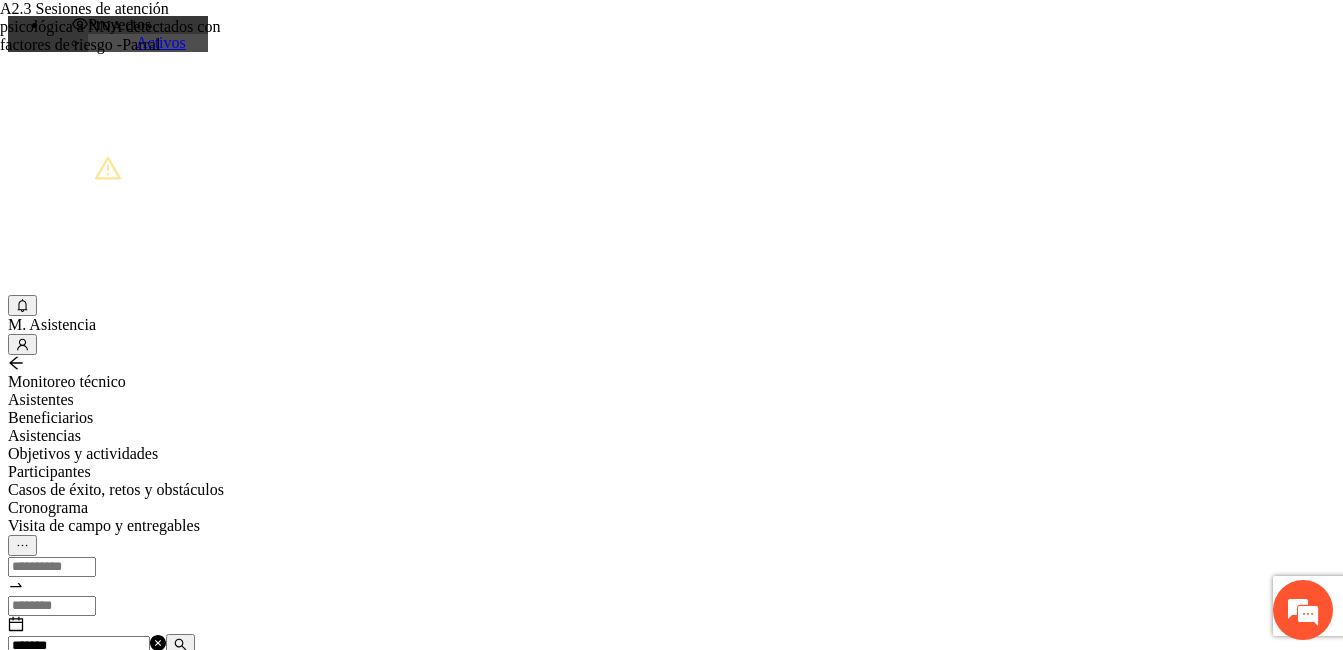 paste on "********" 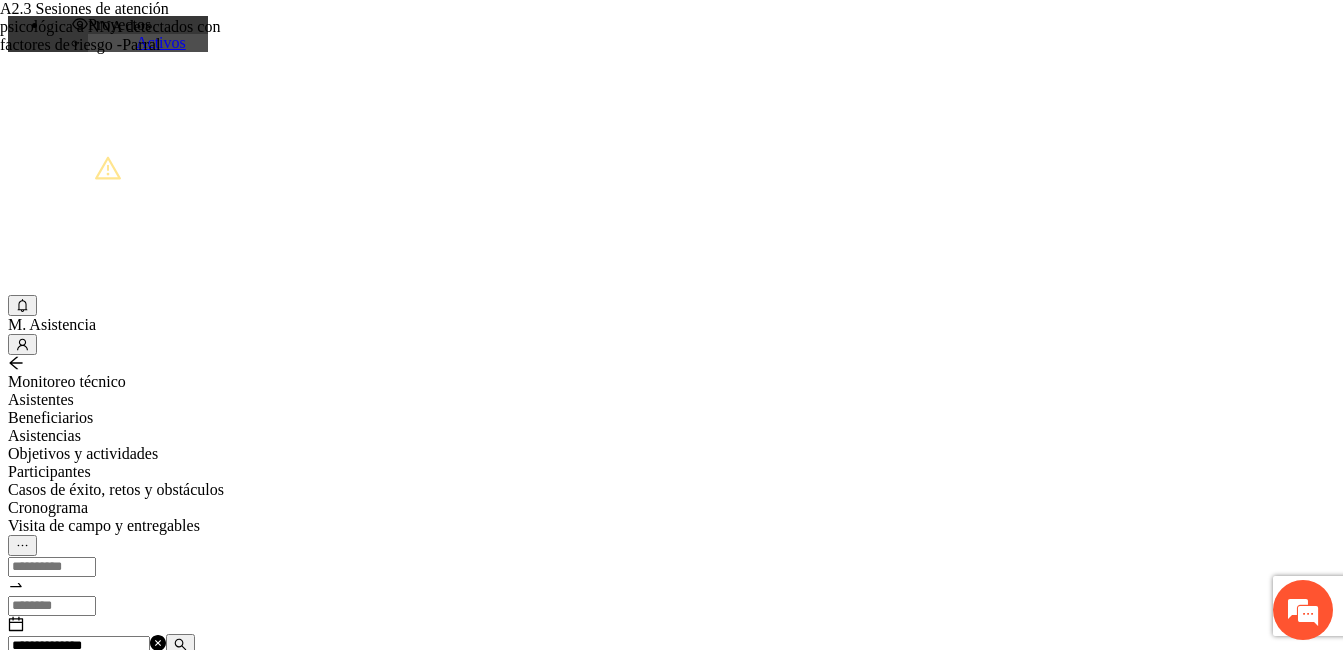 scroll, scrollTop: 0, scrollLeft: 0, axis: both 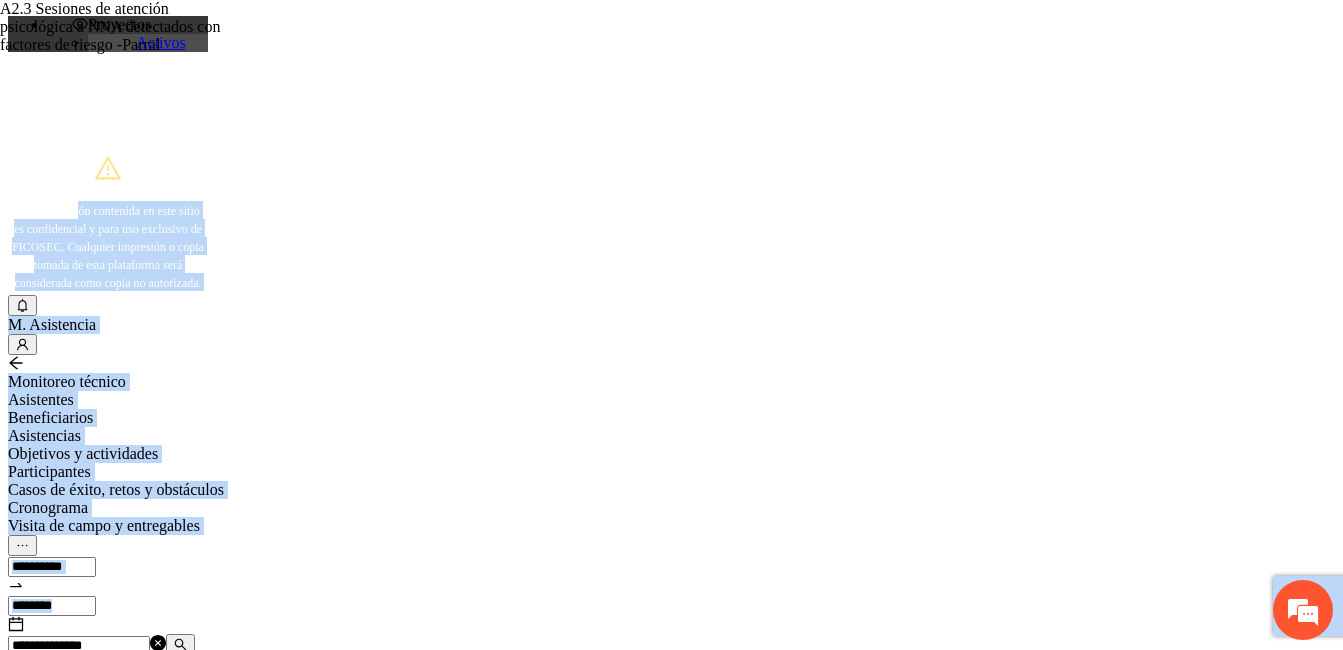 drag, startPoint x: 351, startPoint y: 221, endPoint x: 76, endPoint y: 232, distance: 275.2199 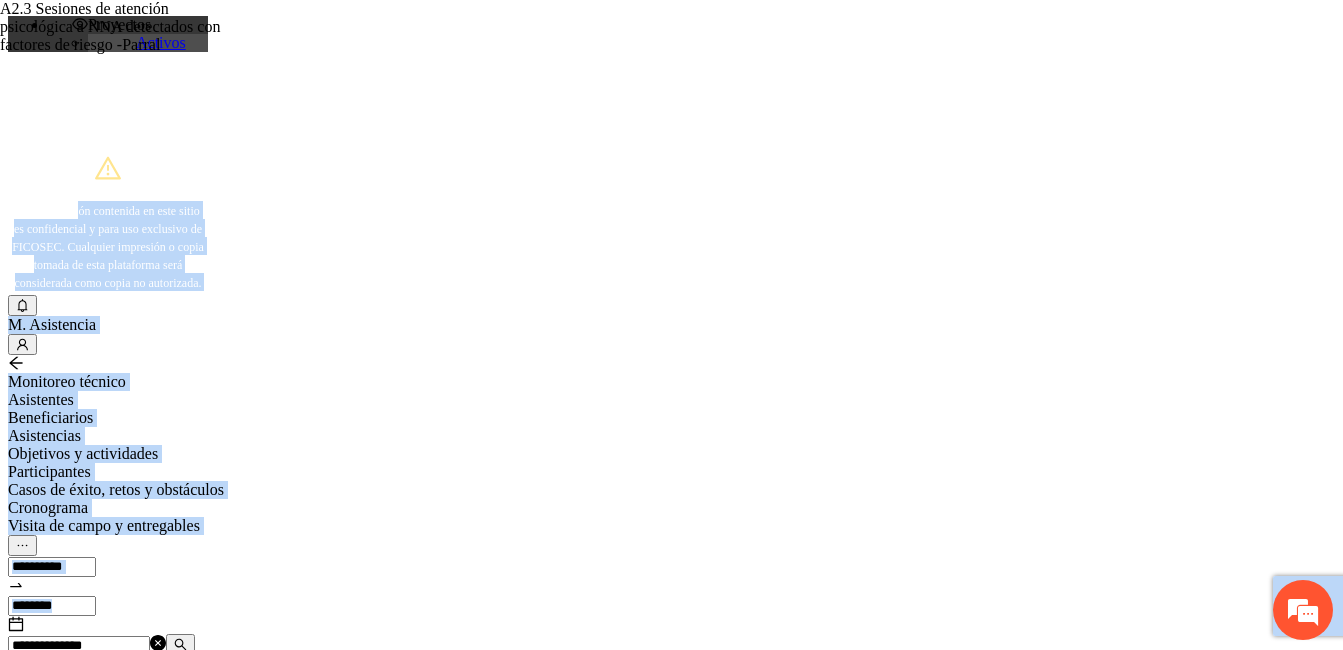 click on "[NAME] [NAME] [NAME]" at bounding box center (671, 545) 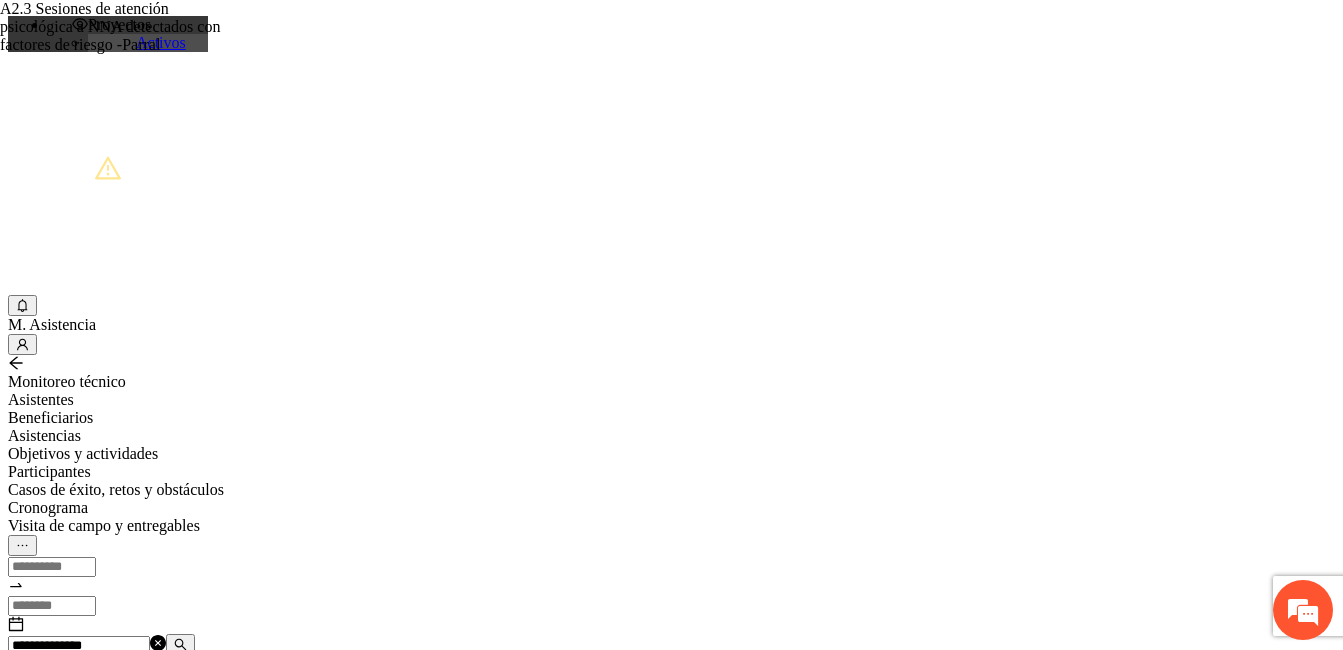 drag, startPoint x: 325, startPoint y: 235, endPoint x: 218, endPoint y: 237, distance: 107.01869 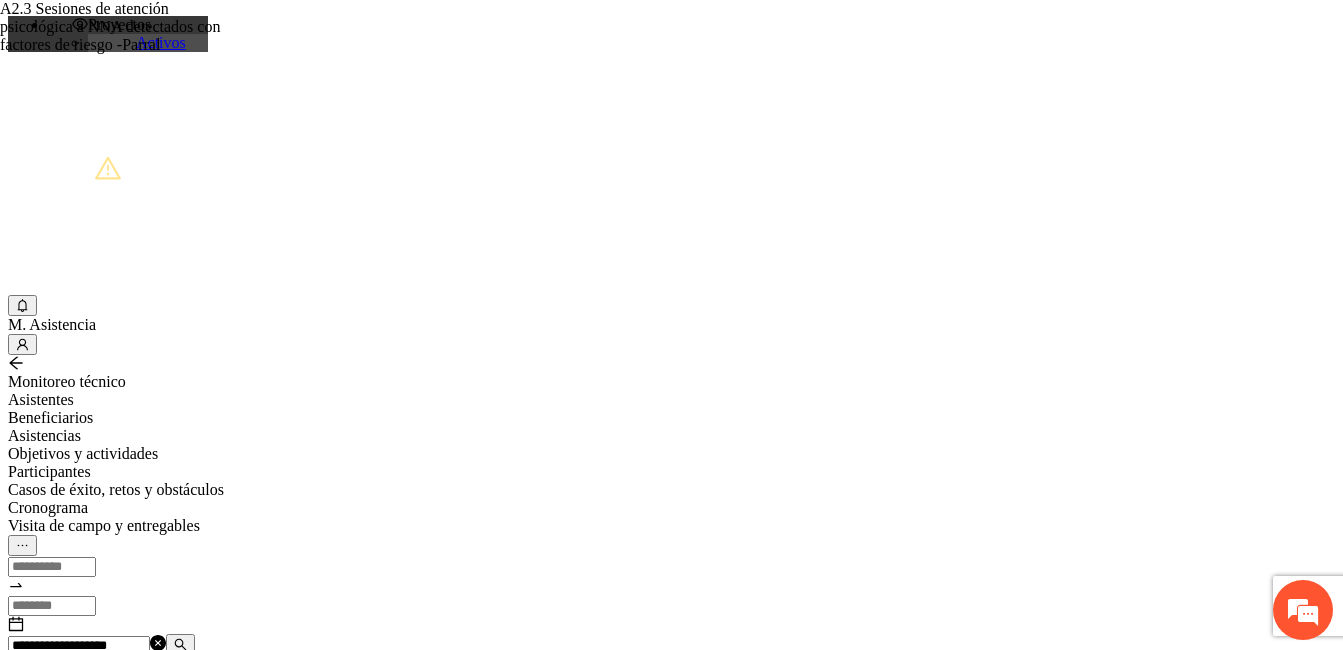 scroll, scrollTop: 0, scrollLeft: 1452, axis: horizontal 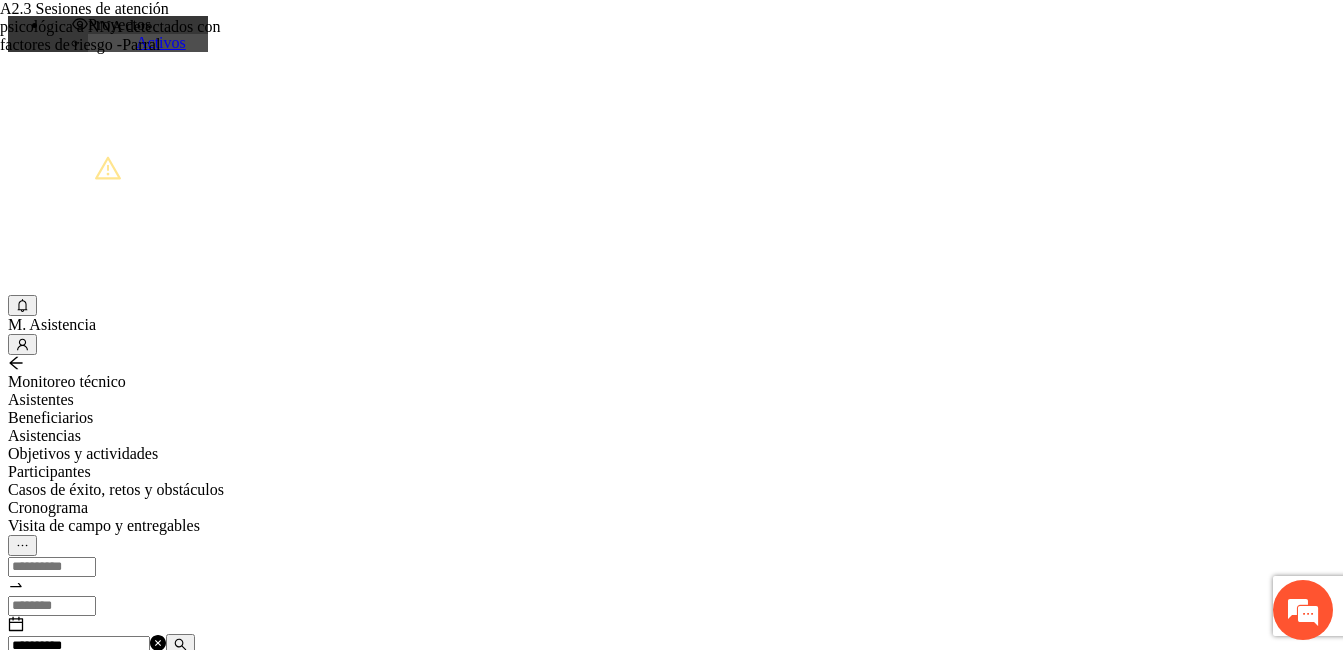 drag, startPoint x: 357, startPoint y: 233, endPoint x: 160, endPoint y: 232, distance: 197.00253 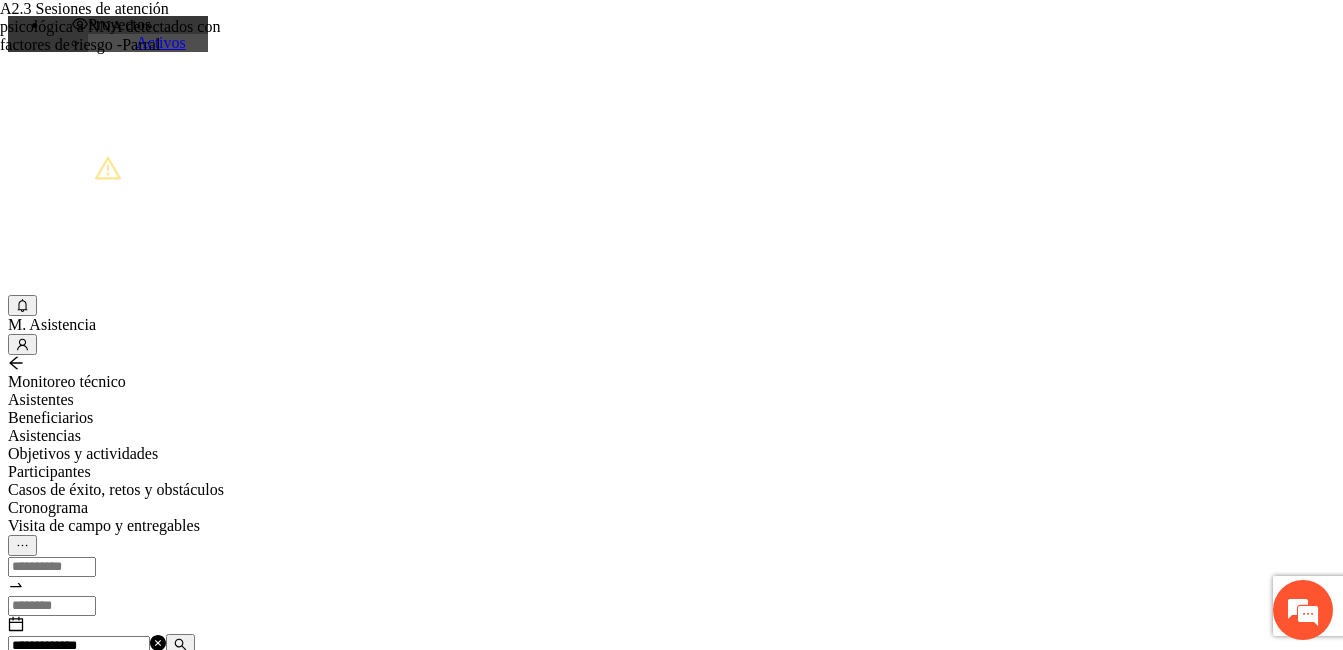 scroll, scrollTop: 0, scrollLeft: 285, axis: horizontal 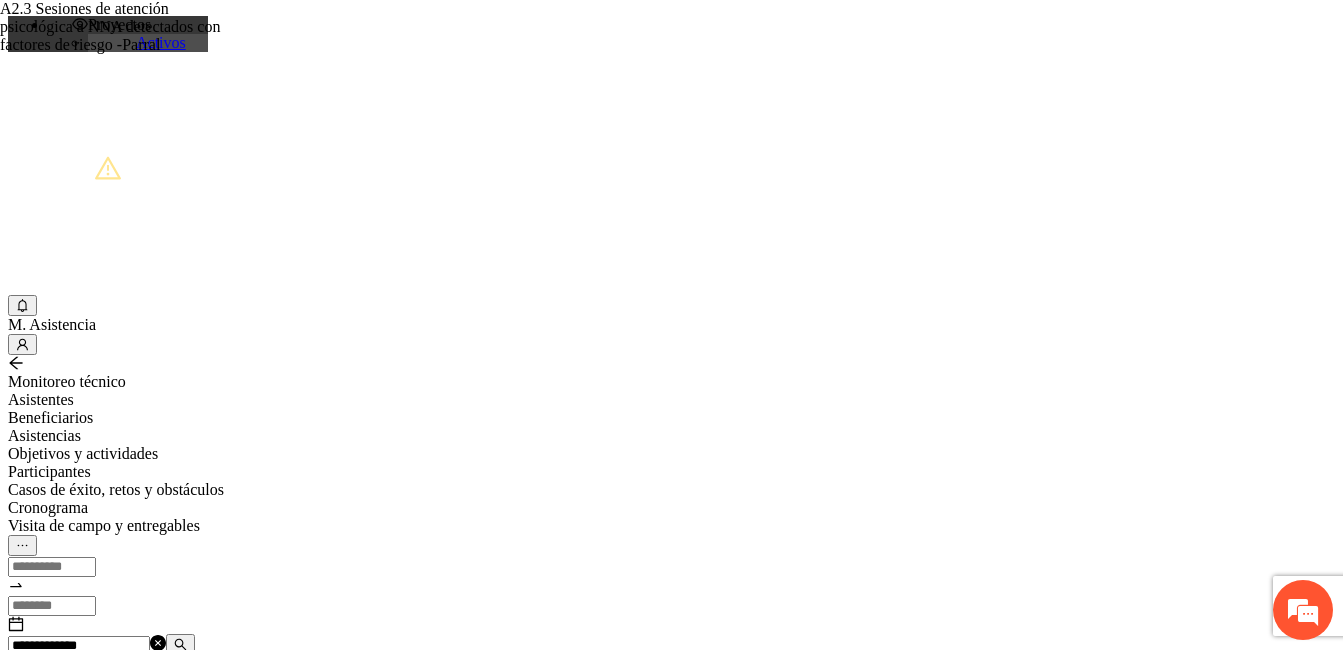 drag, startPoint x: 328, startPoint y: 230, endPoint x: 161, endPoint y: 229, distance: 167.00299 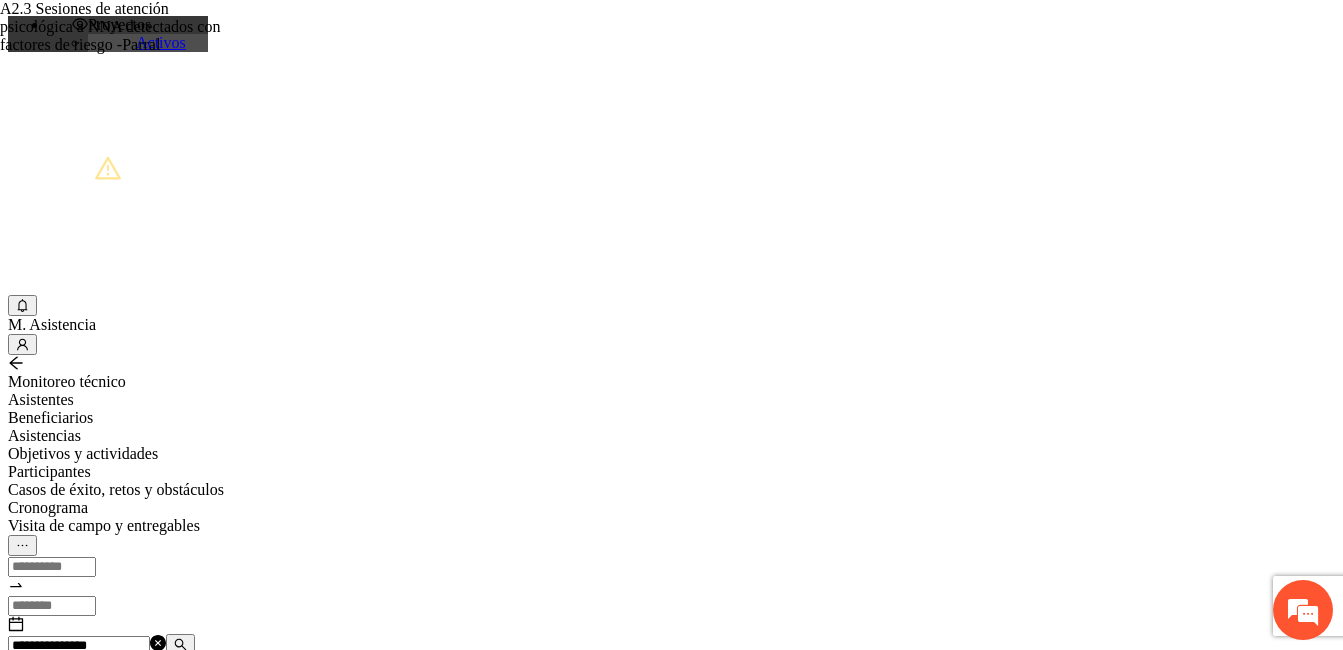 scroll, scrollTop: 0, scrollLeft: 1362, axis: horizontal 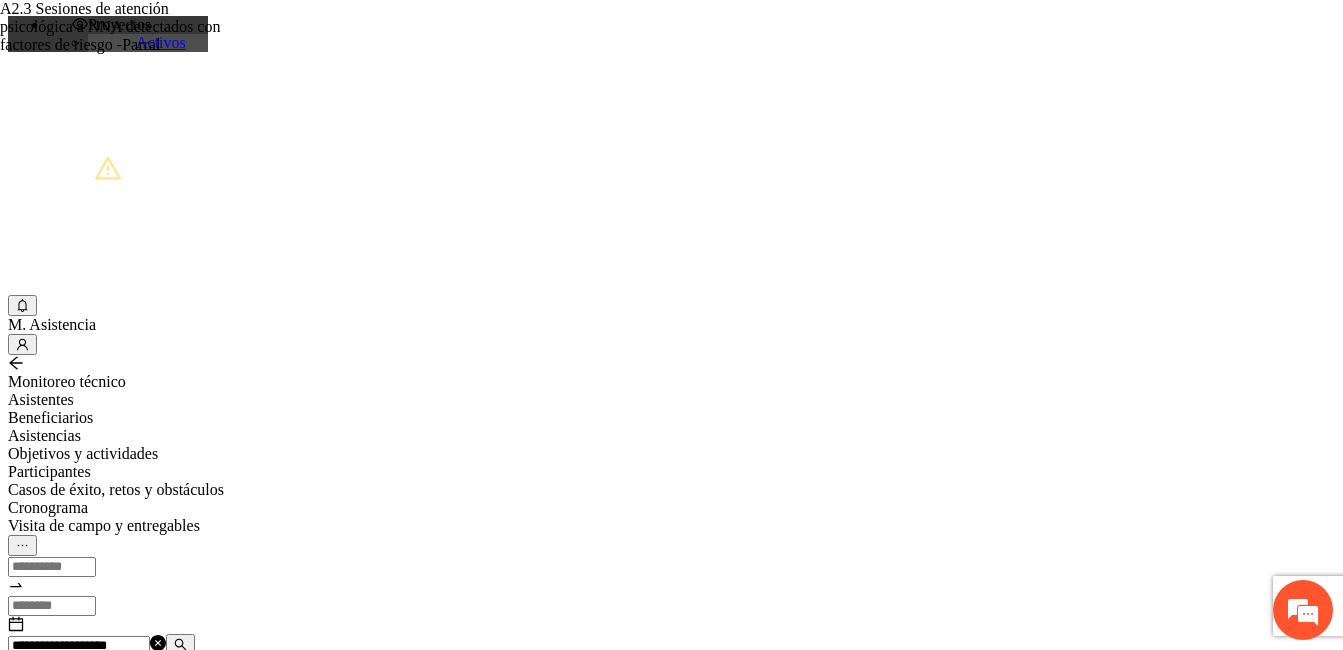 drag, startPoint x: 346, startPoint y: 230, endPoint x: 203, endPoint y: 224, distance: 143.12582 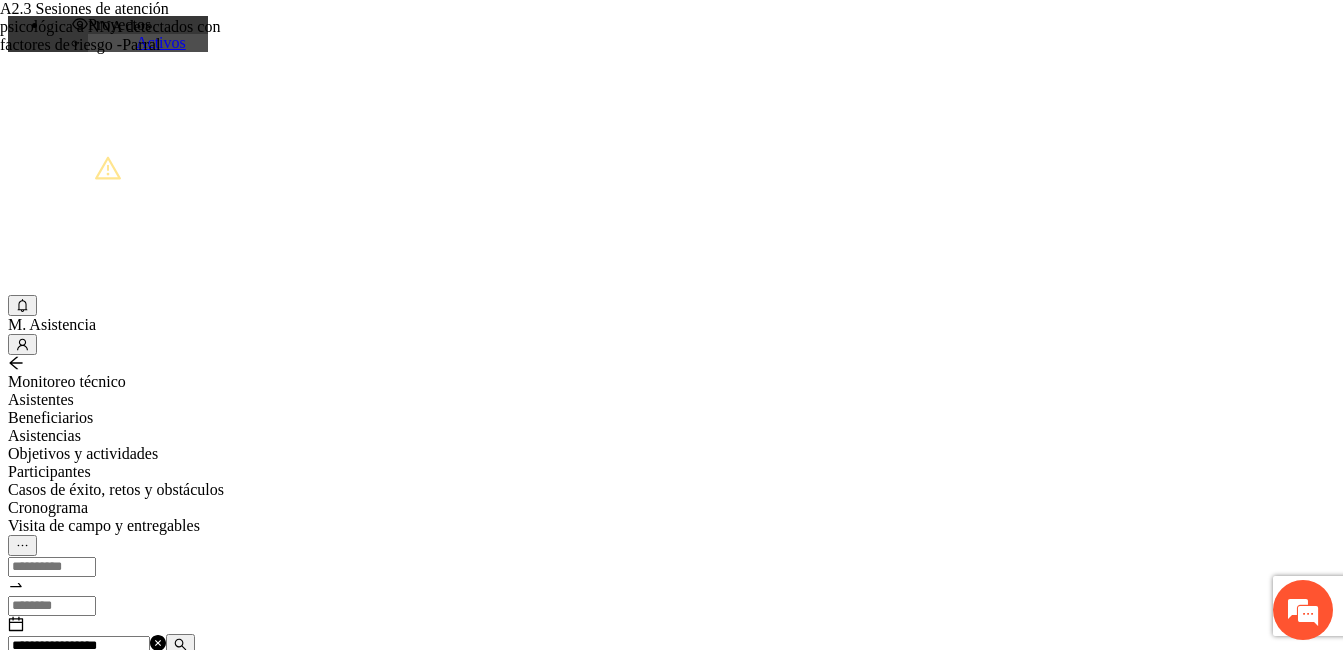 type on "**********" 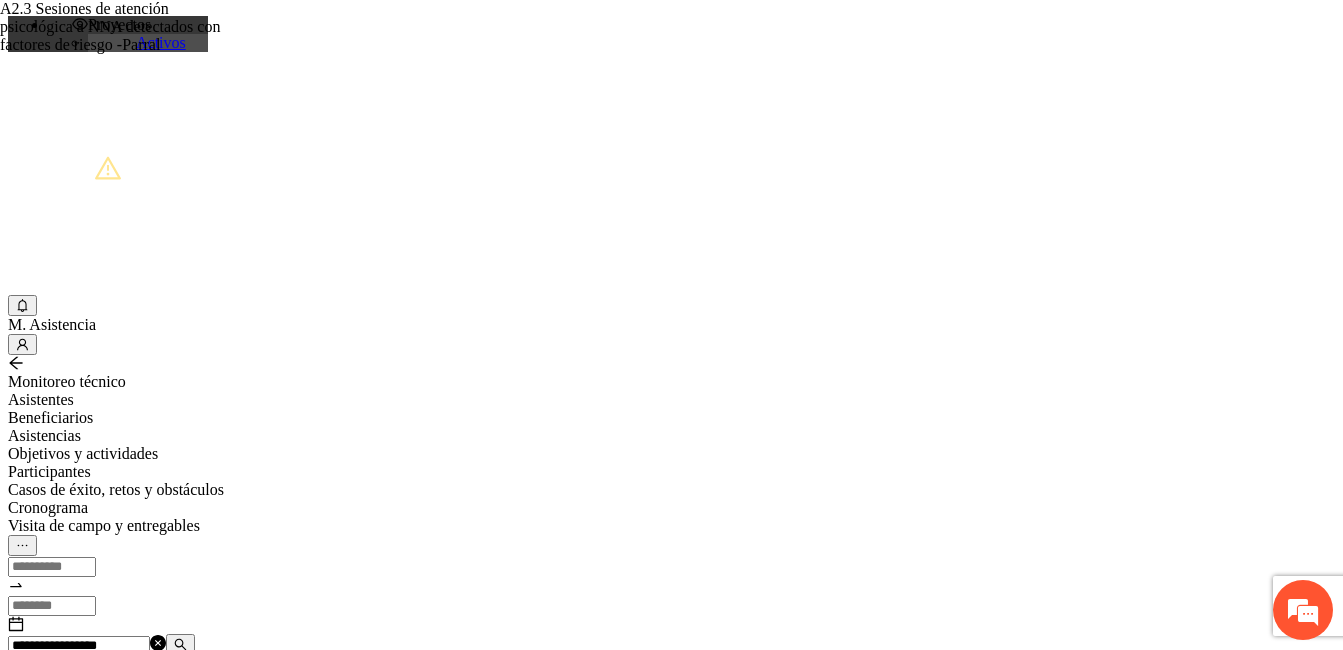 drag, startPoint x: 358, startPoint y: 225, endPoint x: 205, endPoint y: 225, distance: 153 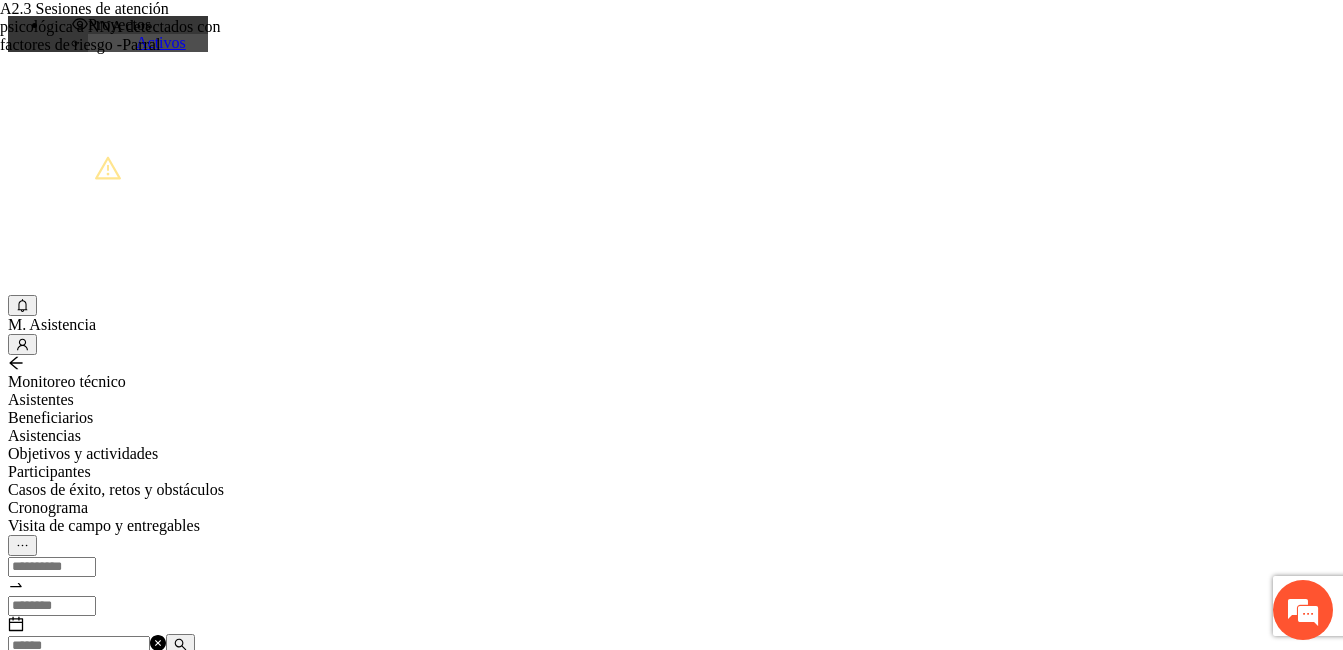 paste on "**********" 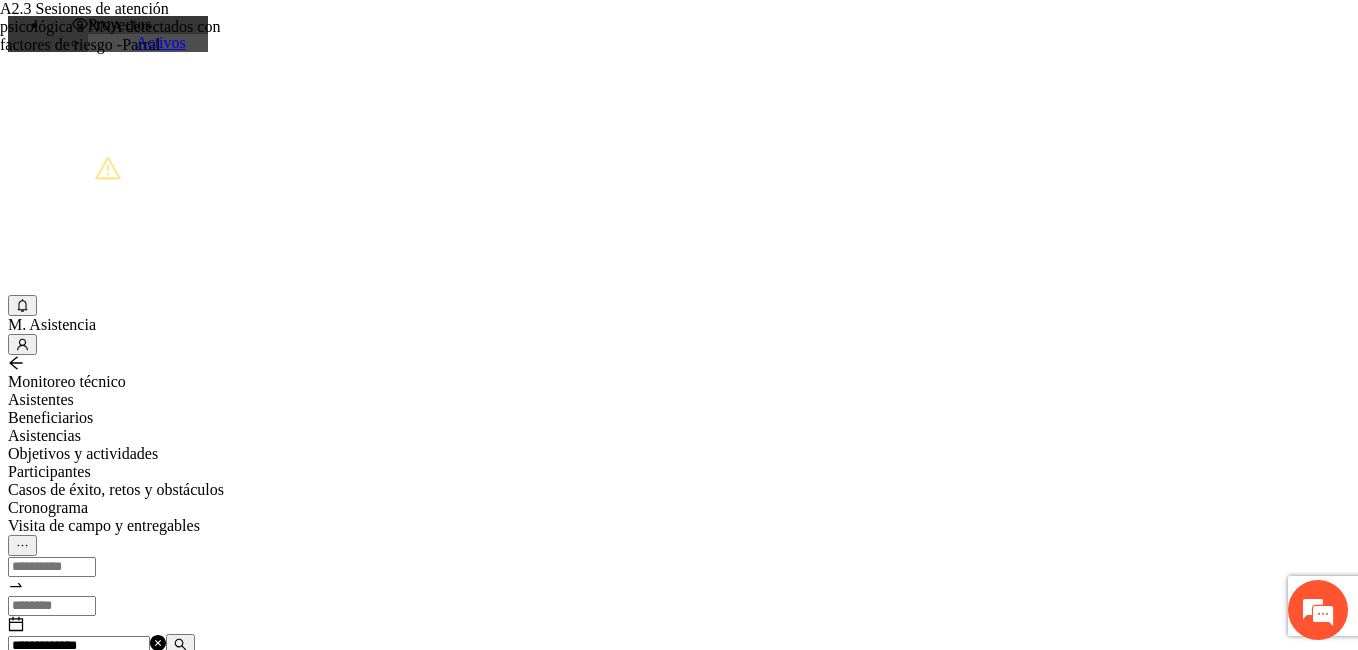 drag, startPoint x: 336, startPoint y: 222, endPoint x: 180, endPoint y: 225, distance: 156.02884 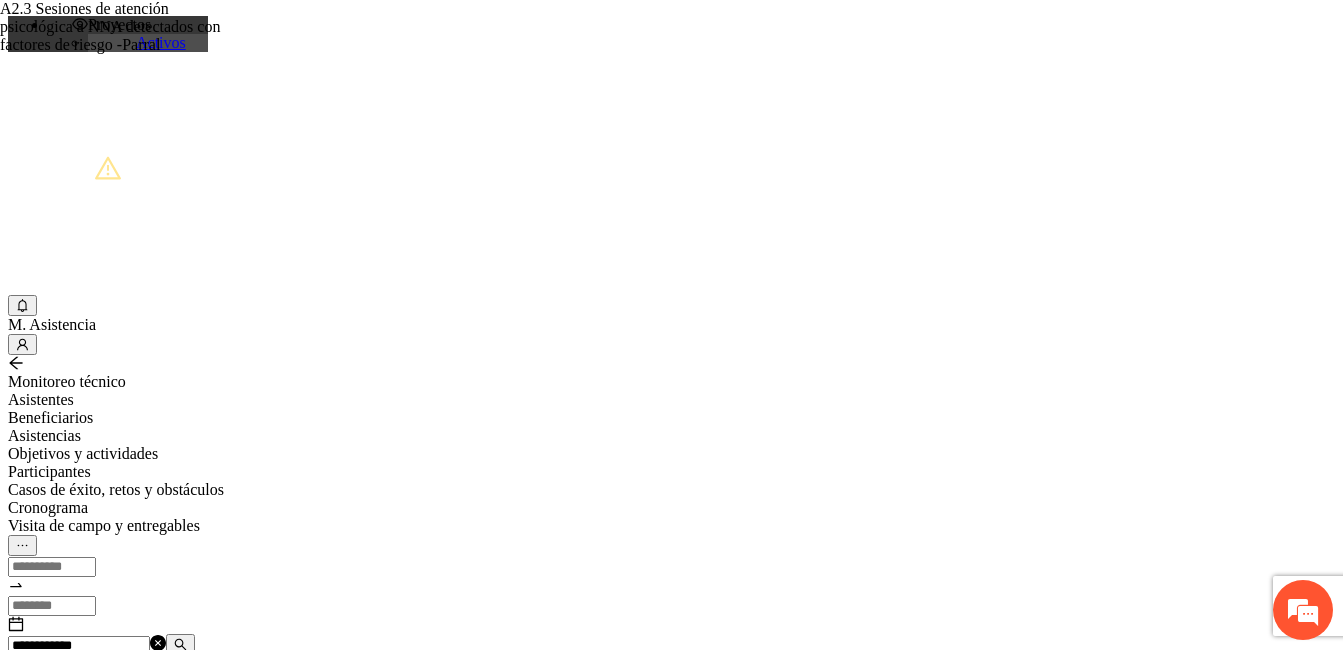 scroll, scrollTop: 0, scrollLeft: 195, axis: horizontal 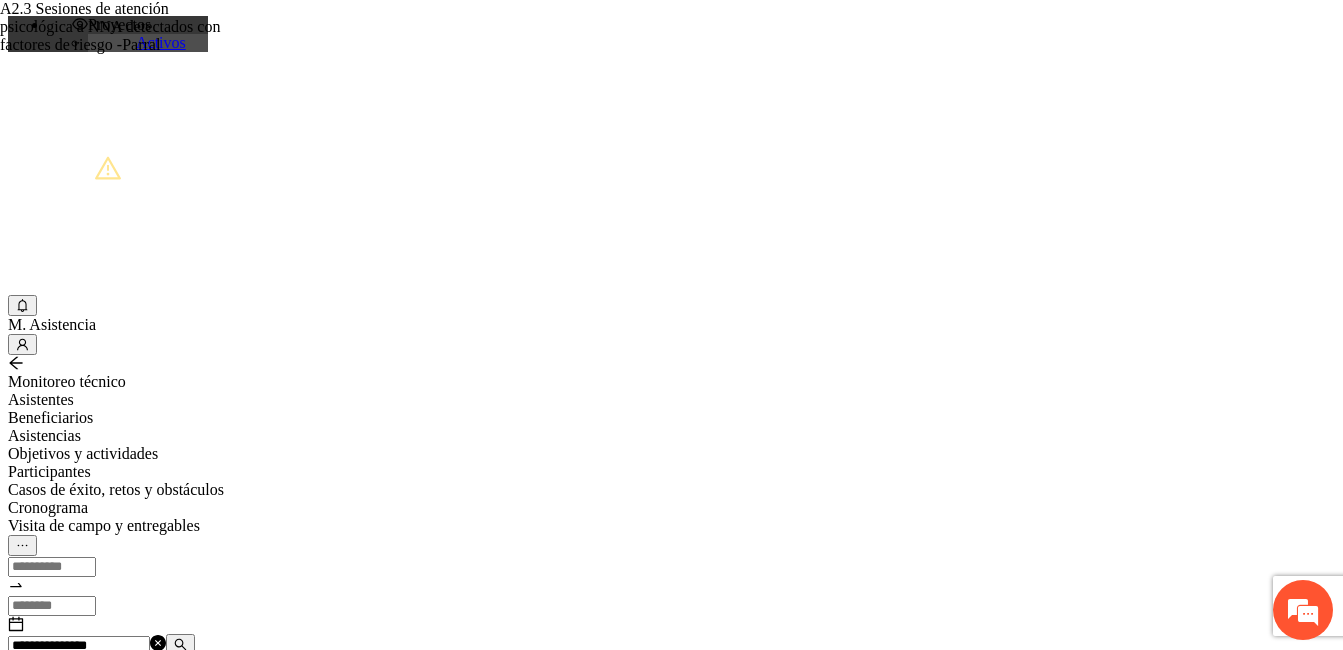 drag, startPoint x: 330, startPoint y: 226, endPoint x: 211, endPoint y: 226, distance: 119 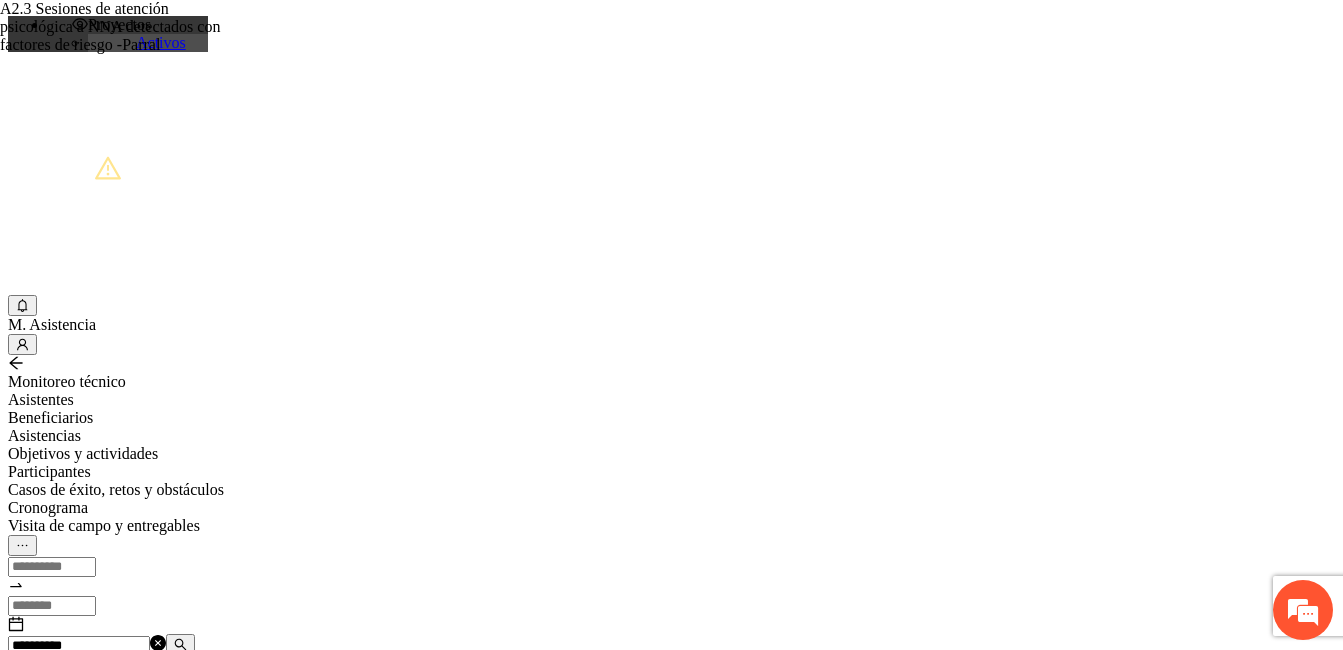 scroll, scrollTop: 0, scrollLeft: 195, axis: horizontal 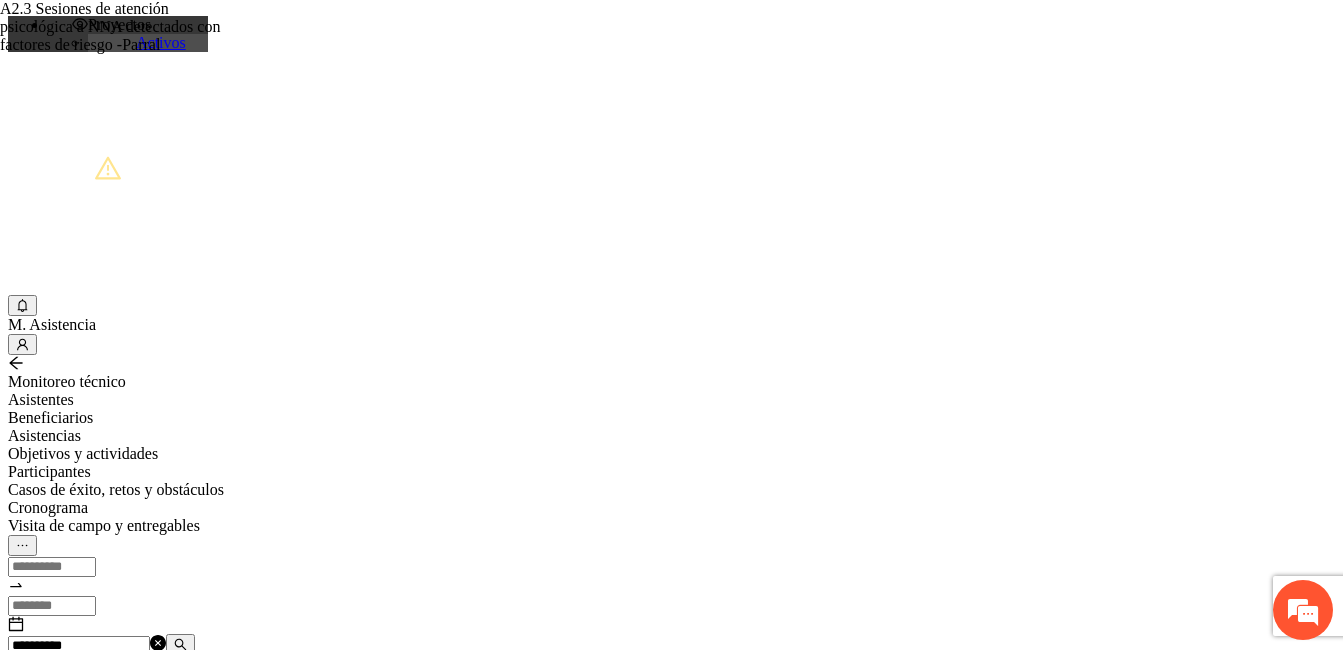 drag, startPoint x: 302, startPoint y: 234, endPoint x: 194, endPoint y: 234, distance: 108 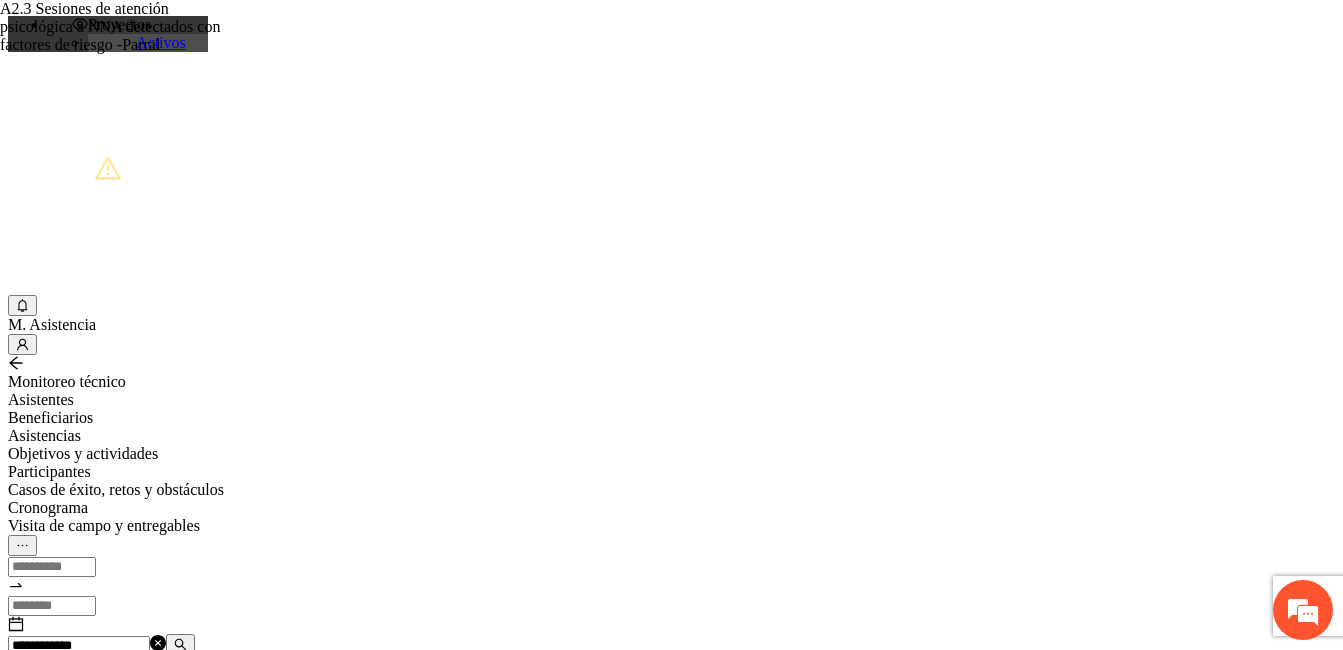 type on "**********" 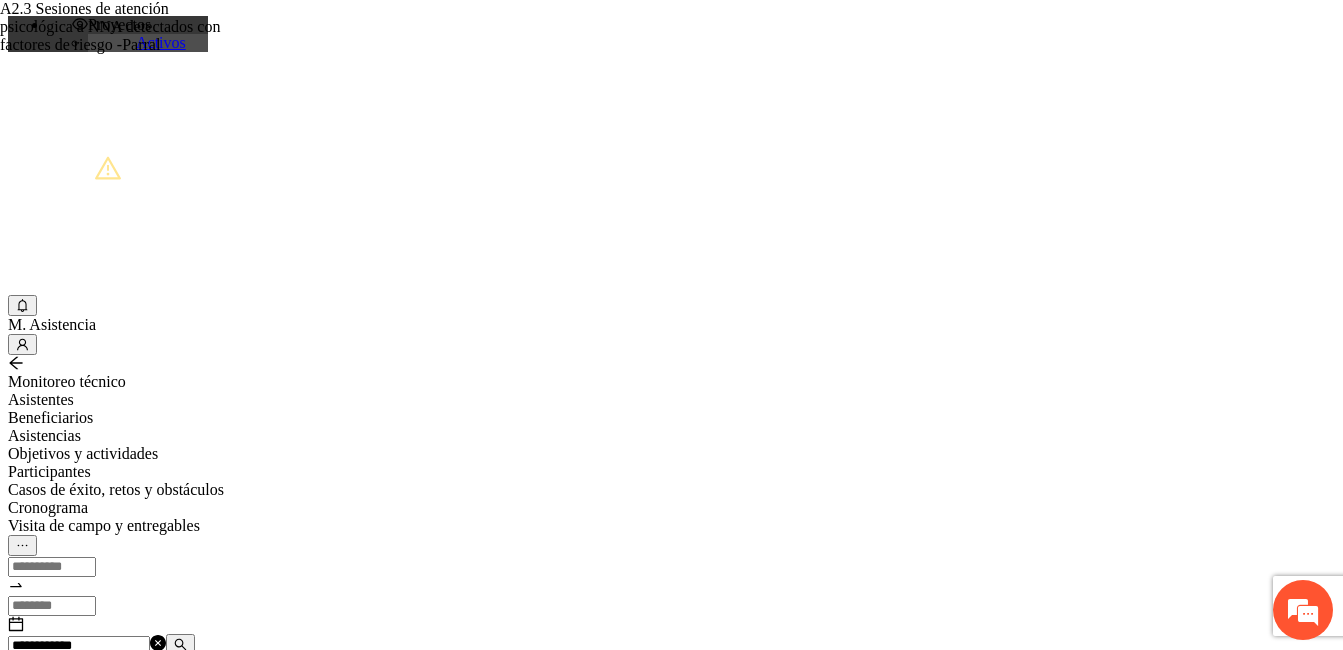 scroll, scrollTop: 0, scrollLeft: 0, axis: both 